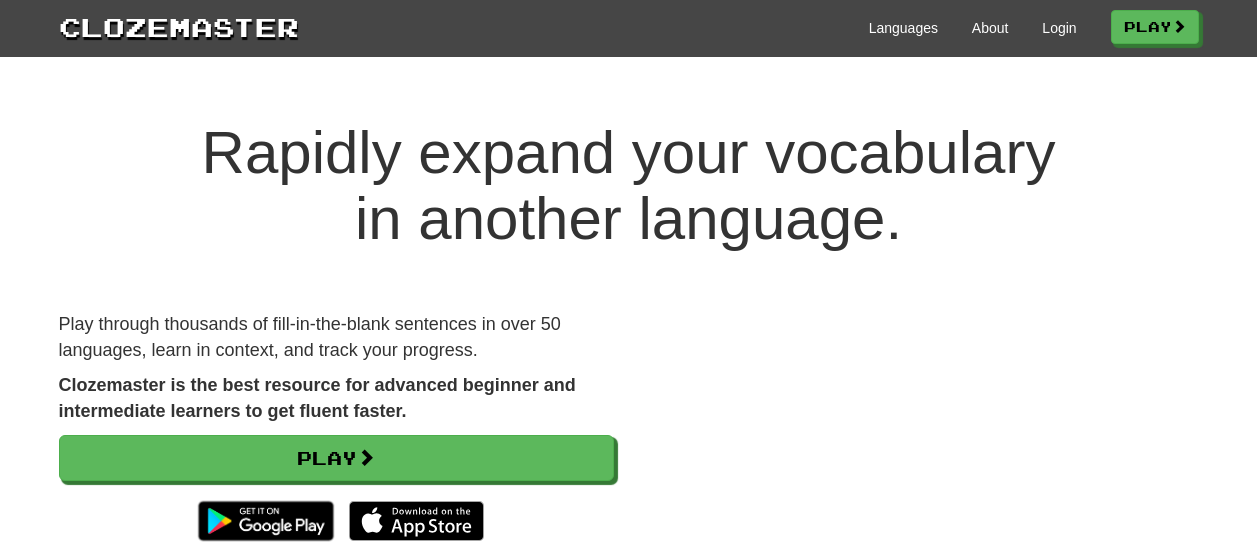 scroll, scrollTop: 0, scrollLeft: 0, axis: both 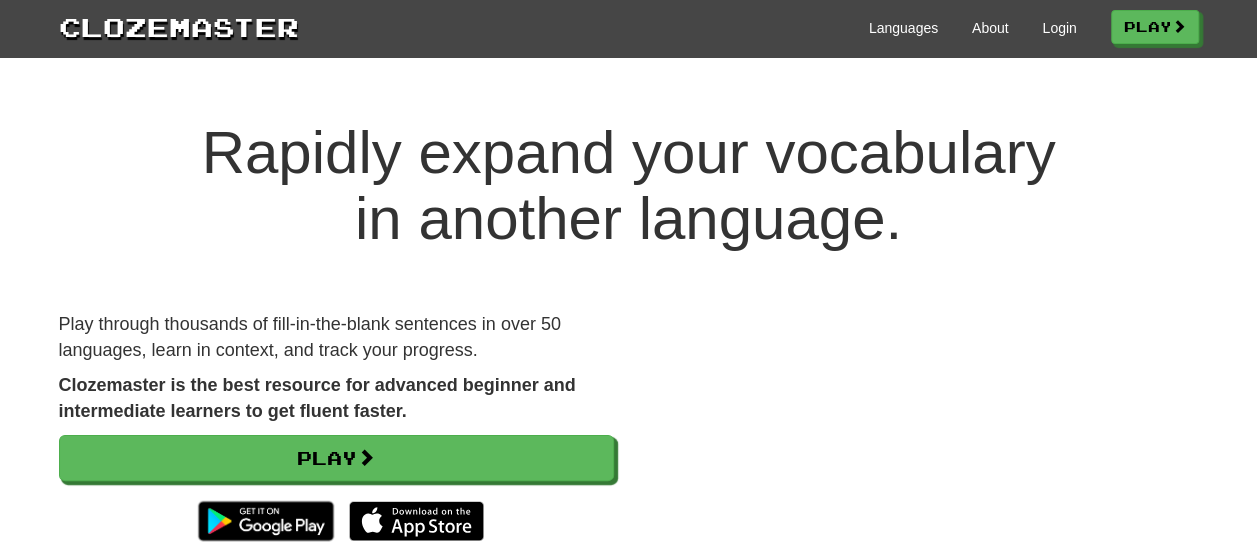 click on "Languages
About
Login
Play" at bounding box center (749, 26) 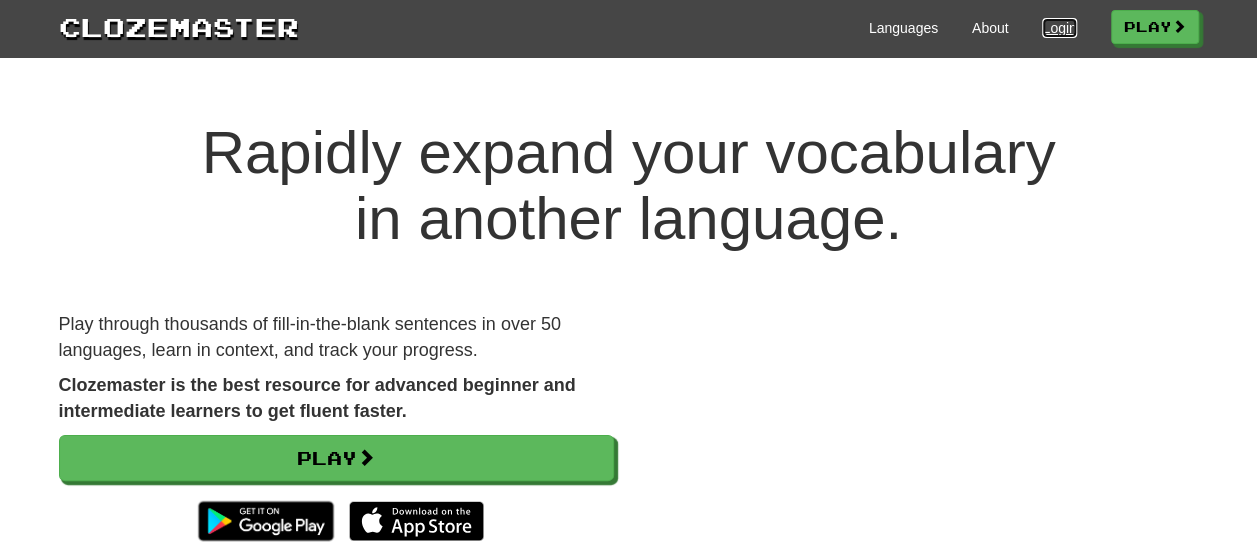 click on "Login" at bounding box center [1059, 28] 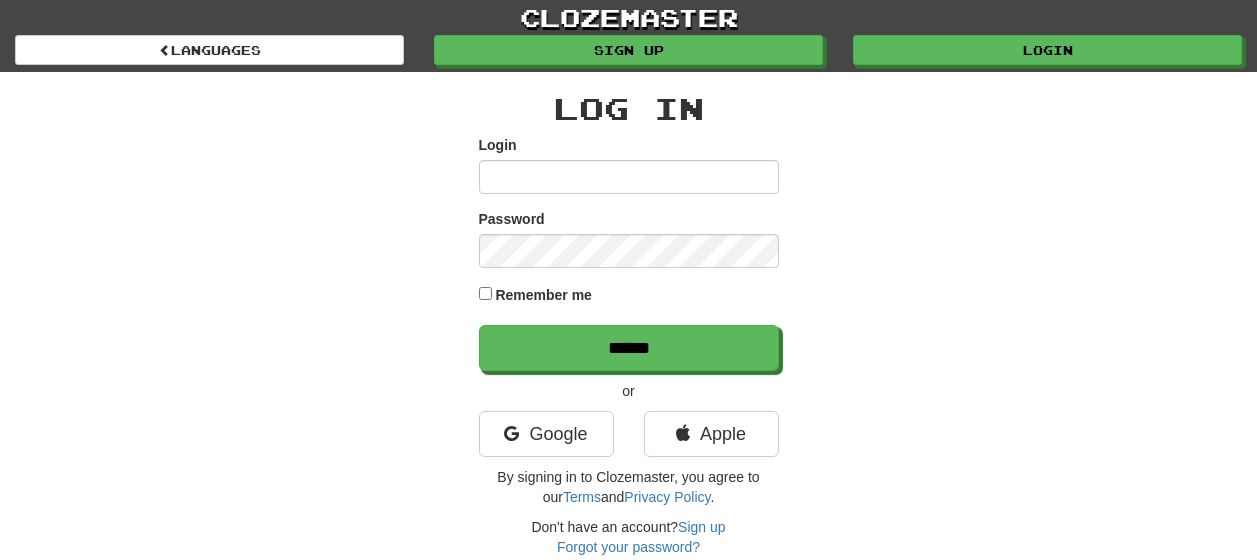 type on "**********" 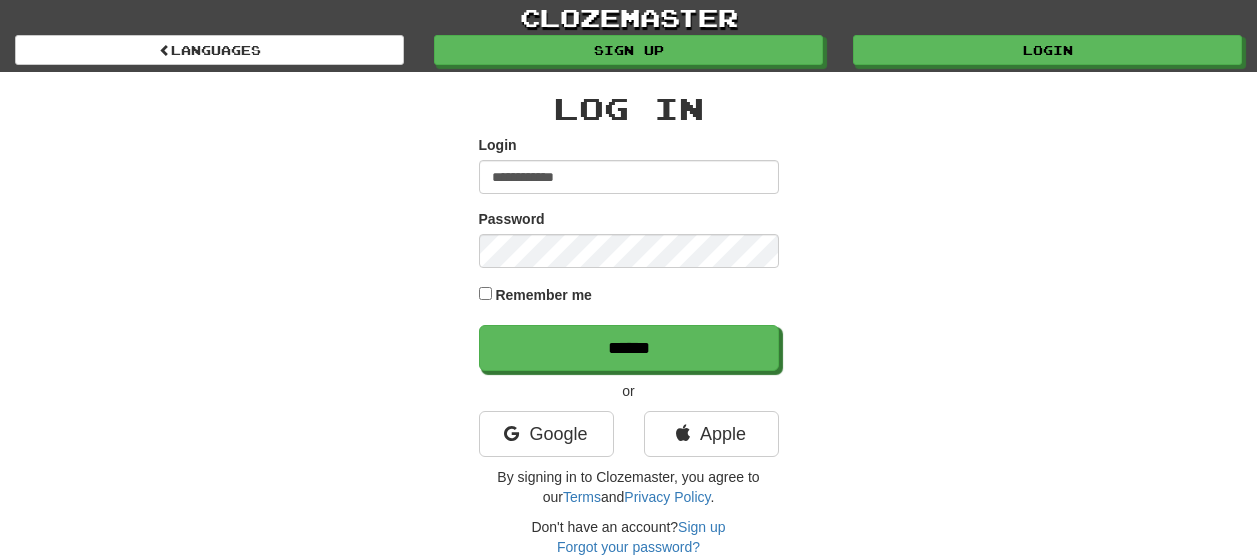 scroll, scrollTop: 0, scrollLeft: 0, axis: both 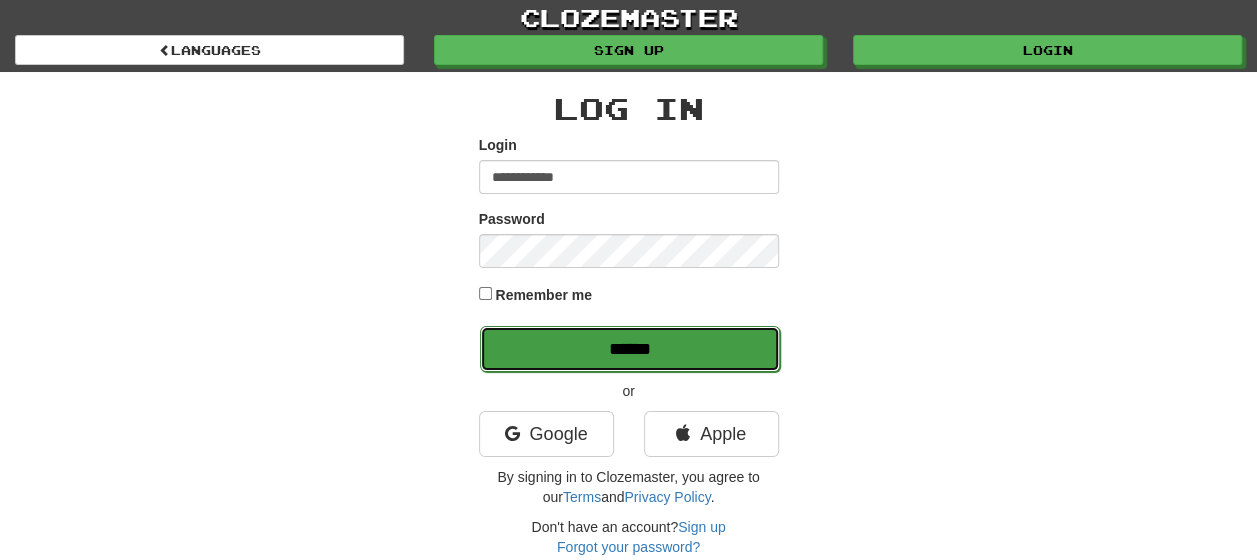click on "******" at bounding box center (630, 349) 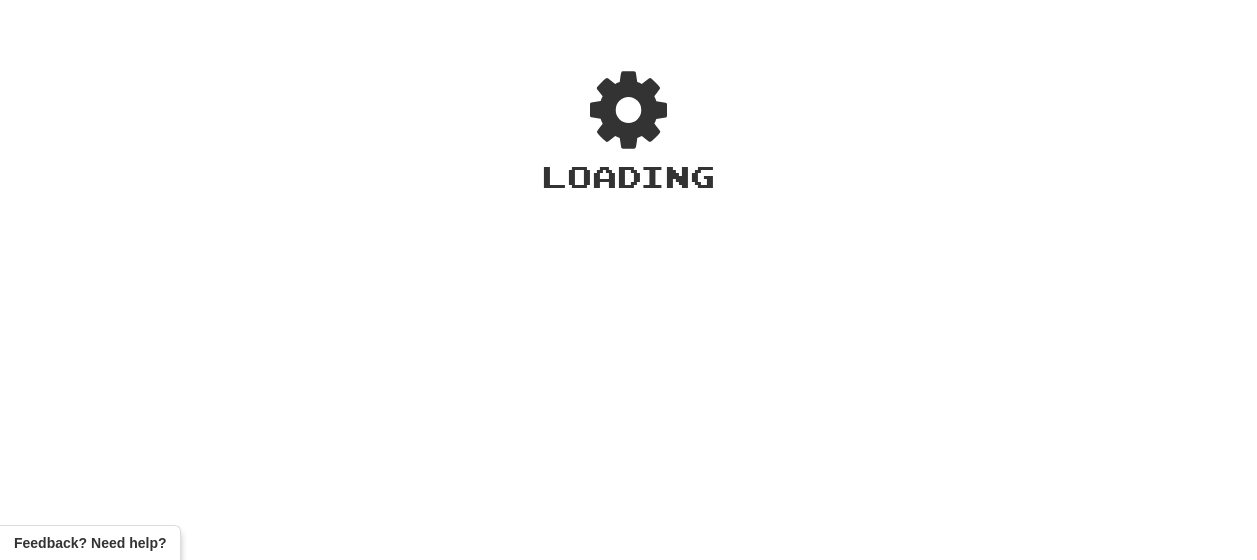 scroll, scrollTop: 0, scrollLeft: 0, axis: both 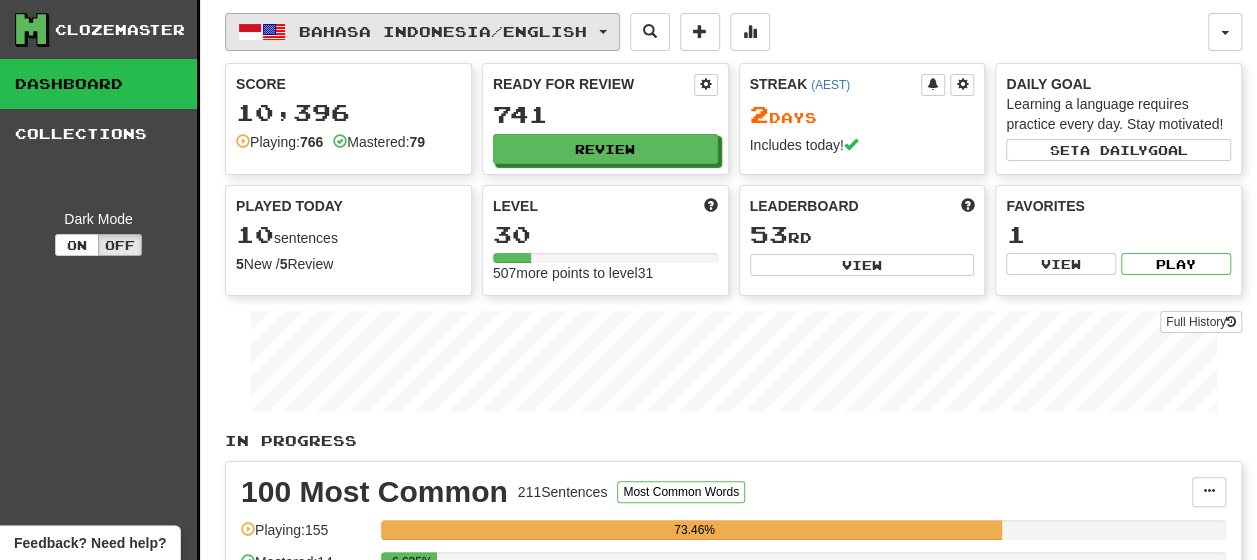 click at bounding box center [603, 32] 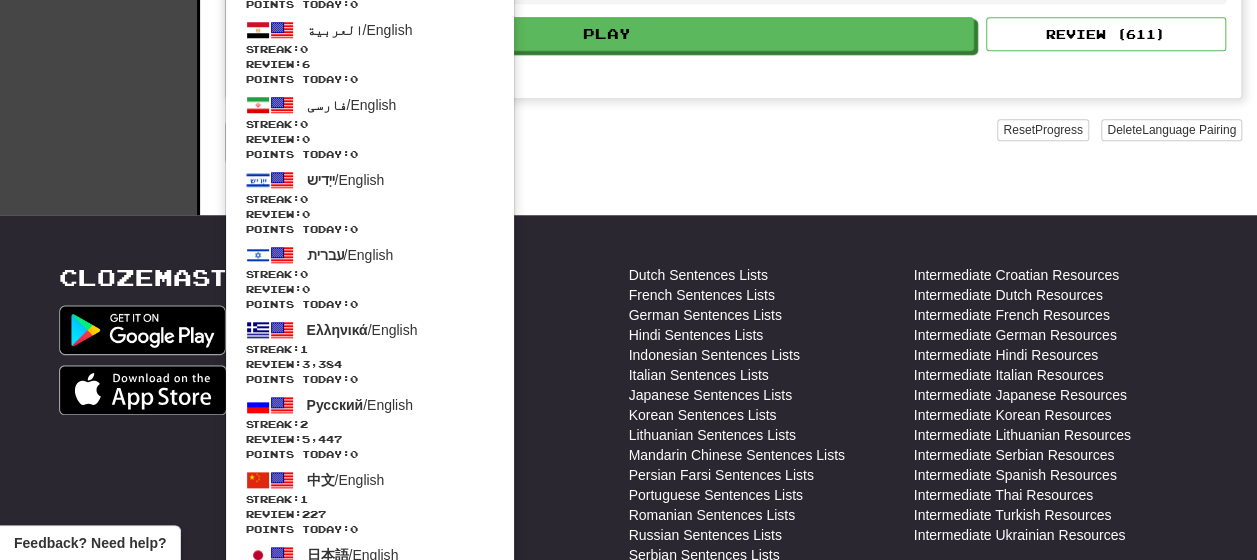scroll, scrollTop: 800, scrollLeft: 0, axis: vertical 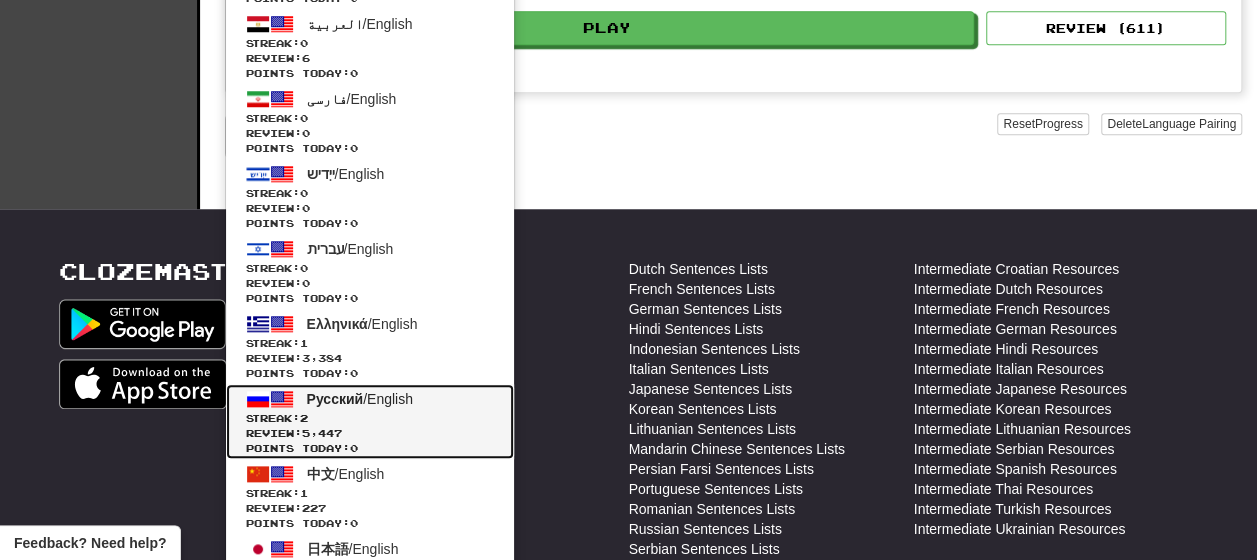 click on "Русский" at bounding box center (335, 399) 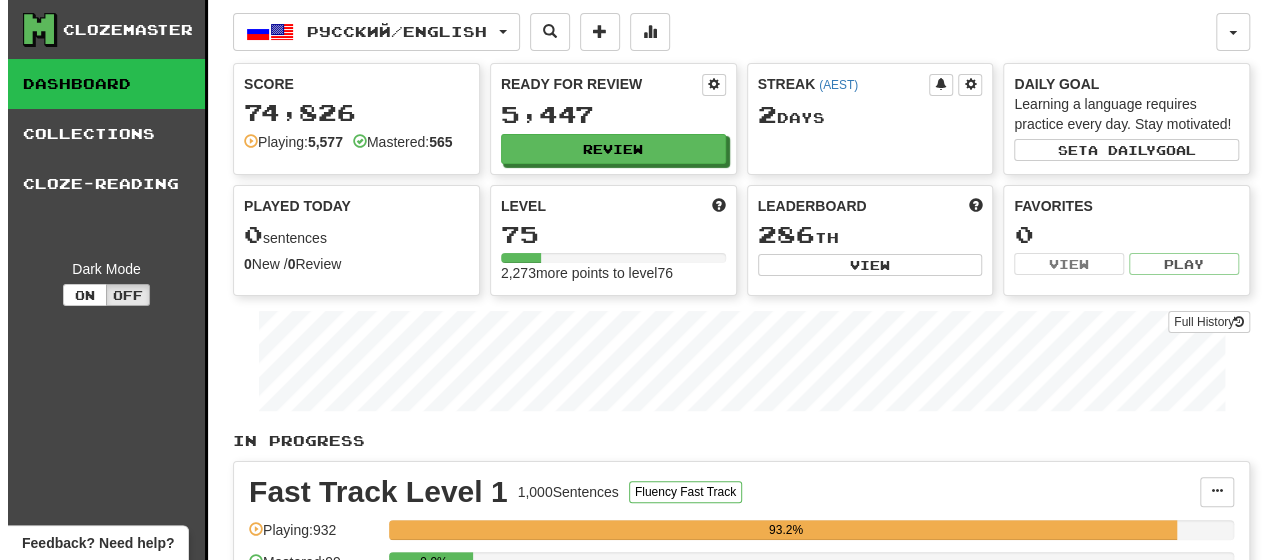 scroll, scrollTop: 200, scrollLeft: 0, axis: vertical 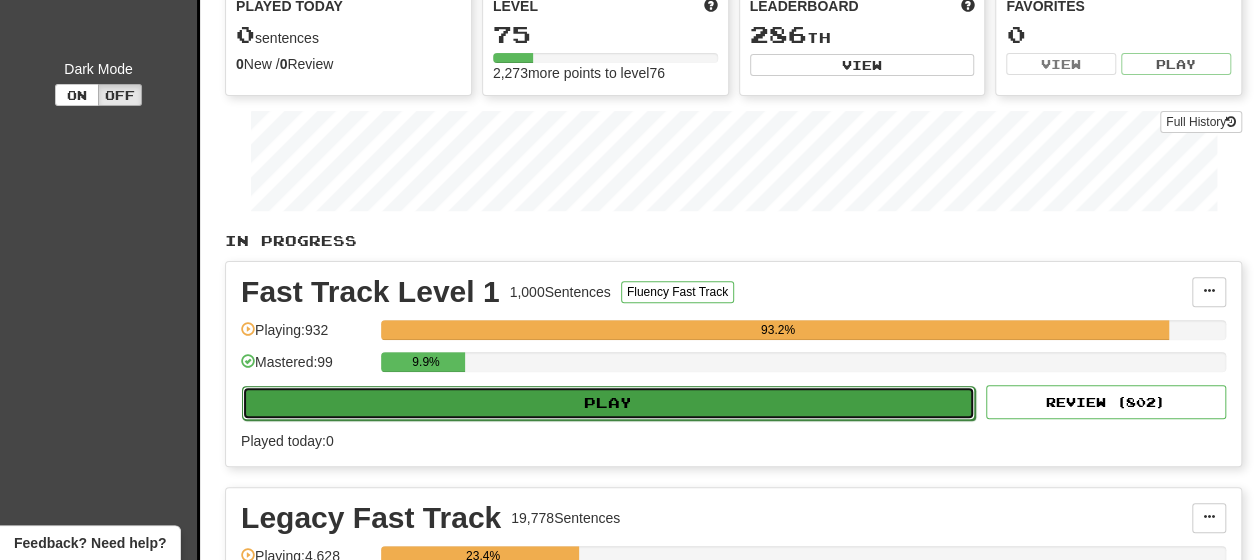 click on "Play" at bounding box center (608, 403) 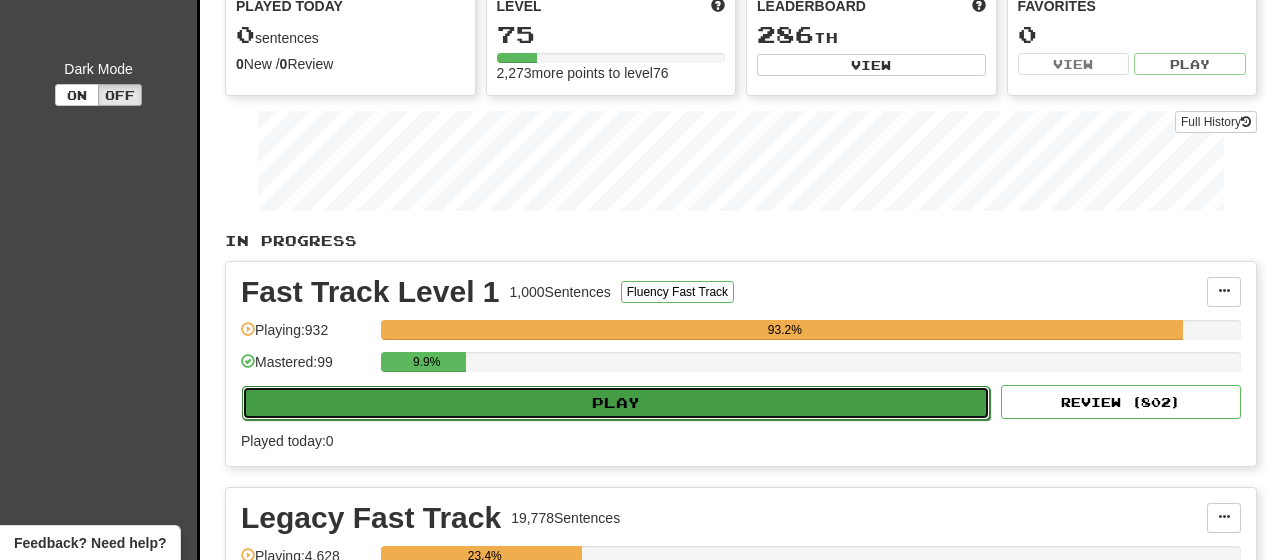 select on "**" 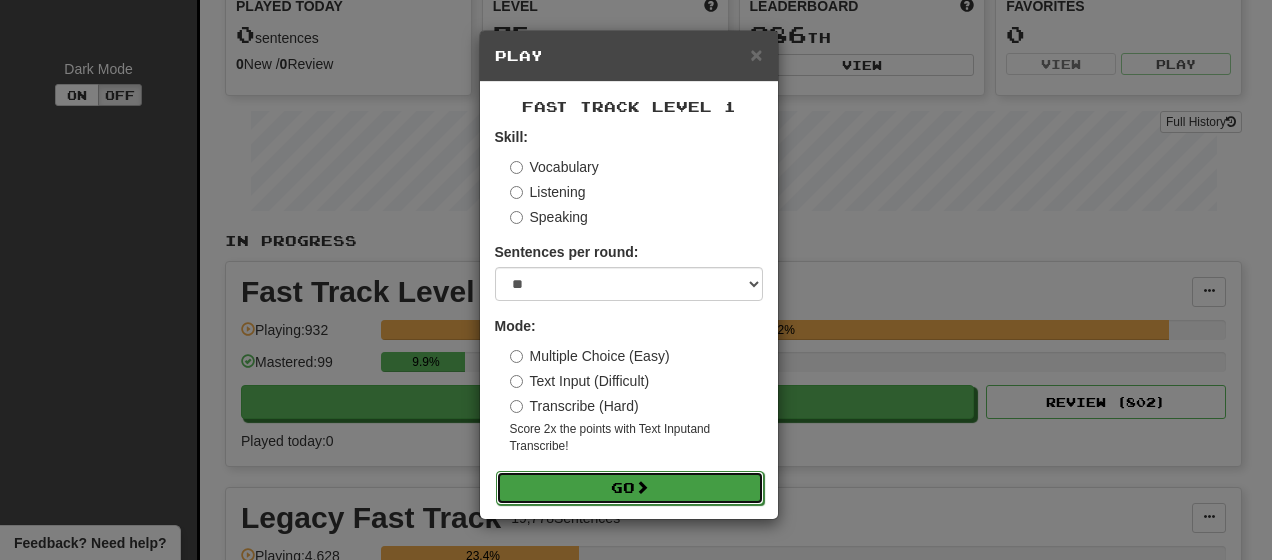click on "Go" at bounding box center [630, 488] 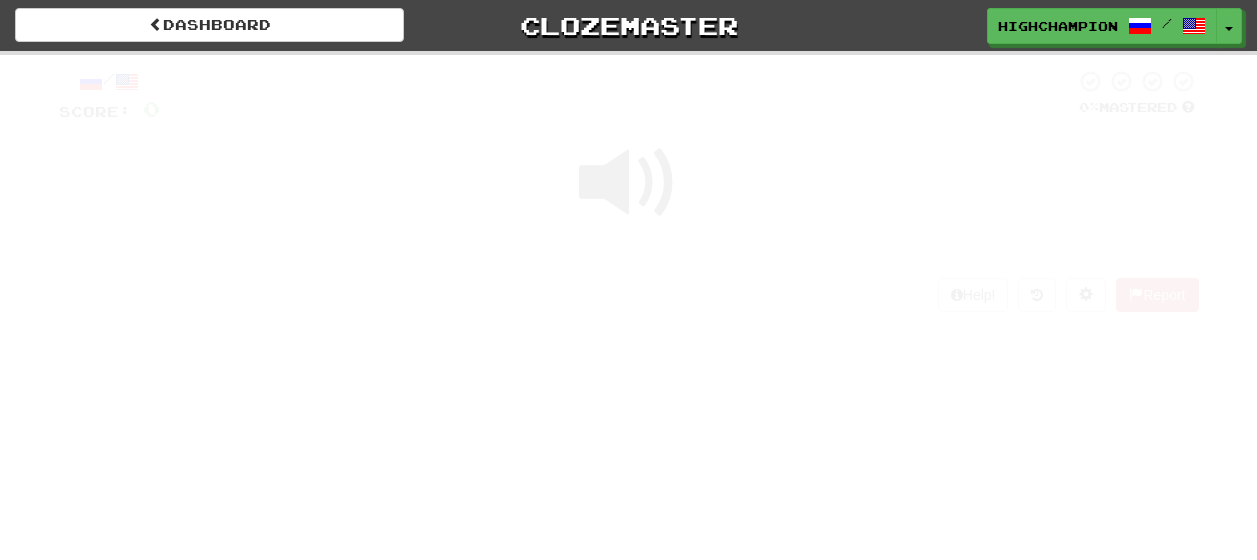 scroll, scrollTop: 0, scrollLeft: 0, axis: both 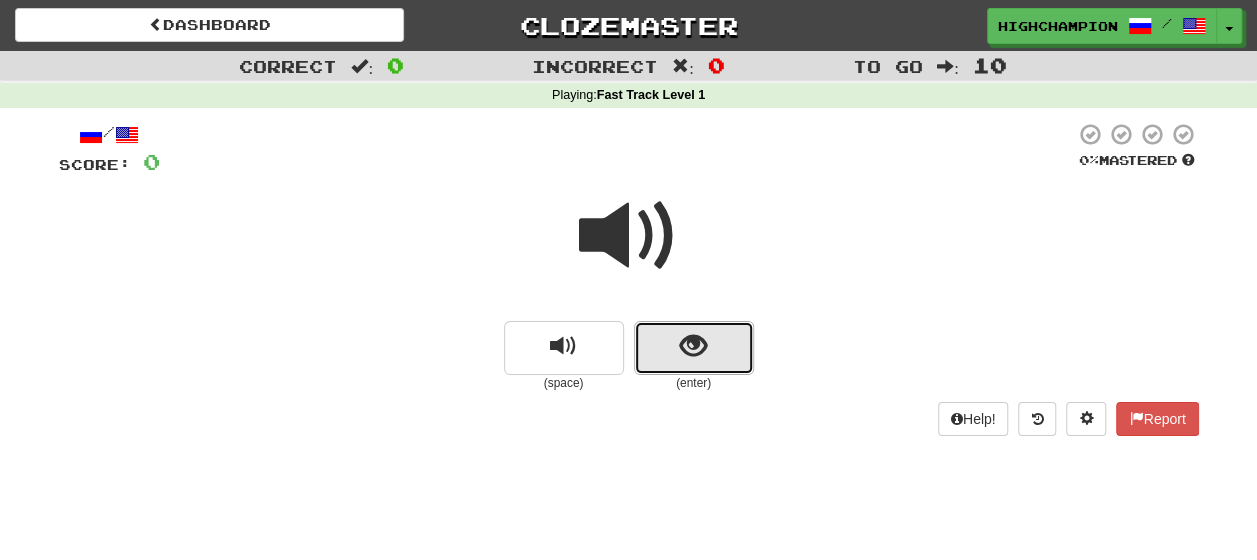 click at bounding box center [694, 348] 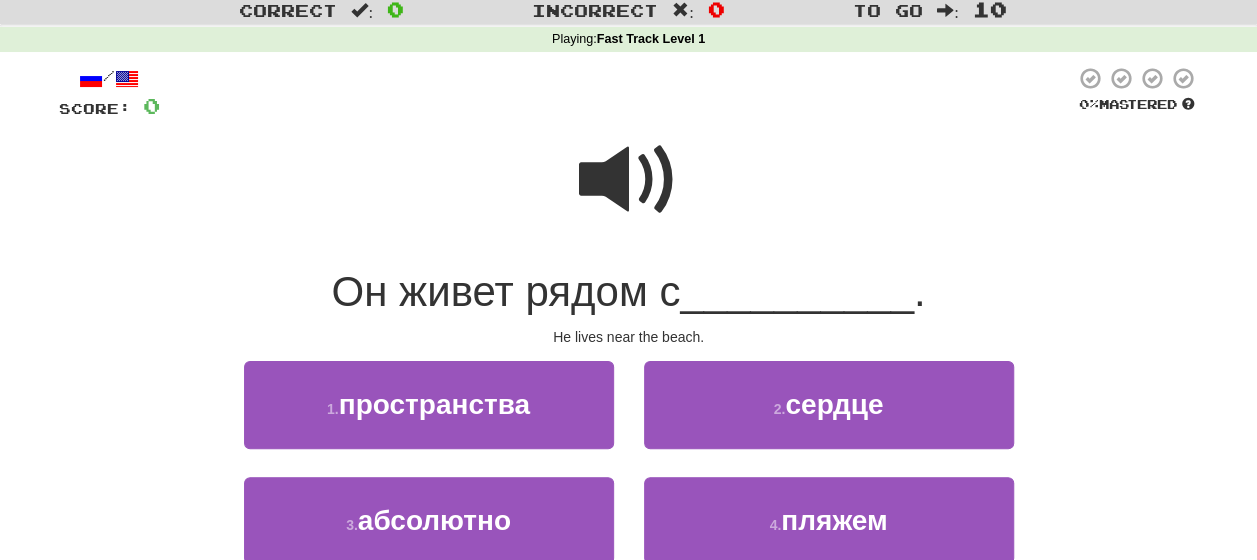 scroll, scrollTop: 100, scrollLeft: 0, axis: vertical 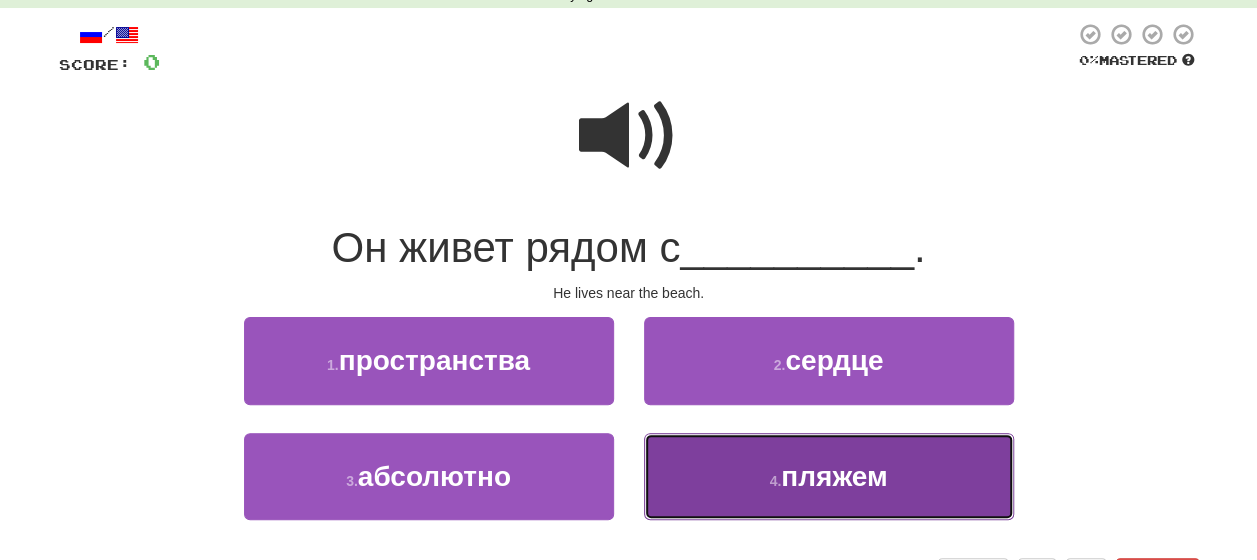 click on "пляжем" at bounding box center [834, 476] 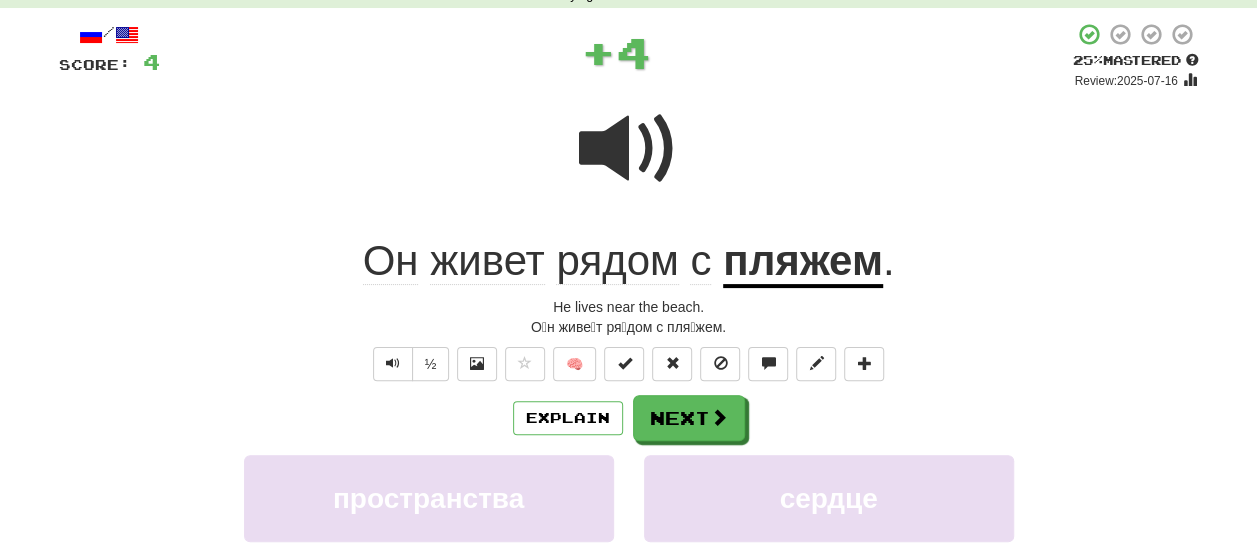 click on "Explain Next" at bounding box center (629, 418) 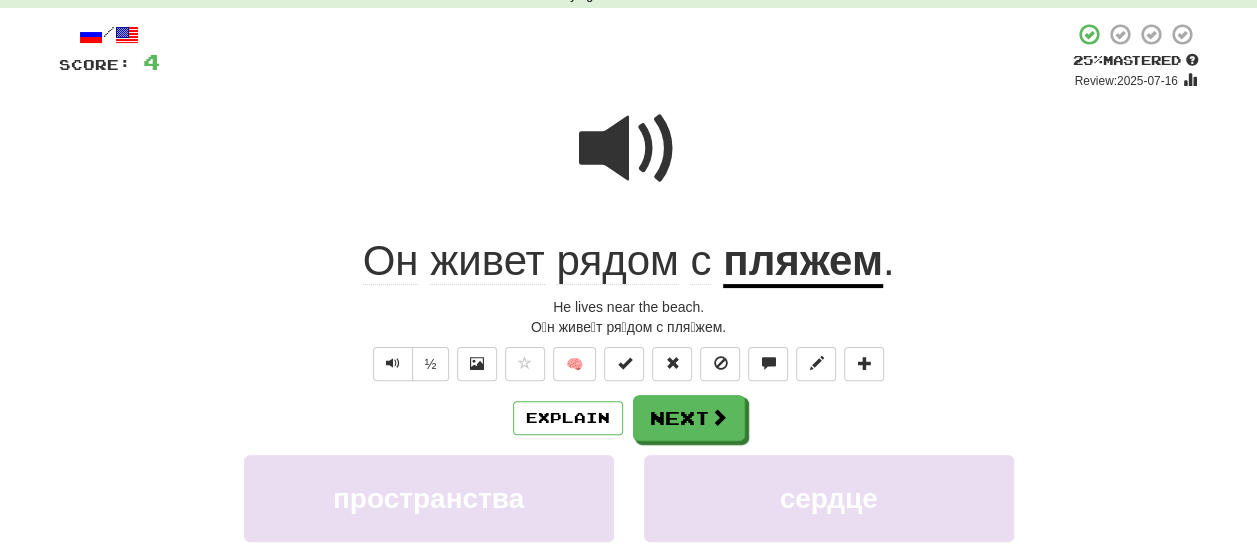 click at bounding box center (629, 149) 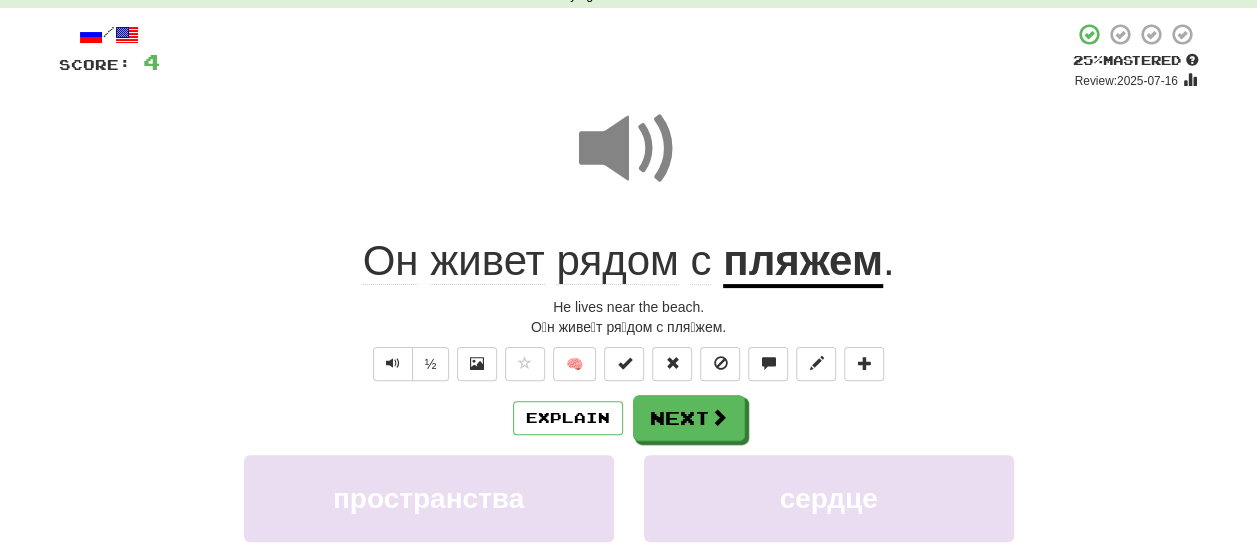 click on "рядом" 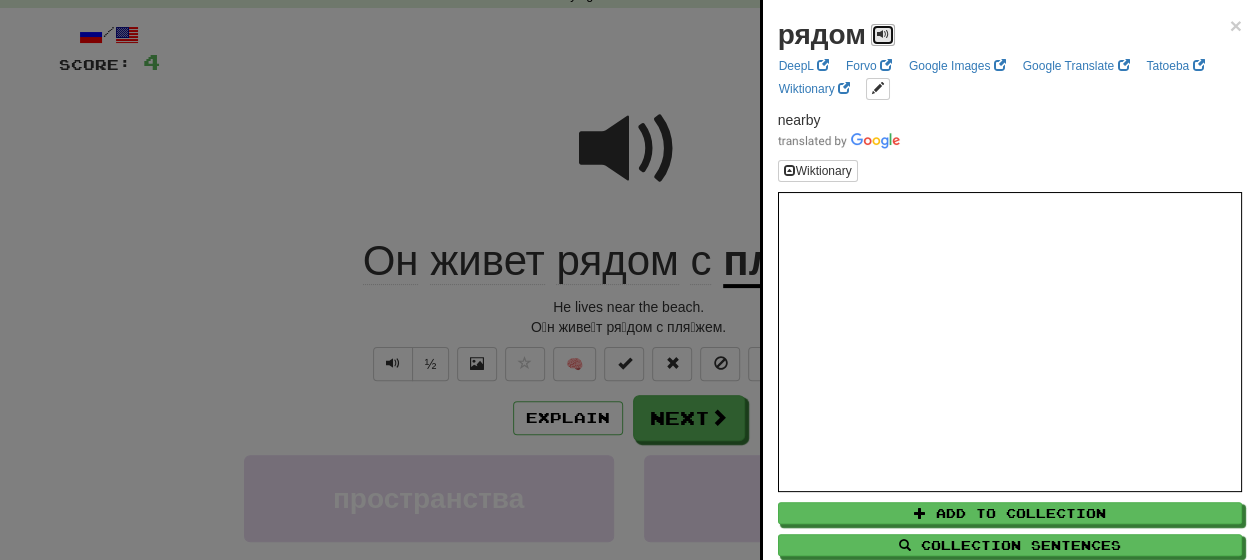 click at bounding box center (883, 34) 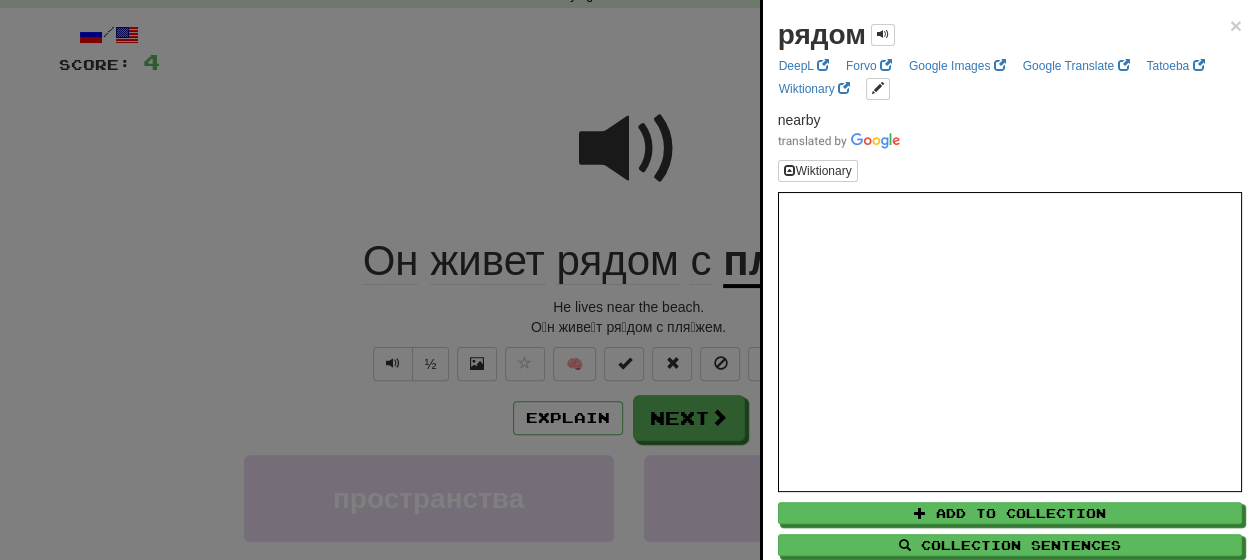click at bounding box center (628, 280) 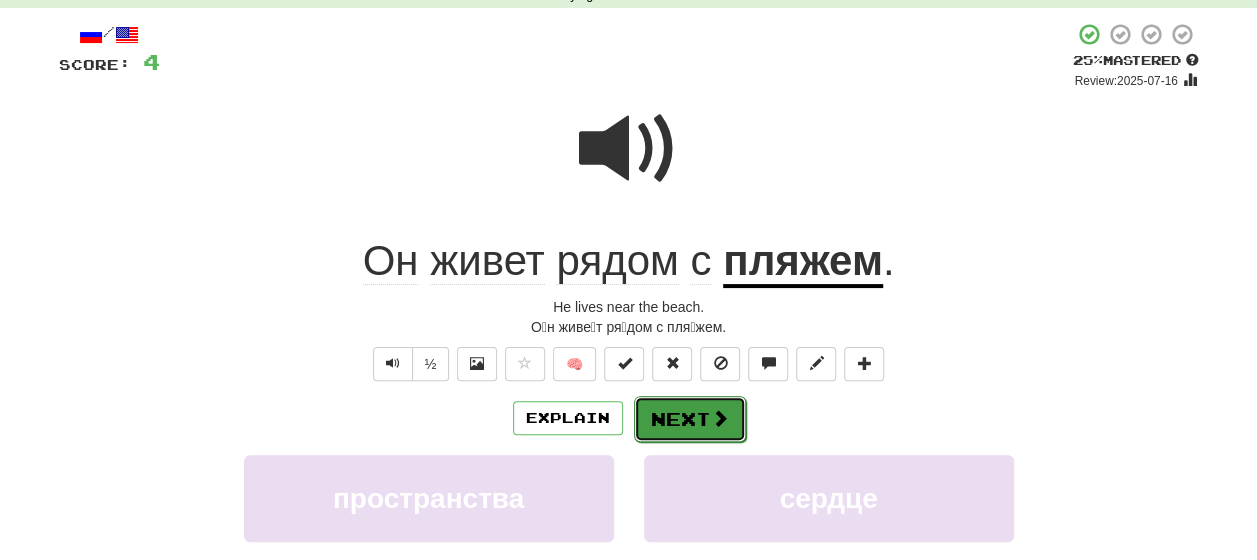 click on "Next" at bounding box center [690, 419] 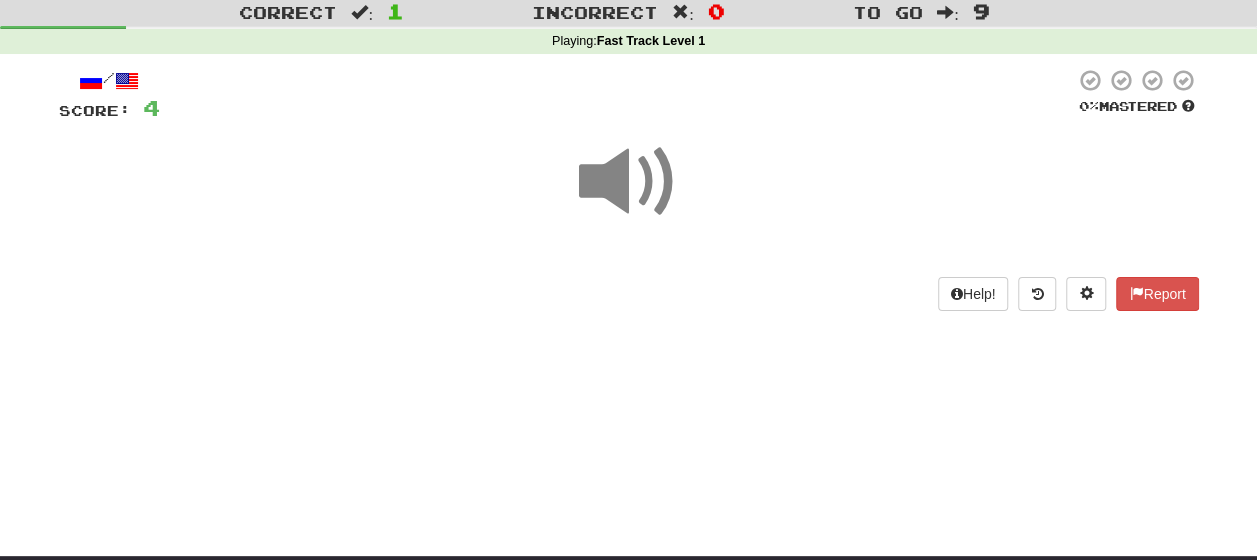 scroll, scrollTop: 50, scrollLeft: 0, axis: vertical 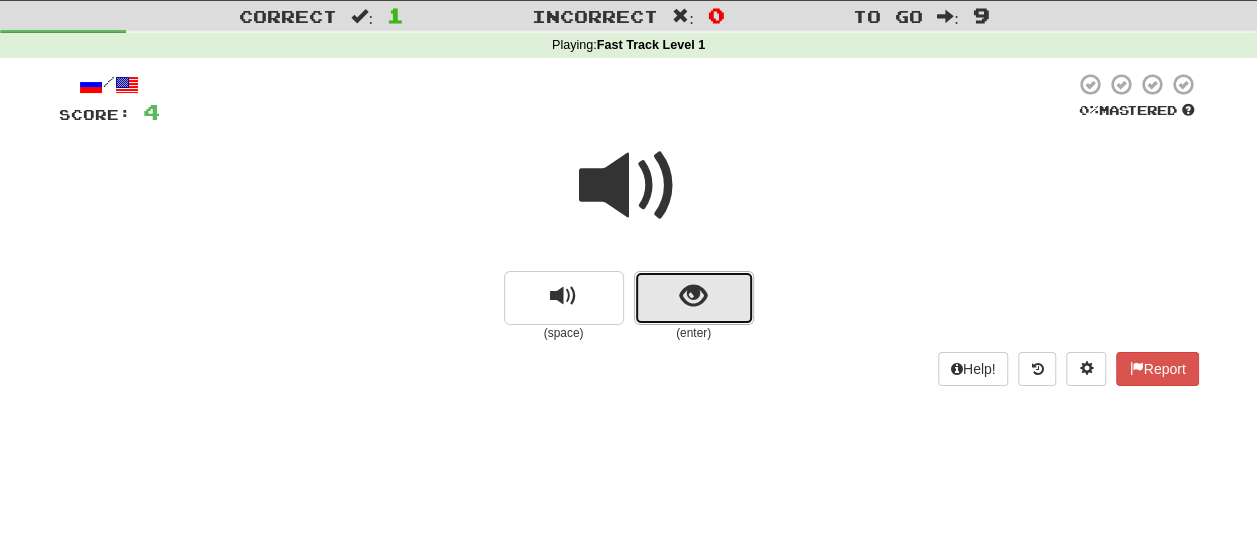 click at bounding box center (694, 298) 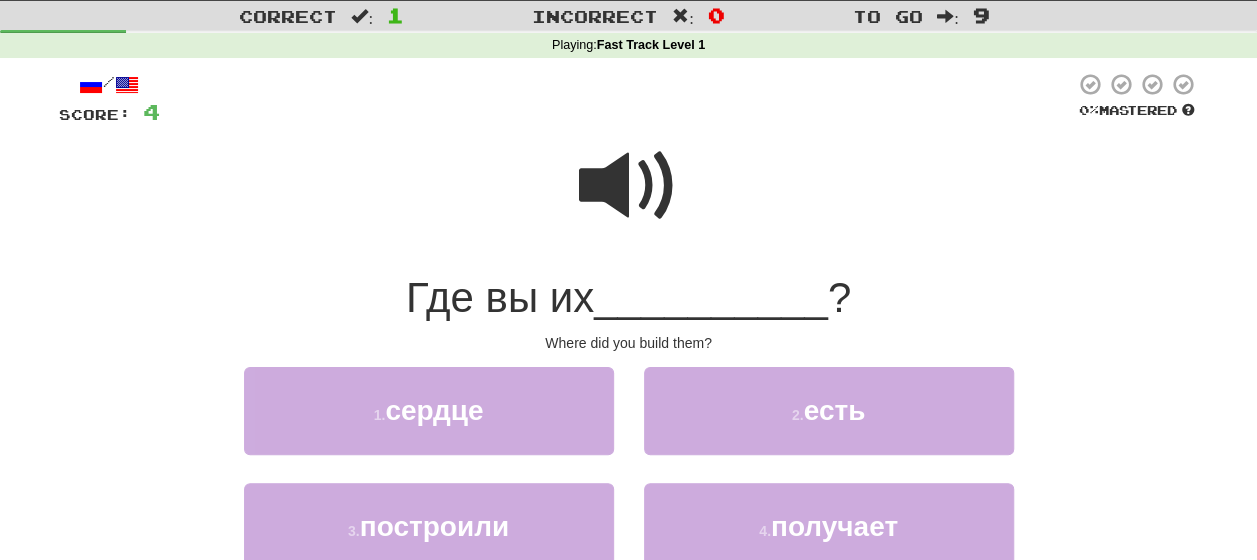 click at bounding box center [629, 186] 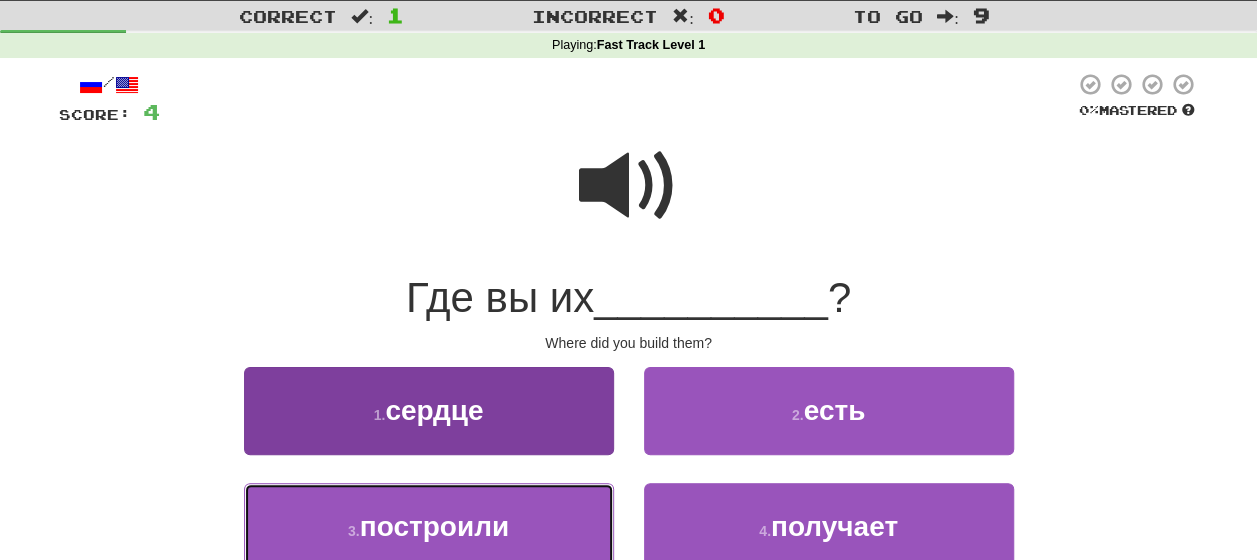 click on "3 .  построили" at bounding box center (429, 526) 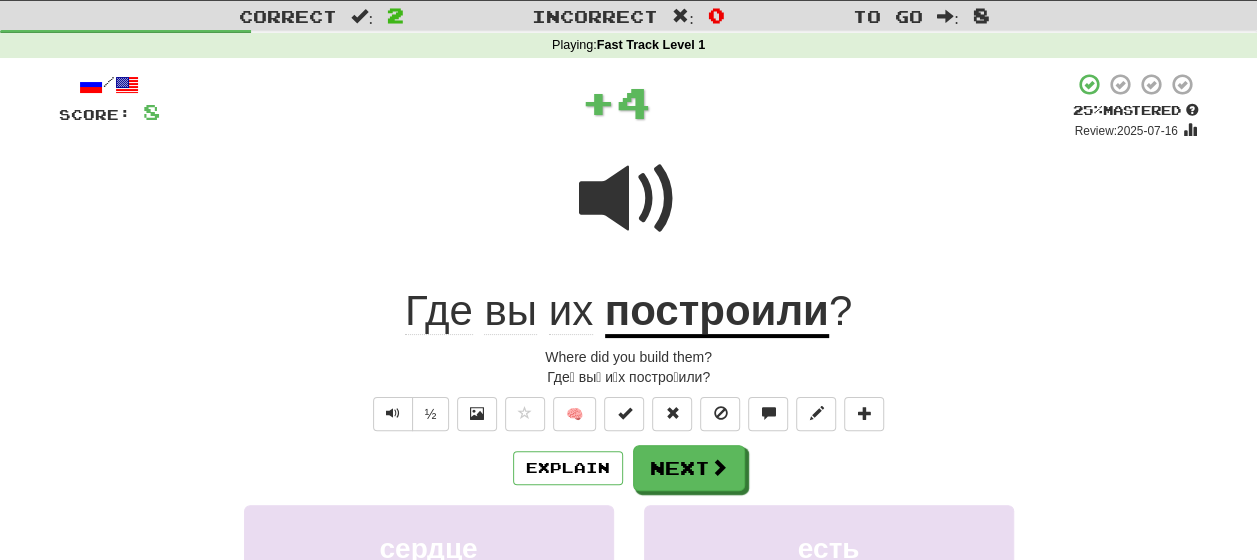 click on "Explain Next" at bounding box center [629, 468] 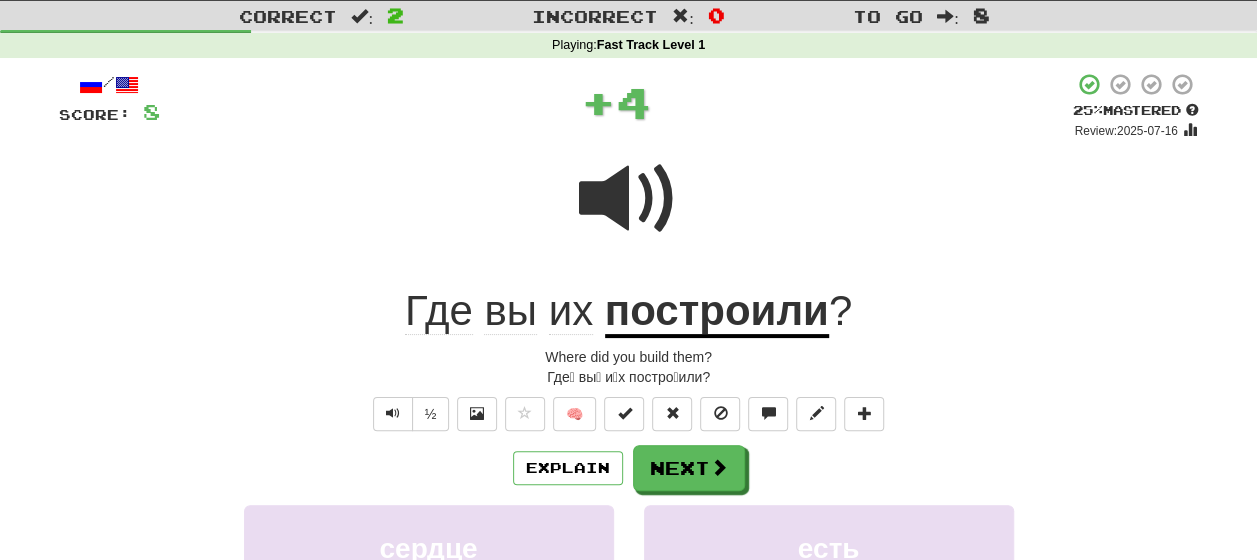 click on "построили" at bounding box center [717, 312] 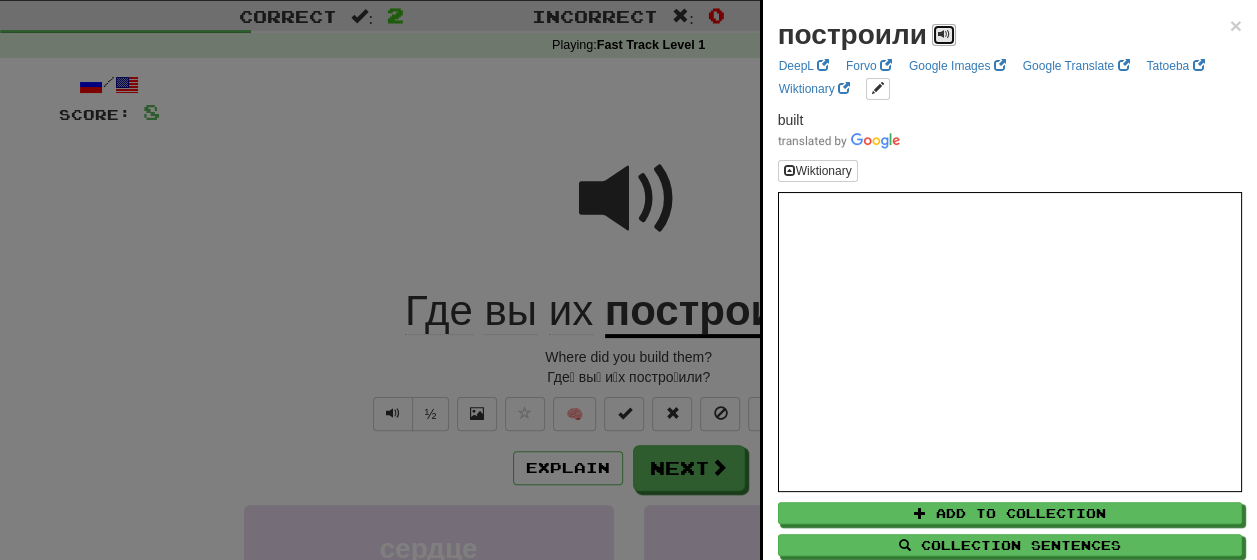 click at bounding box center [944, 34] 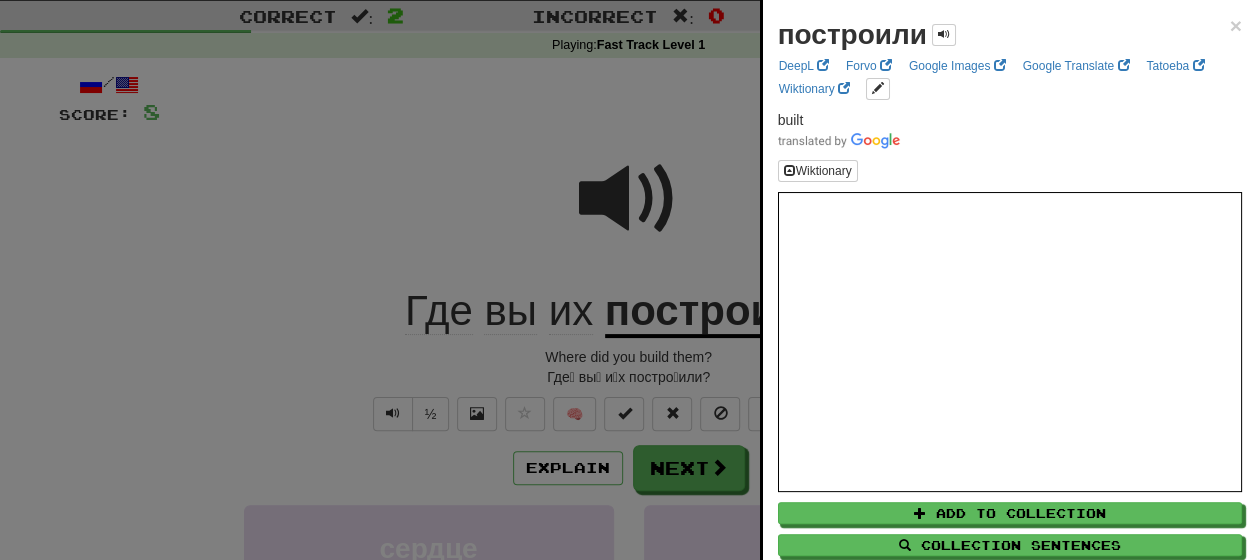 click at bounding box center [628, 280] 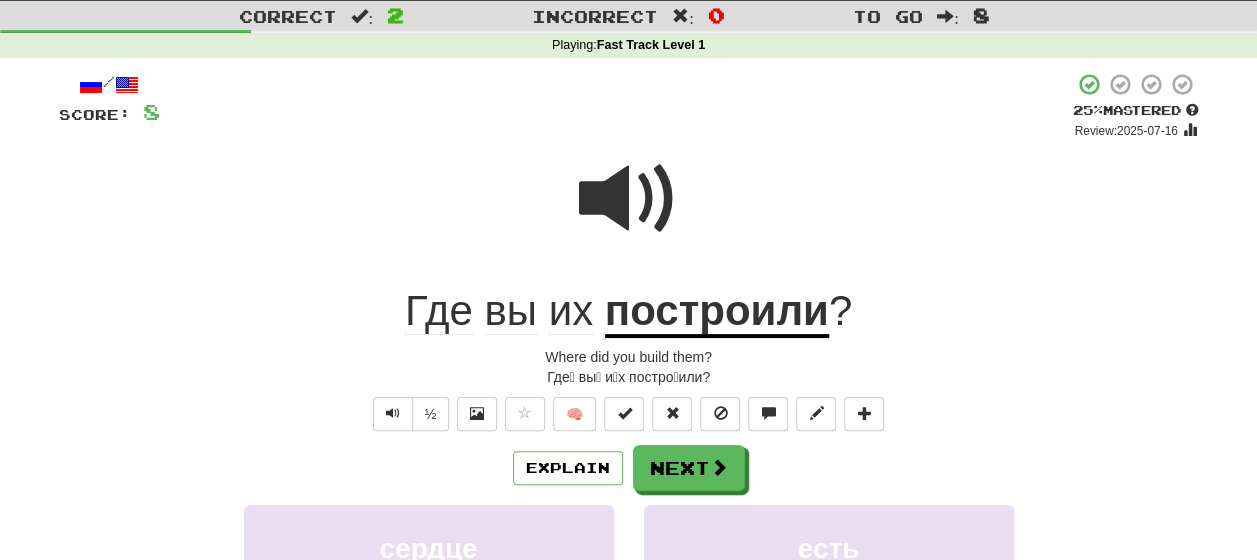 click on "их" 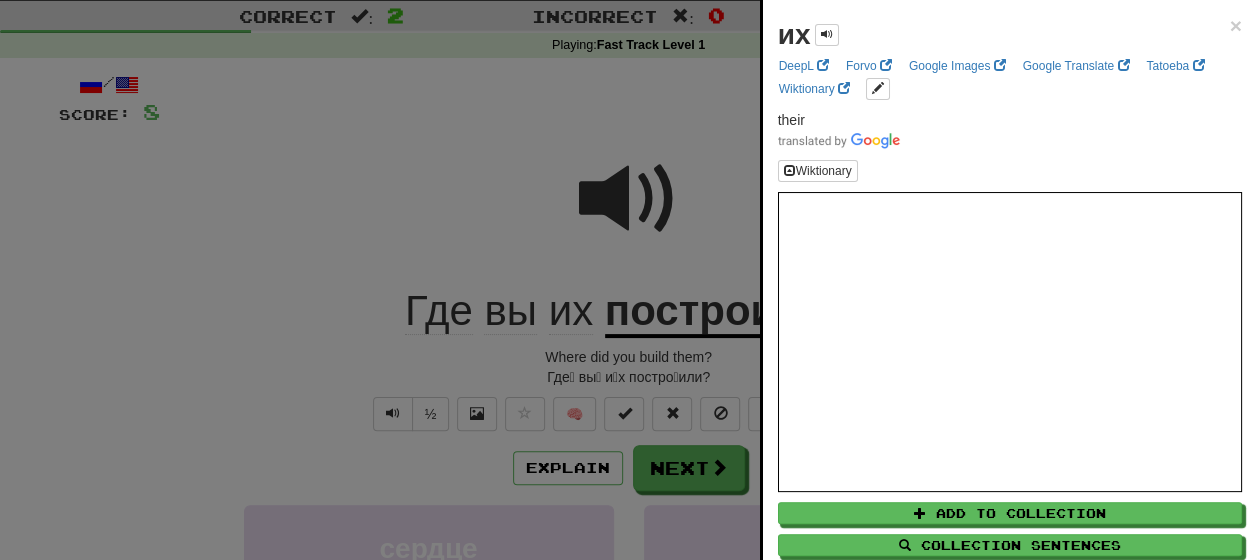 click at bounding box center [628, 280] 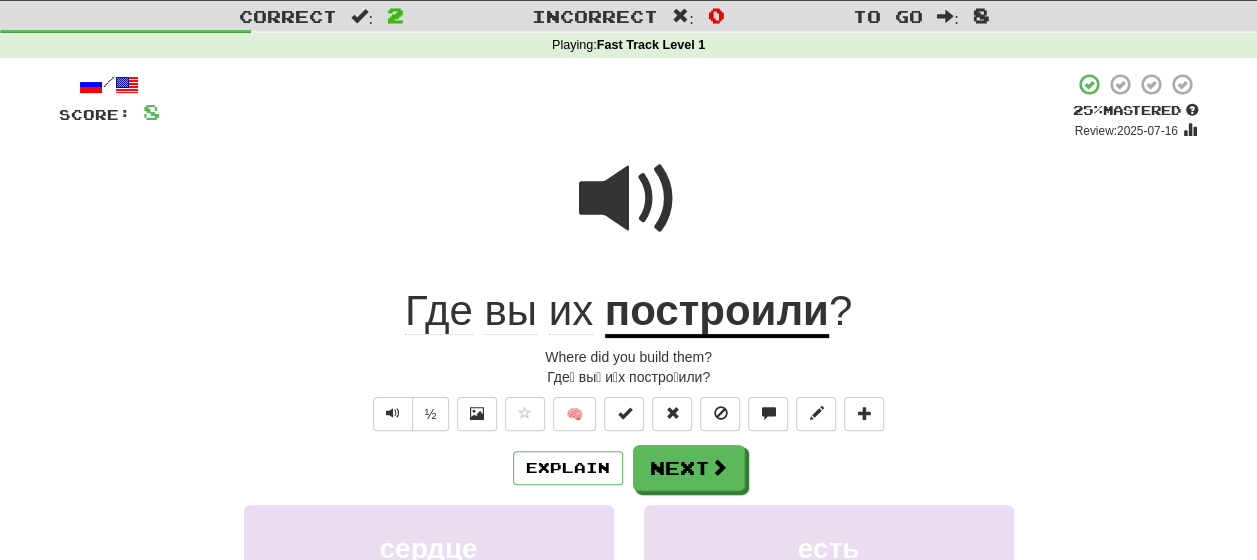 click at bounding box center (629, 199) 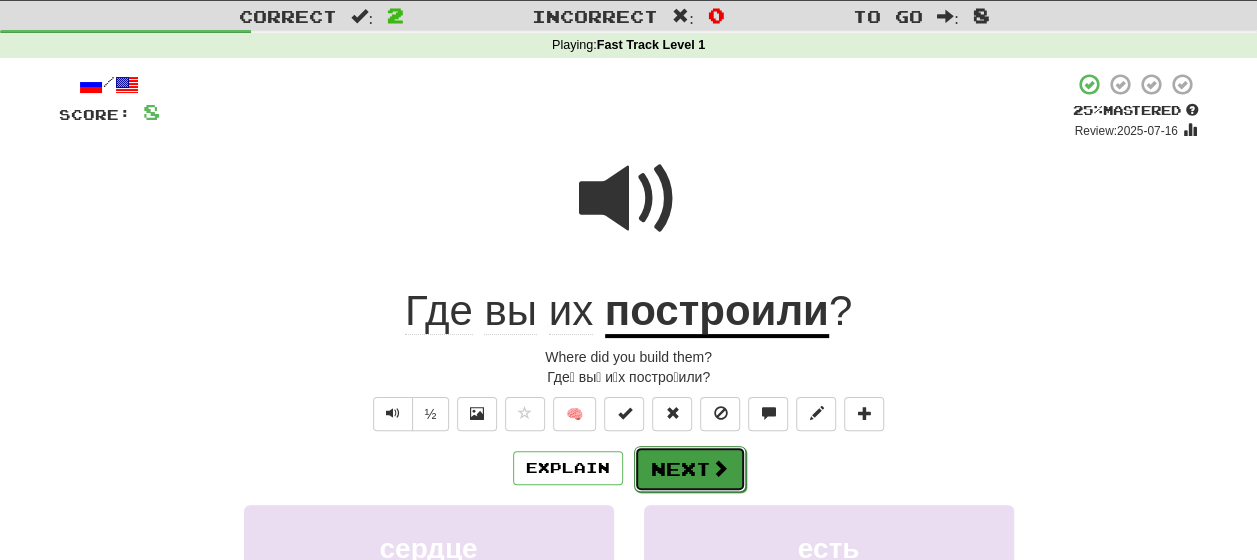 click on "Next" at bounding box center (690, 469) 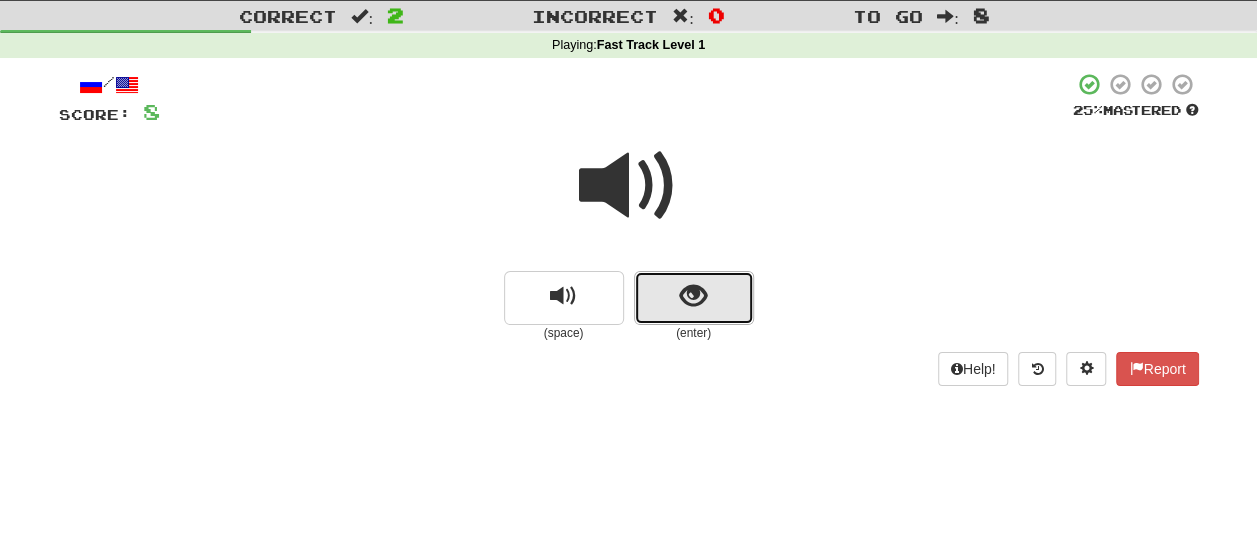 click at bounding box center (694, 298) 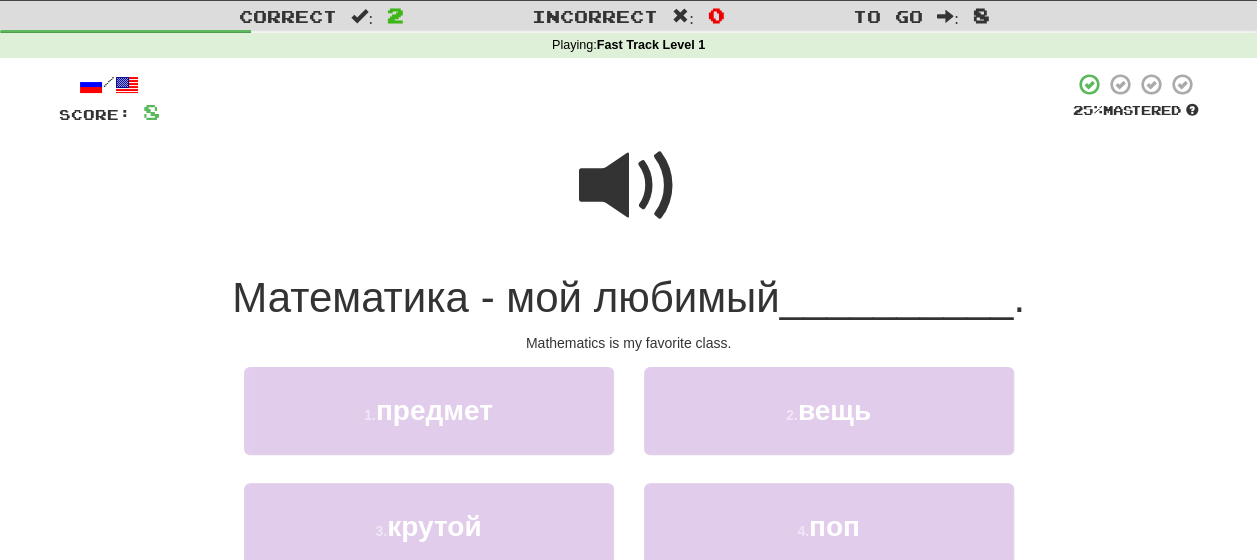 click at bounding box center [629, 186] 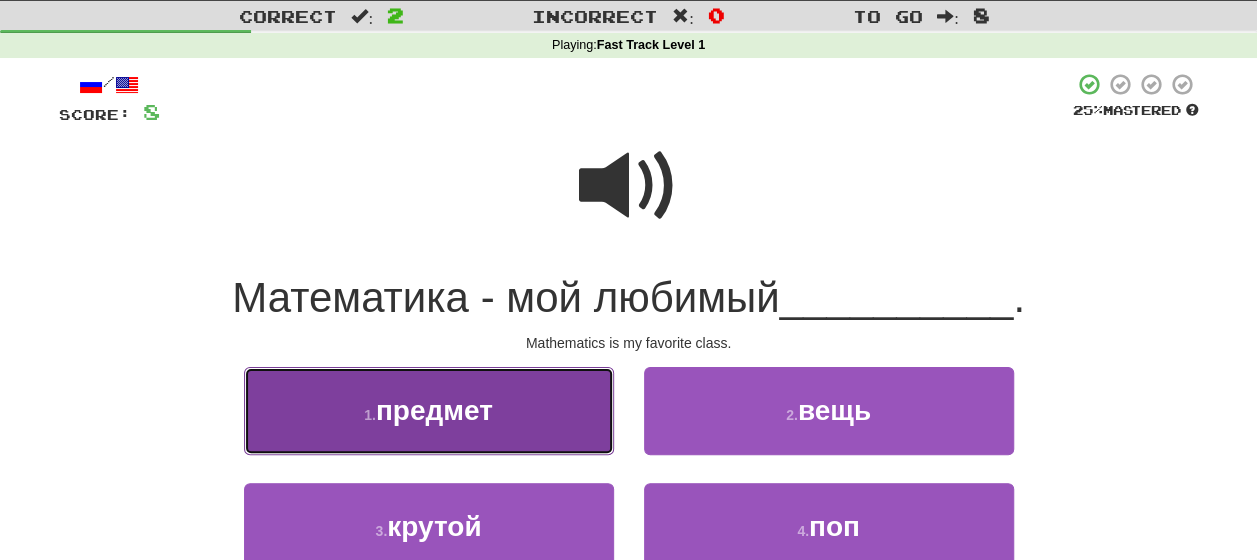 click on "1 .  предмет" at bounding box center [429, 410] 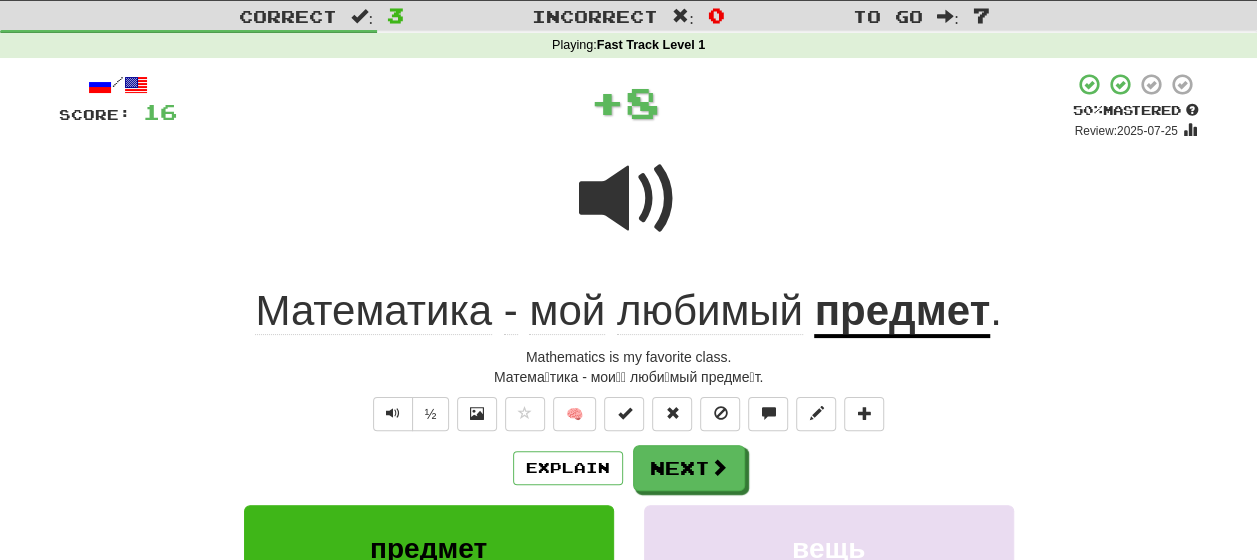 click on "предмет" at bounding box center (902, 312) 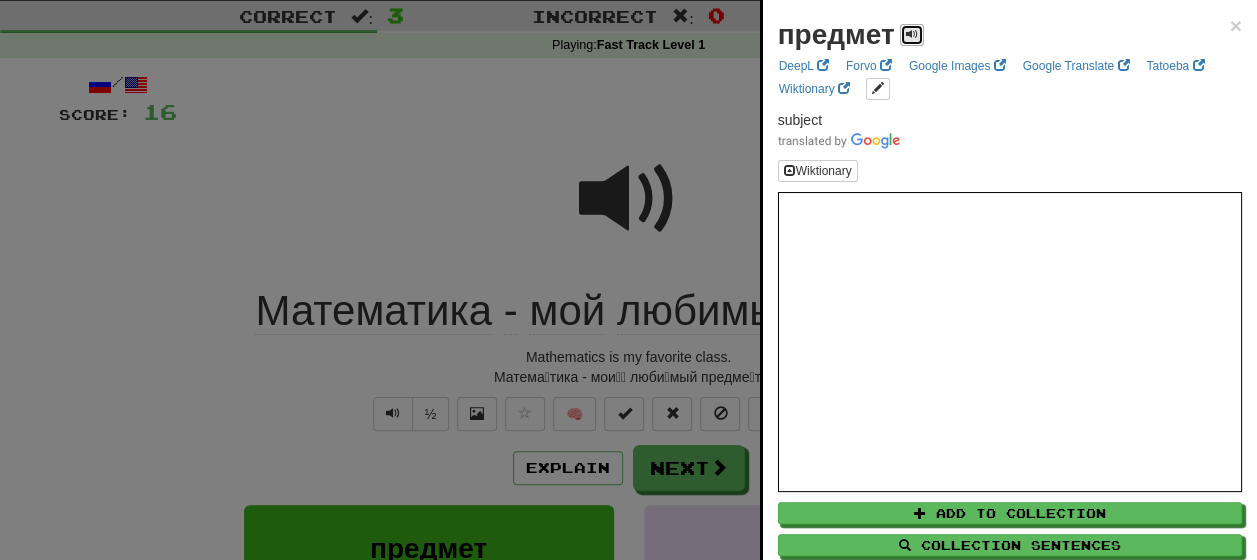 click at bounding box center (912, 35) 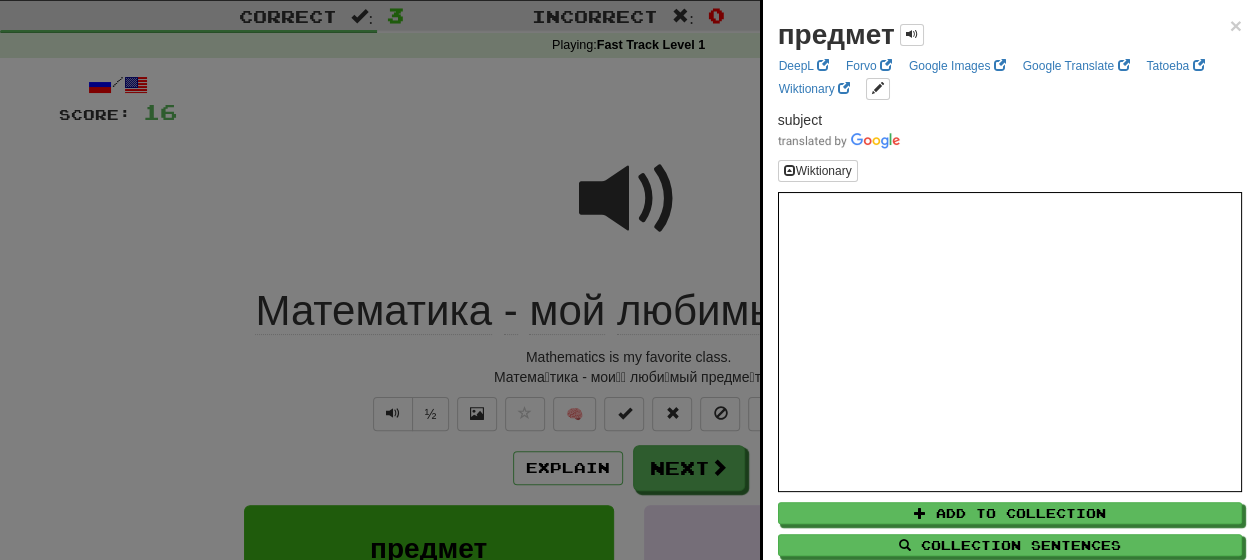 click at bounding box center [628, 280] 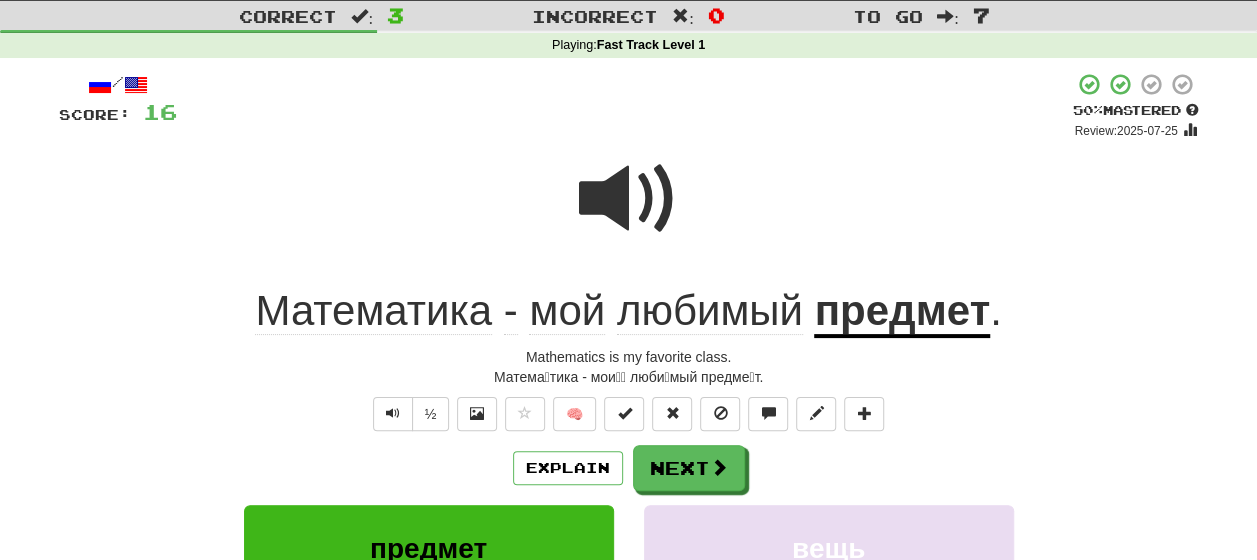 click at bounding box center (629, 199) 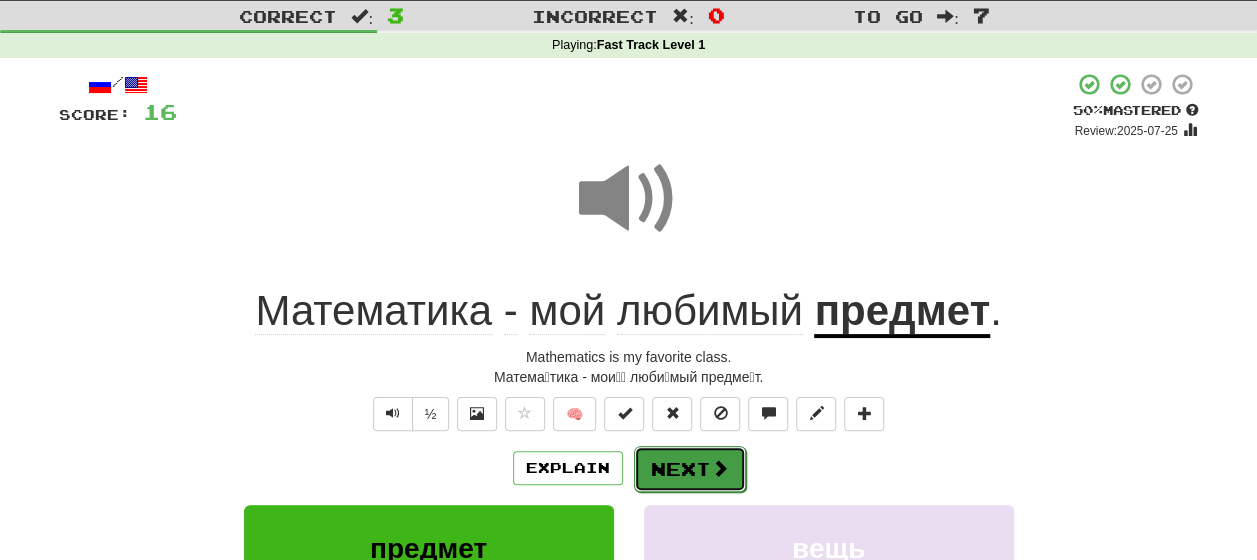 click on "Next" at bounding box center [690, 469] 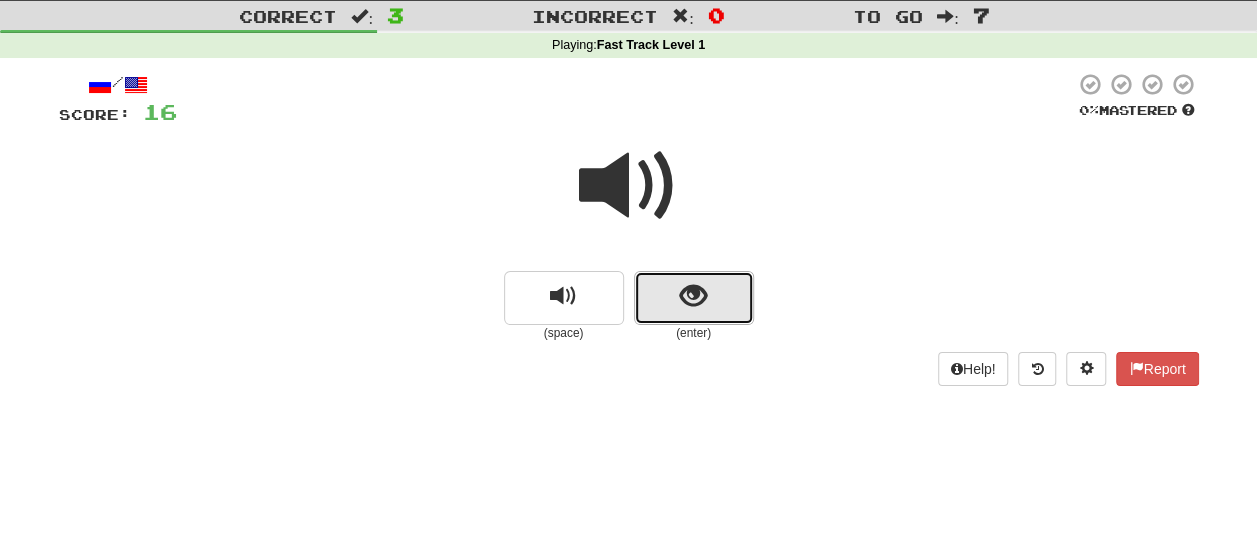 click at bounding box center (694, 298) 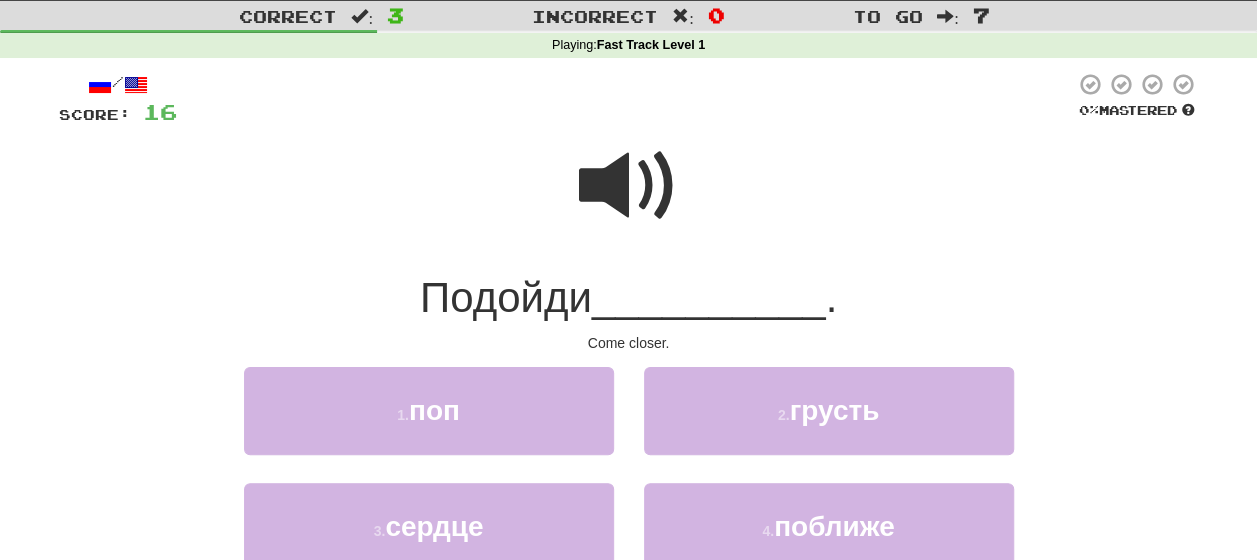 click at bounding box center (629, 186) 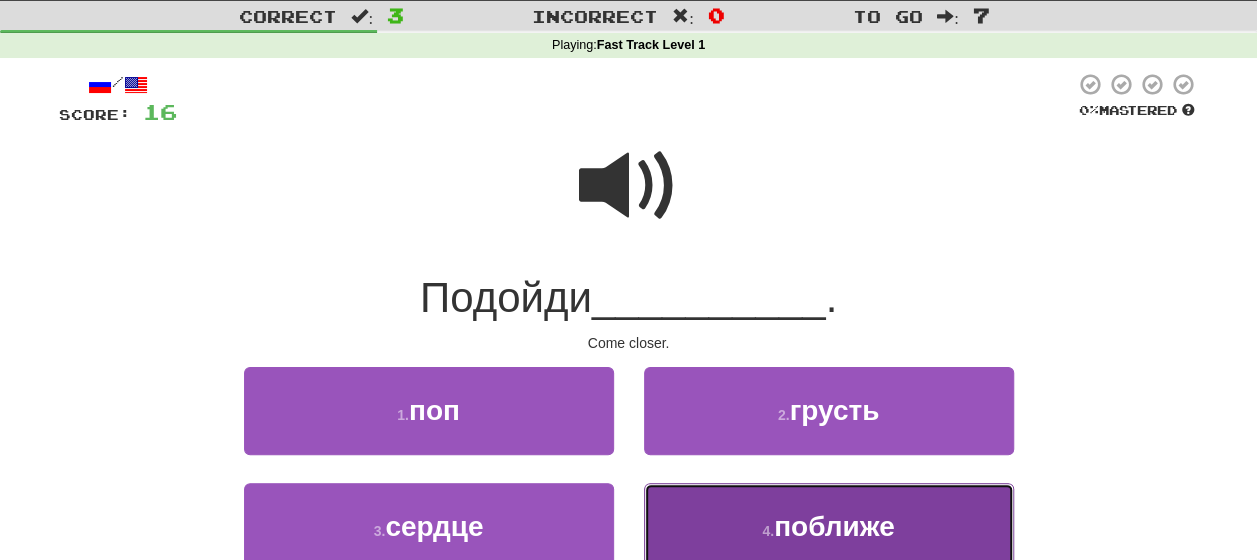 click on "поближе" at bounding box center (834, 526) 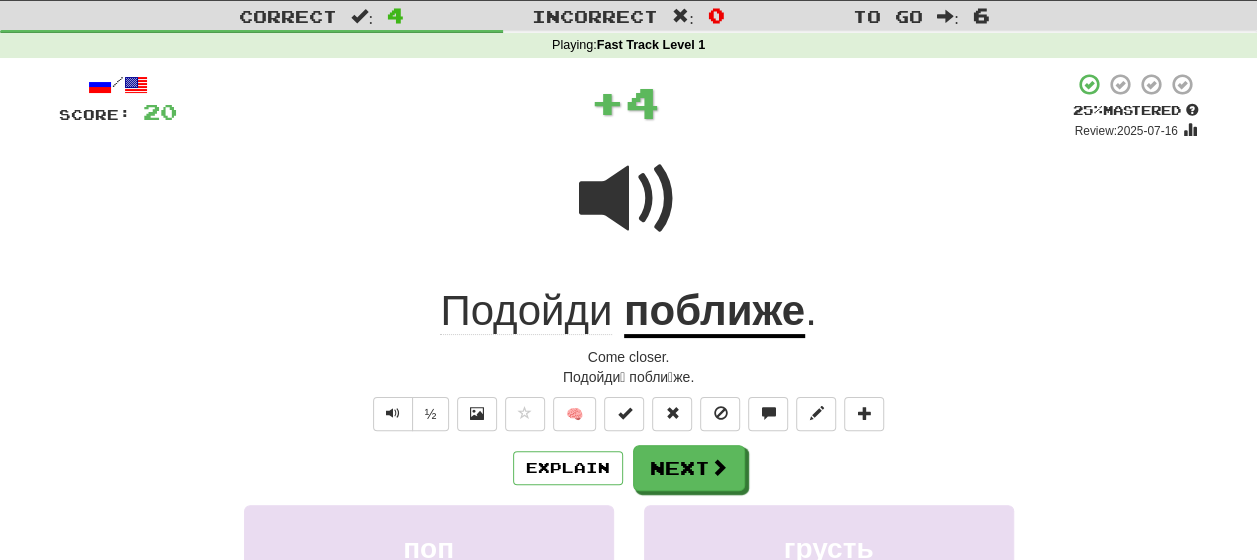 click on "Explain Next" at bounding box center (629, 468) 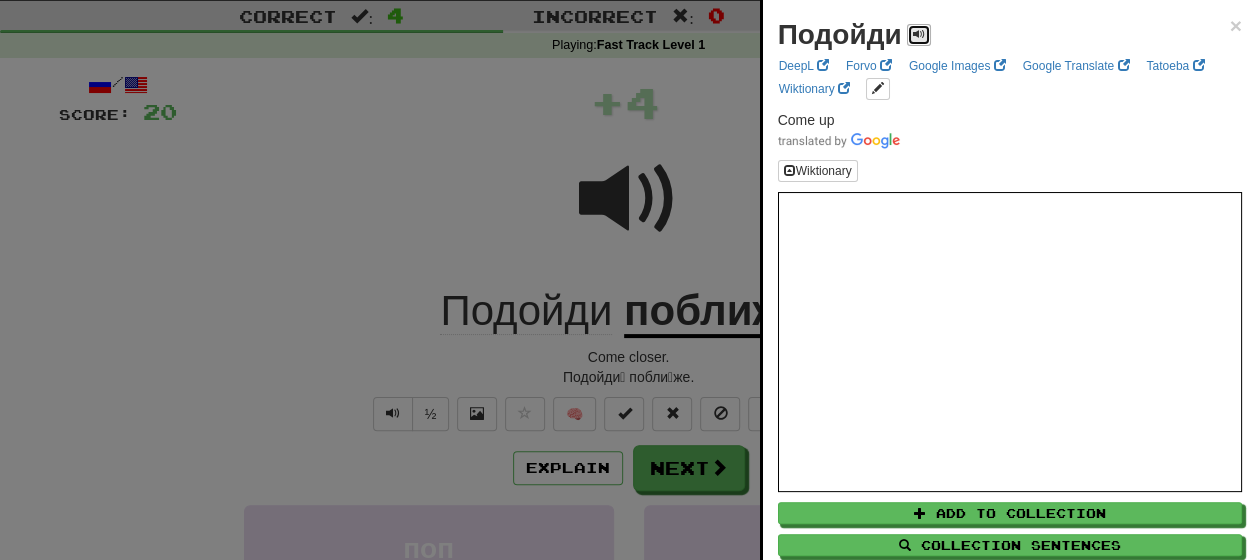 click at bounding box center (919, 34) 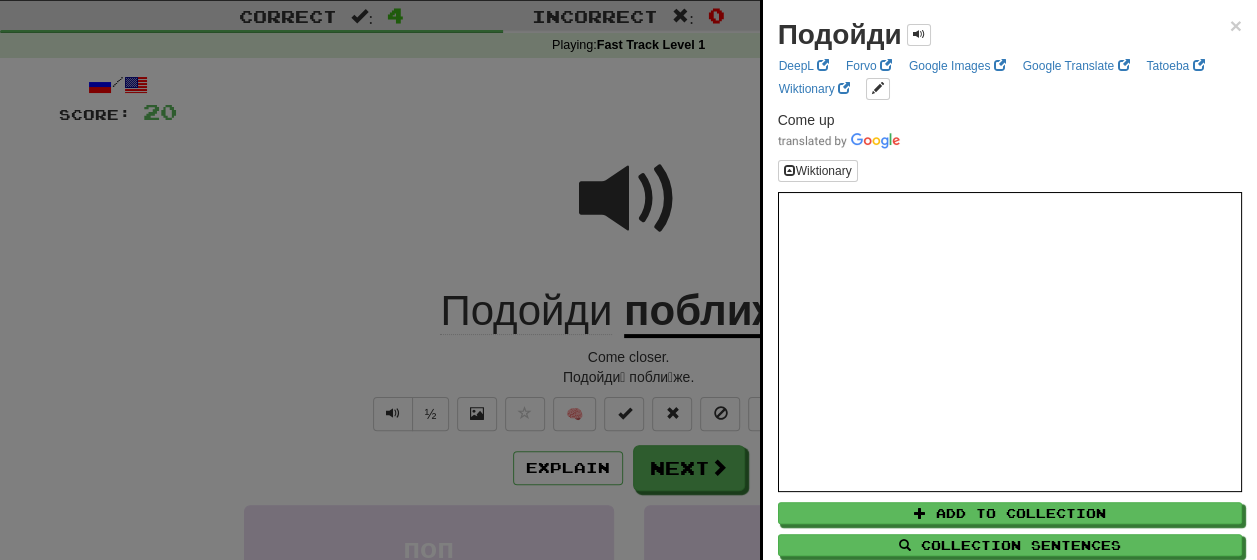 click at bounding box center [628, 280] 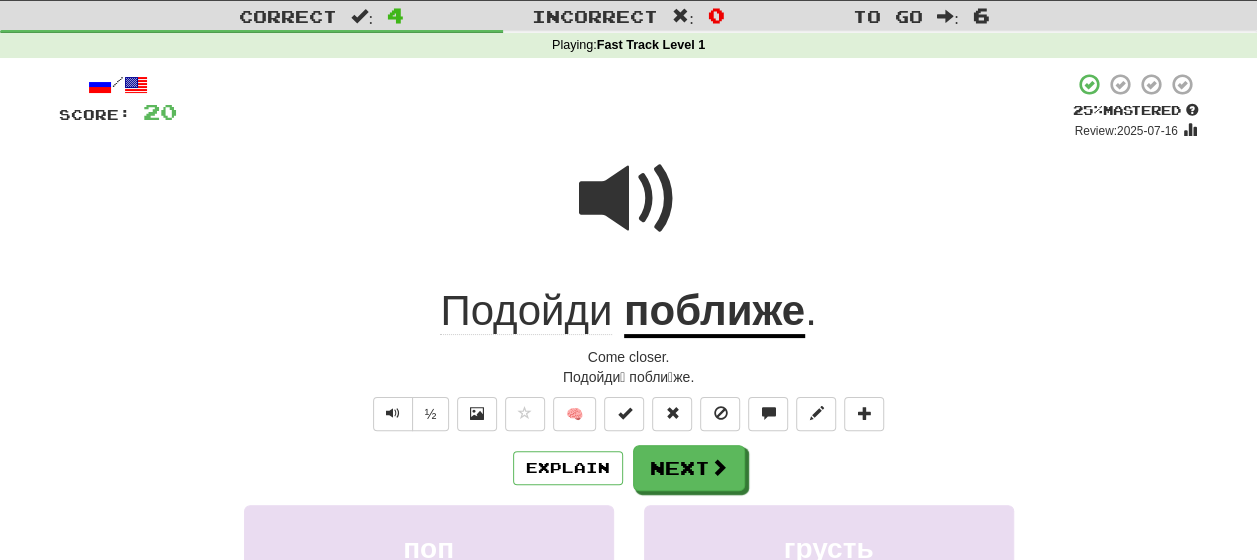 click on "поближе" at bounding box center (714, 312) 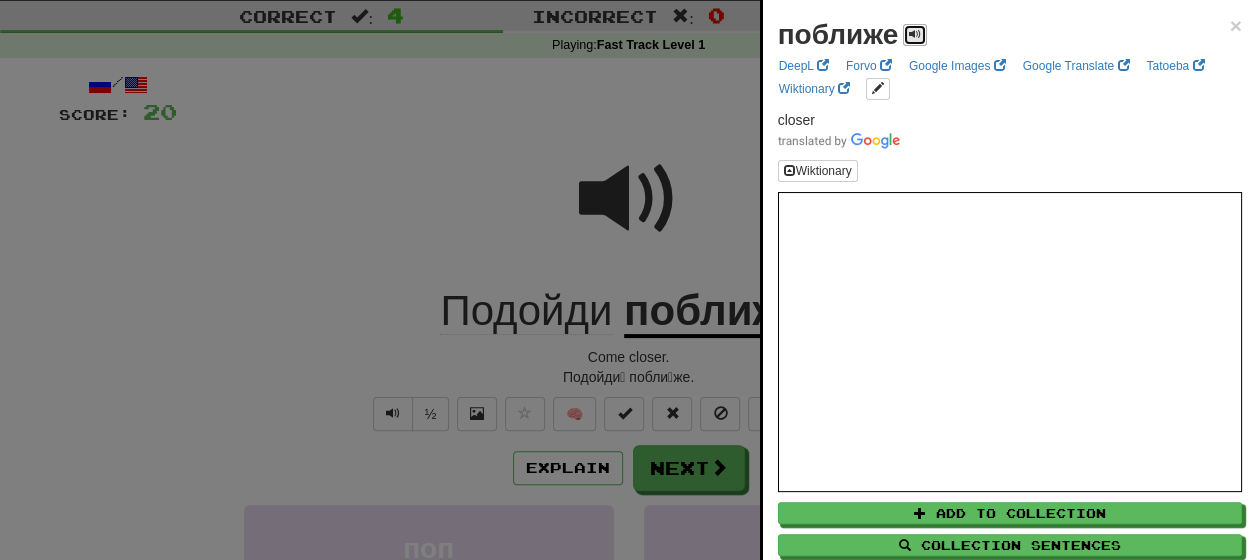 click at bounding box center (915, 35) 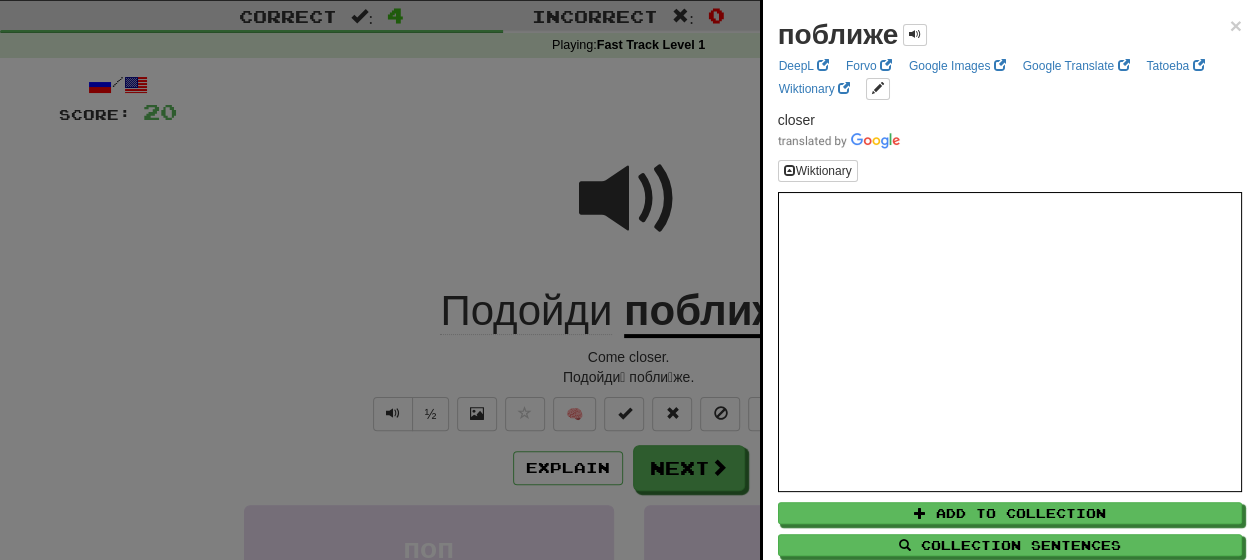 click at bounding box center (628, 280) 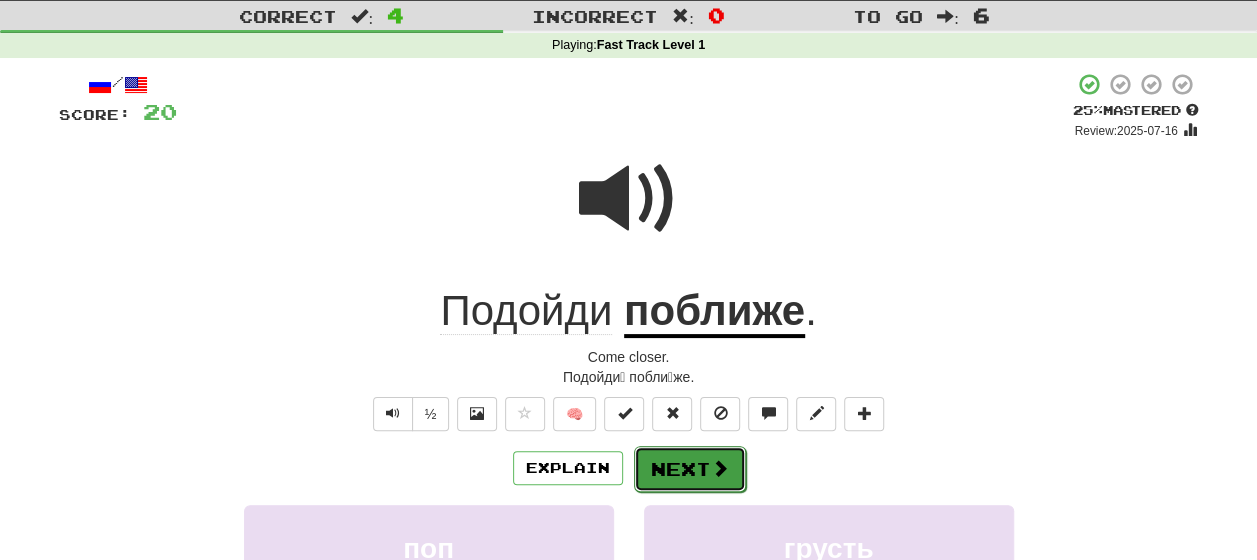 click on "Next" at bounding box center [690, 469] 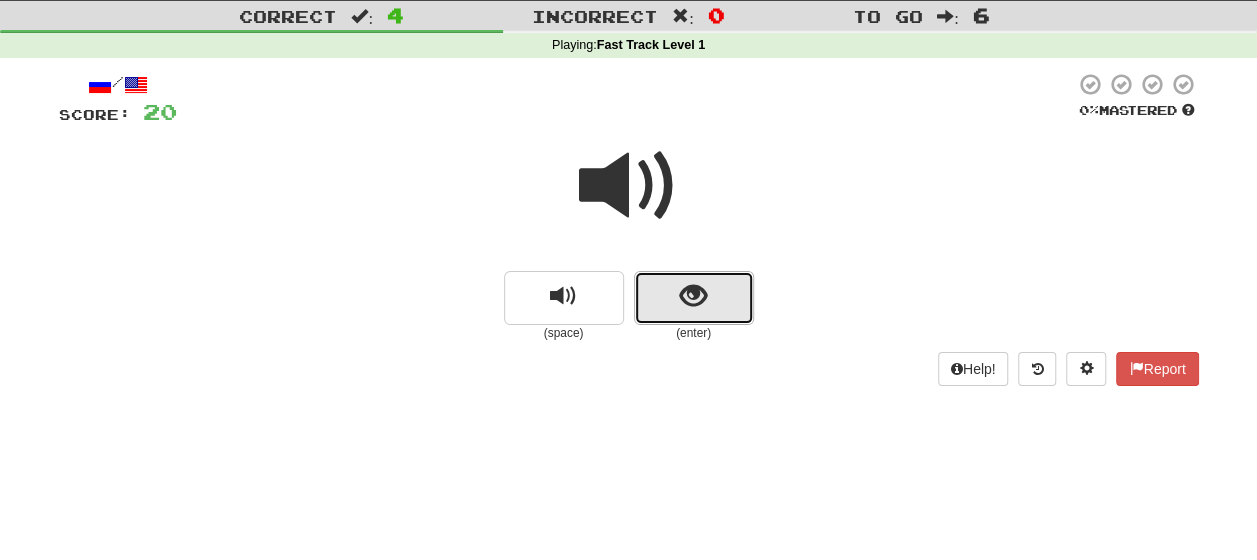 click at bounding box center [694, 298] 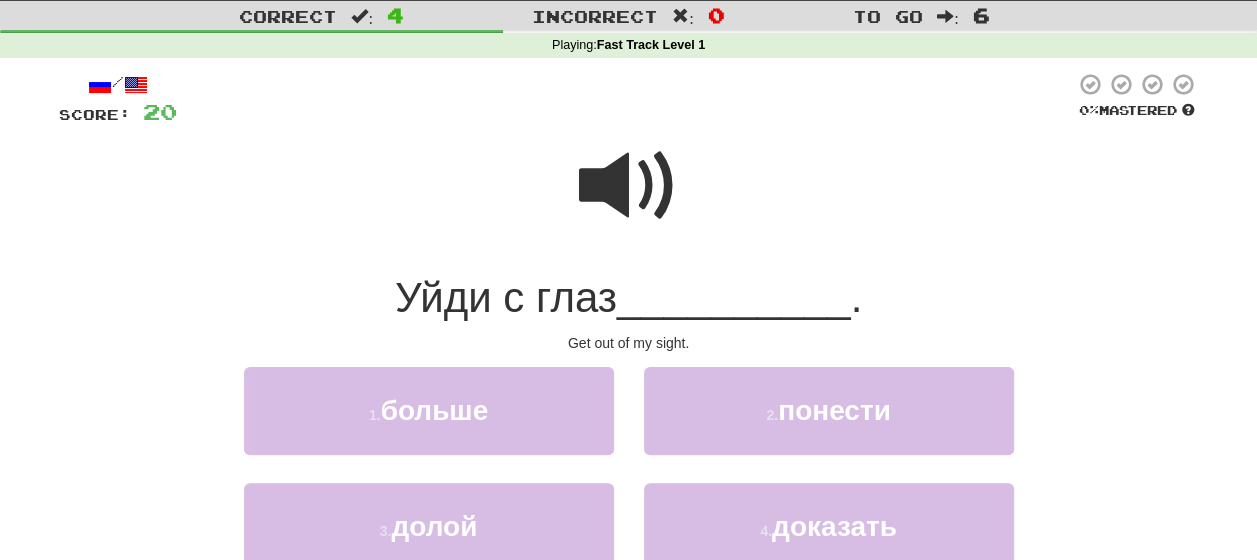 click at bounding box center (629, 186) 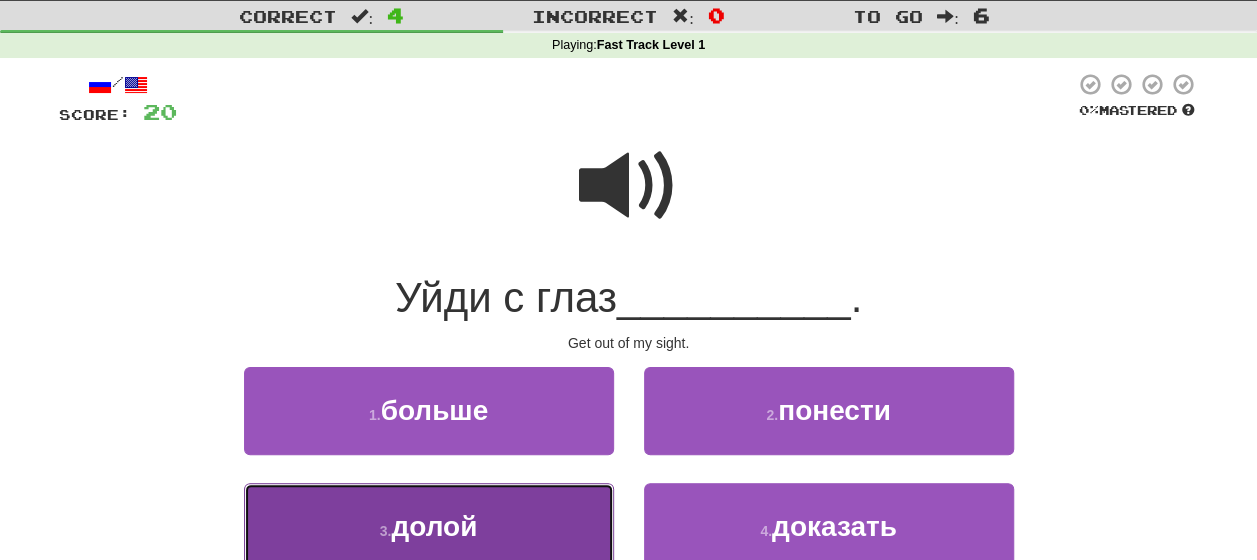 click on "3 .  долой" at bounding box center (429, 526) 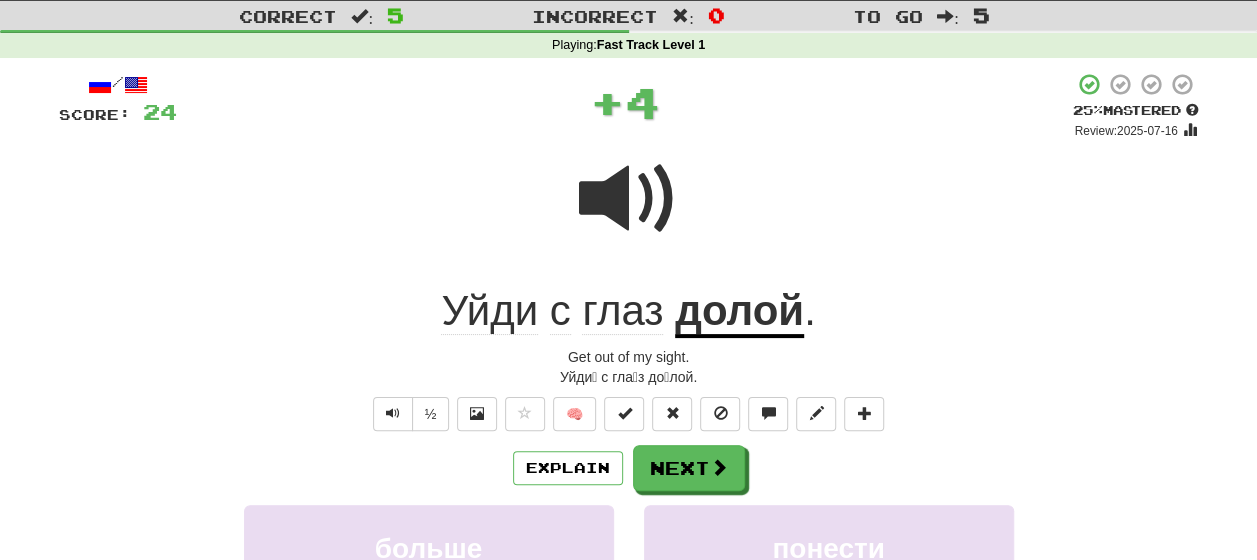 click on "Explain Next" at bounding box center (629, 468) 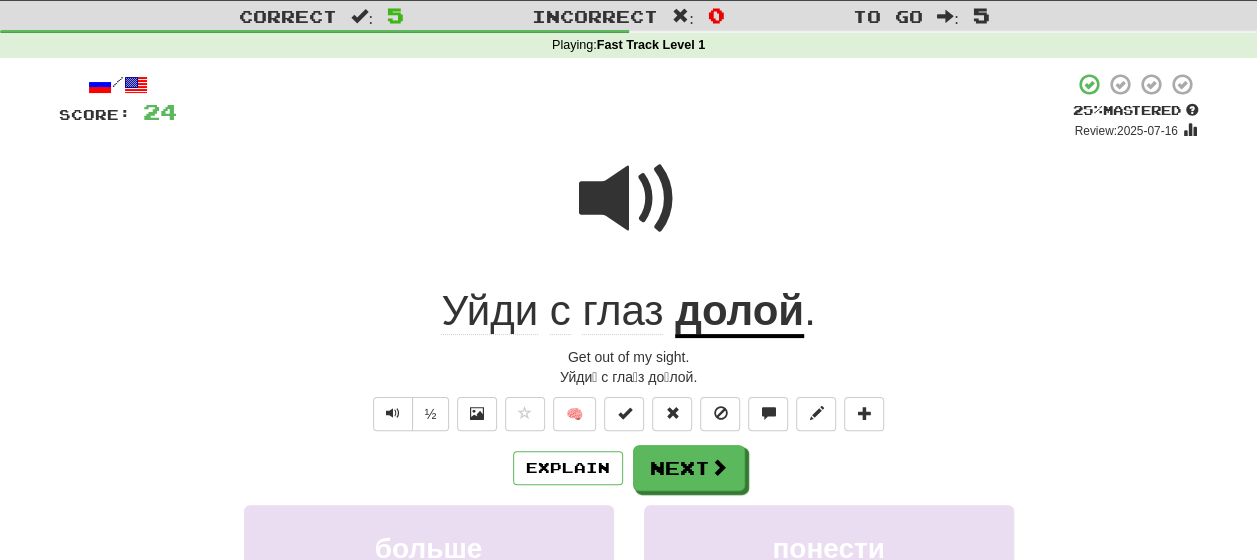 click on "долой" at bounding box center (739, 312) 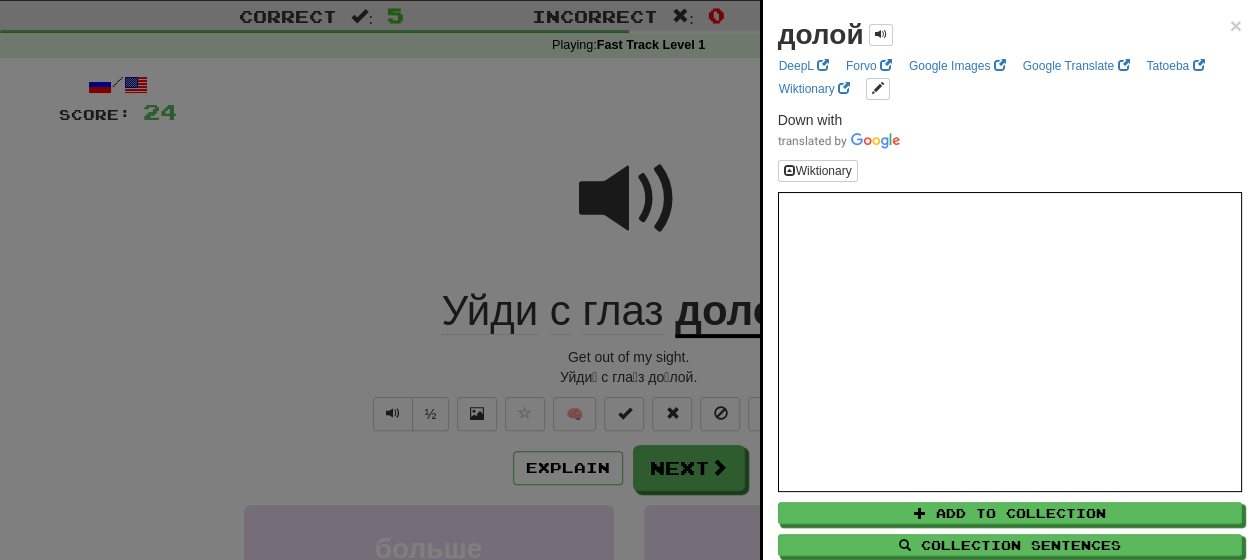 click at bounding box center (628, 280) 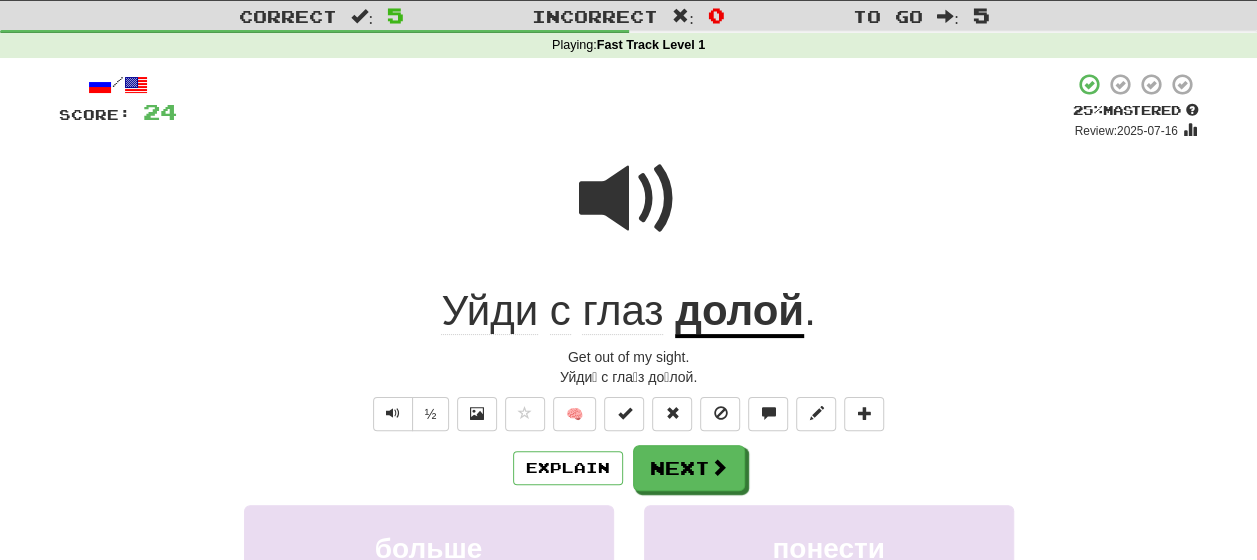 click on "Уйди" 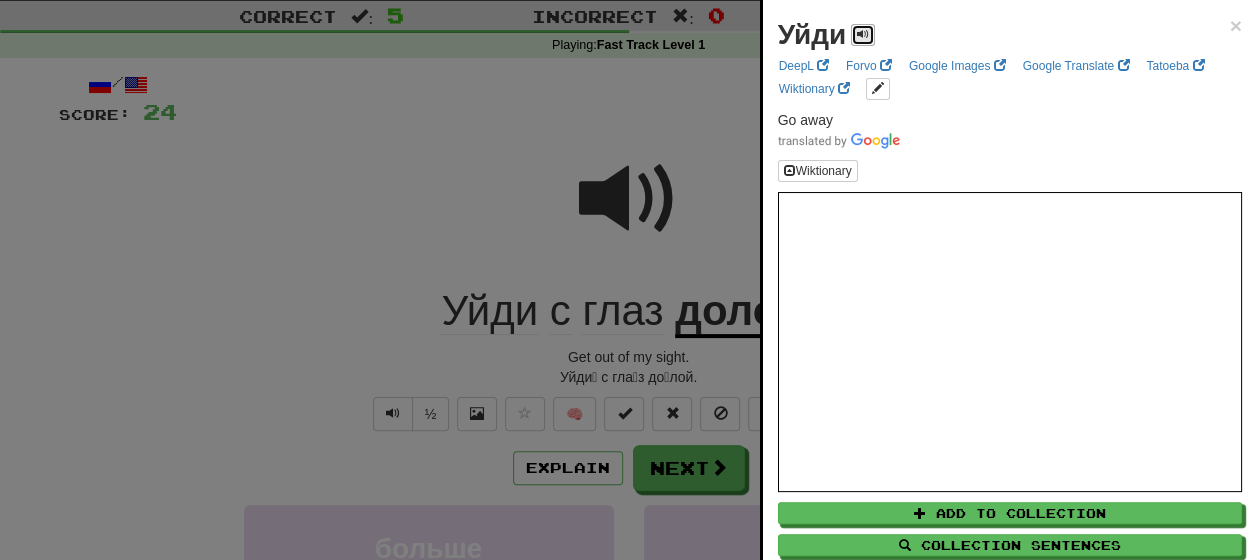 click at bounding box center (863, 34) 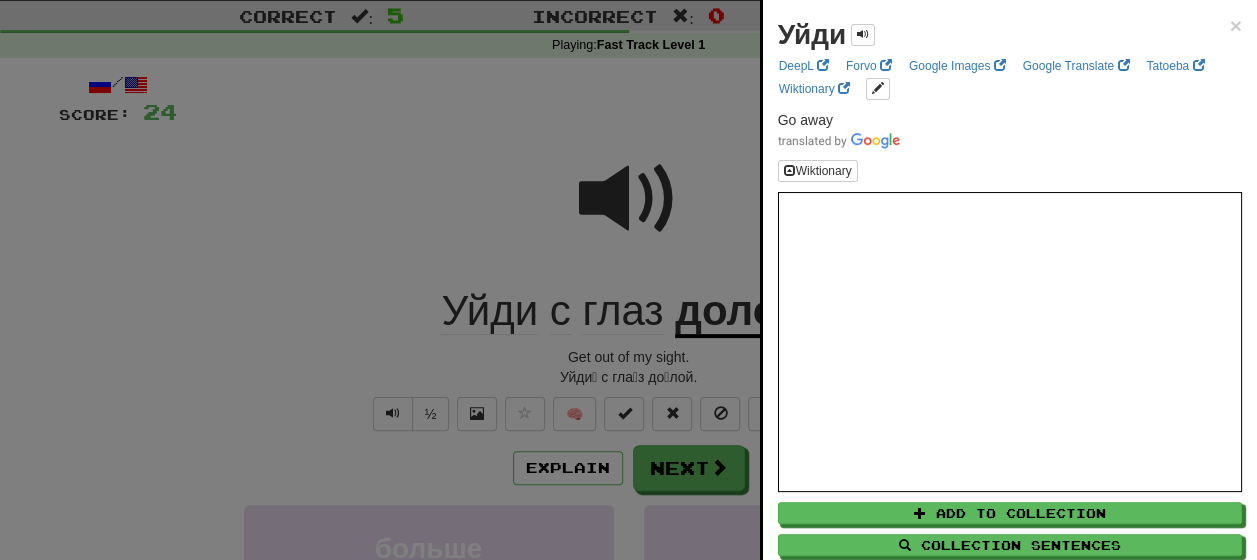 click at bounding box center (628, 280) 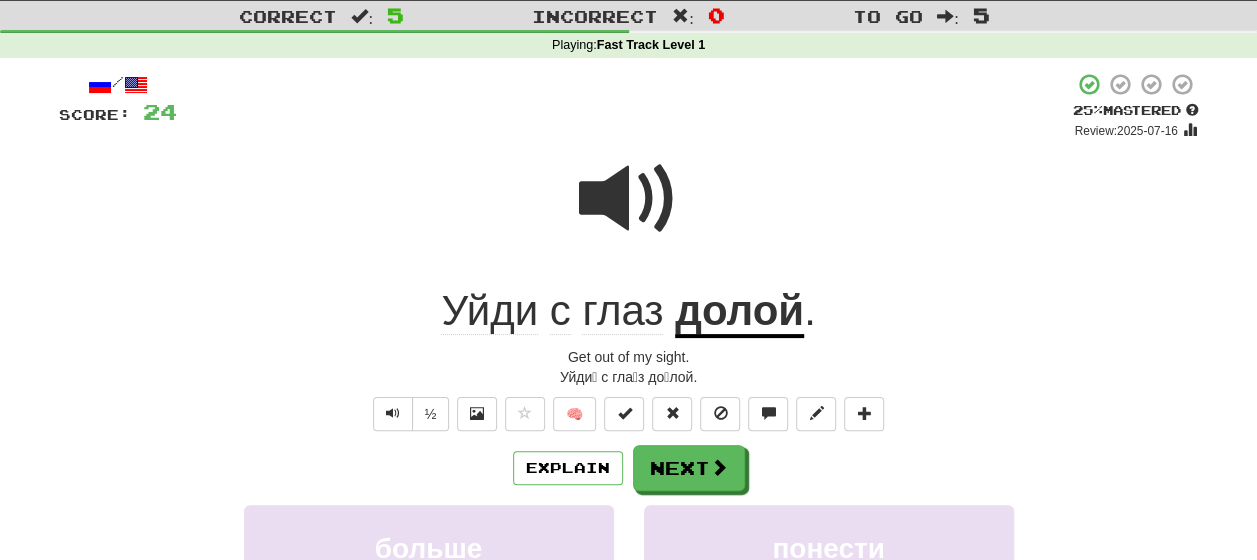 click at bounding box center (629, 199) 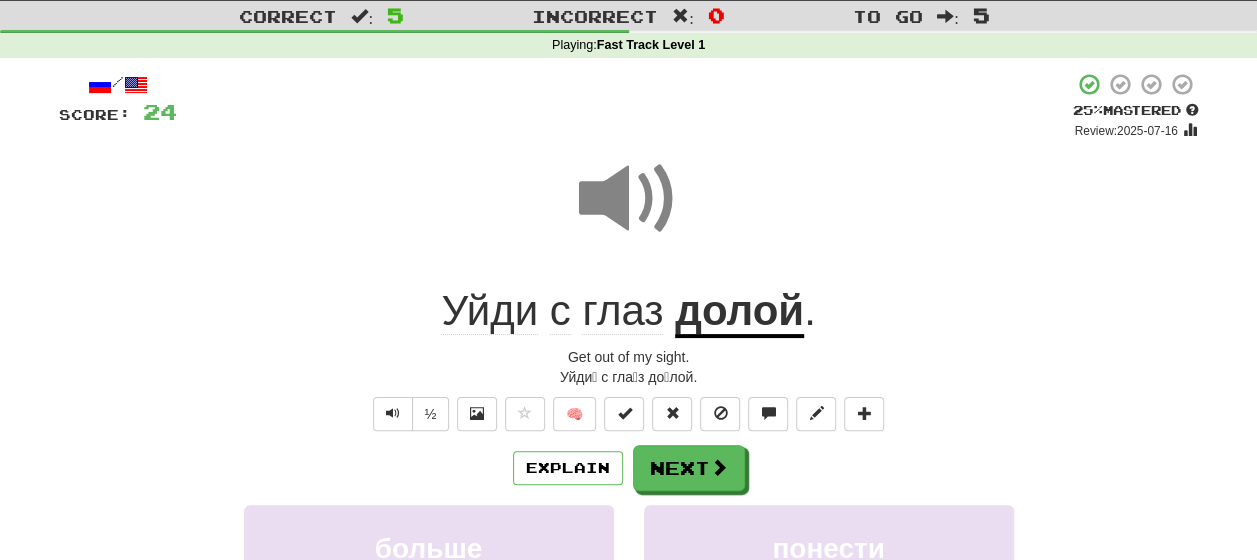 click on "долой" at bounding box center [739, 312] 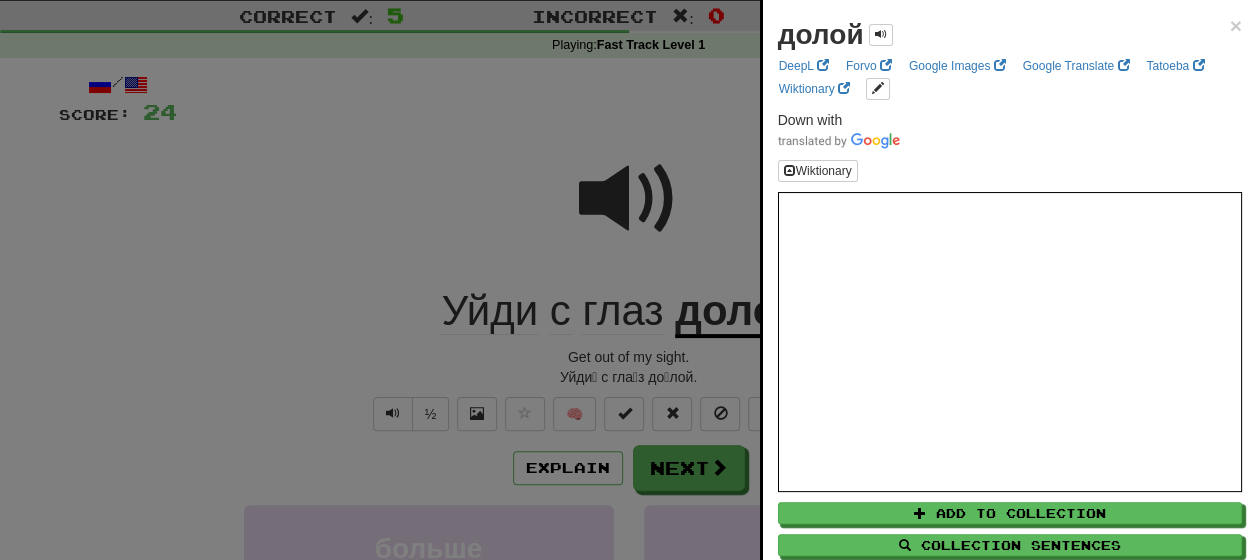 click at bounding box center (628, 280) 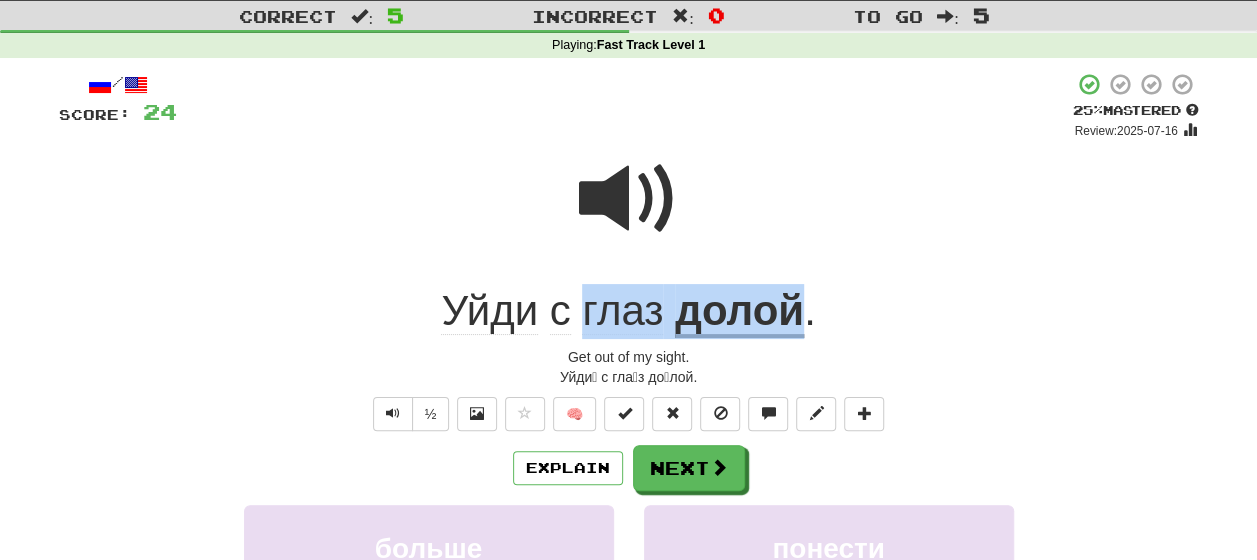 drag, startPoint x: 804, startPoint y: 313, endPoint x: 576, endPoint y: 313, distance: 228 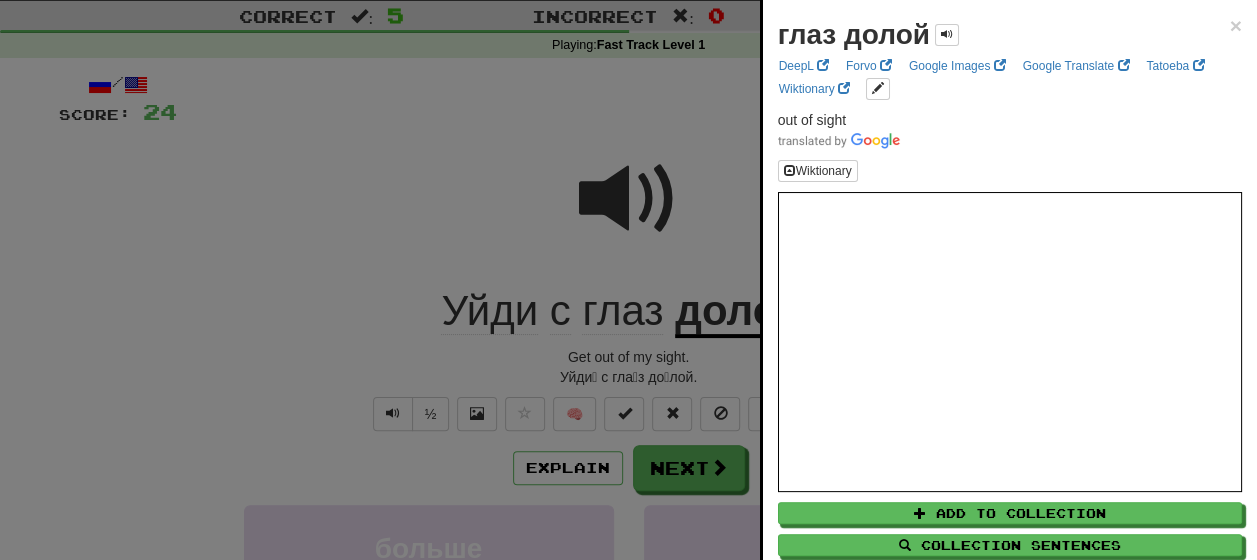 click at bounding box center (628, 280) 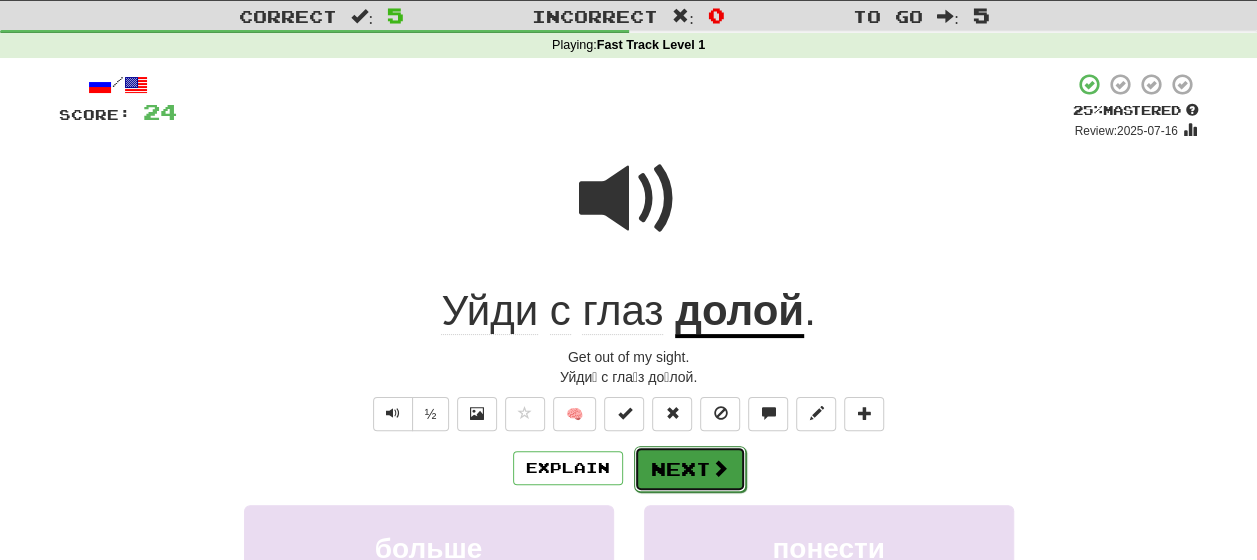 click on "Next" at bounding box center (690, 469) 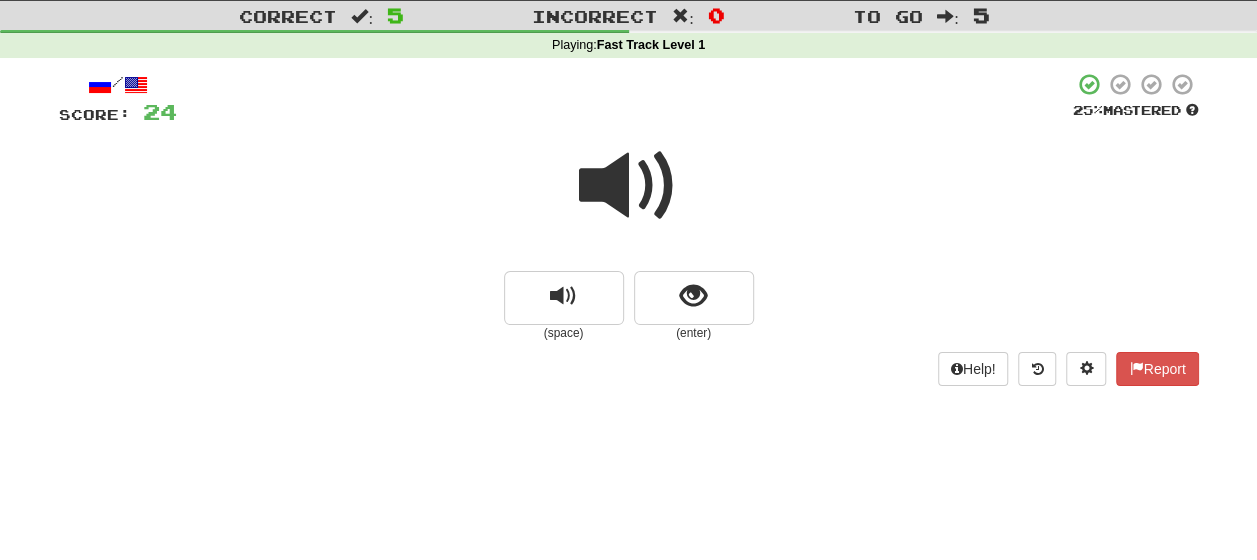 click on "(enter)" at bounding box center (694, 333) 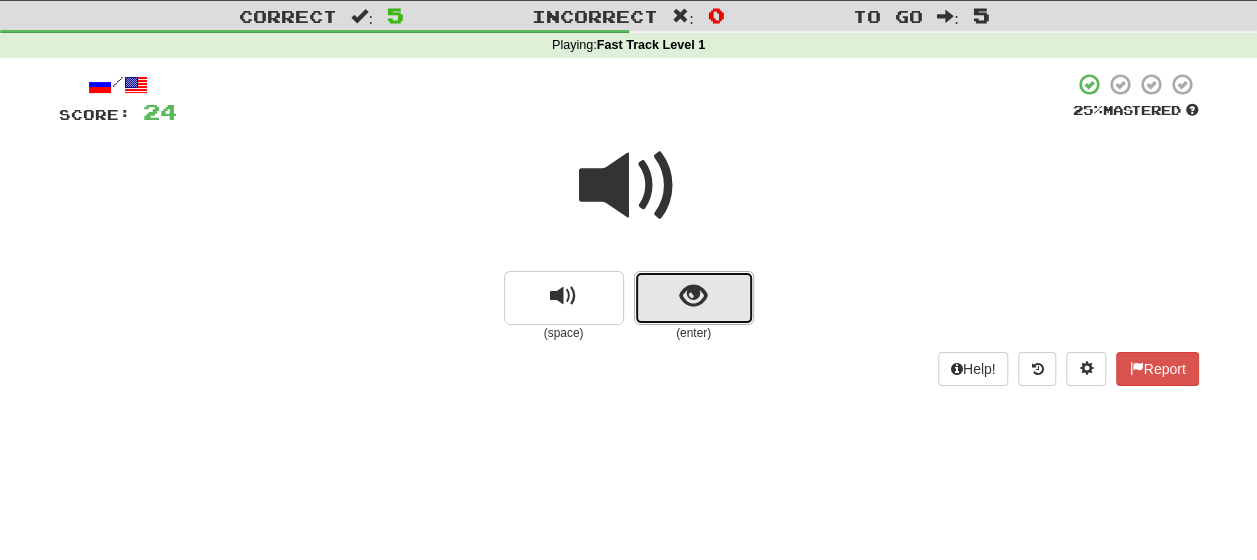 click at bounding box center [694, 298] 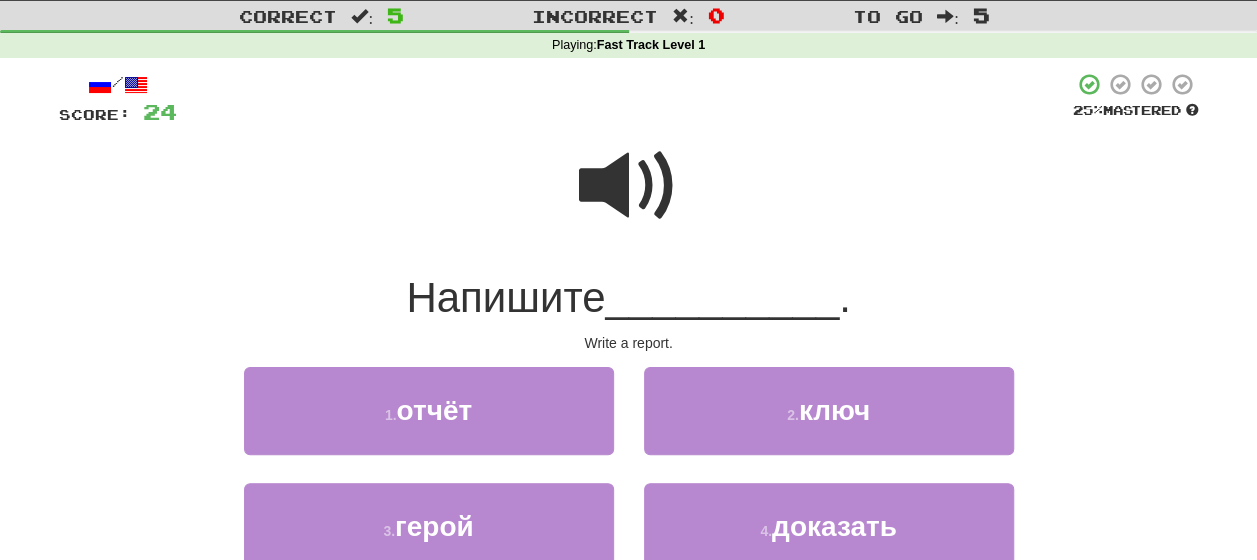 click at bounding box center (629, 186) 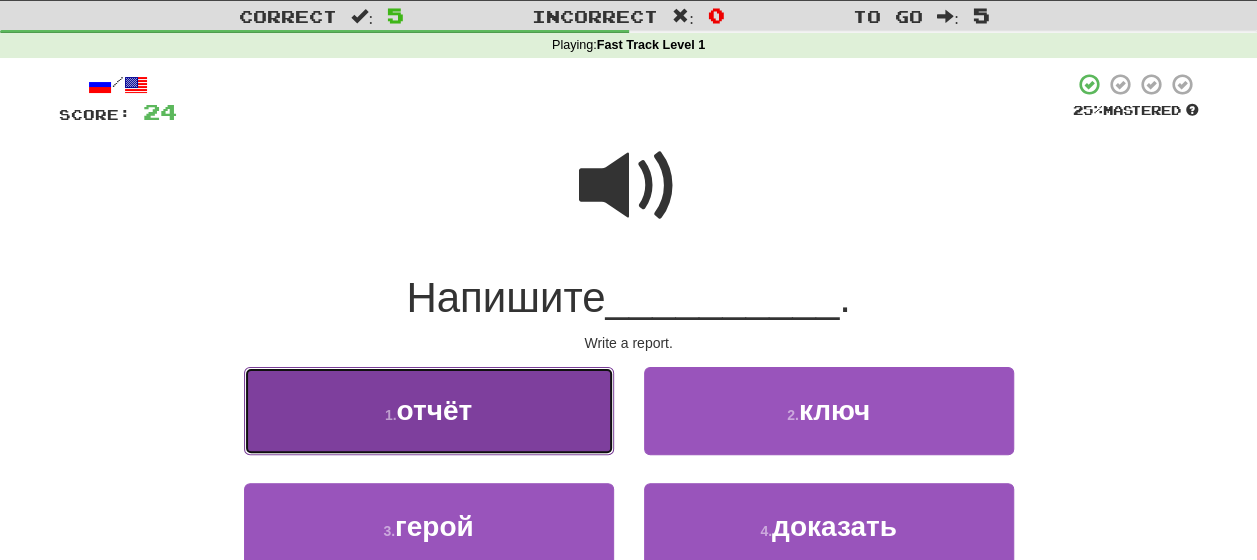 click on "отчёт" at bounding box center [435, 410] 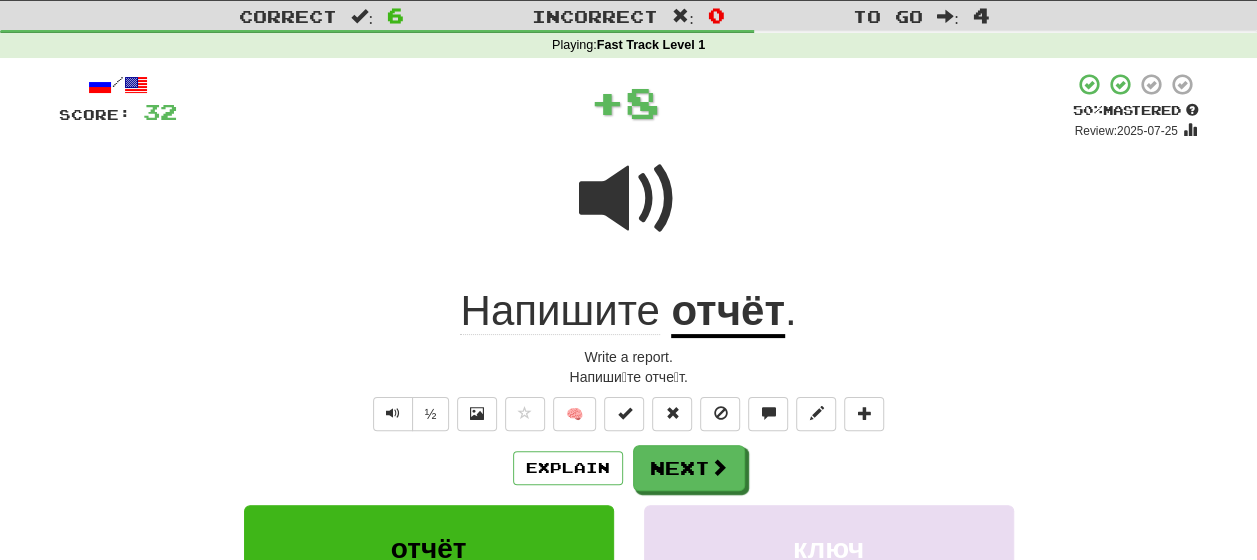 click on "Explain Next" at bounding box center [629, 468] 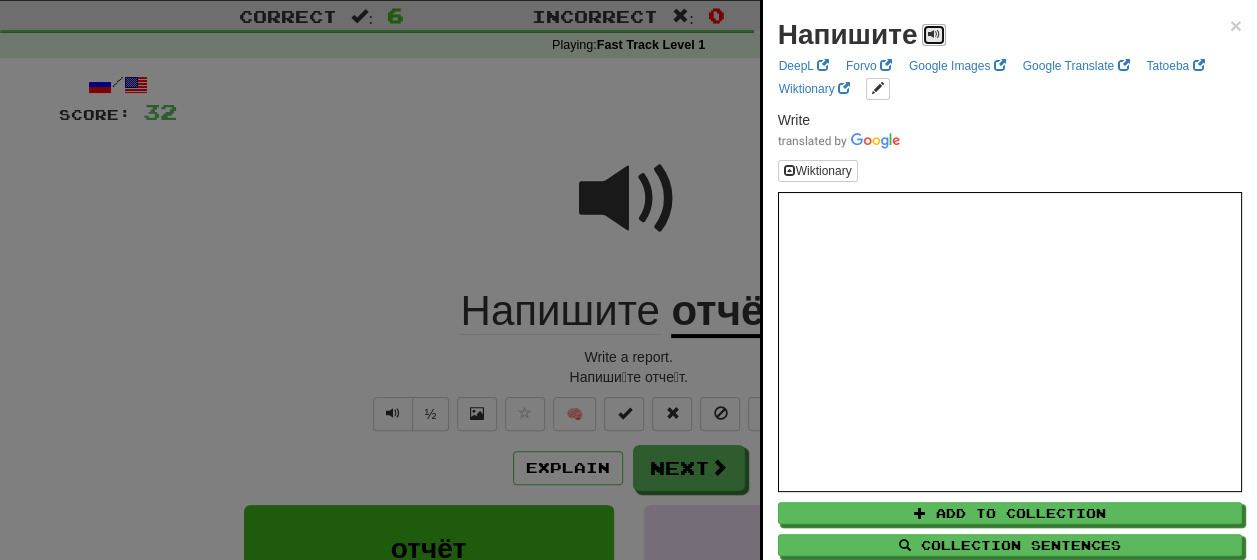 click at bounding box center (934, 35) 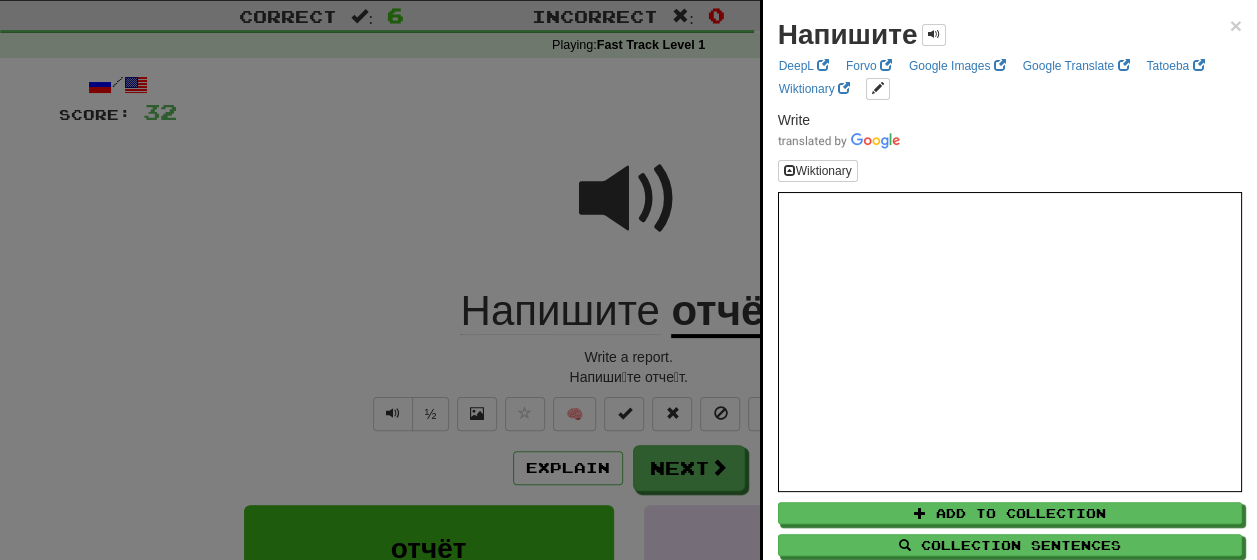 click at bounding box center (628, 280) 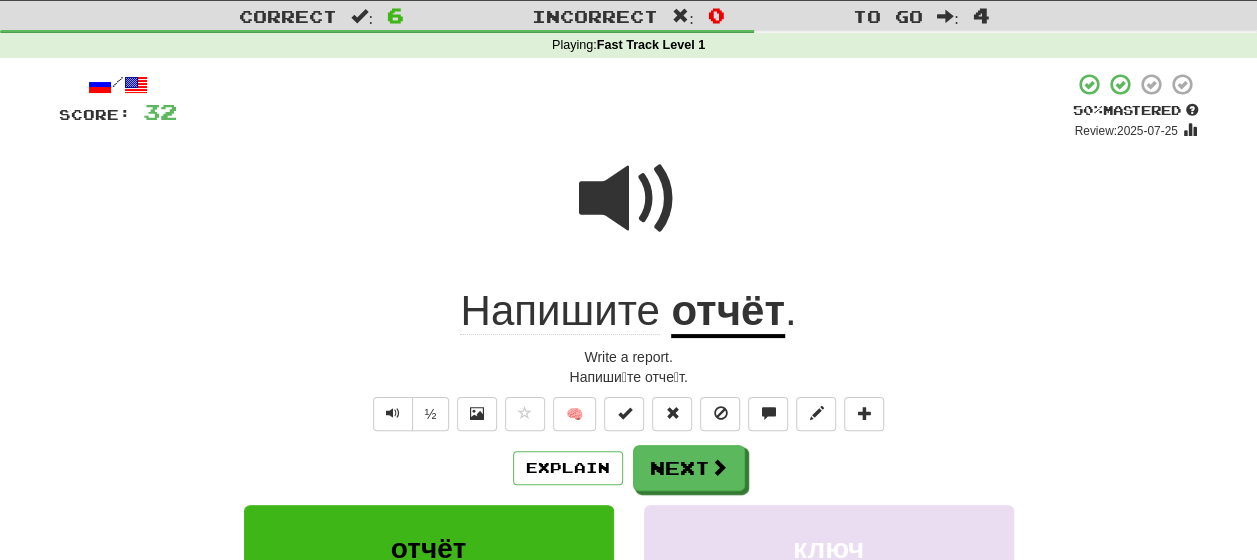 click on "отчёт" at bounding box center (728, 312) 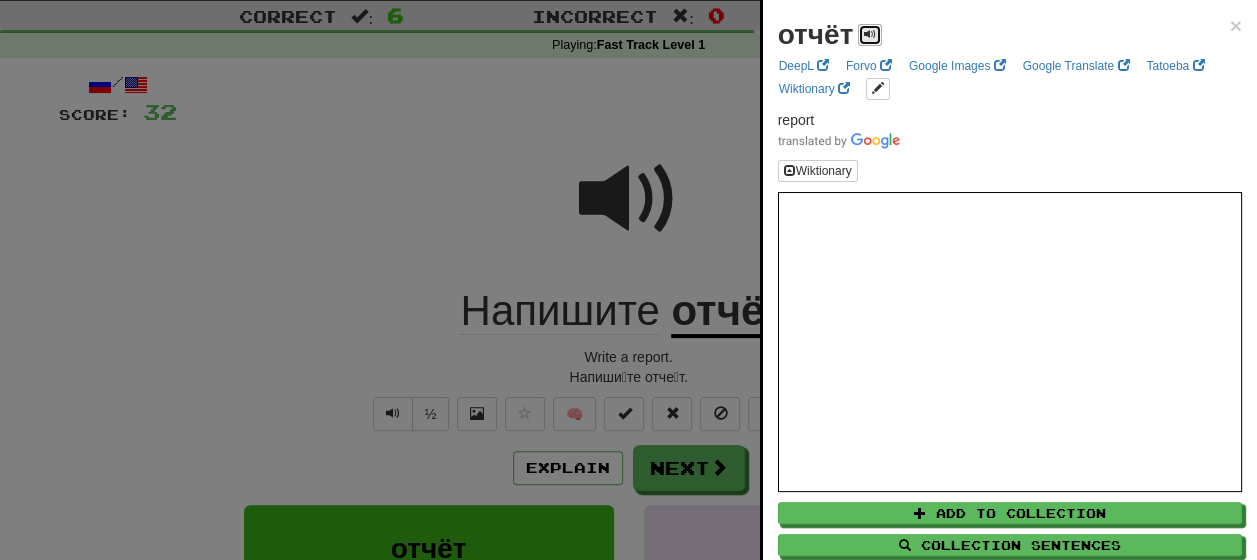 click at bounding box center [870, 34] 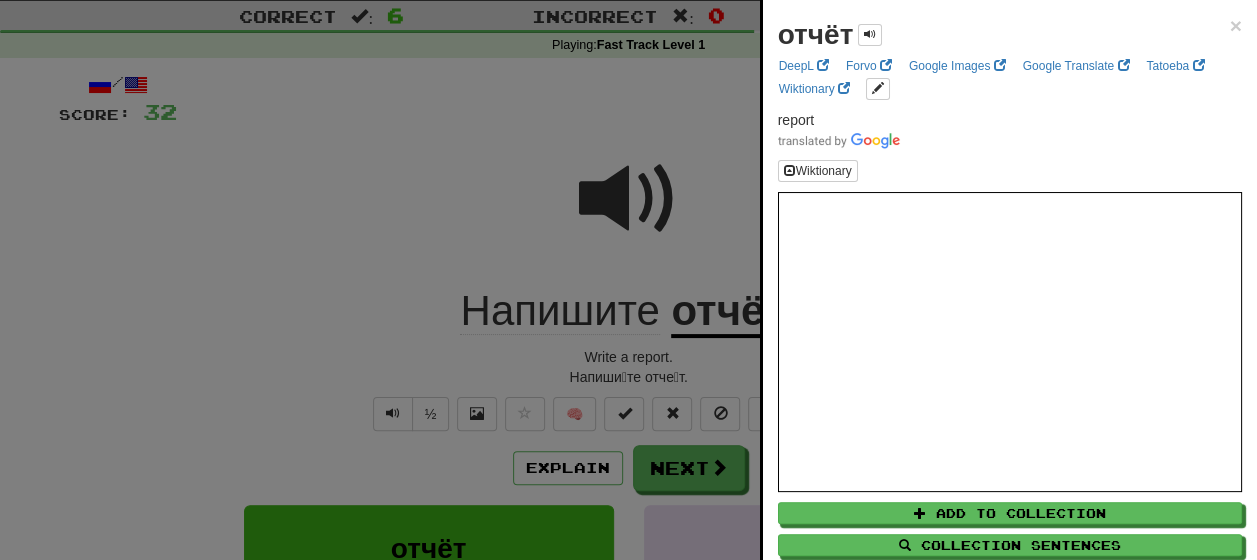 click at bounding box center (628, 280) 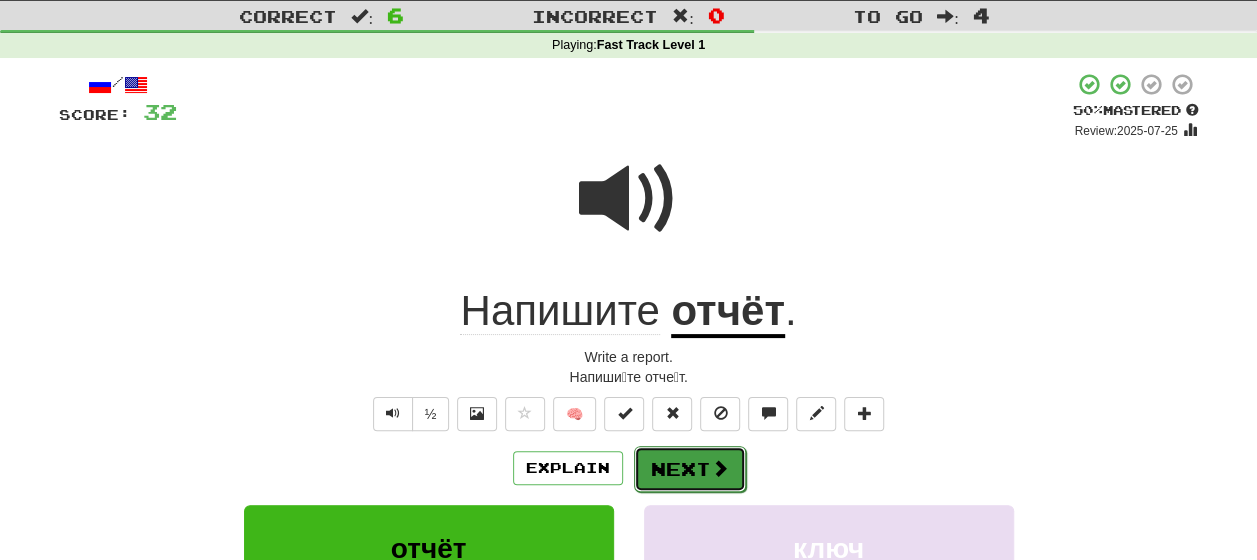 click on "Next" at bounding box center (690, 469) 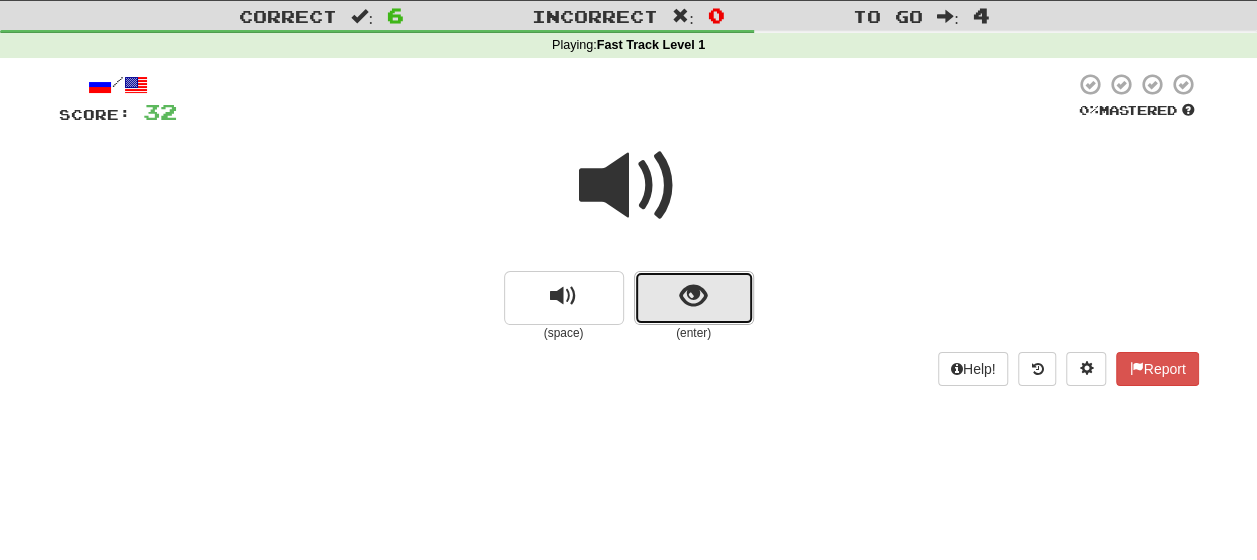 click at bounding box center (694, 298) 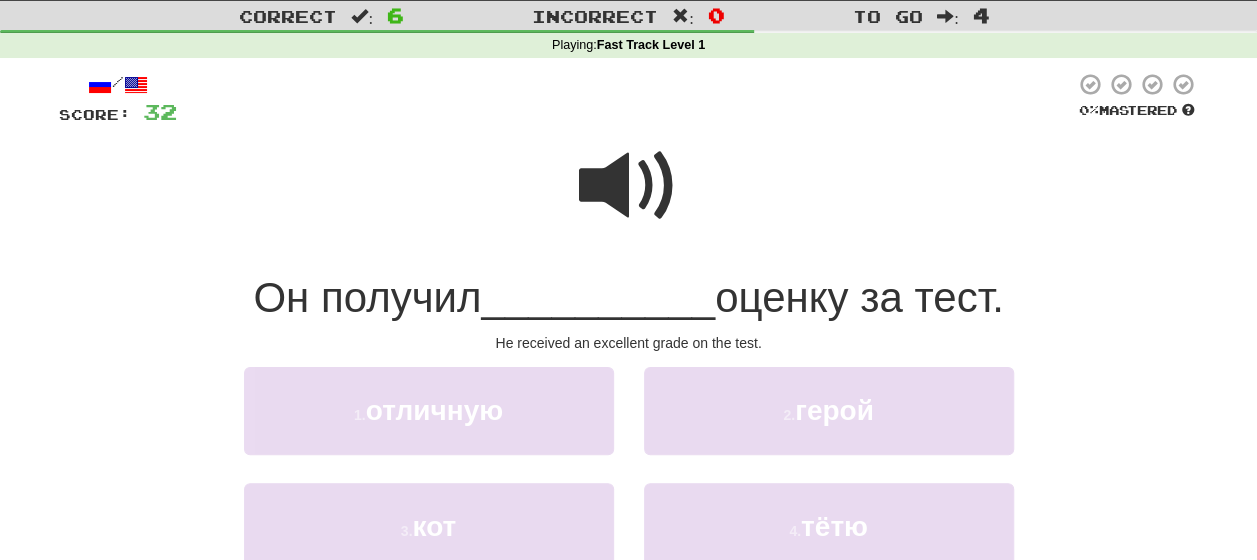 click at bounding box center [629, 186] 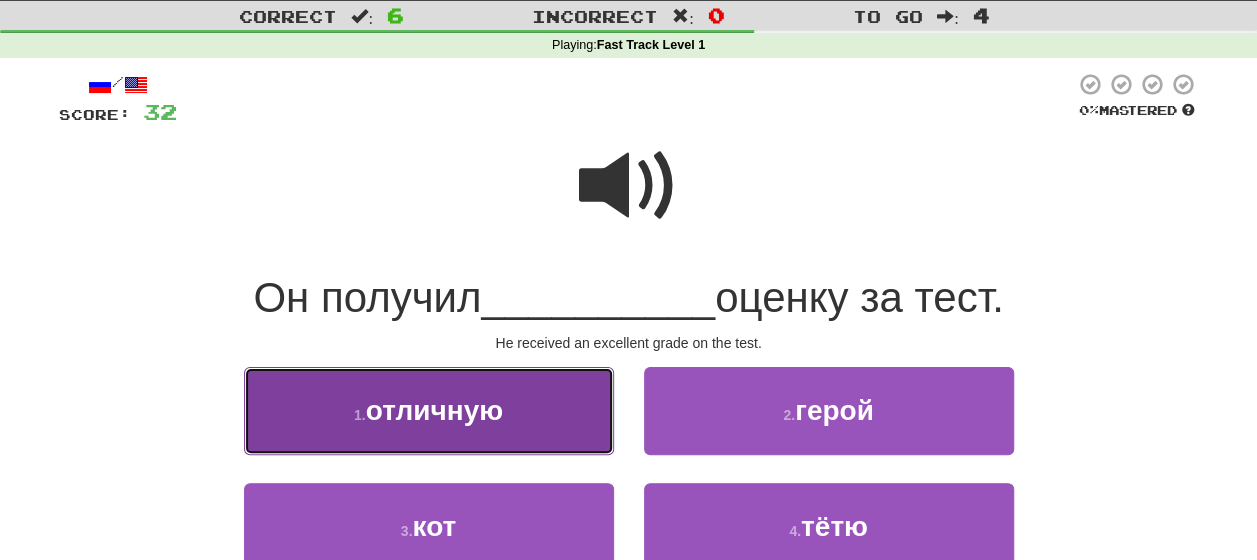 click on "1 .  отличную" at bounding box center [429, 410] 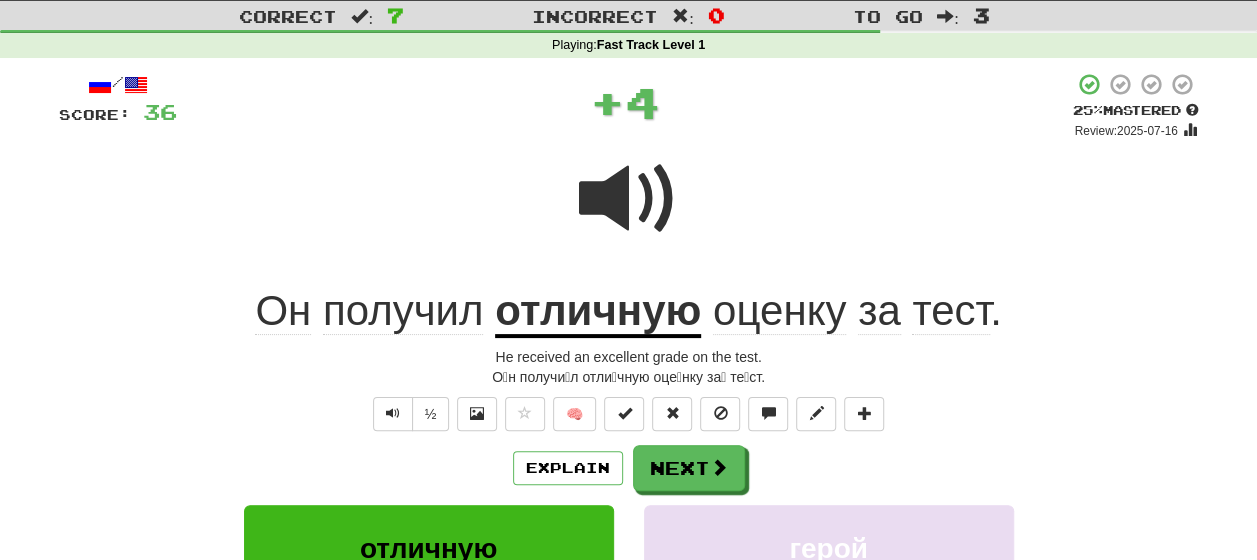 click on "Explain Next" at bounding box center [629, 468] 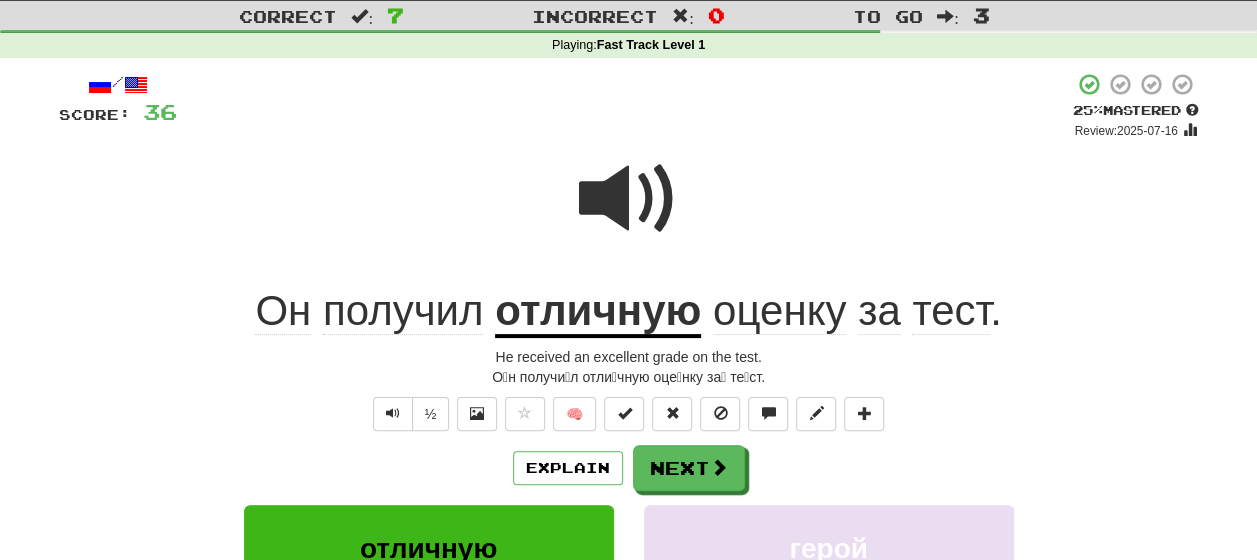 click on "получил" 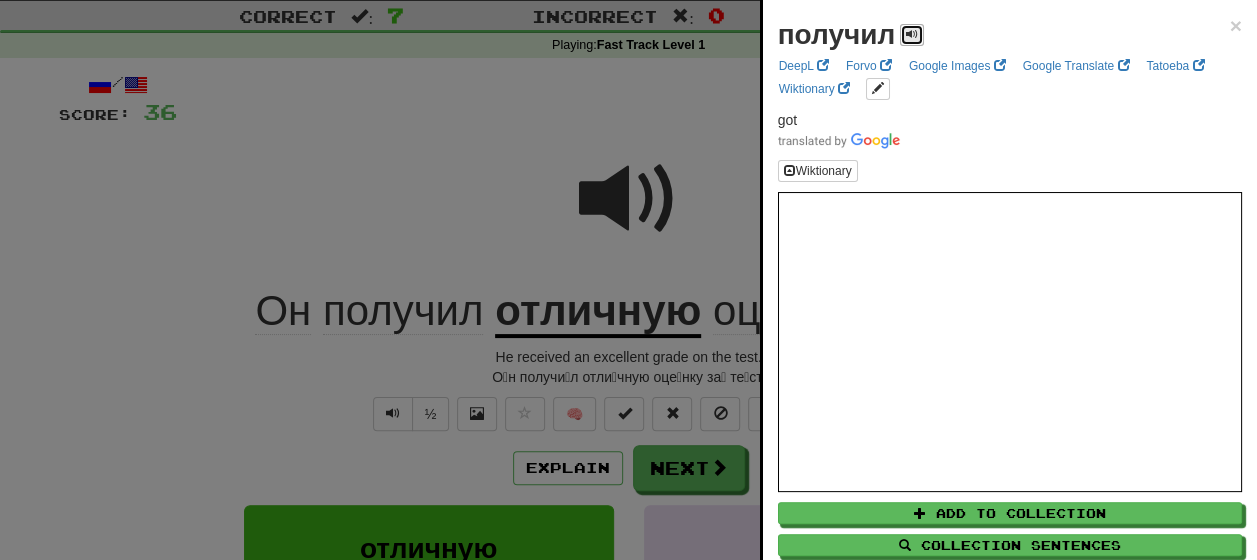 click at bounding box center (912, 34) 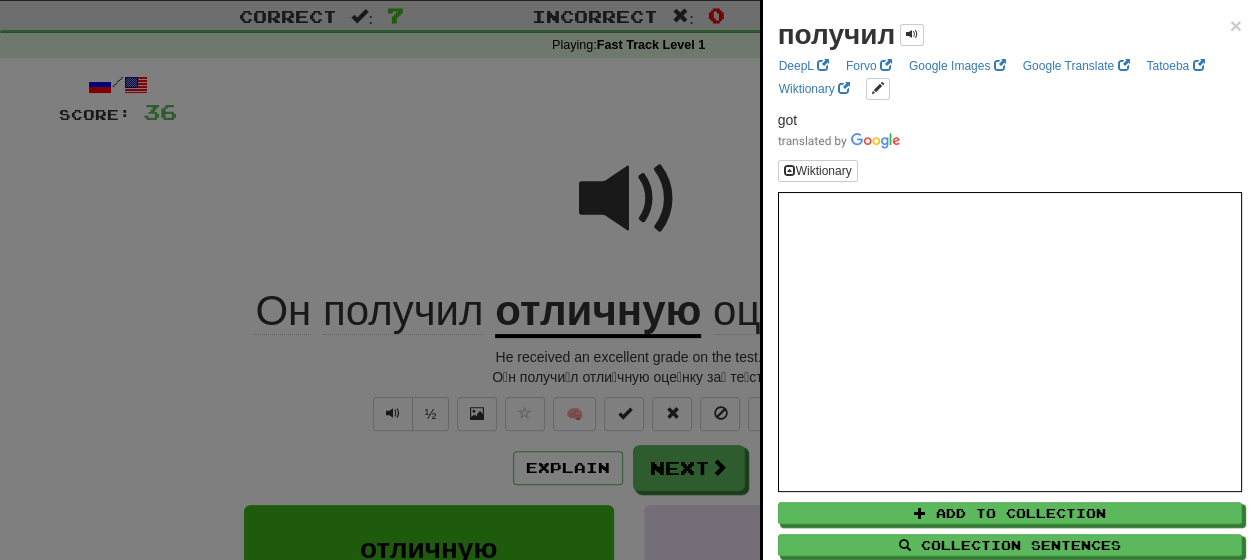 click at bounding box center [628, 280] 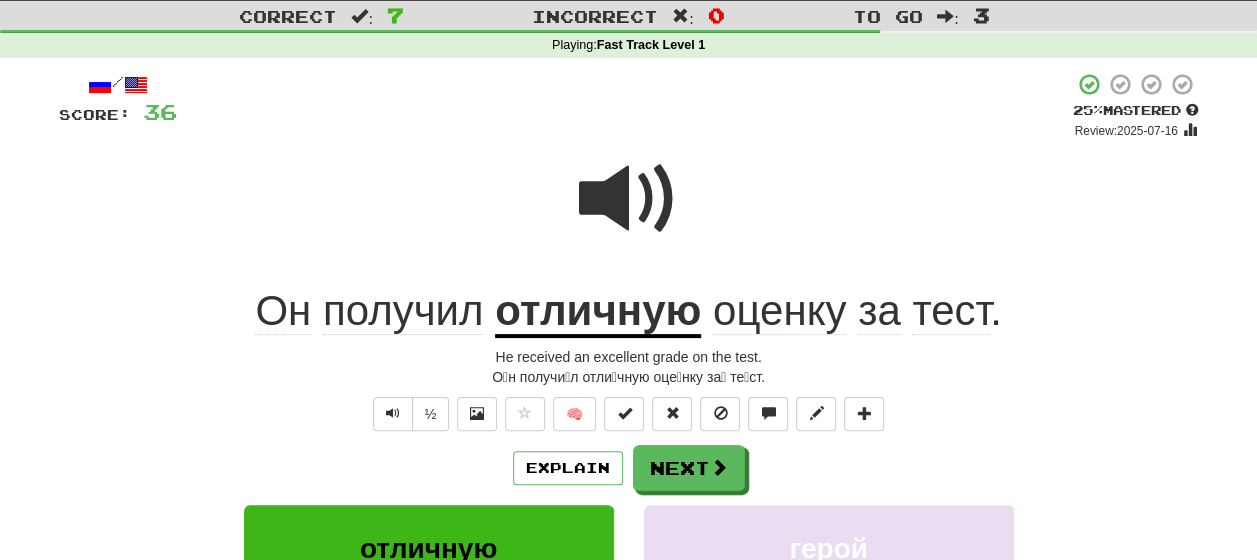 click on "отличную" at bounding box center [598, 312] 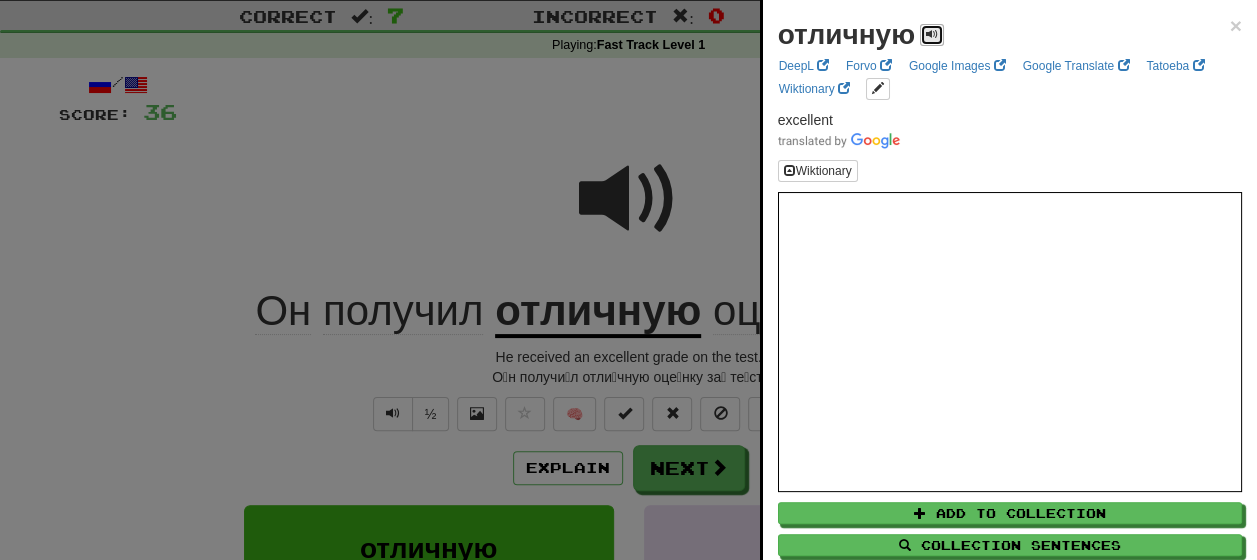 click at bounding box center [932, 34] 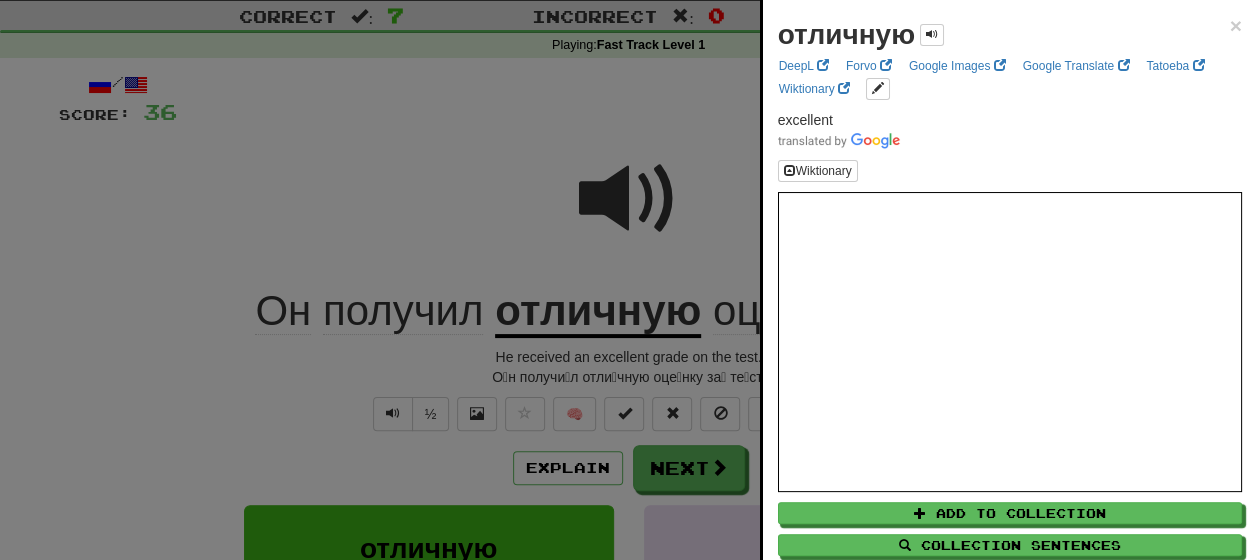 click at bounding box center (628, 280) 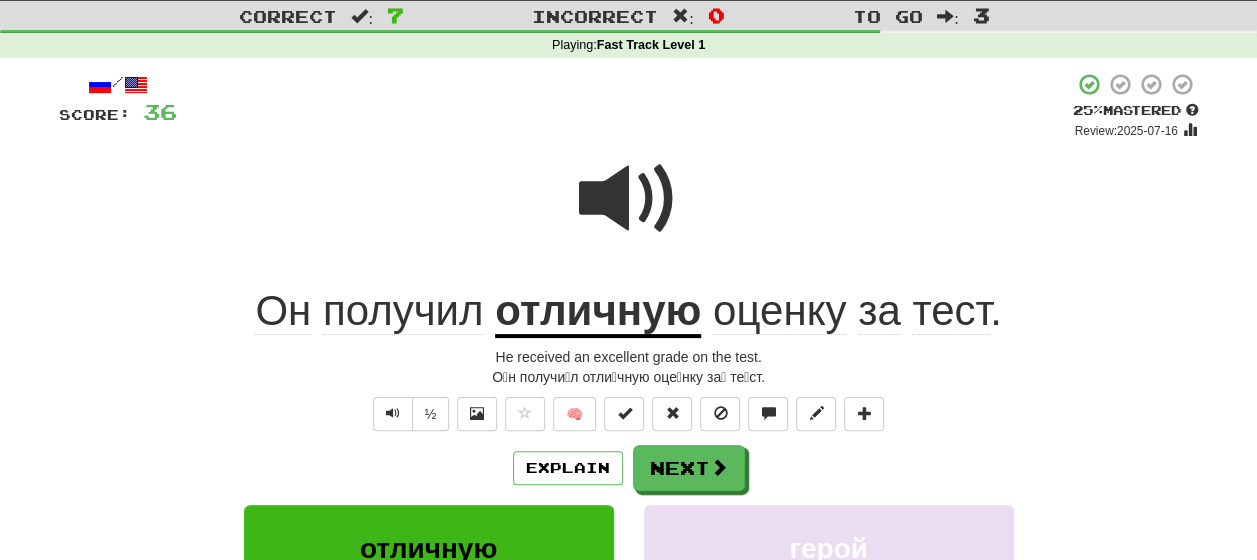 click on "оценку" at bounding box center (779, 311) 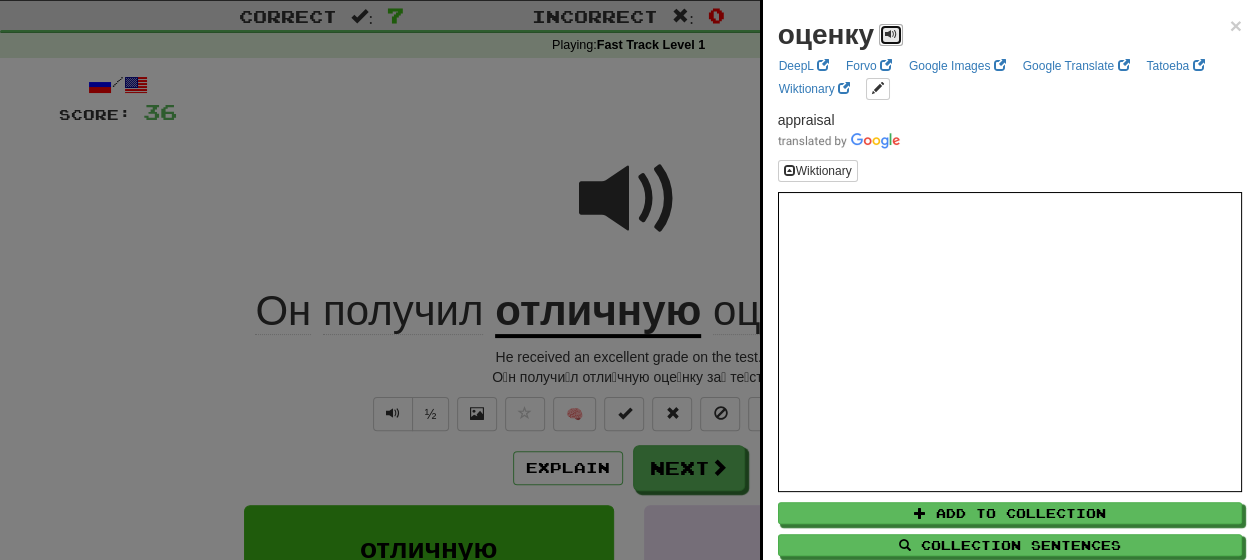 click at bounding box center (891, 34) 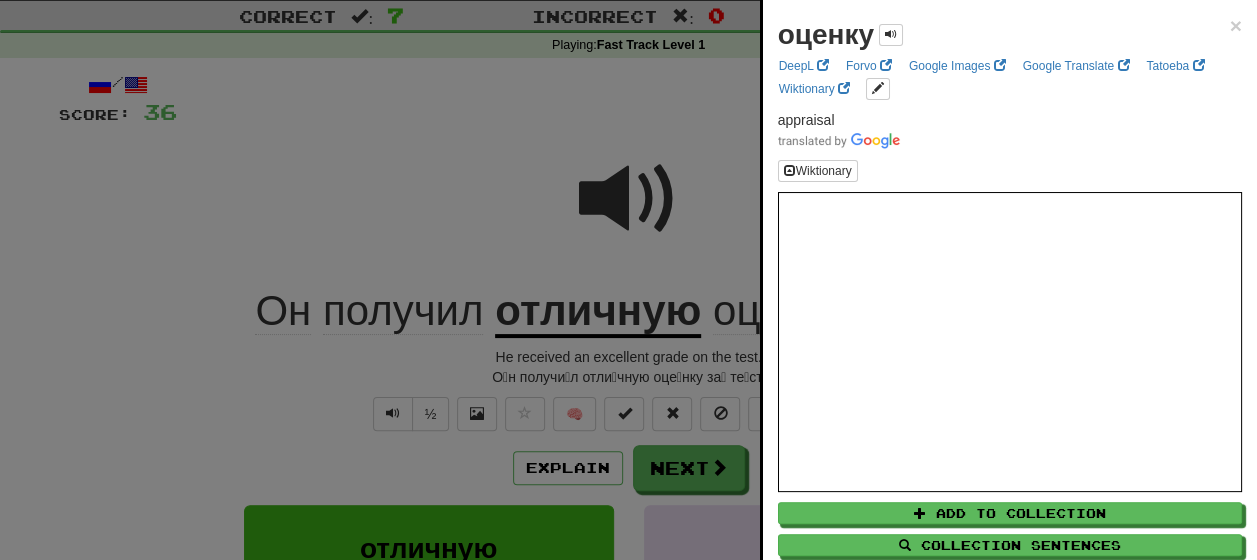 click at bounding box center (628, 280) 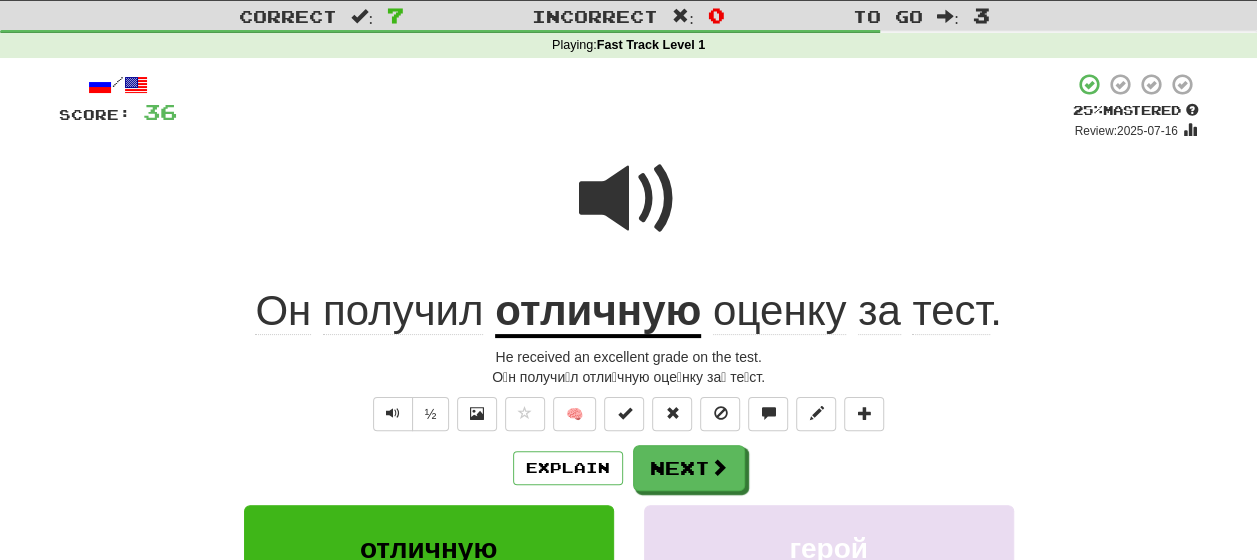 click on "за" at bounding box center [879, 311] 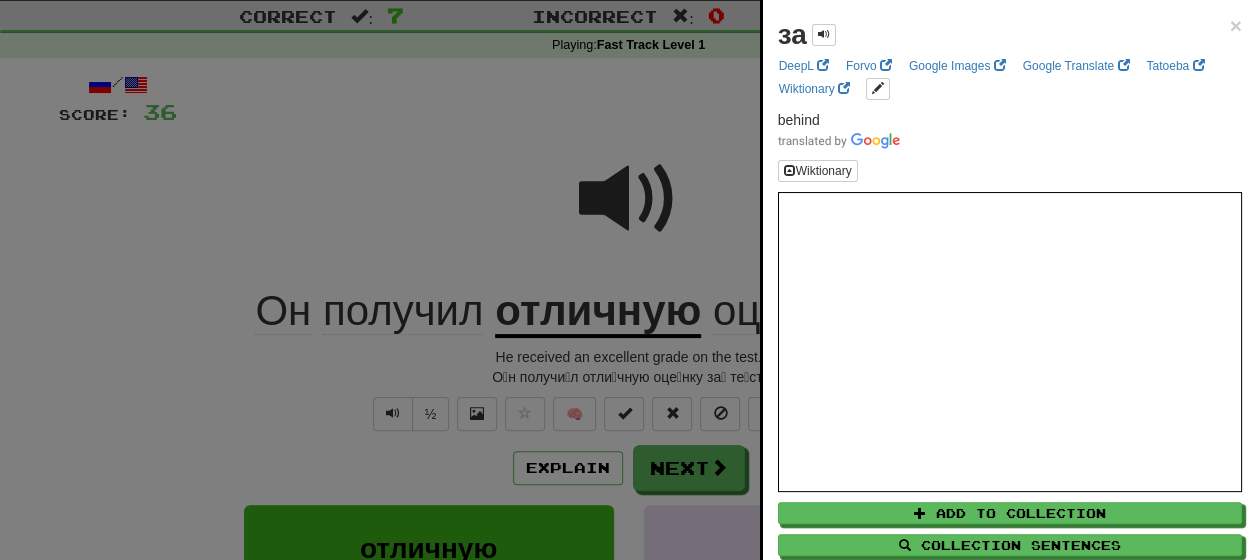 click at bounding box center (628, 280) 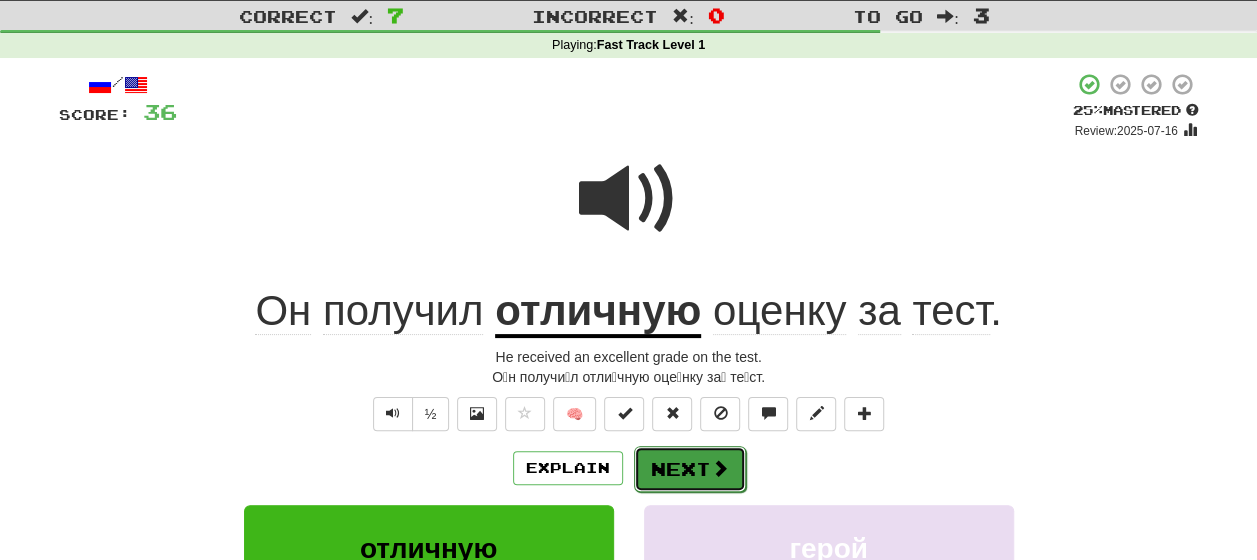 click on "Next" at bounding box center [690, 469] 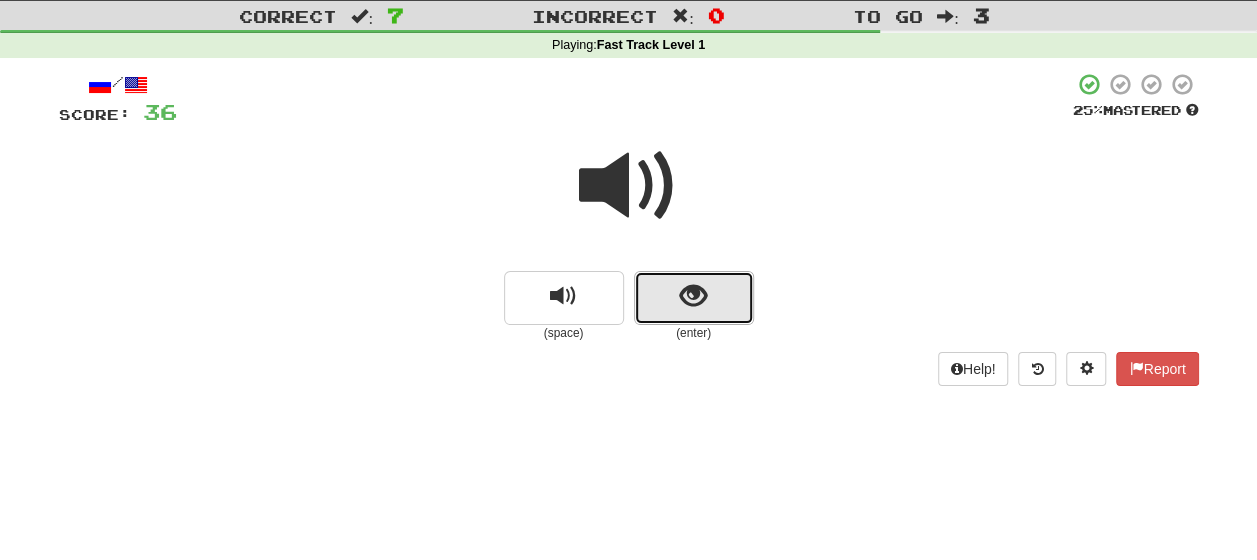 click at bounding box center (693, 296) 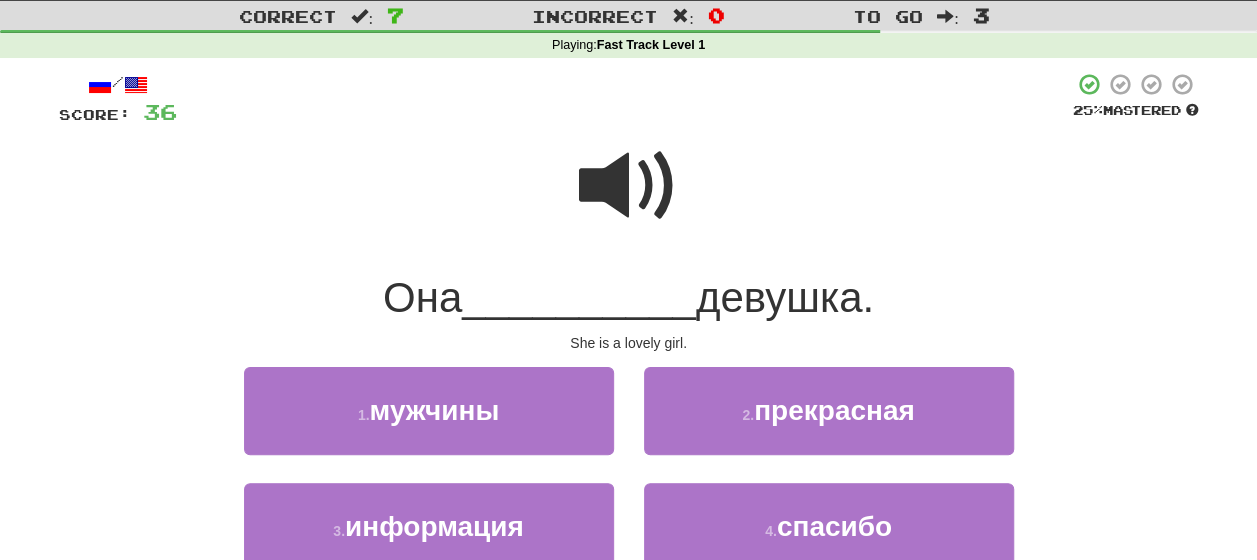 click at bounding box center [629, 186] 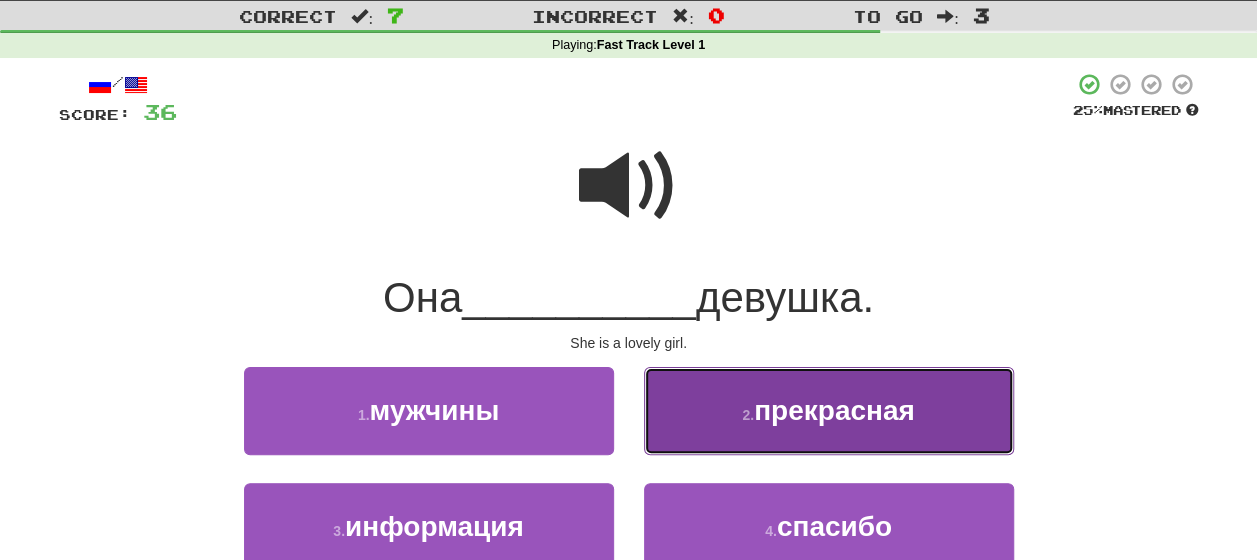 click on "2 .  прекрасная" at bounding box center [829, 410] 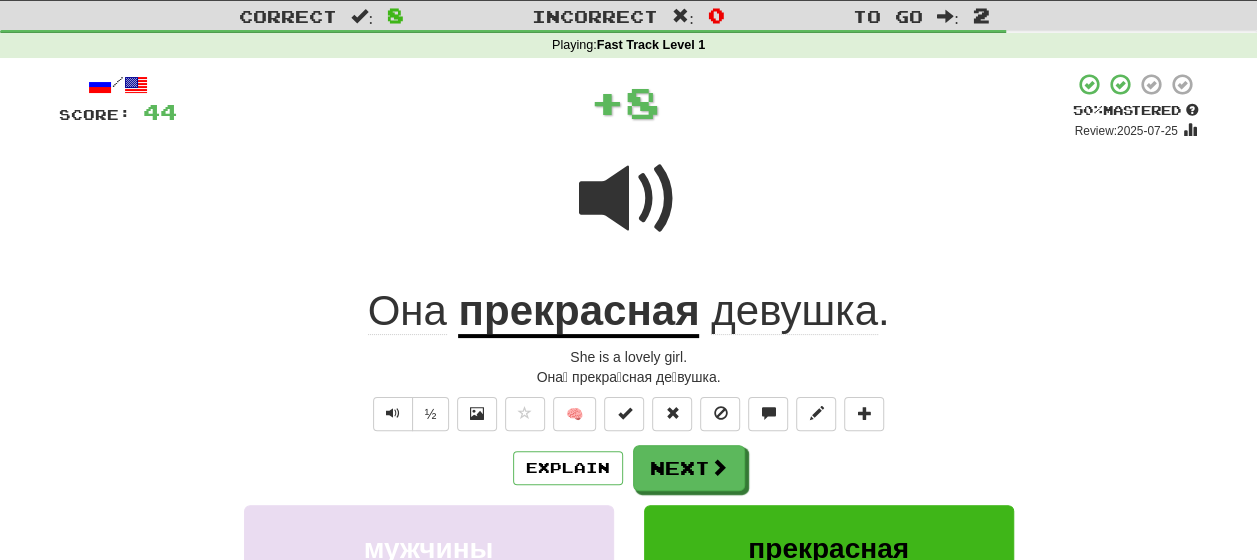 click on "Explain Next" at bounding box center (629, 468) 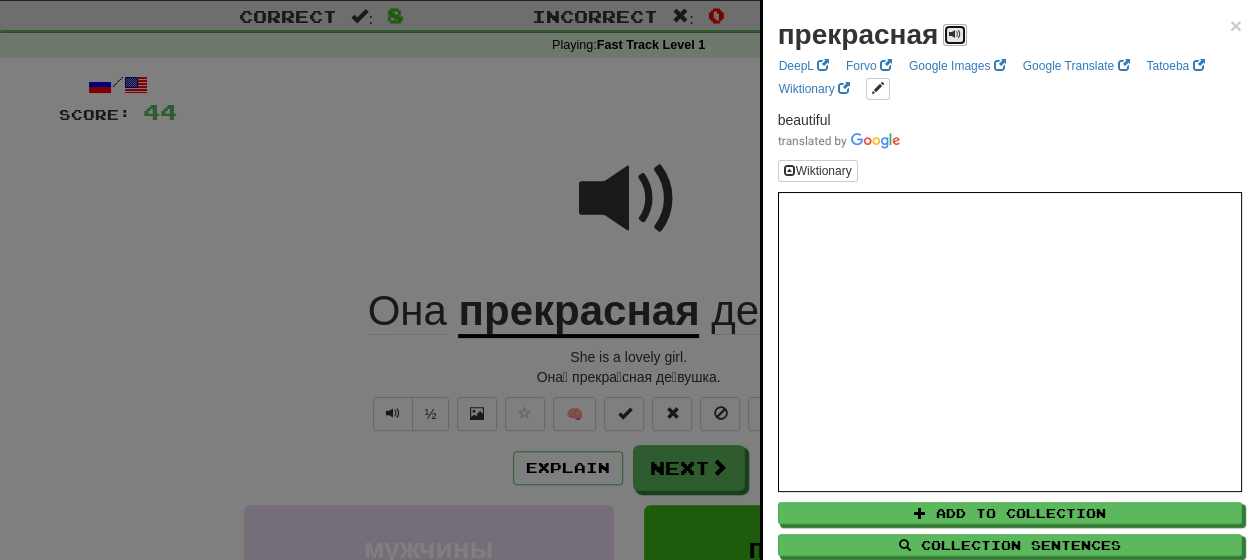 click at bounding box center [955, 34] 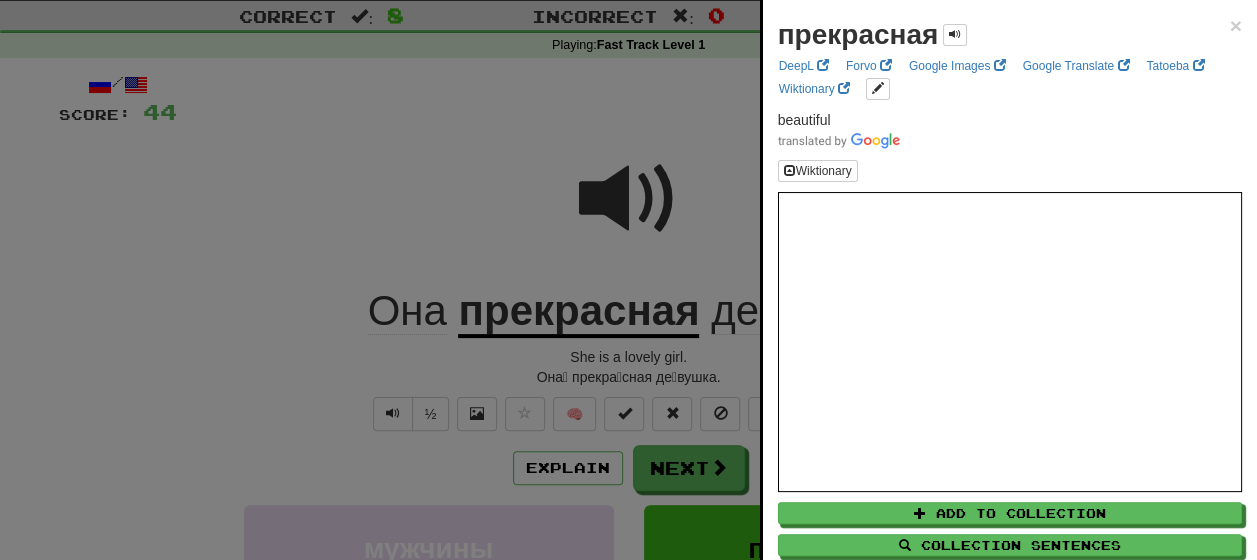click at bounding box center (628, 280) 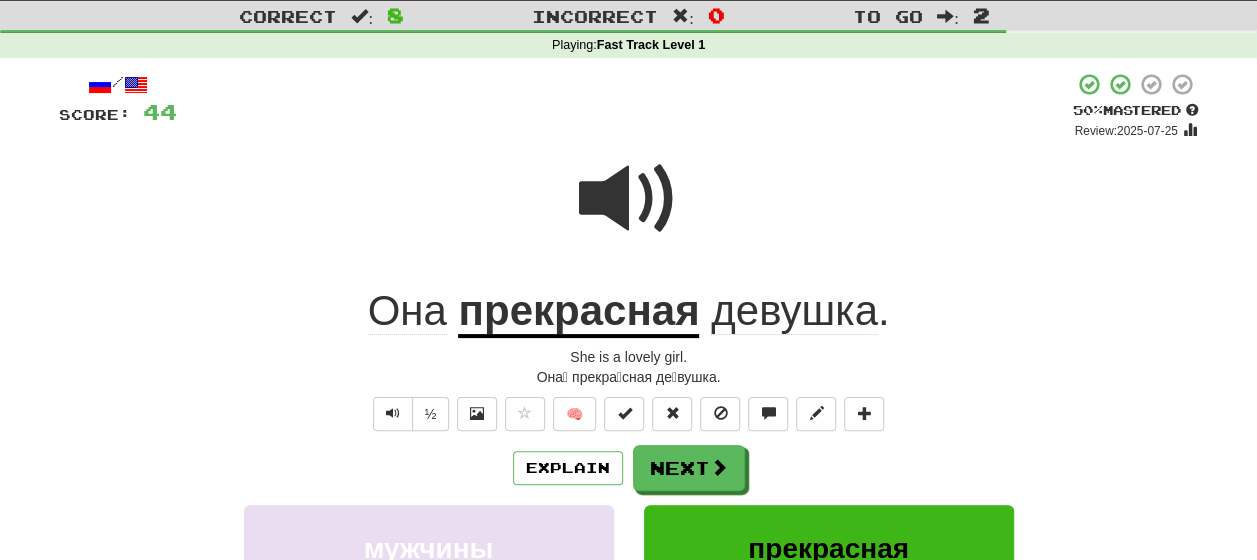 click on "девушка" at bounding box center (794, 311) 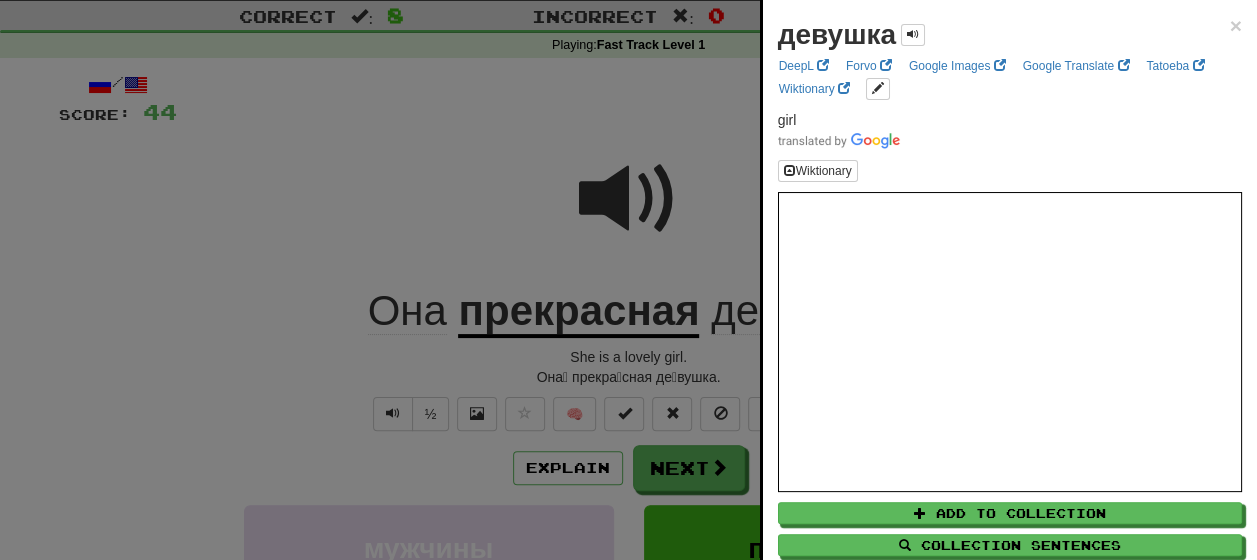 click at bounding box center (628, 280) 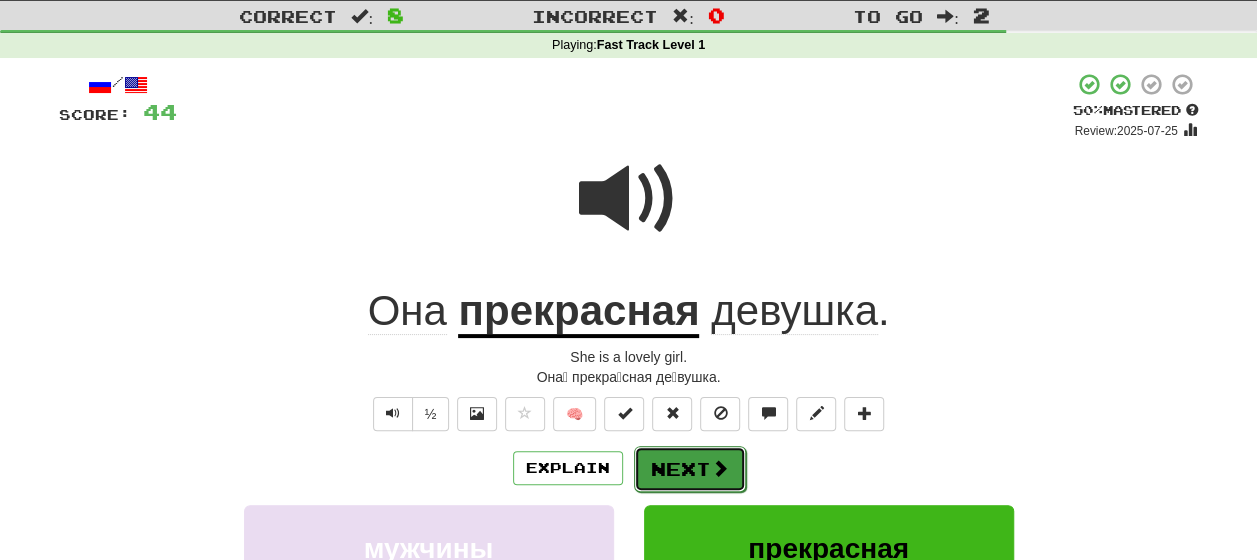 click on "Next" at bounding box center [690, 469] 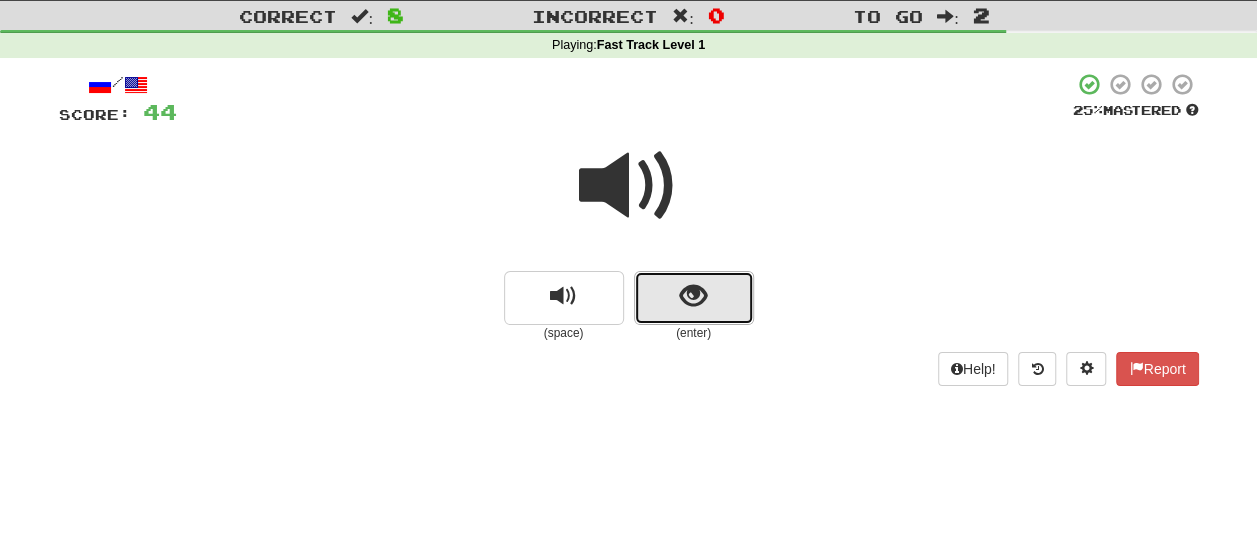 click at bounding box center [693, 296] 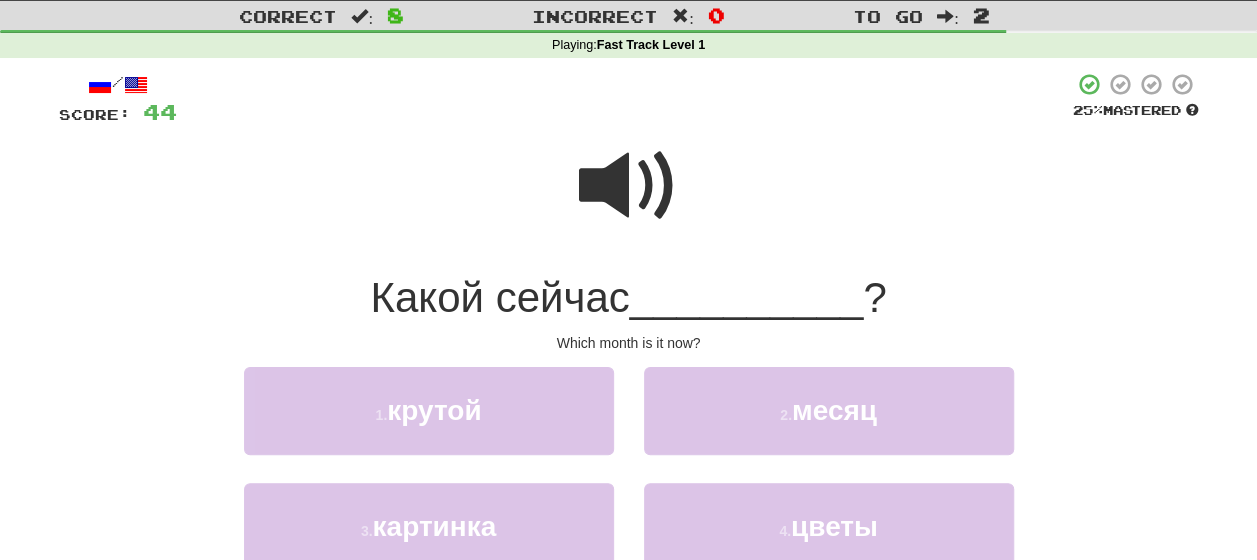 click at bounding box center [629, 186] 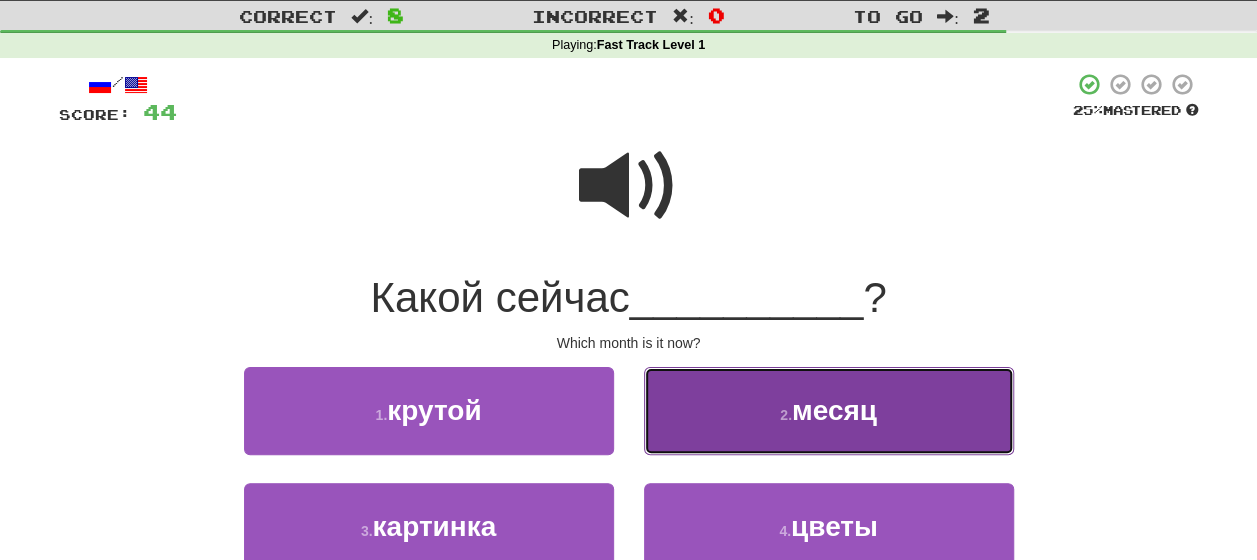 click on "2 .  месяц" at bounding box center [829, 410] 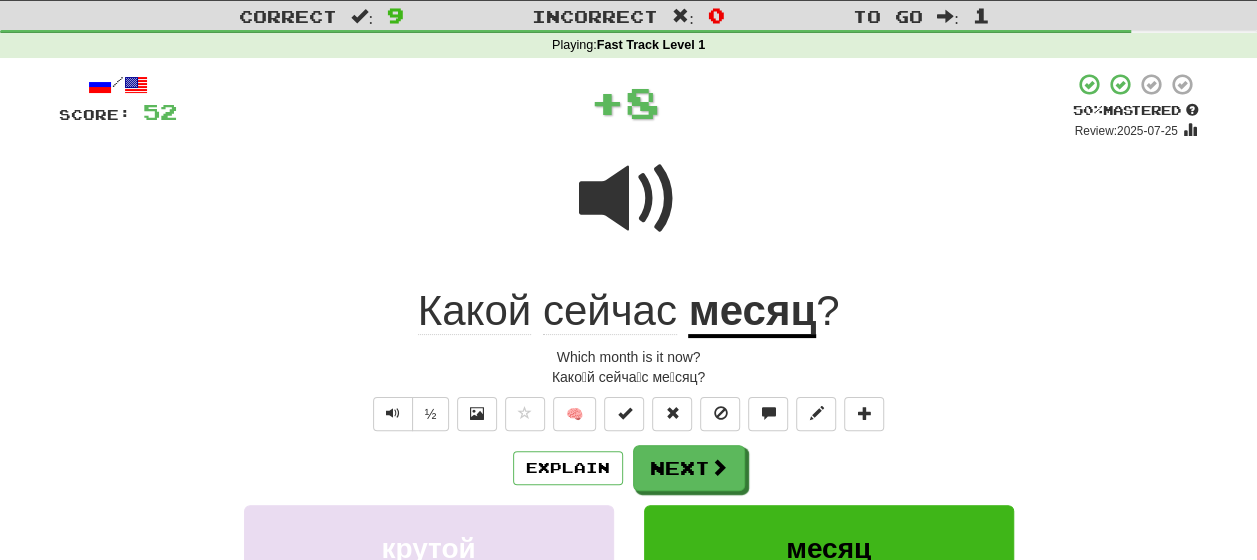click on "Explain Next" at bounding box center [629, 468] 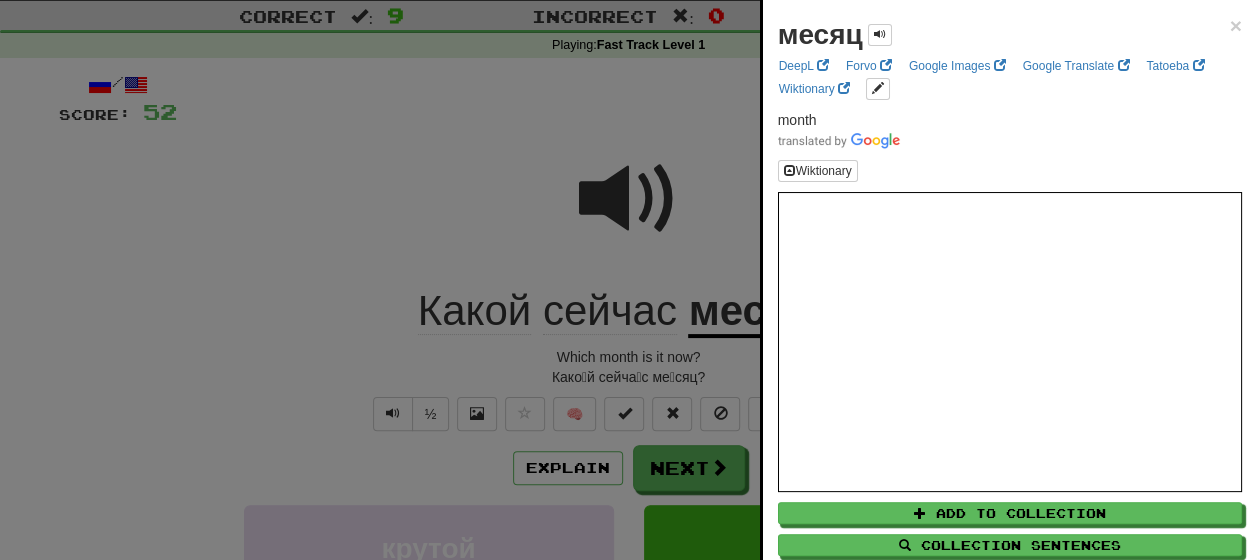 click at bounding box center (628, 280) 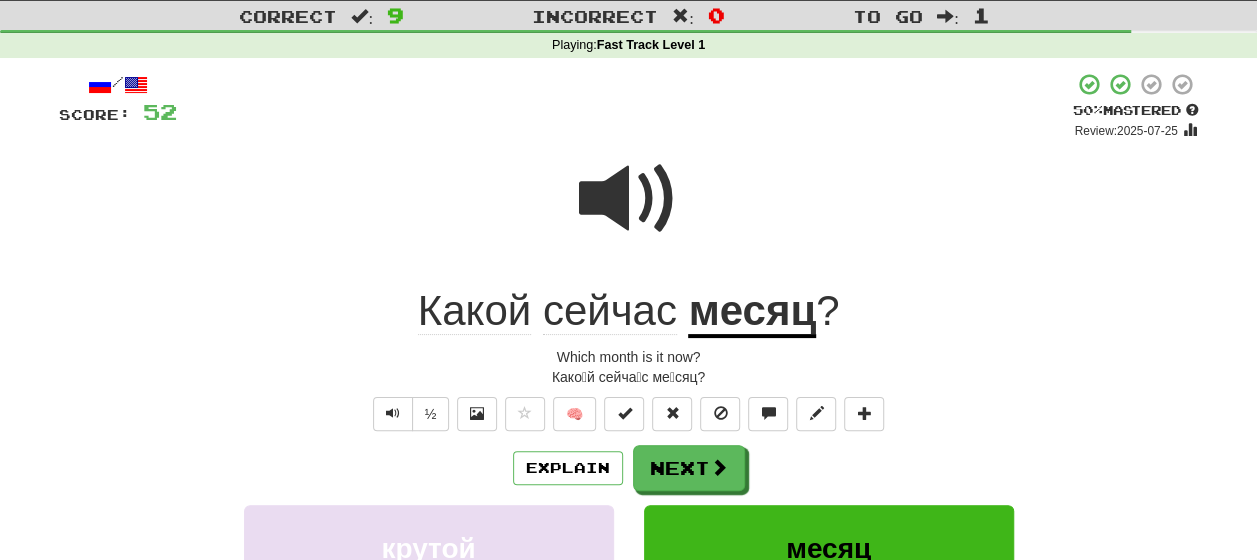 click on "месяц" at bounding box center [752, 312] 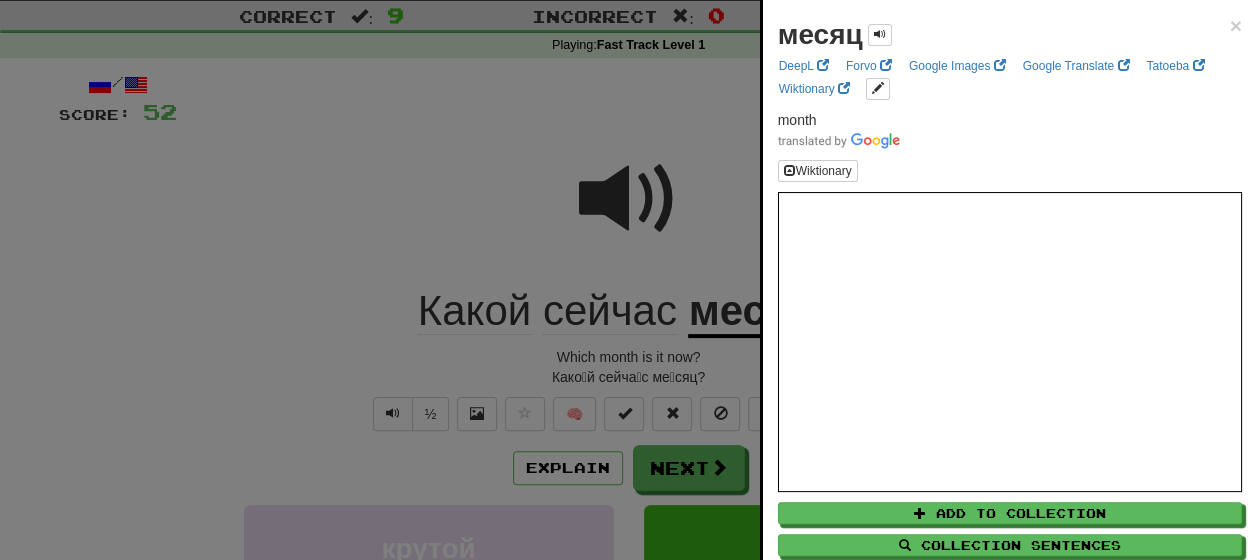 click at bounding box center (628, 280) 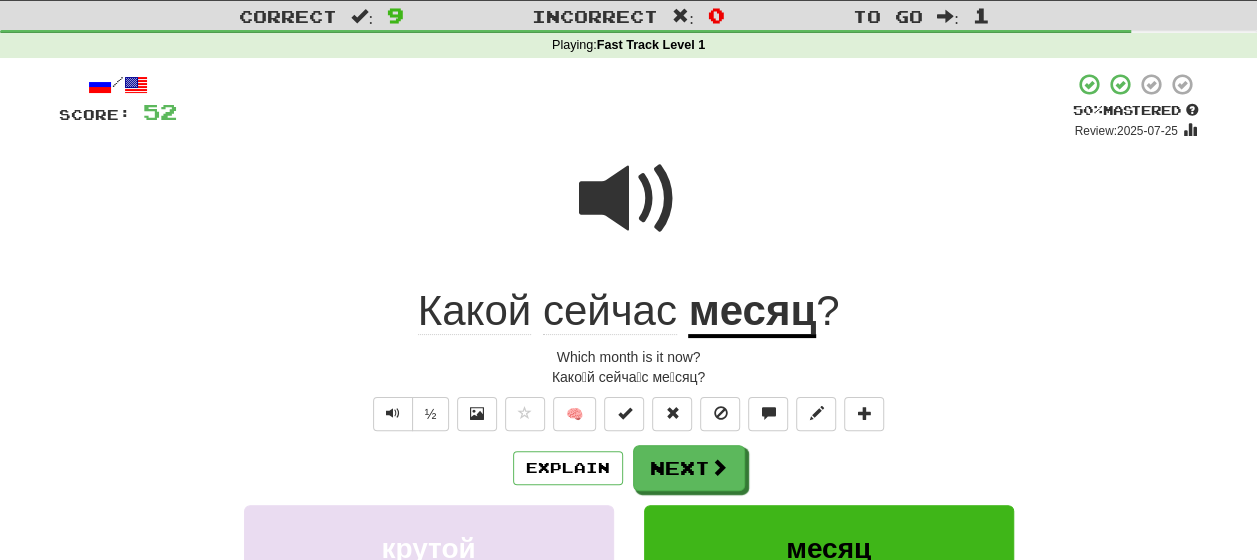 click on "месяц" at bounding box center [752, 312] 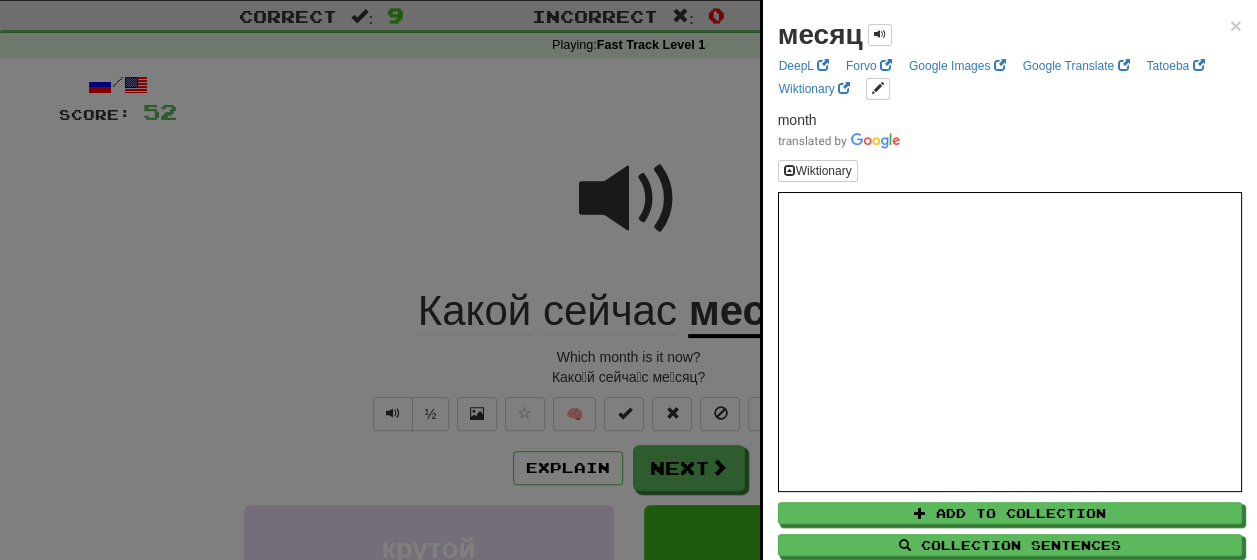 click at bounding box center (628, 280) 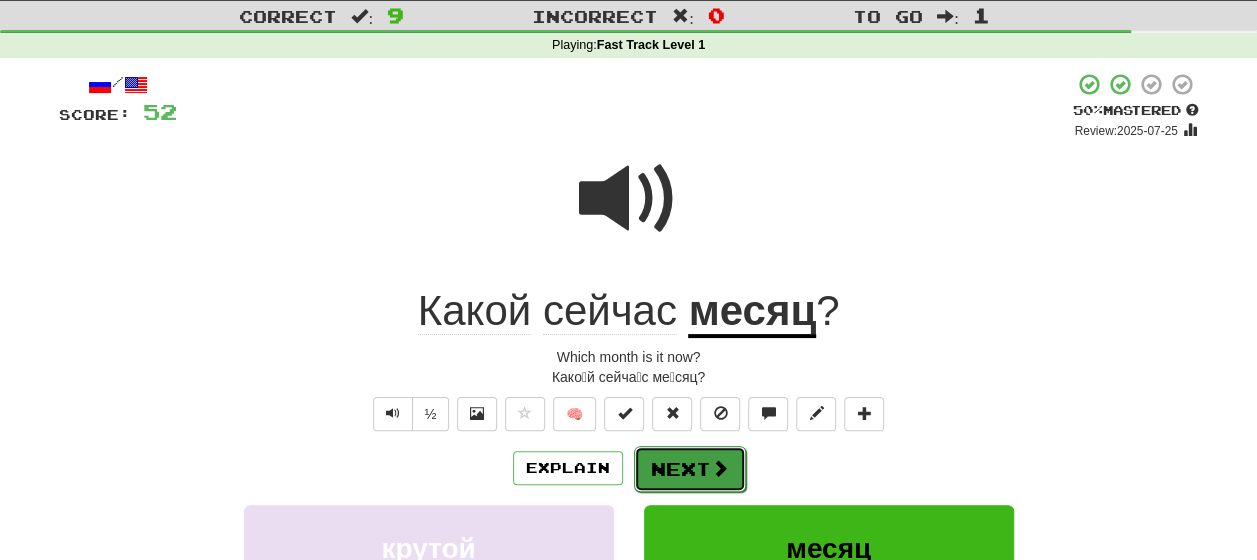 click on "Next" at bounding box center [690, 469] 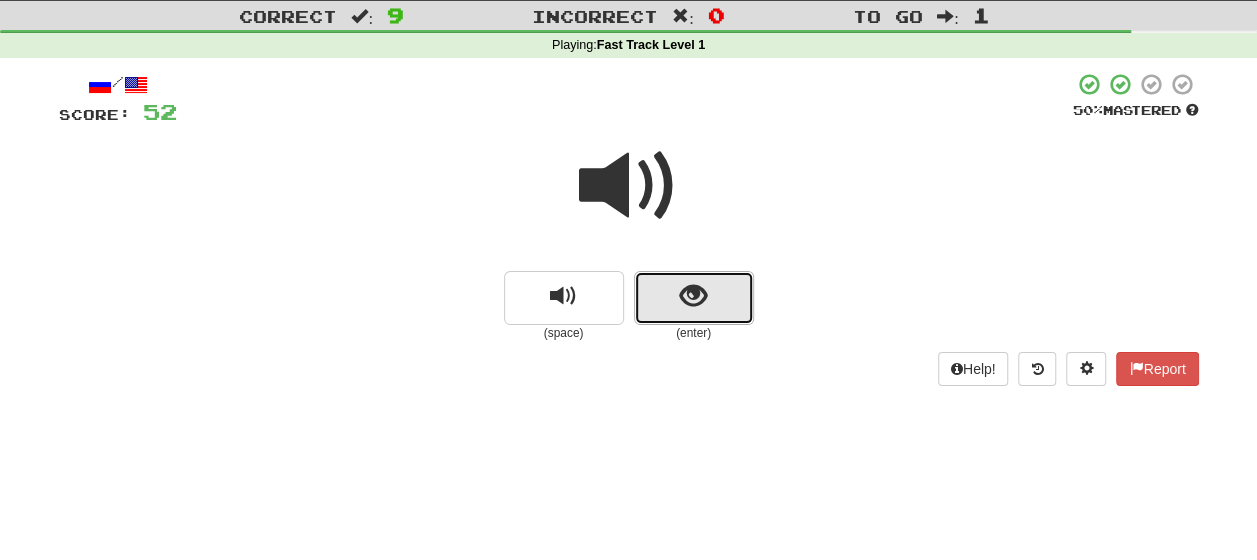 click at bounding box center (694, 298) 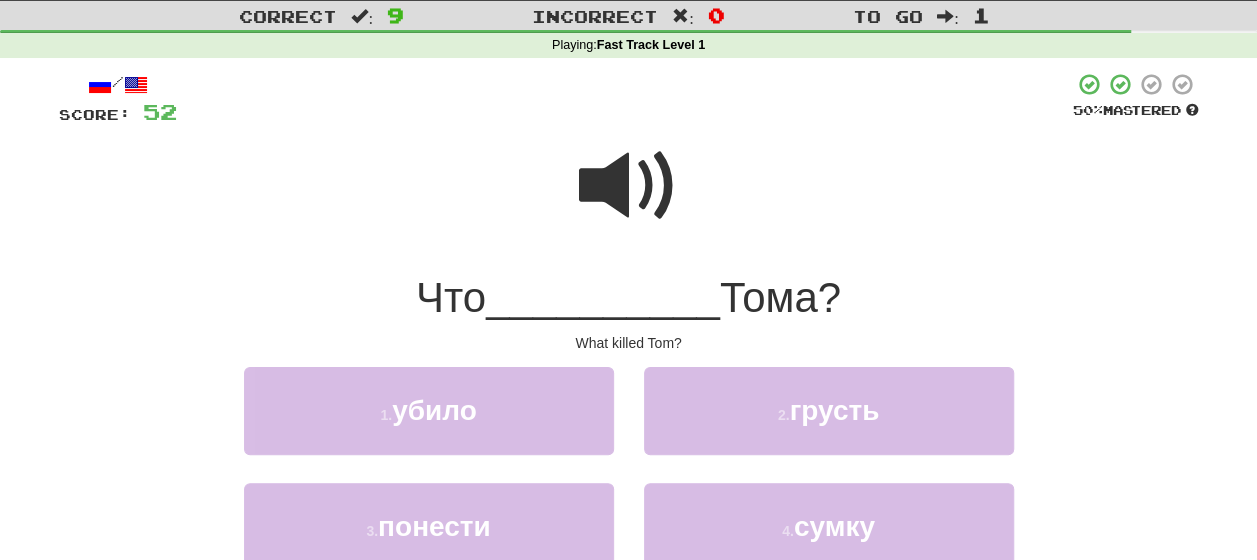 click at bounding box center [629, 186] 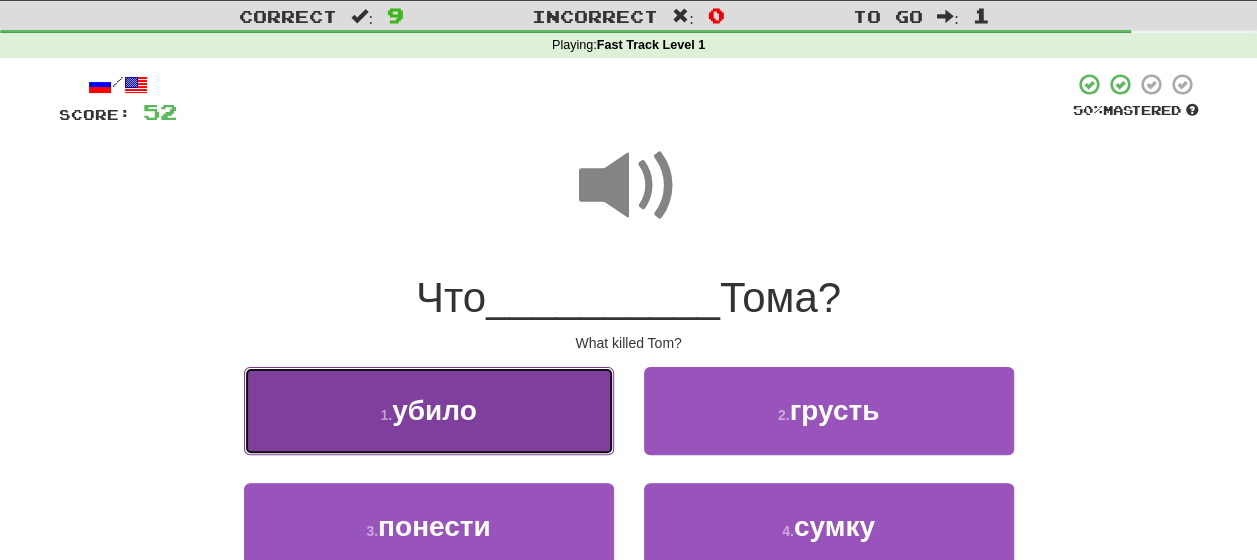 click on "1 .  убило" at bounding box center (429, 410) 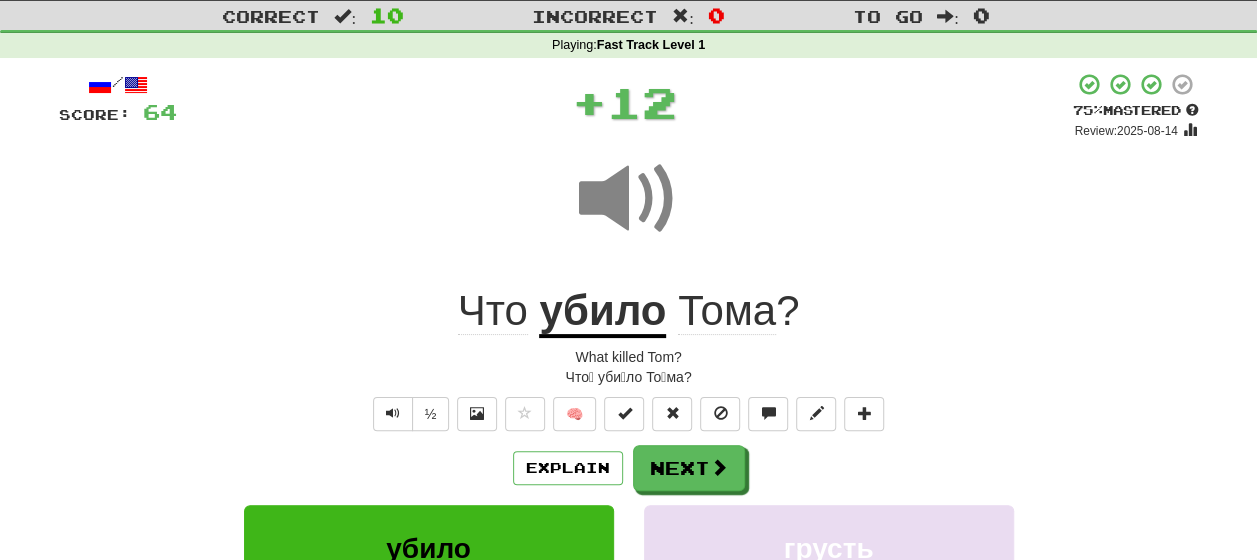 click on "Explain Next" at bounding box center (629, 468) 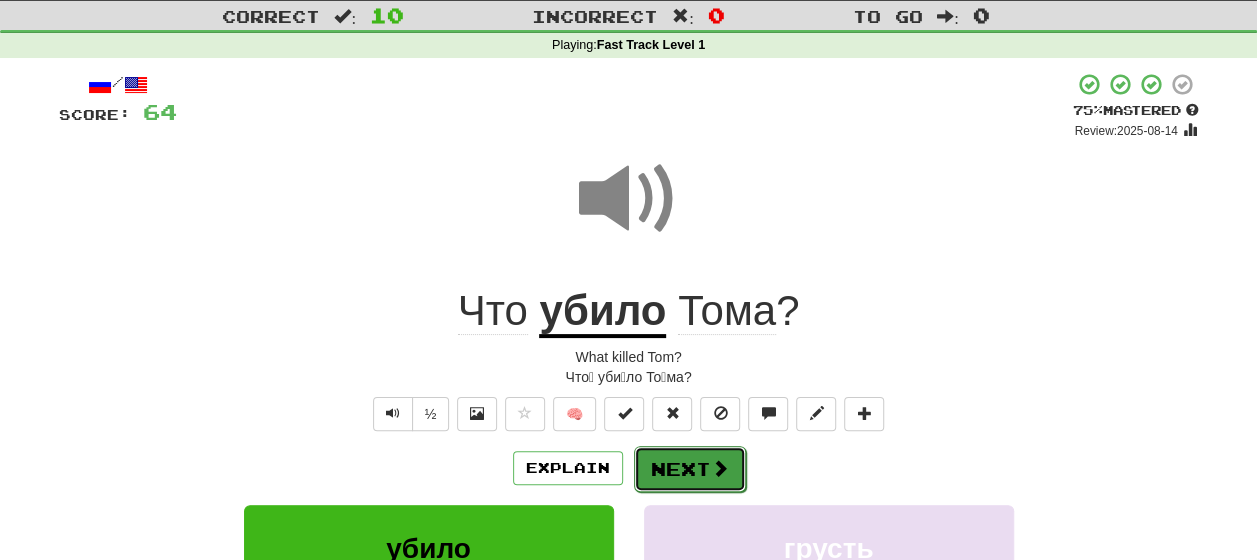 click on "Next" at bounding box center [690, 469] 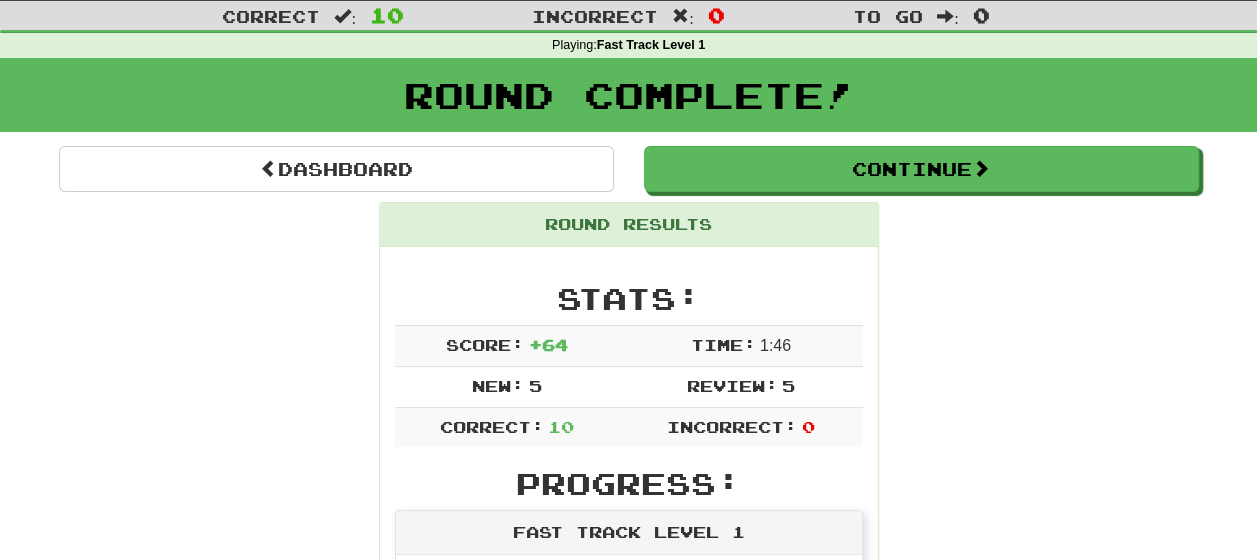 scroll, scrollTop: 0, scrollLeft: 0, axis: both 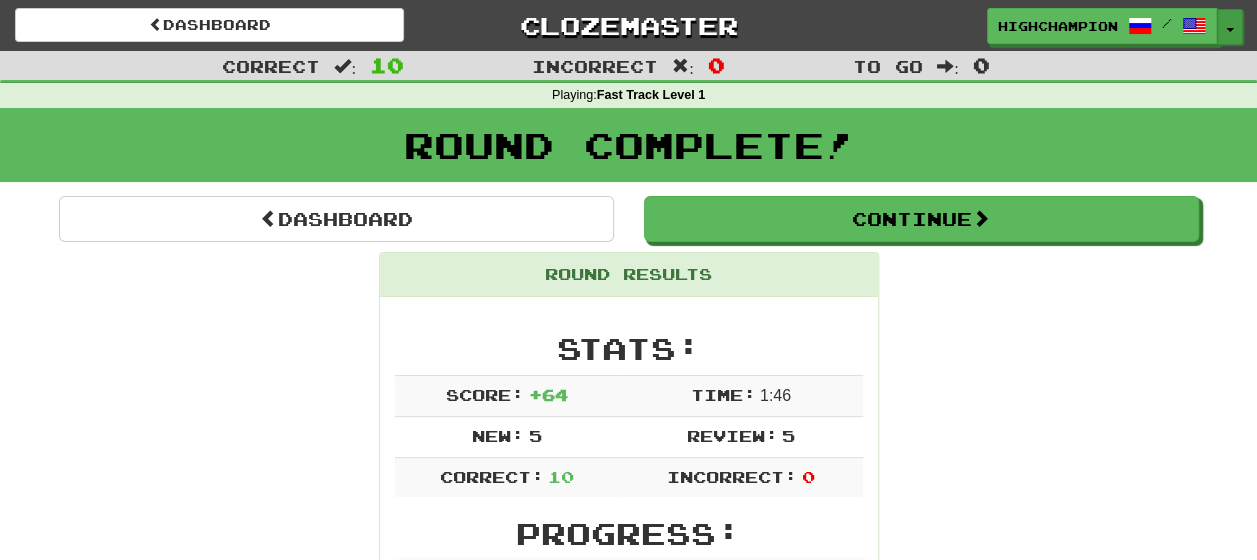 click on "Toggle Dropdown" at bounding box center [1230, 27] 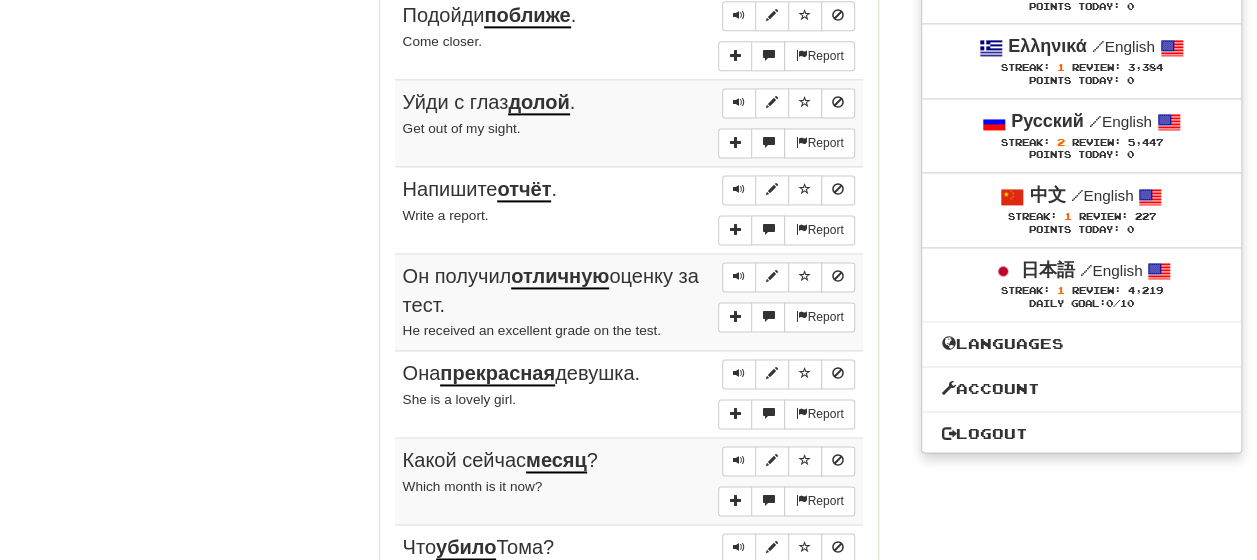 scroll, scrollTop: 1220, scrollLeft: 0, axis: vertical 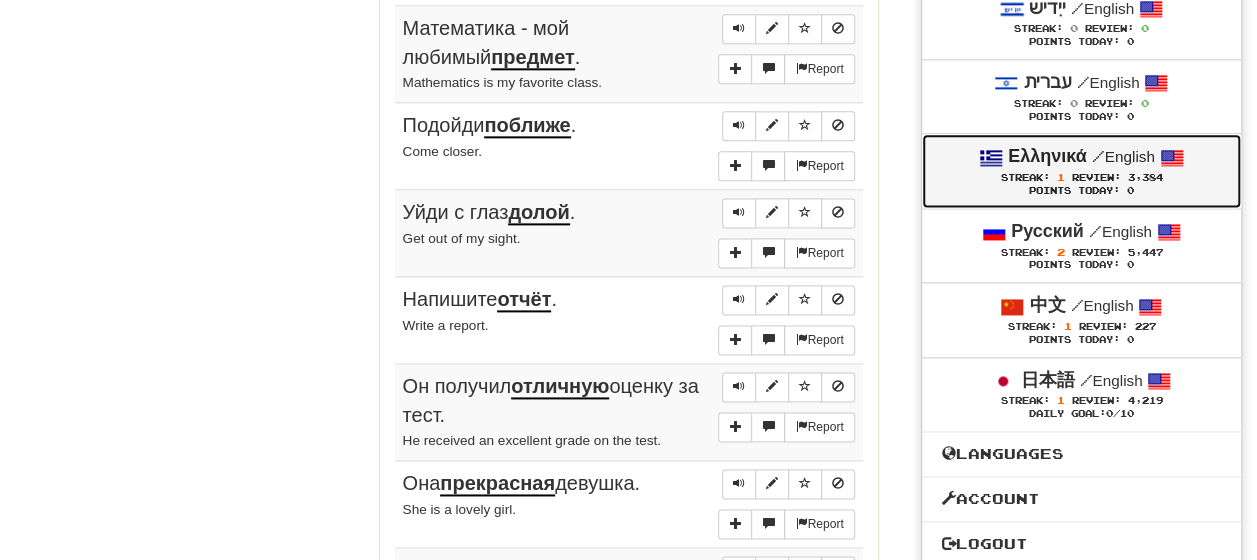 click on "Ελληνικά
/
English
Streak:
1
Review:
3,384
Points Today: 0" at bounding box center (1081, 170) 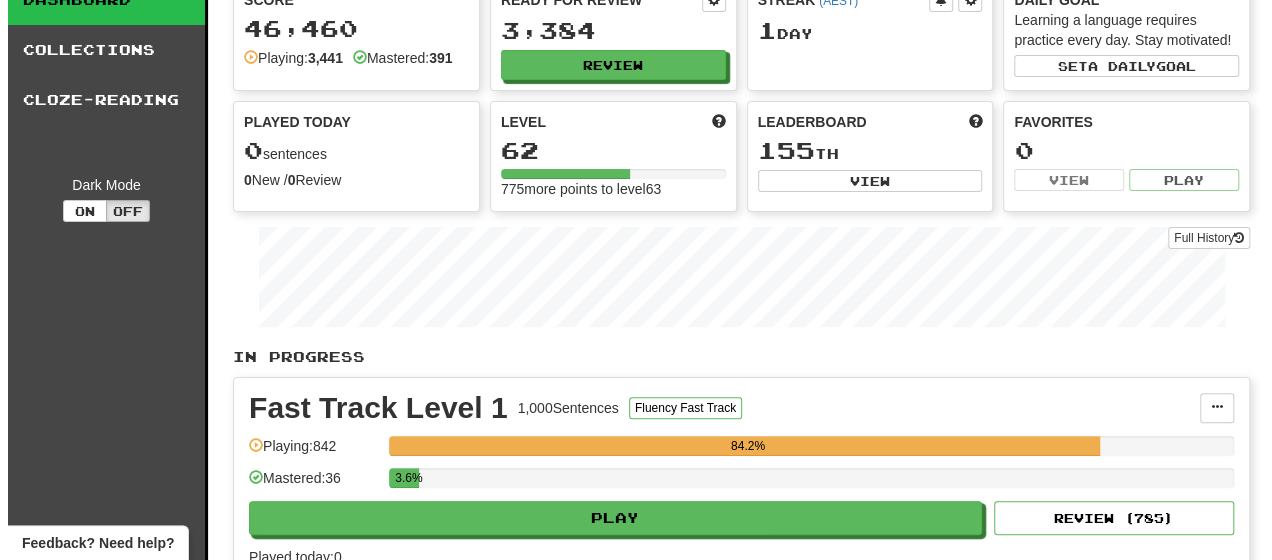 scroll, scrollTop: 200, scrollLeft: 0, axis: vertical 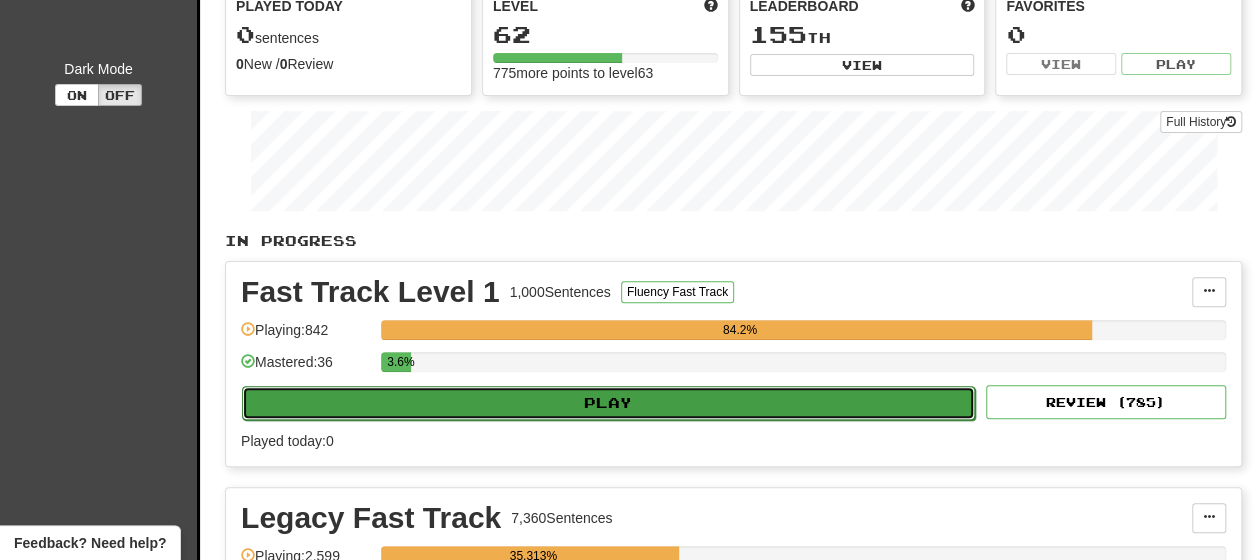 click on "Play" at bounding box center [608, 403] 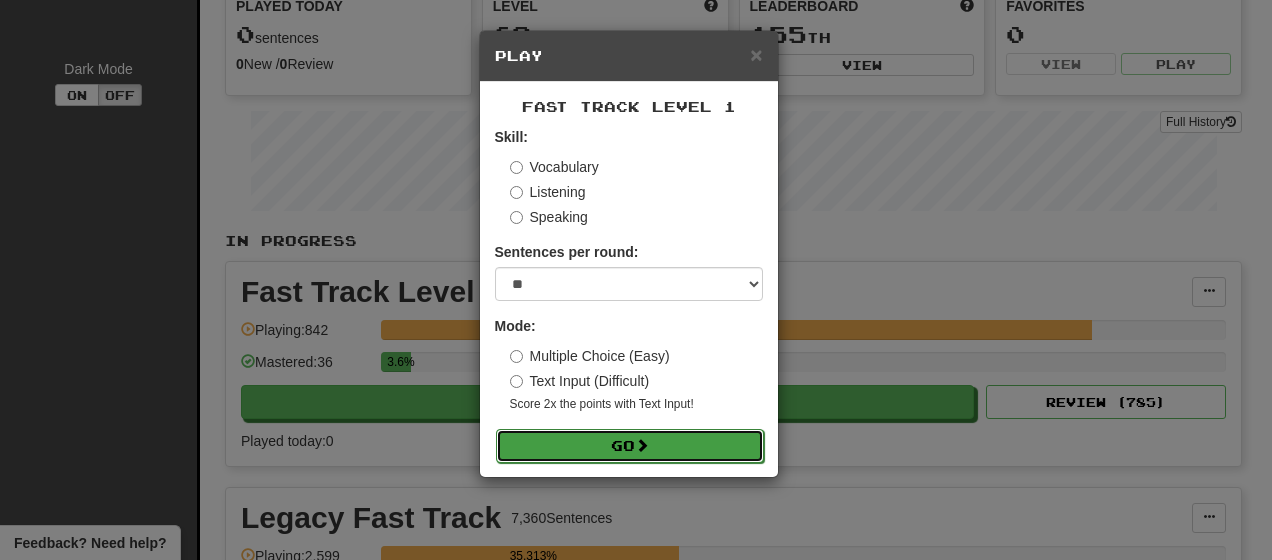 click on "Go" at bounding box center [630, 446] 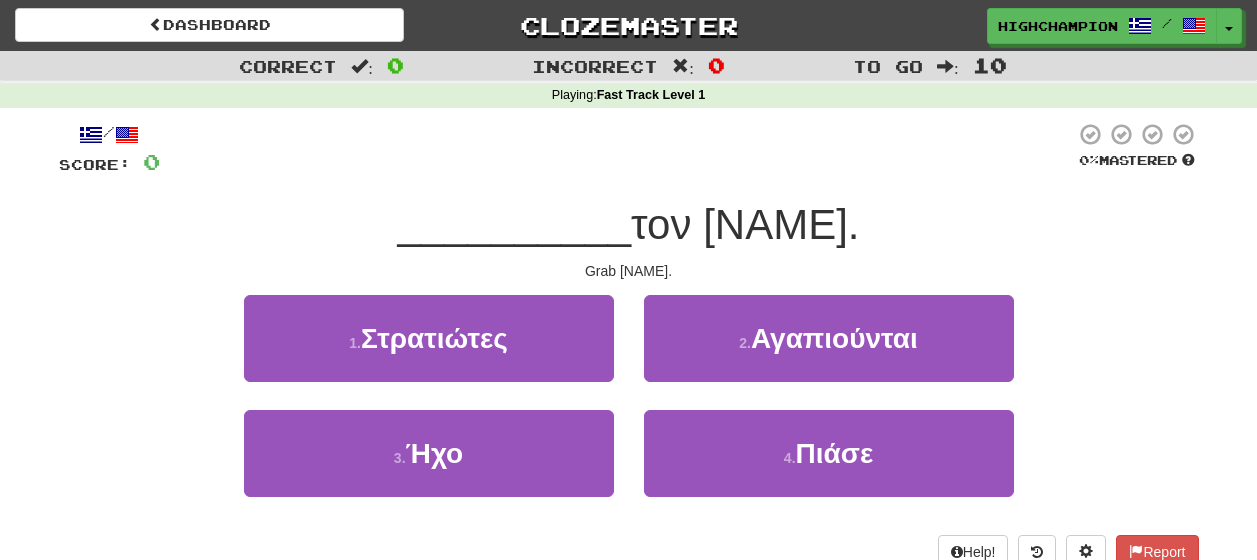 scroll, scrollTop: 0, scrollLeft: 0, axis: both 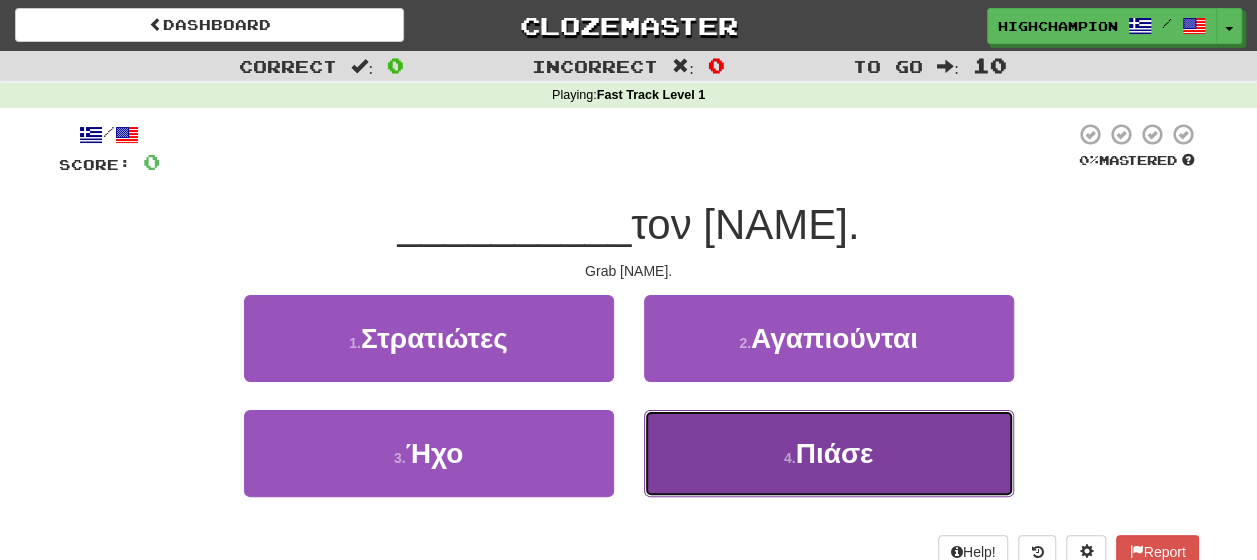 click on "4 .  Πιάσε" at bounding box center (829, 453) 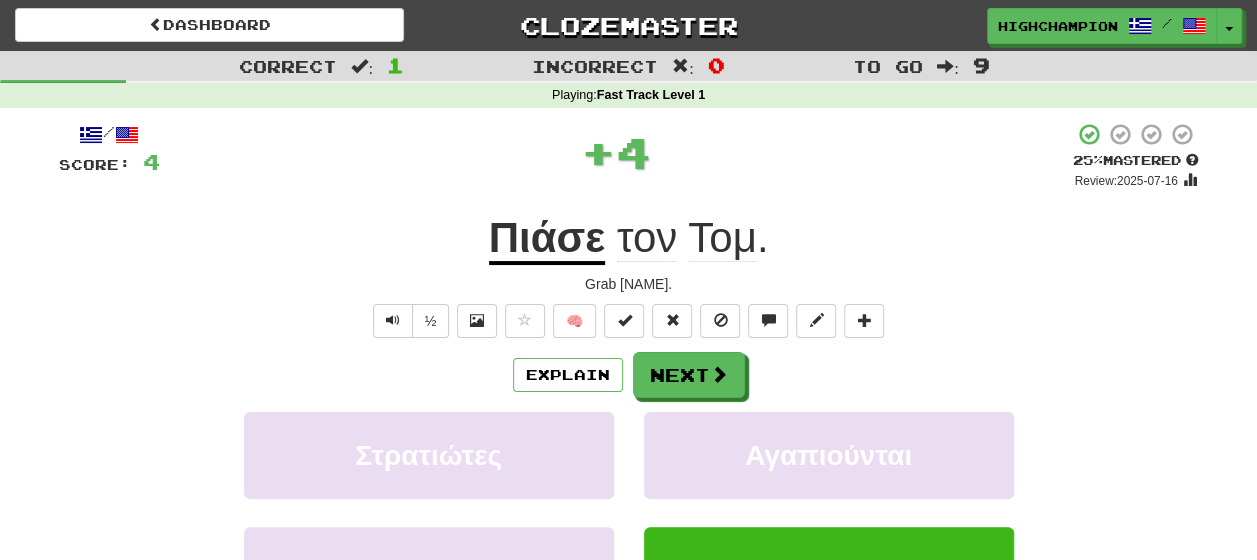 click on "Explain Next" at bounding box center (629, 375) 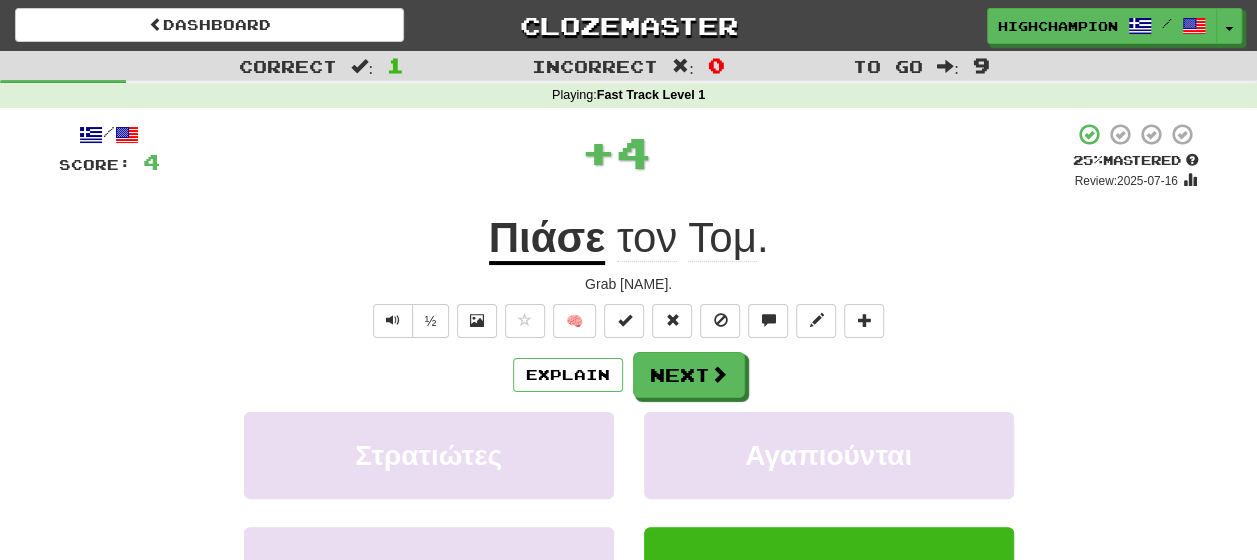 click on "Πιάσε" at bounding box center (547, 239) 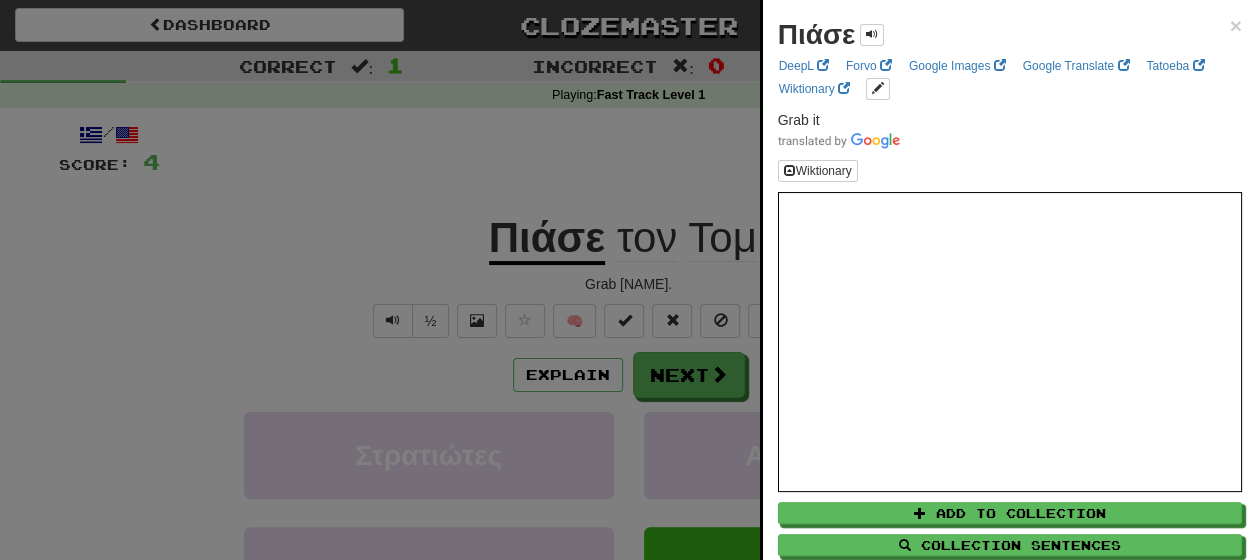 click on "Πιάσε ×" at bounding box center (1010, 35) 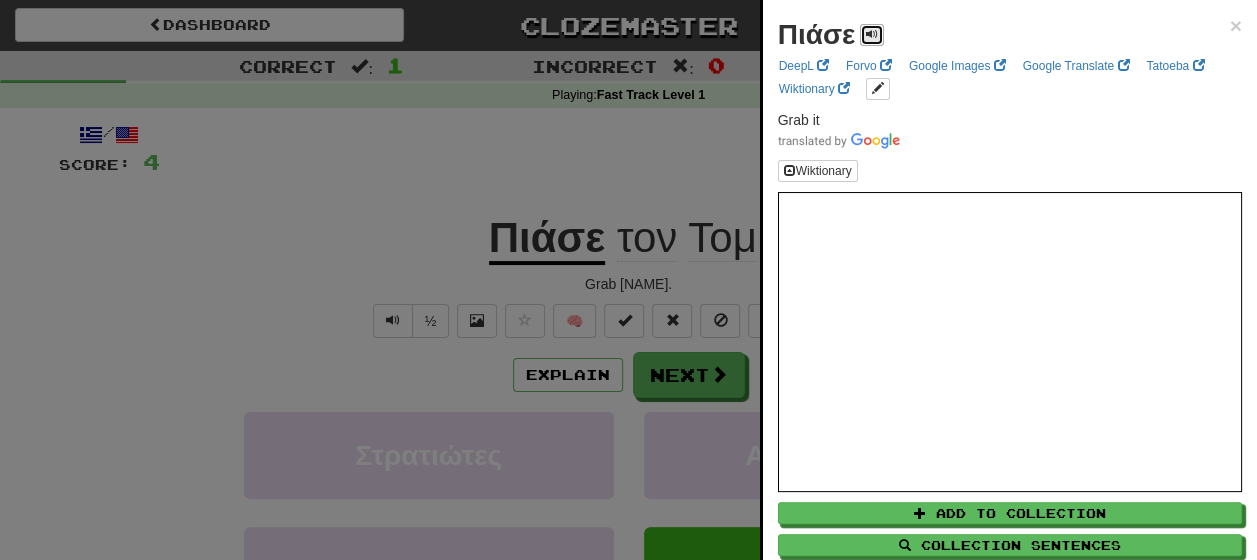click at bounding box center [872, 34] 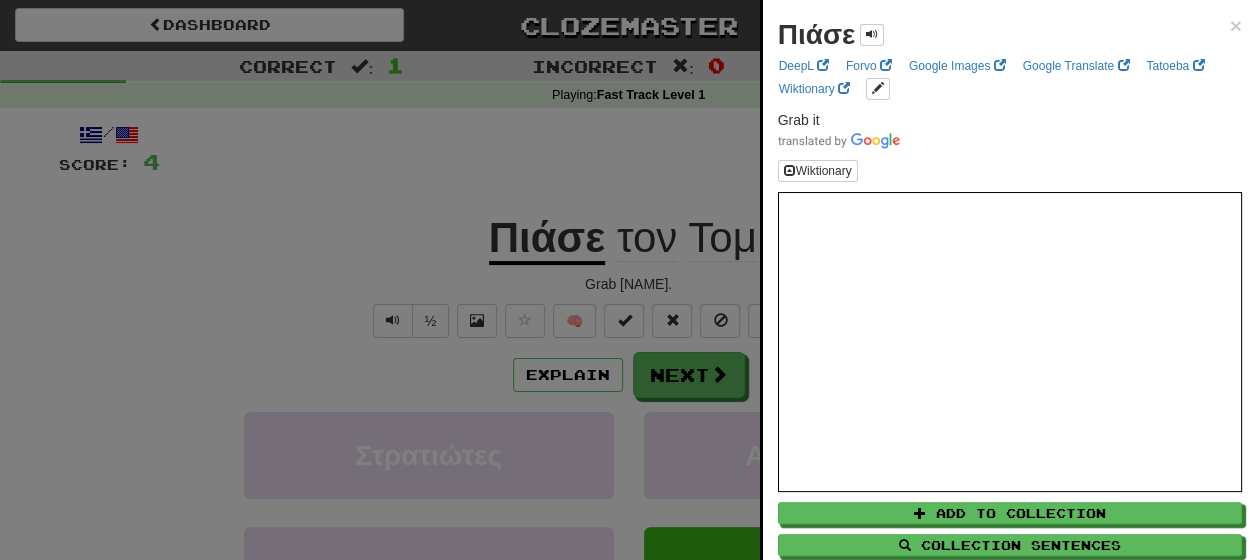 click at bounding box center [628, 280] 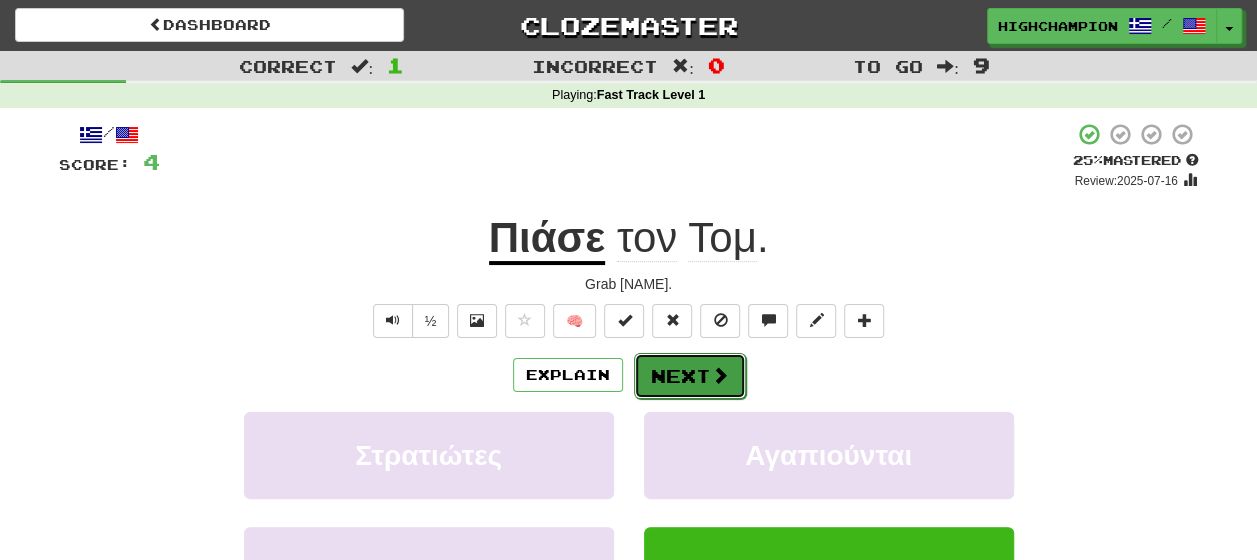 click on "Next" at bounding box center (690, 376) 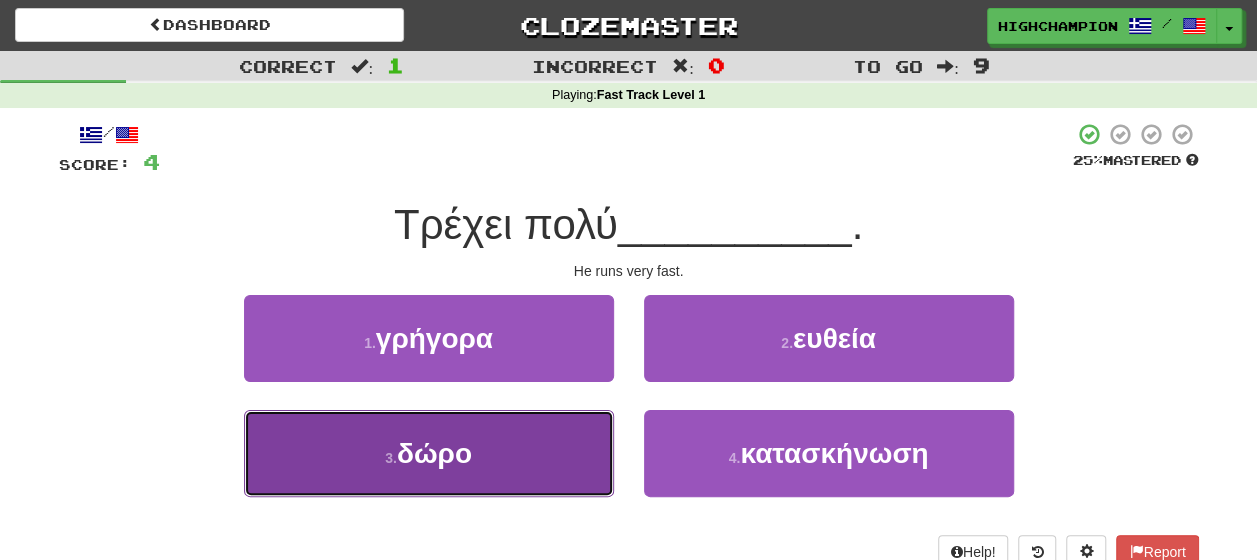 click on "3 .  δώρο" at bounding box center [429, 453] 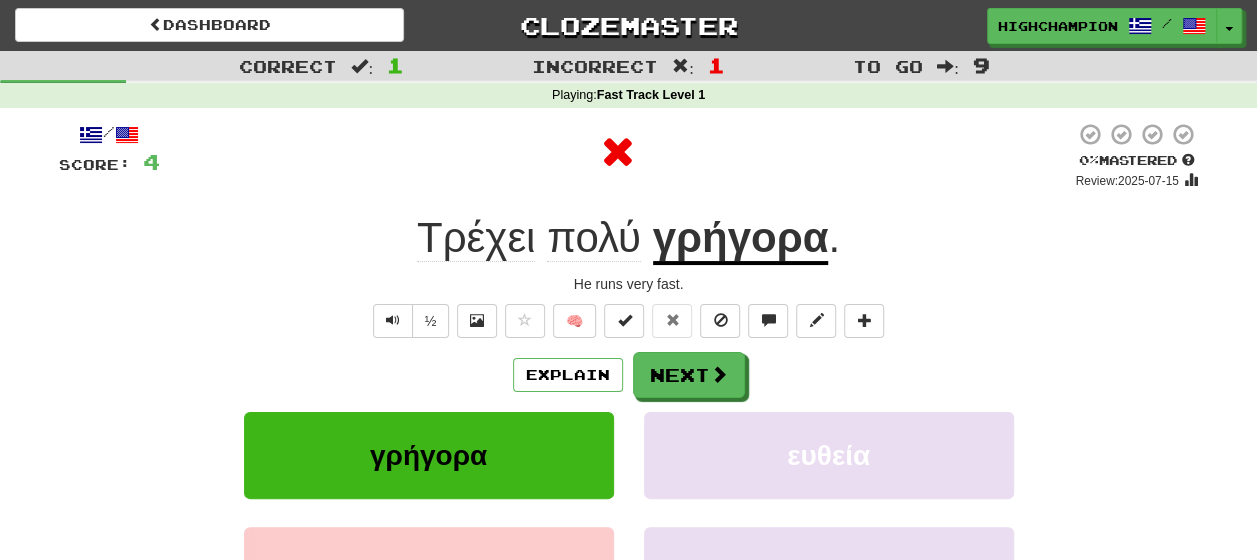 click on "Explain Next" at bounding box center (629, 375) 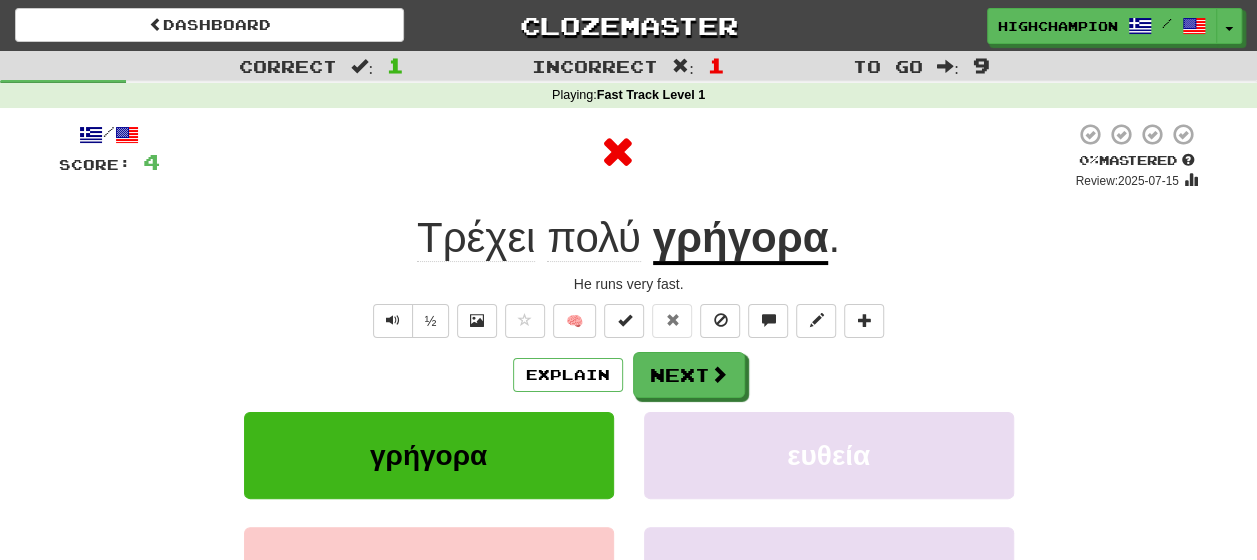 click on "γρήγορα" at bounding box center (741, 239) 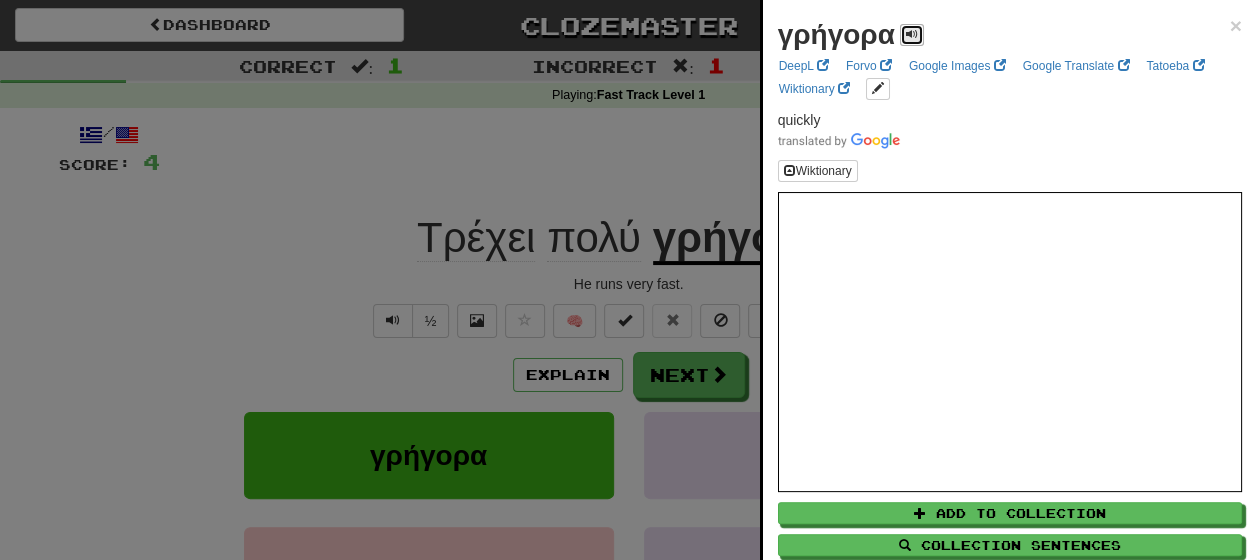 click at bounding box center [912, 34] 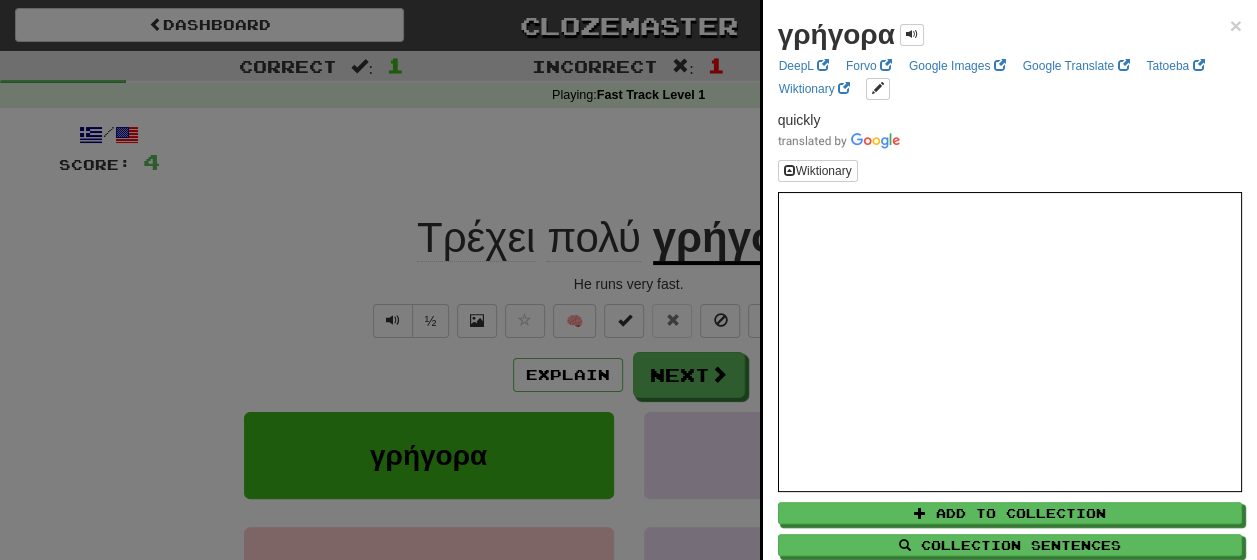 click at bounding box center (628, 280) 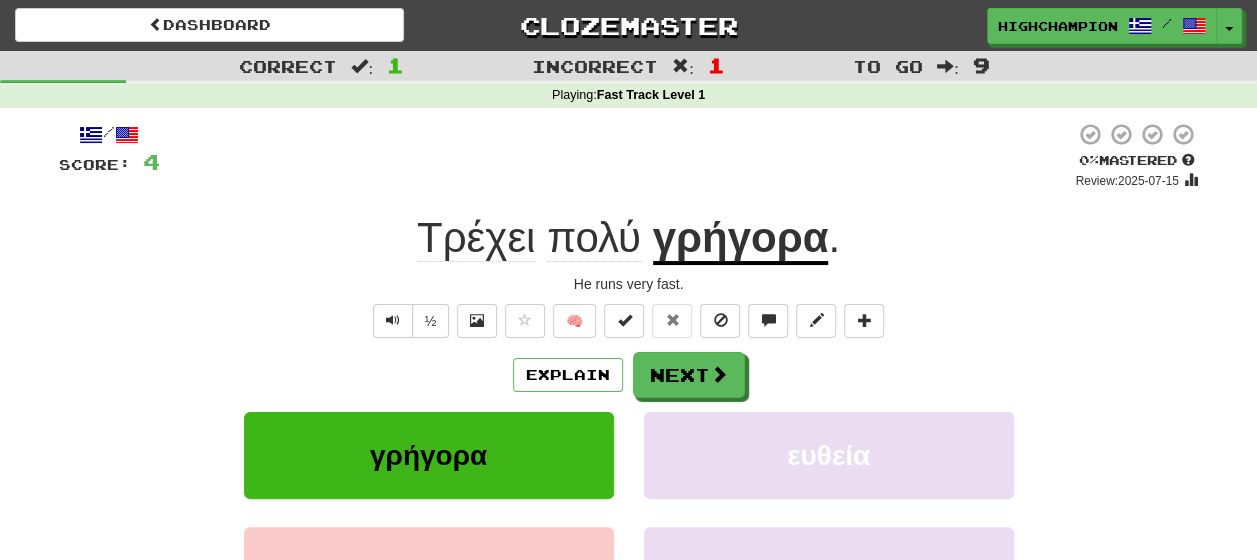 click on "Τρέχει" 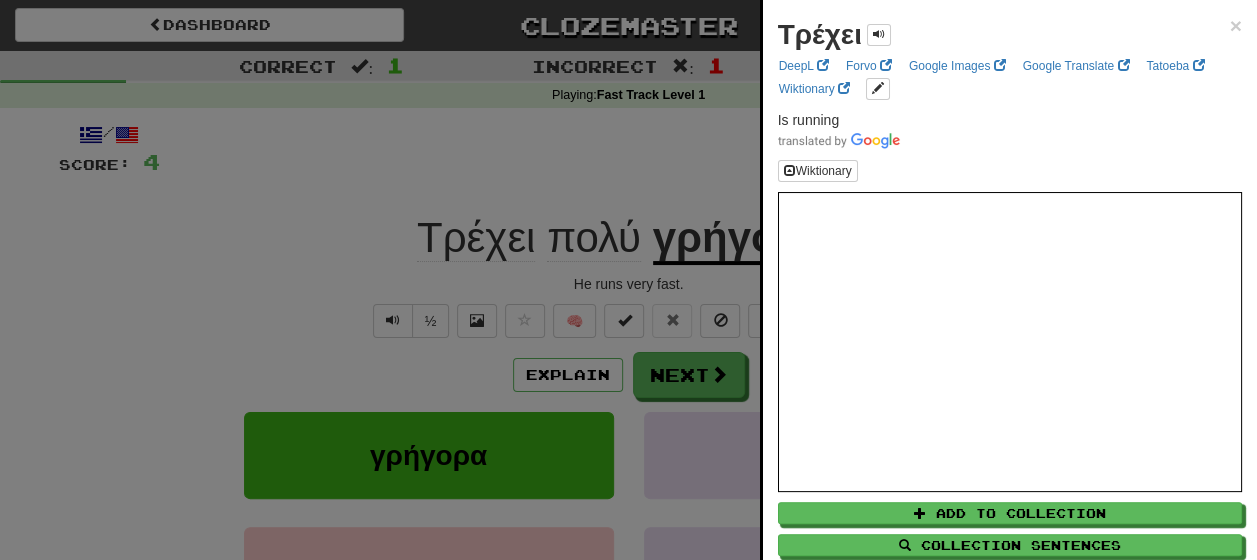 click on "Τρέχει ×" at bounding box center [1010, 35] 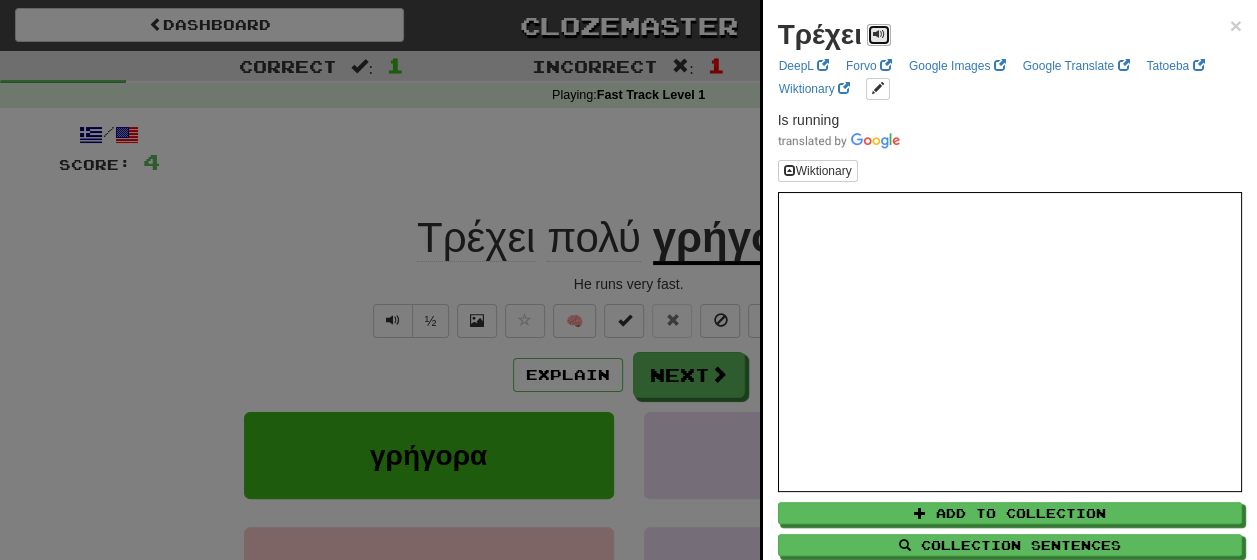 click at bounding box center (879, 34) 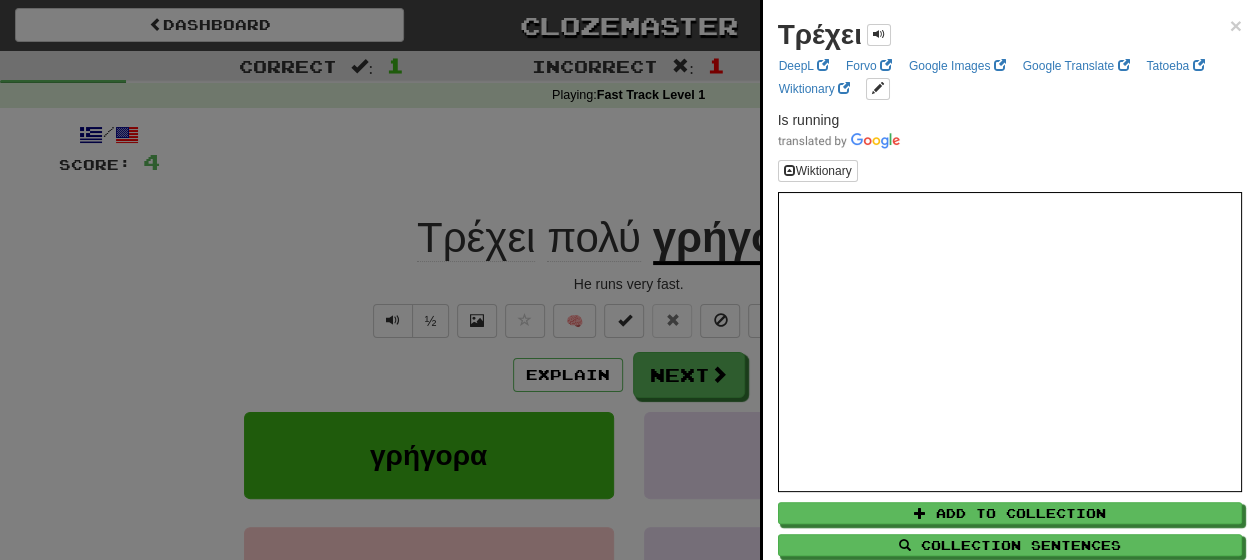 click at bounding box center [628, 280] 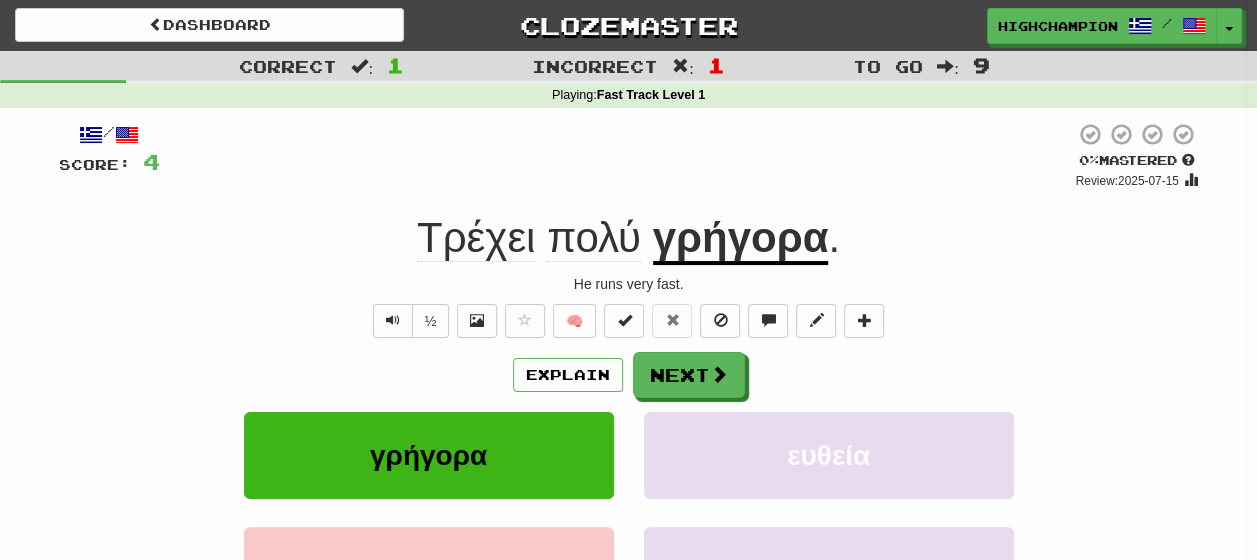 click on "γρήγορα" at bounding box center (741, 239) 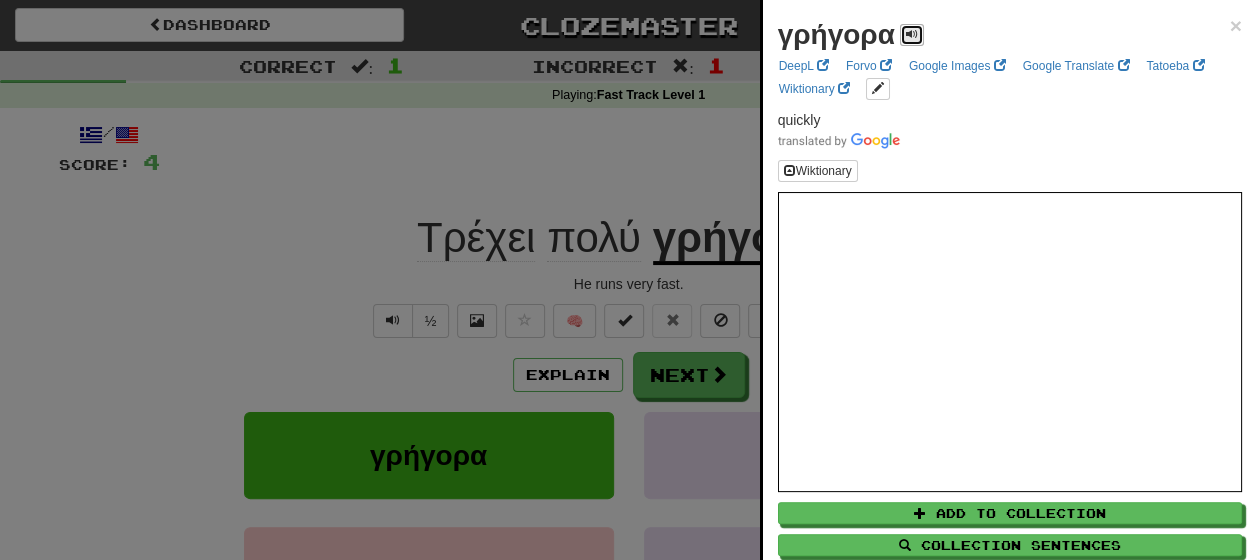 click at bounding box center [912, 34] 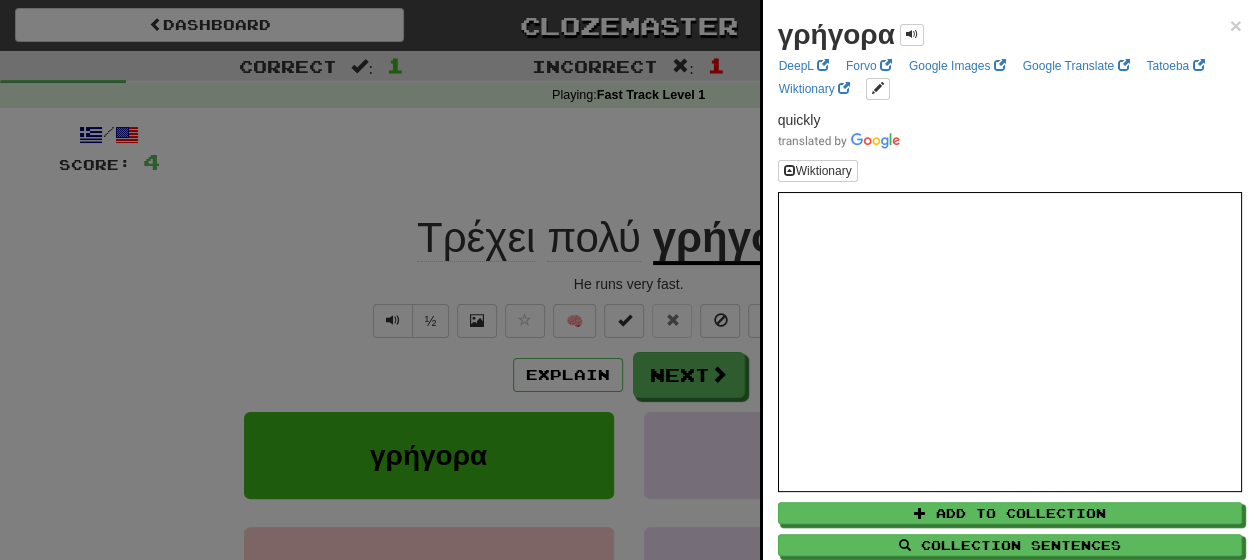 click at bounding box center (628, 280) 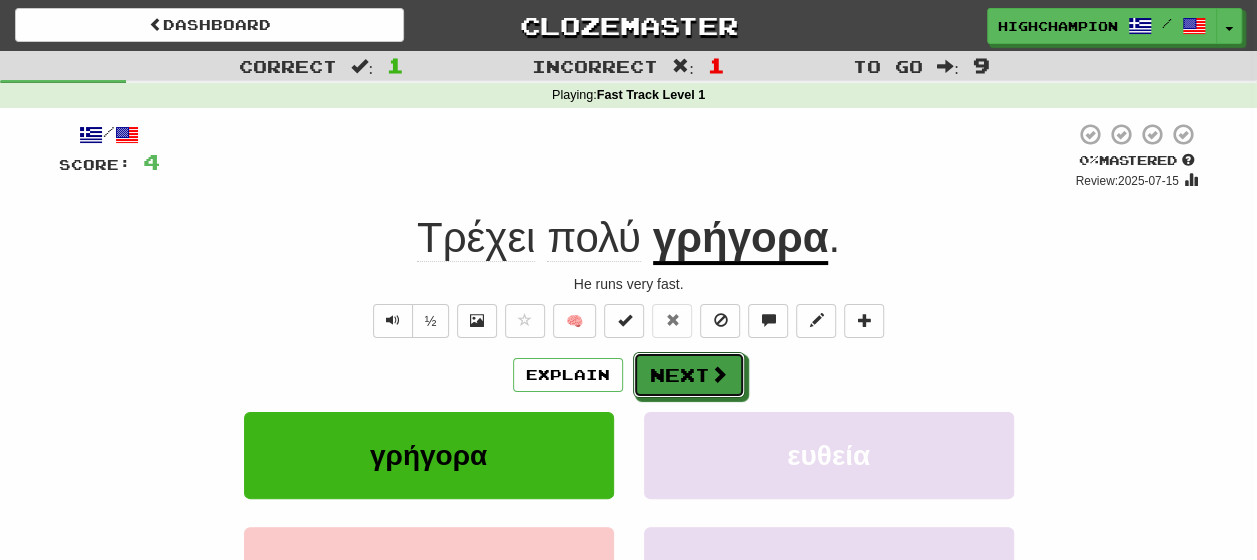 click on "Next" at bounding box center (689, 375) 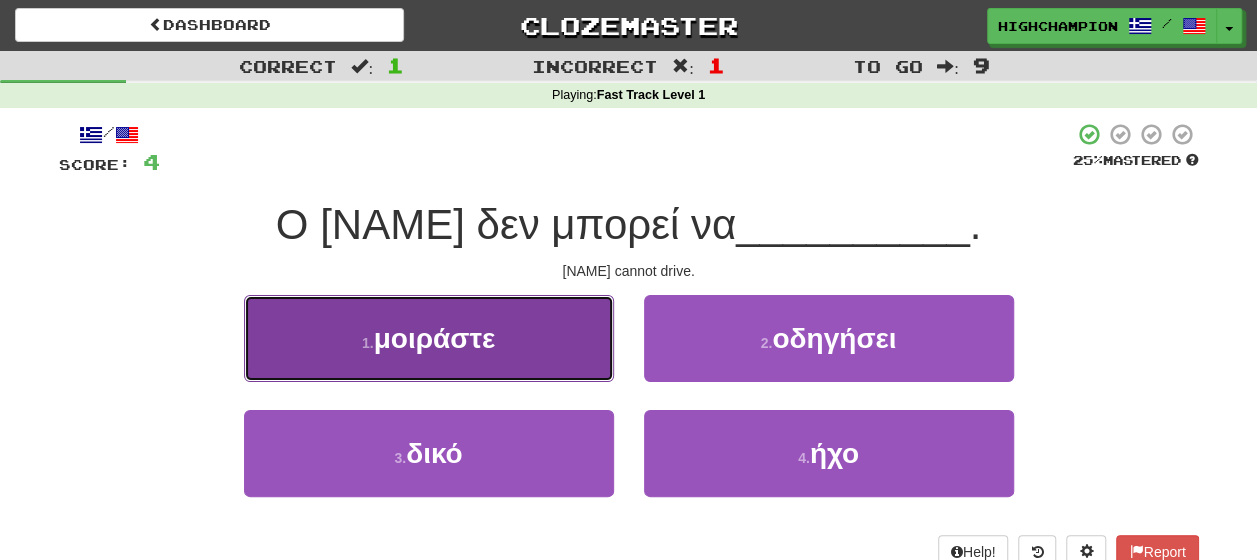 click on "1 .  μοιράστε" at bounding box center [429, 338] 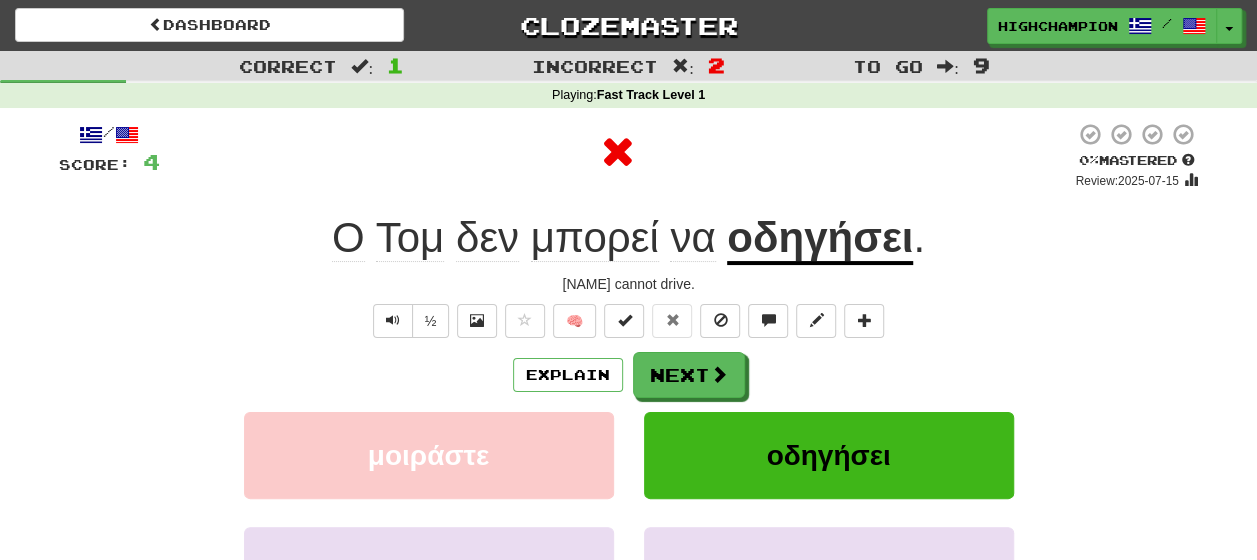 click on "Explain Next" at bounding box center [629, 375] 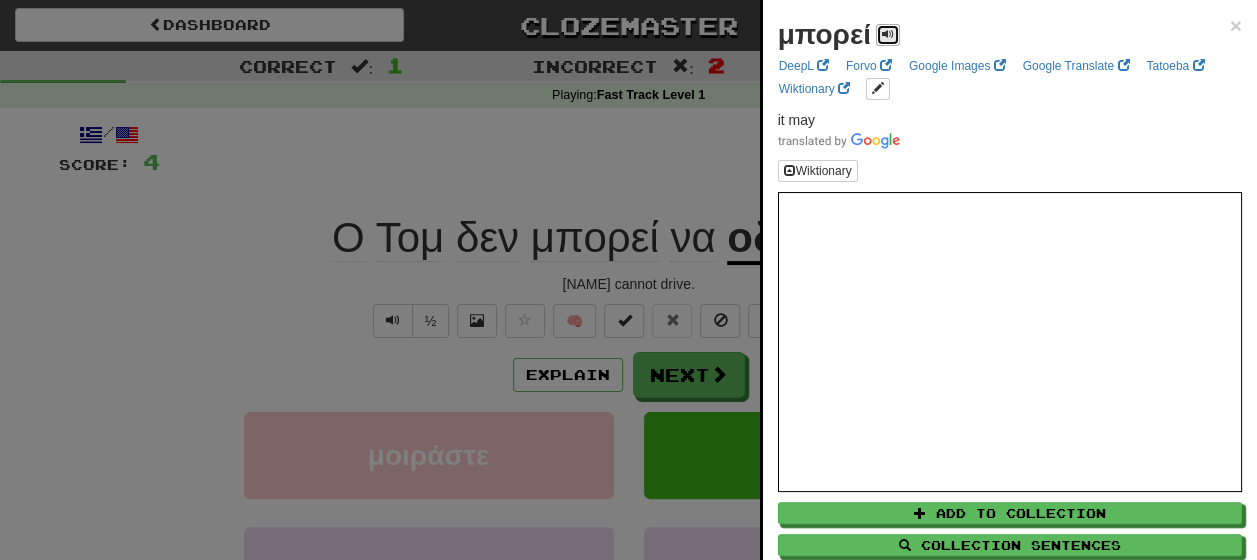 click at bounding box center [888, 35] 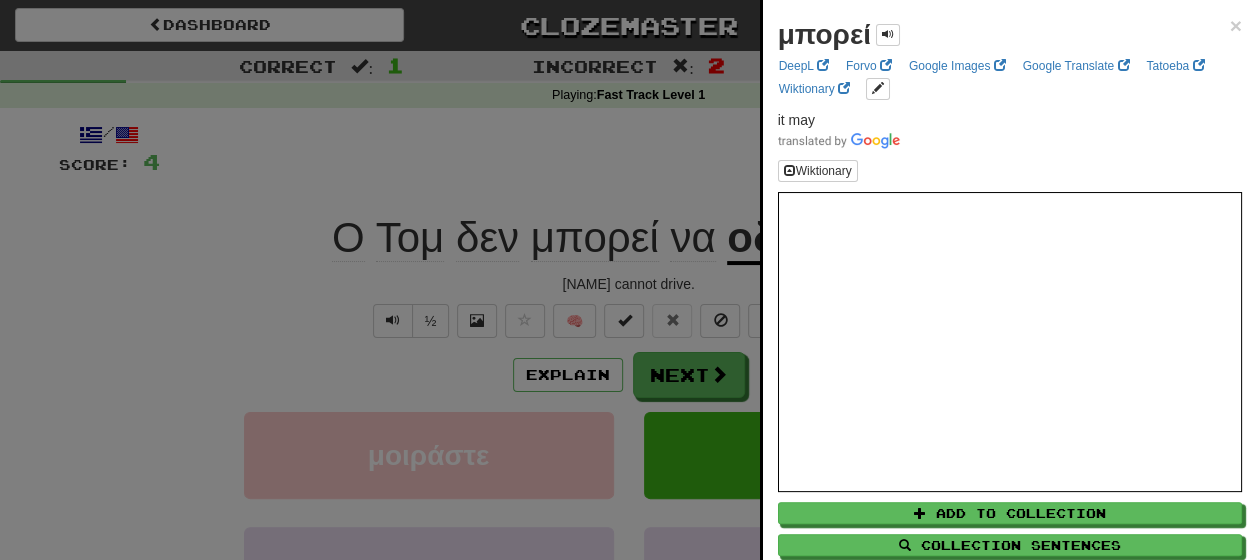 click at bounding box center (628, 280) 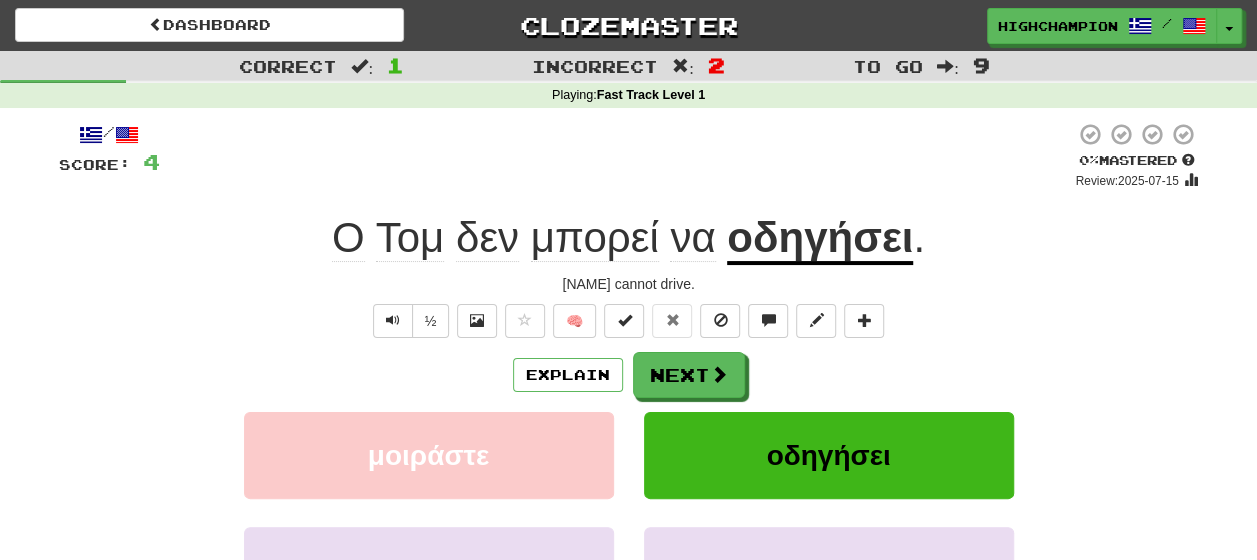 click on "οδηγήσει" at bounding box center [820, 239] 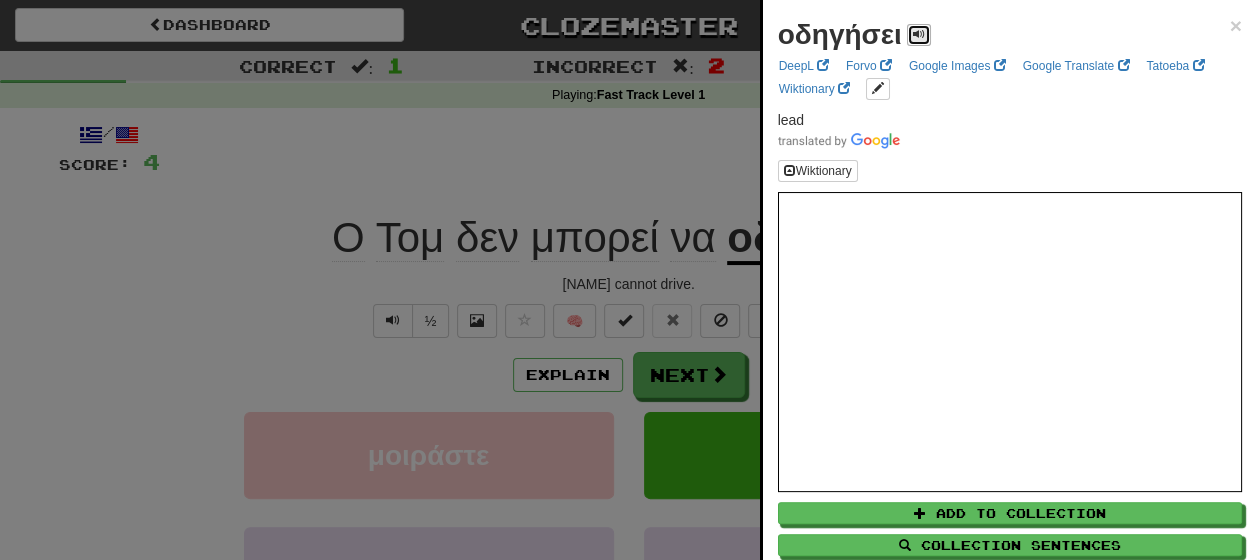 click at bounding box center (919, 34) 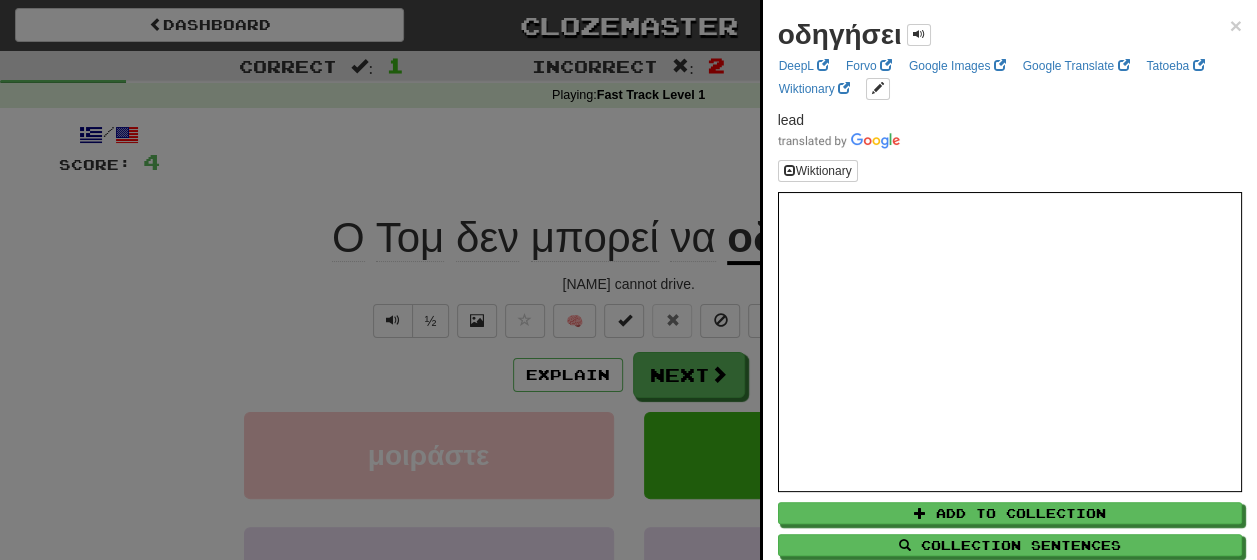click at bounding box center [628, 280] 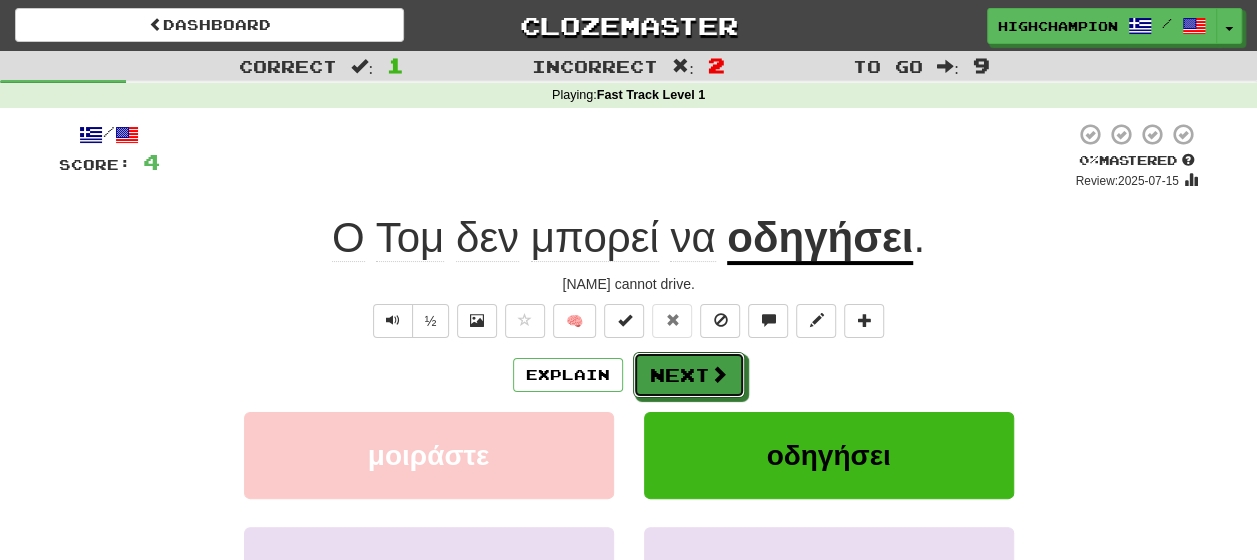 click on "Next" at bounding box center (689, 375) 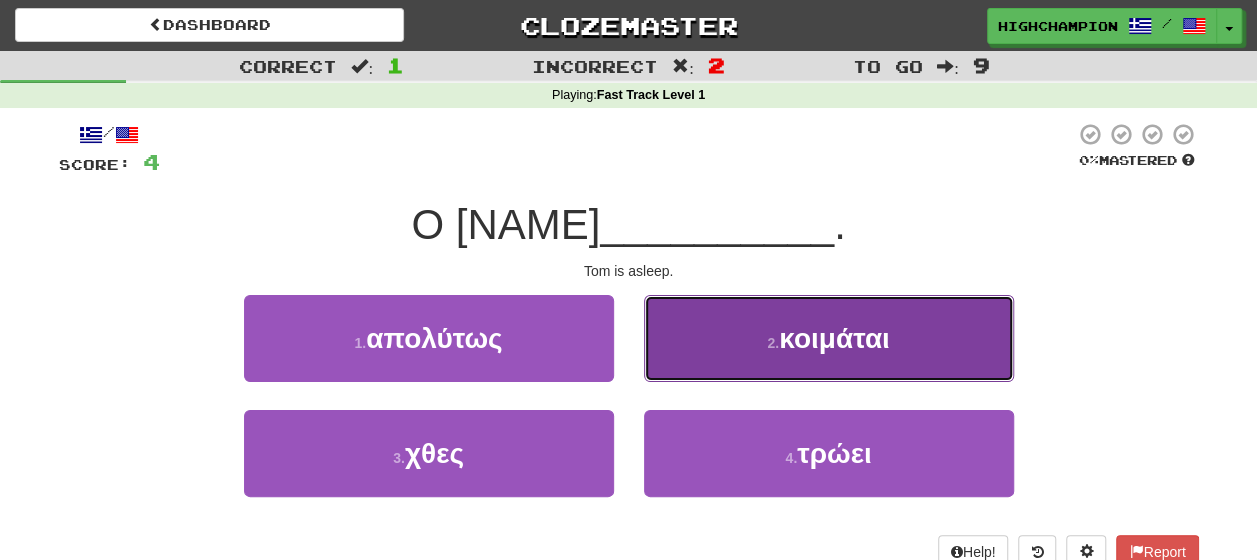 click on "2 .  κοιμάται" at bounding box center [829, 338] 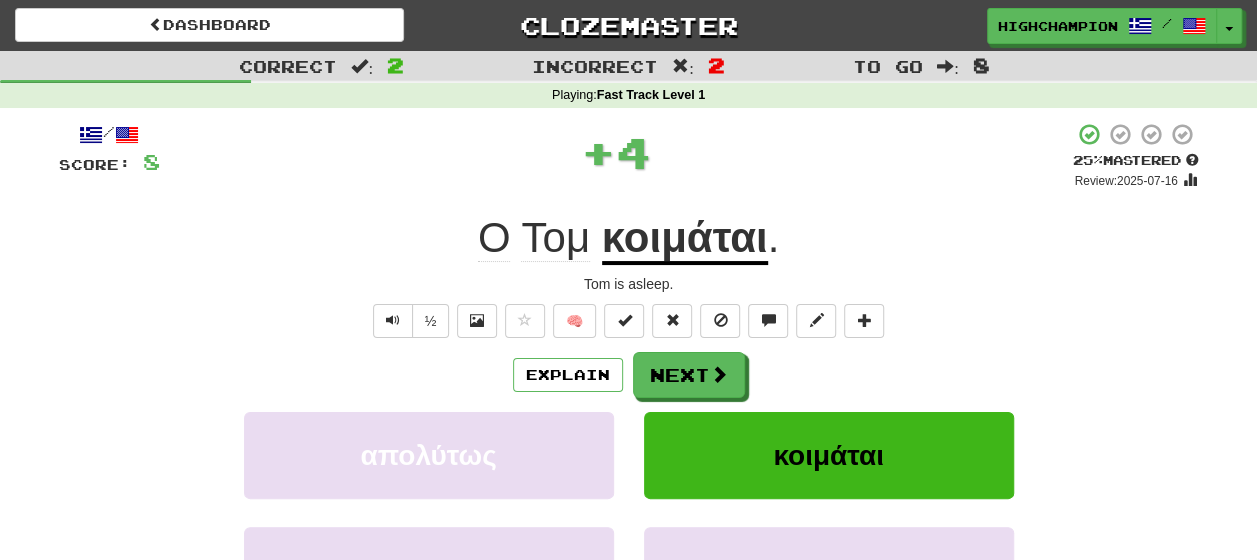 click on "Explain Next" at bounding box center (629, 375) 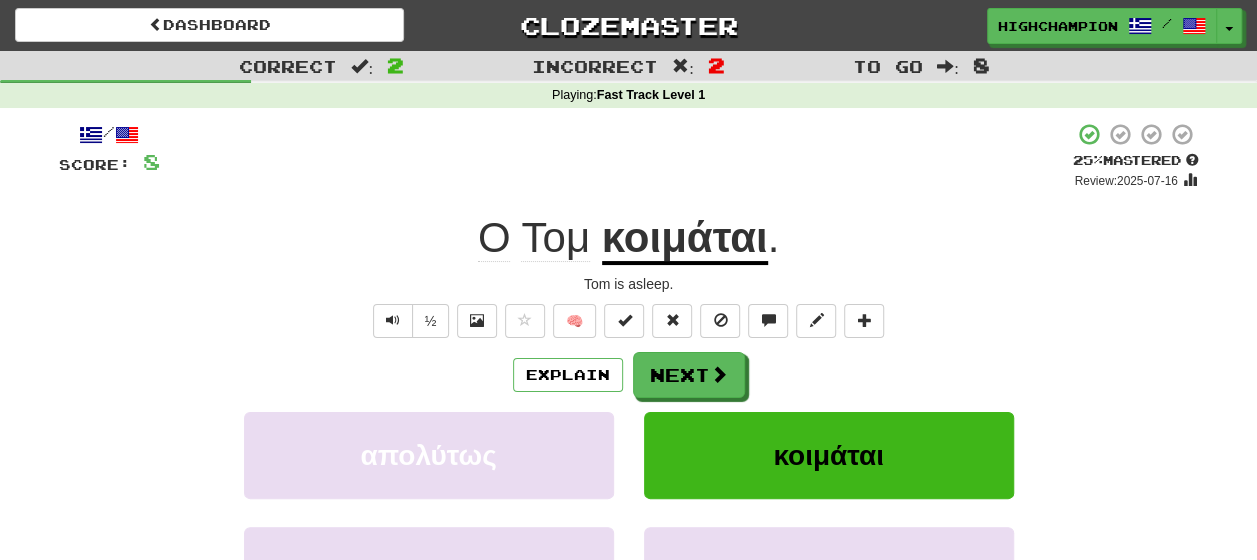 click on "Explain Next απολύτως κοιμάται χθες τρώει Learn more: απολύτως κοιμάται χθες τρώει" at bounding box center (629, 512) 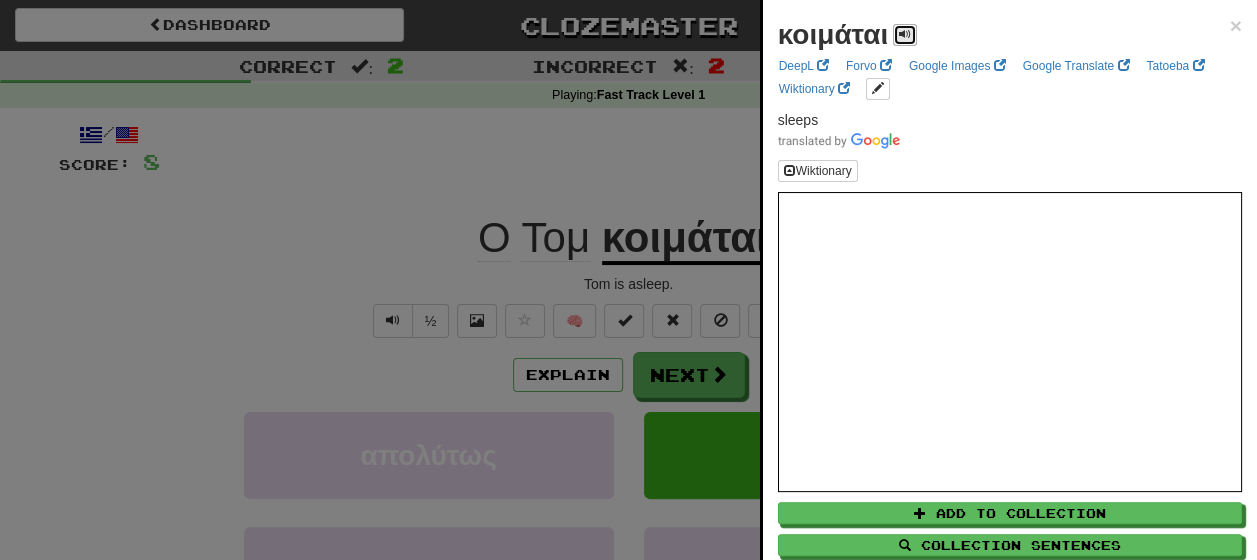 click at bounding box center (905, 34) 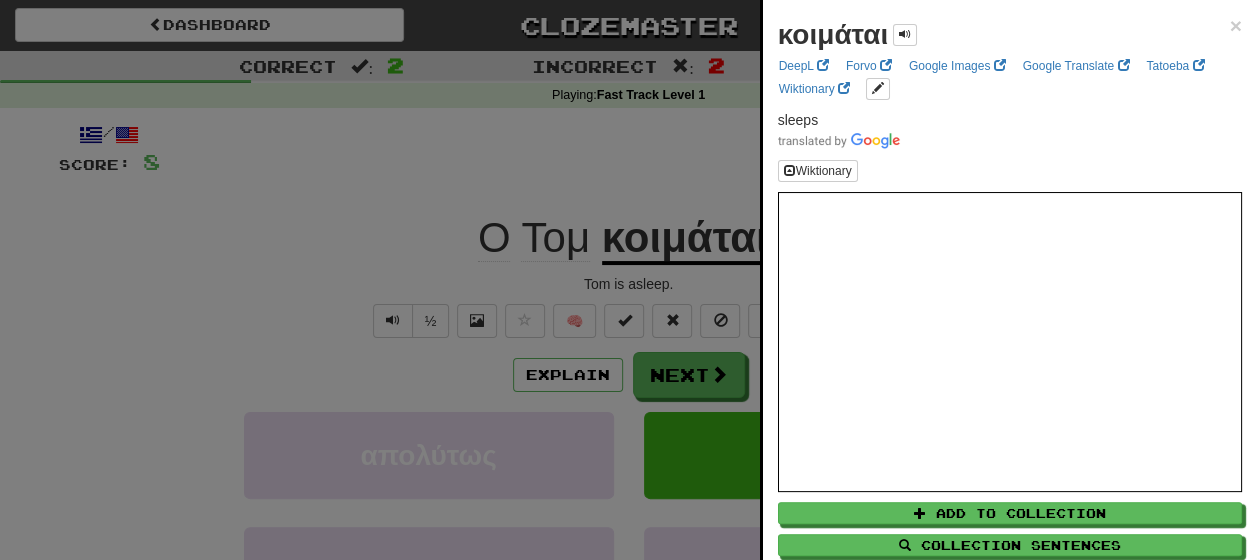 click at bounding box center [628, 280] 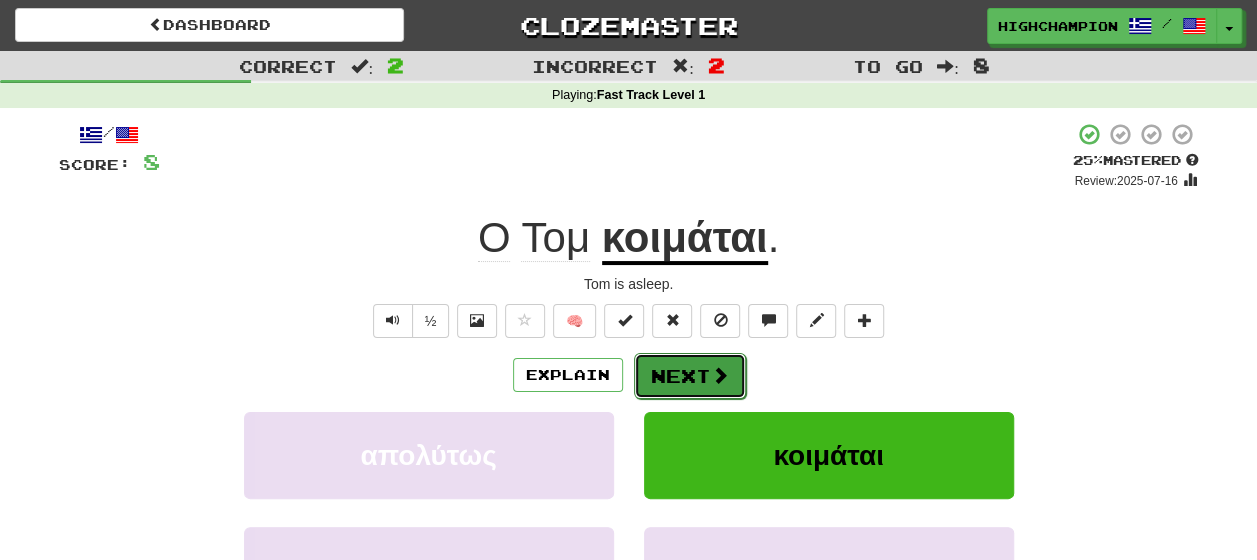 click on "Next" at bounding box center (690, 376) 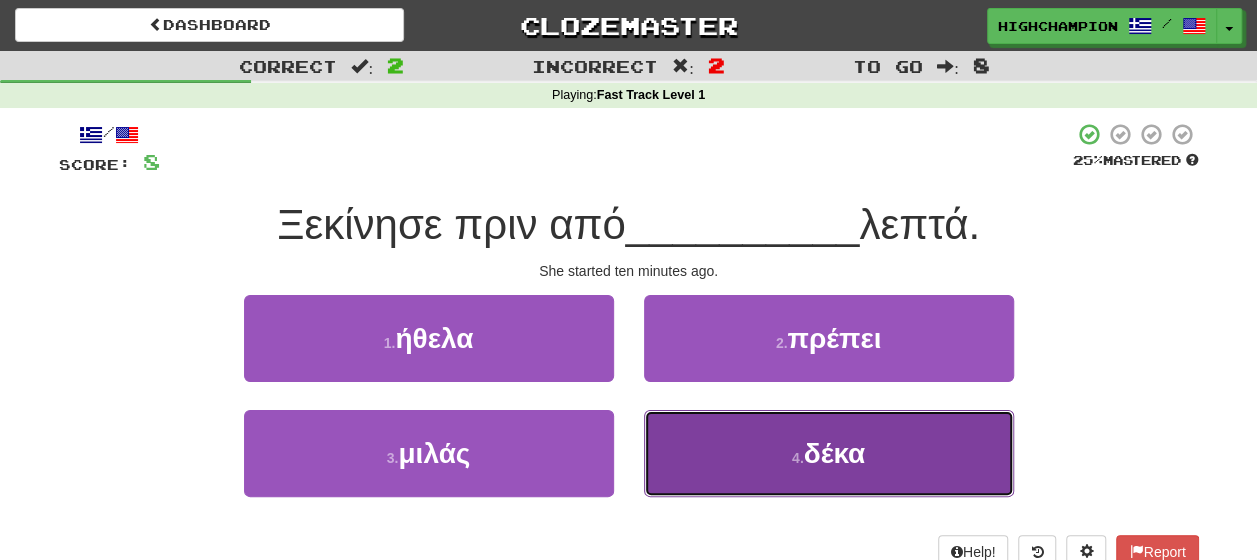 click on "δέκα" at bounding box center (835, 453) 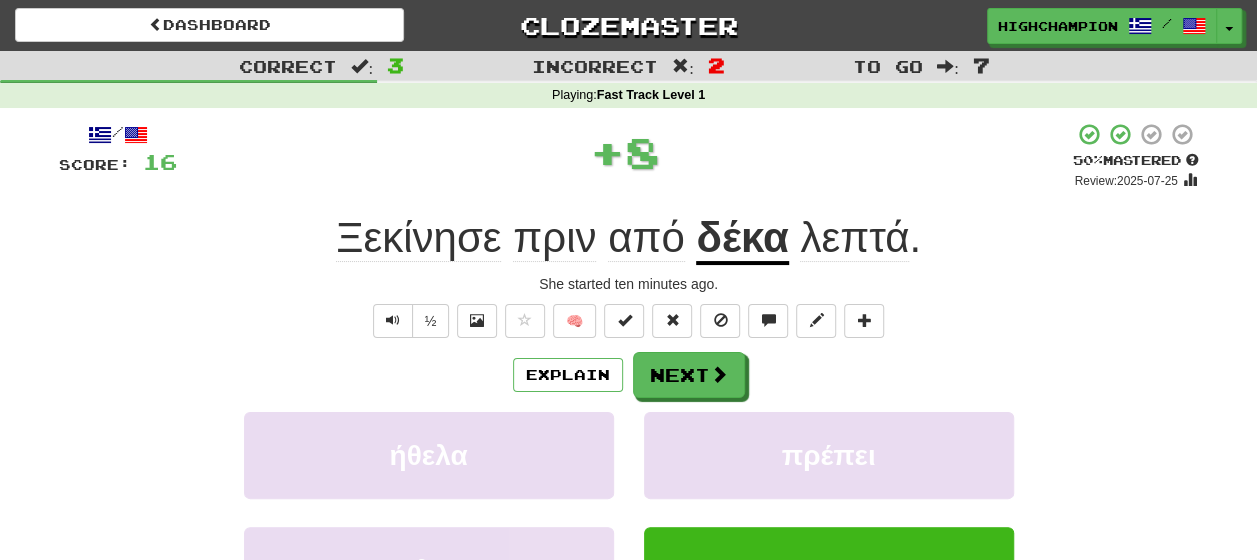 click on "Explain Next" at bounding box center (629, 375) 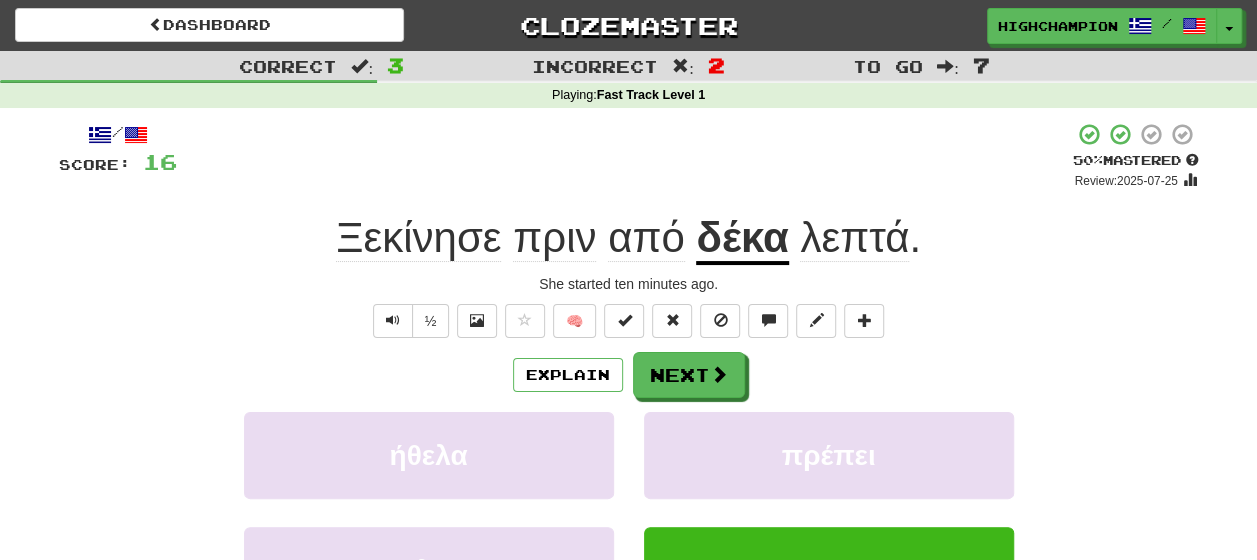 click on "λεπτά" at bounding box center (854, 238) 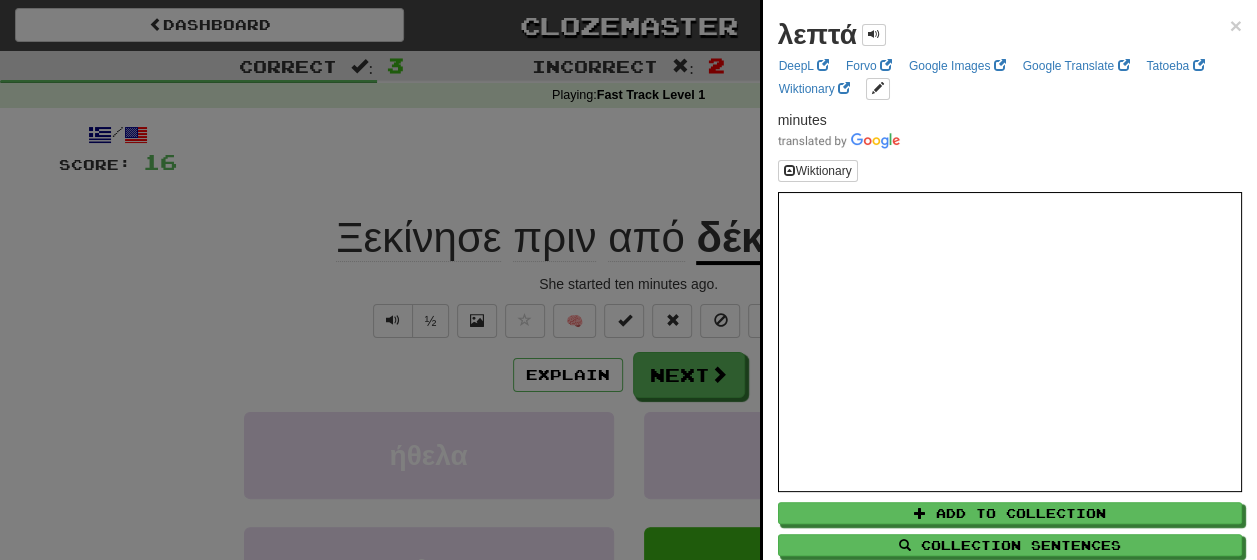 click at bounding box center (628, 280) 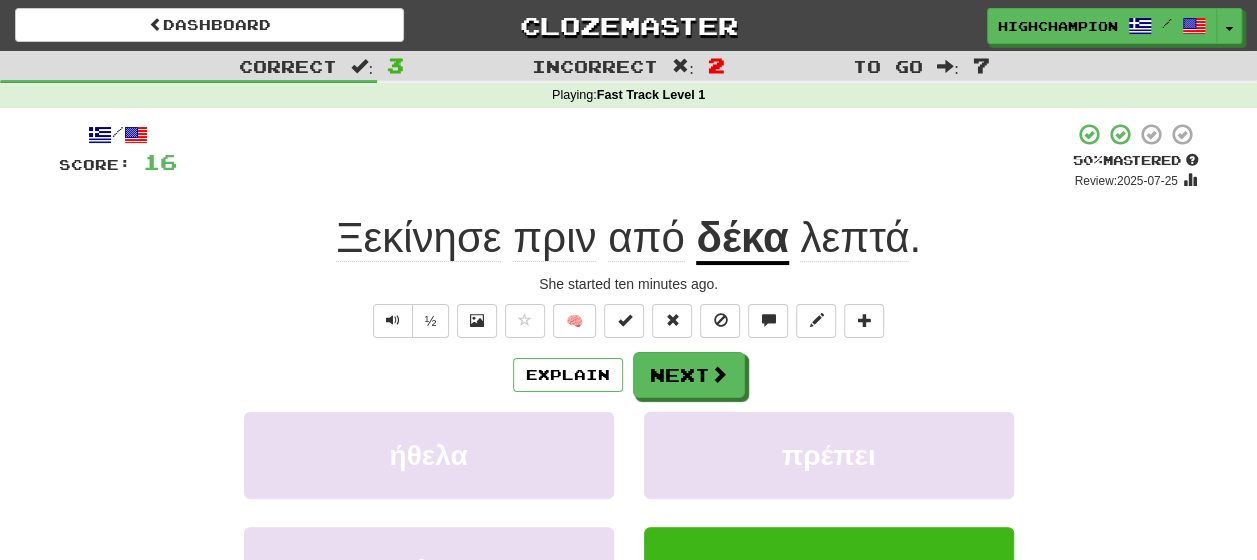 click on "Ξεκίνησε" 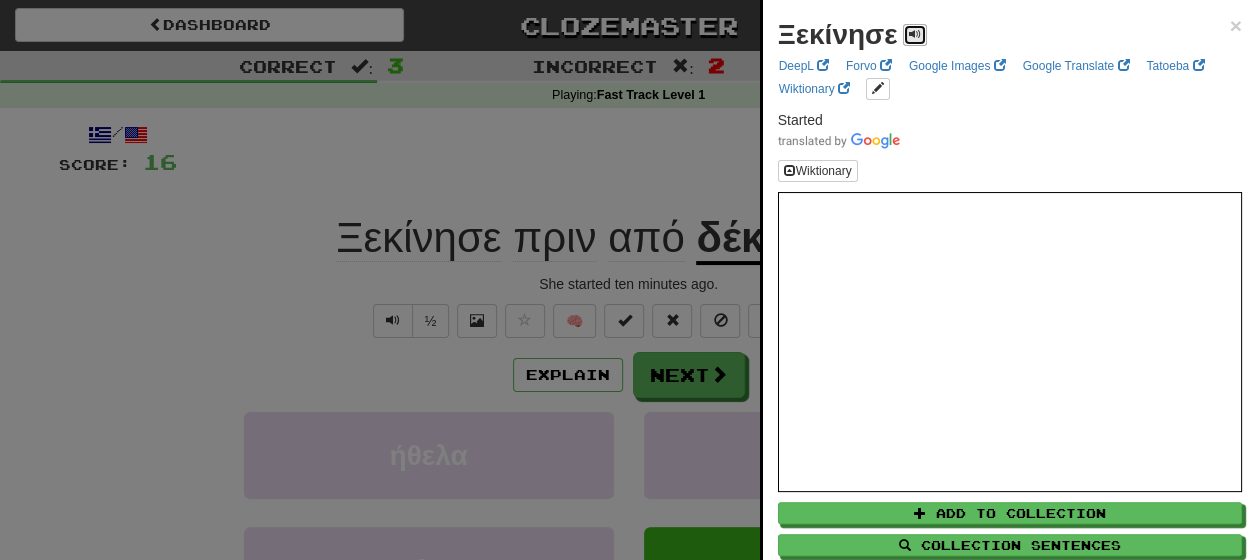 click at bounding box center (915, 35) 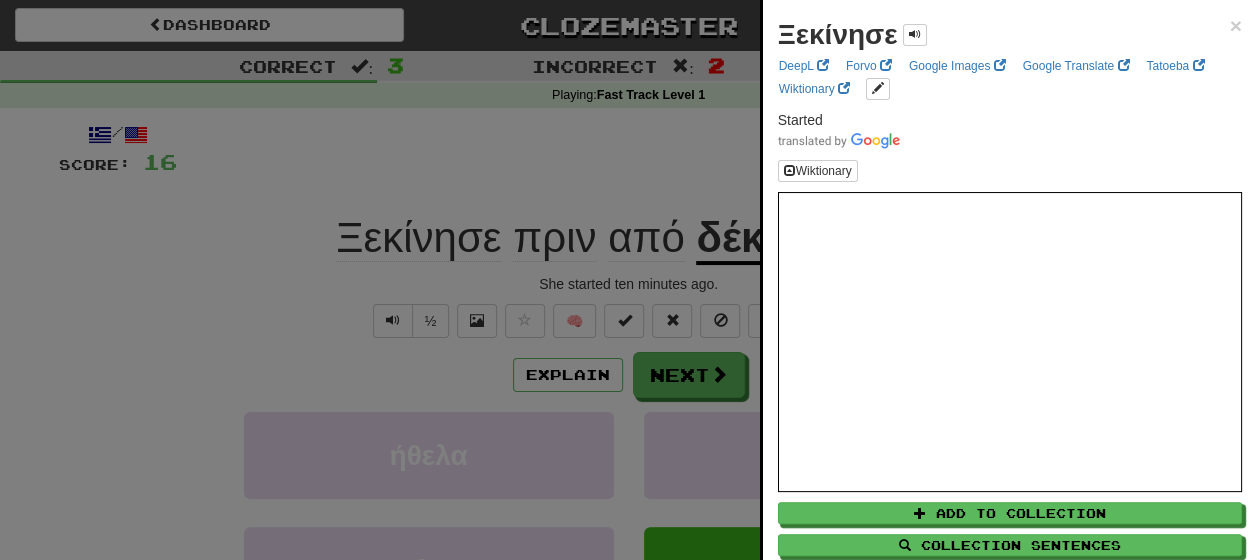 click at bounding box center [628, 280] 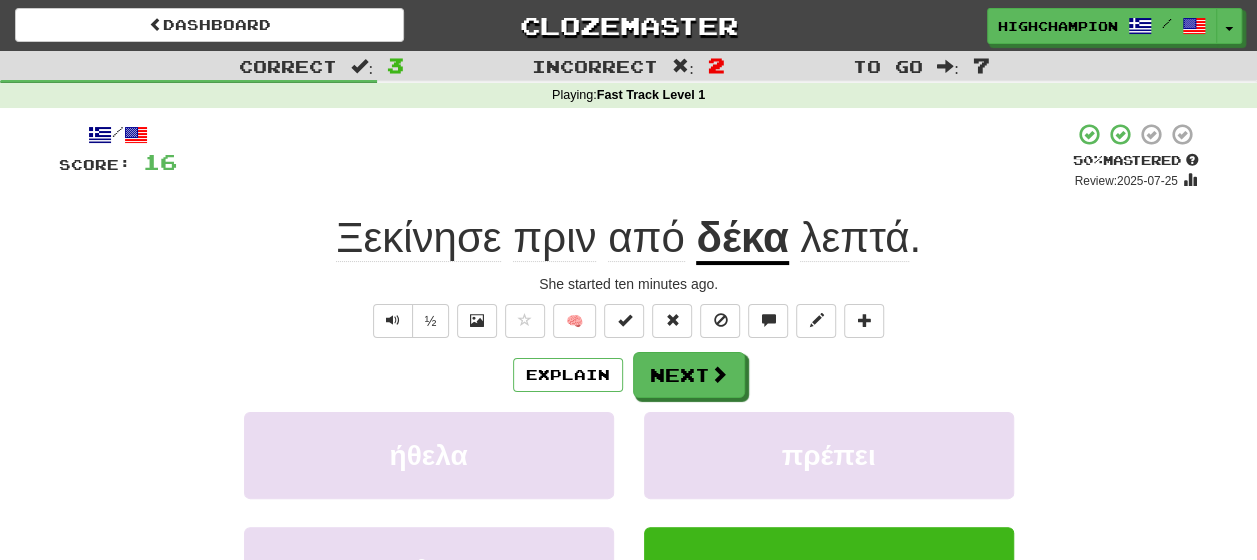 click on "πριν" 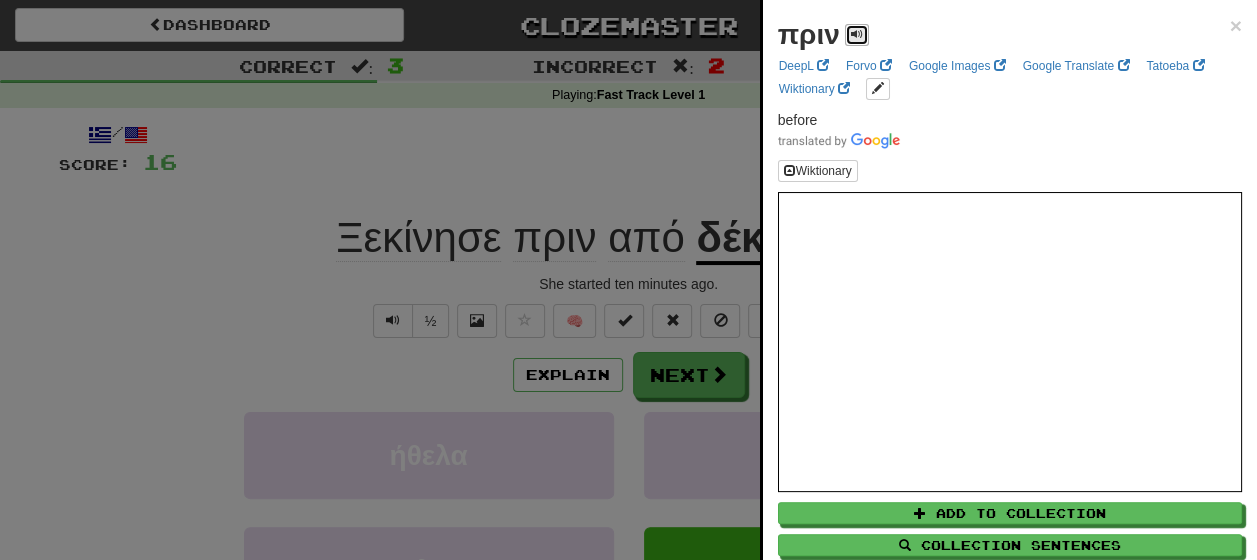 click at bounding box center (857, 34) 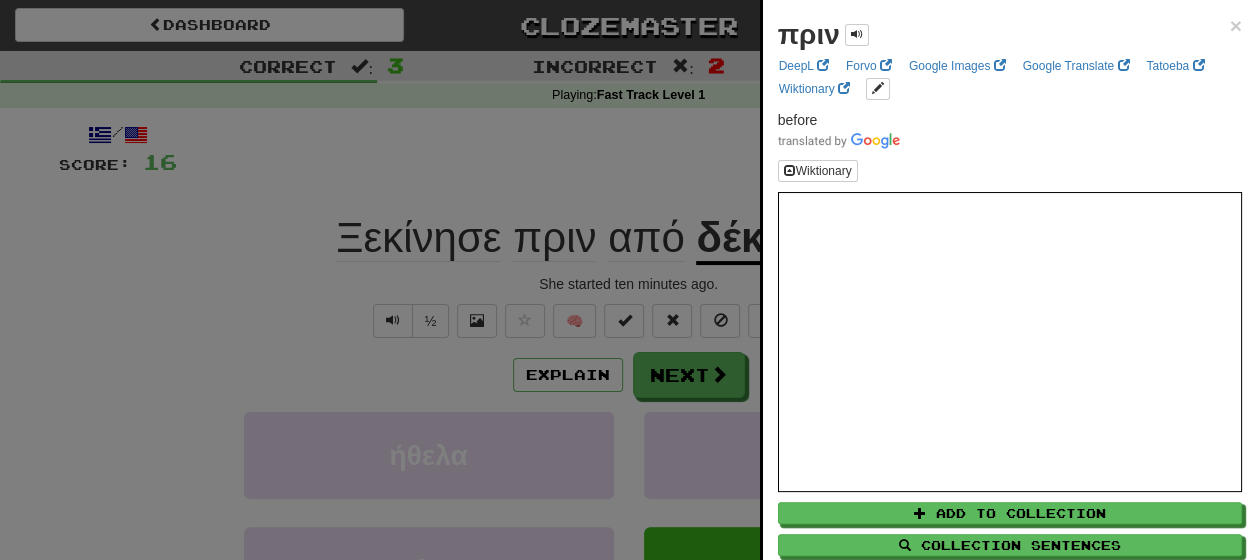 click at bounding box center (628, 280) 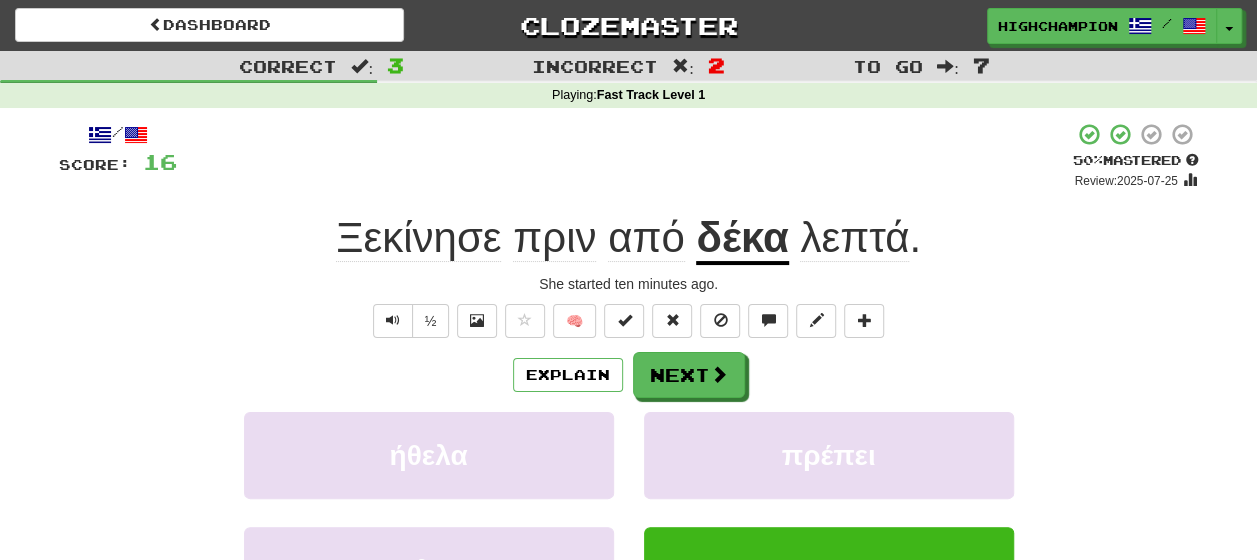 click on "από" 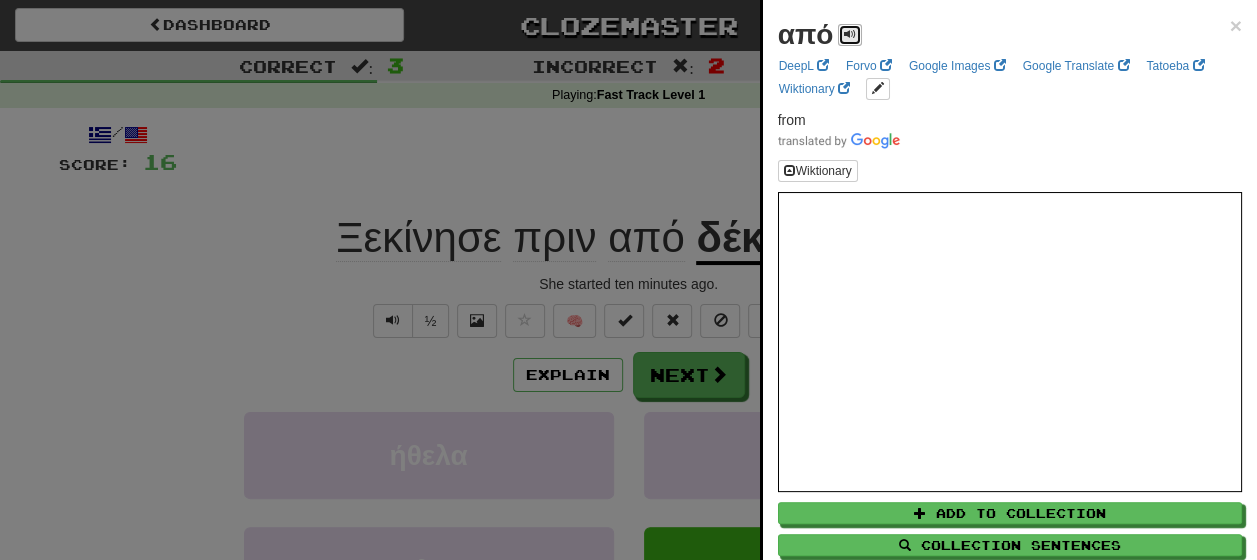 click at bounding box center [850, 34] 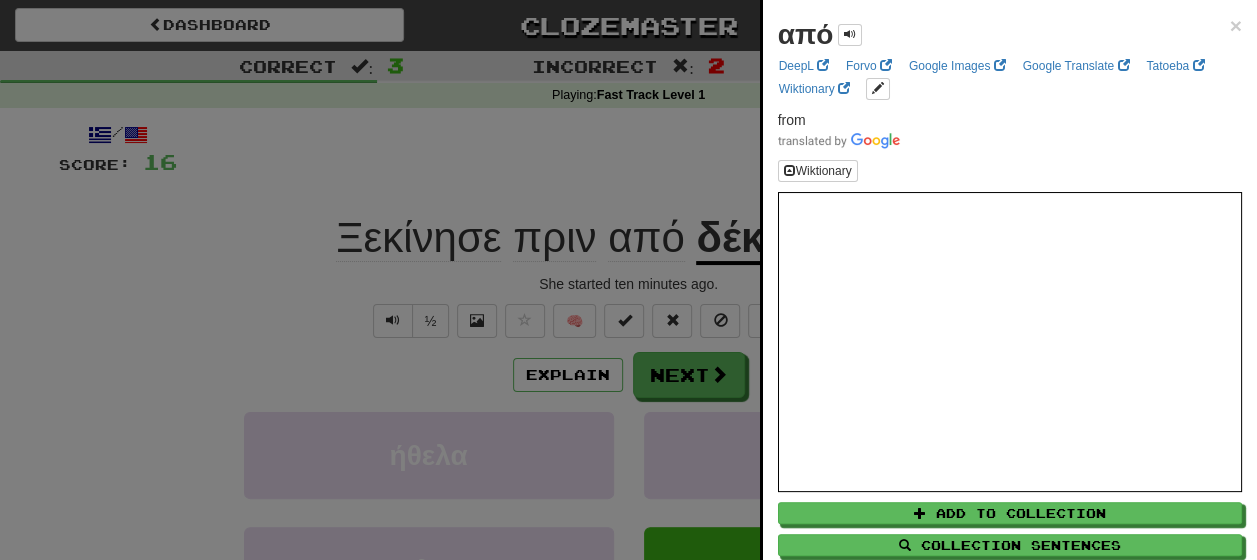 click at bounding box center (628, 280) 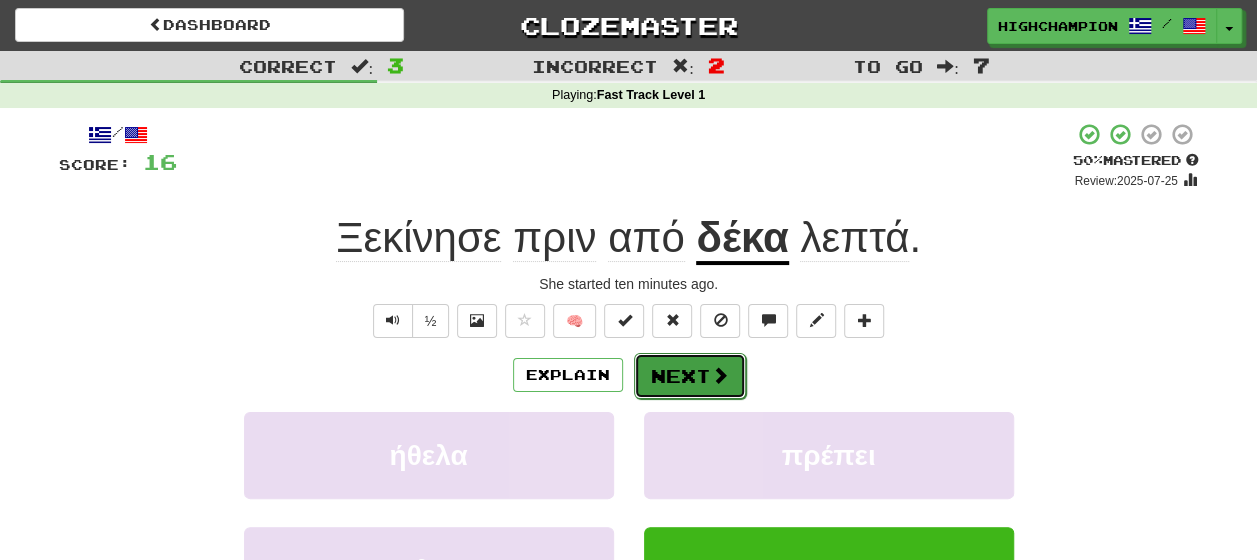click on "Next" at bounding box center (690, 376) 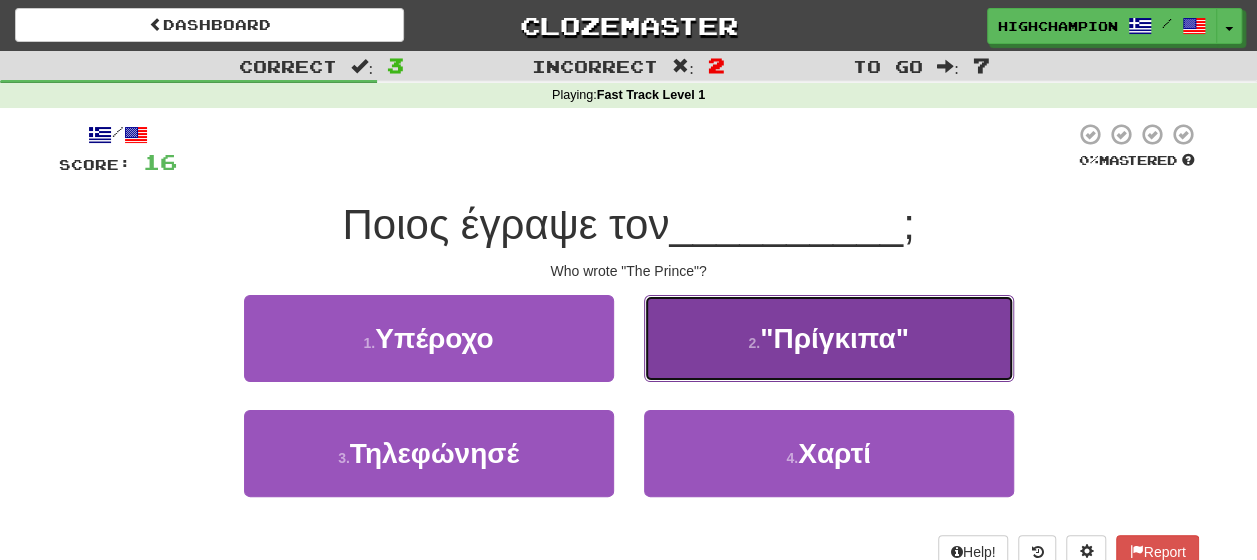 click on ""Πρίγκιπα"" at bounding box center [834, 338] 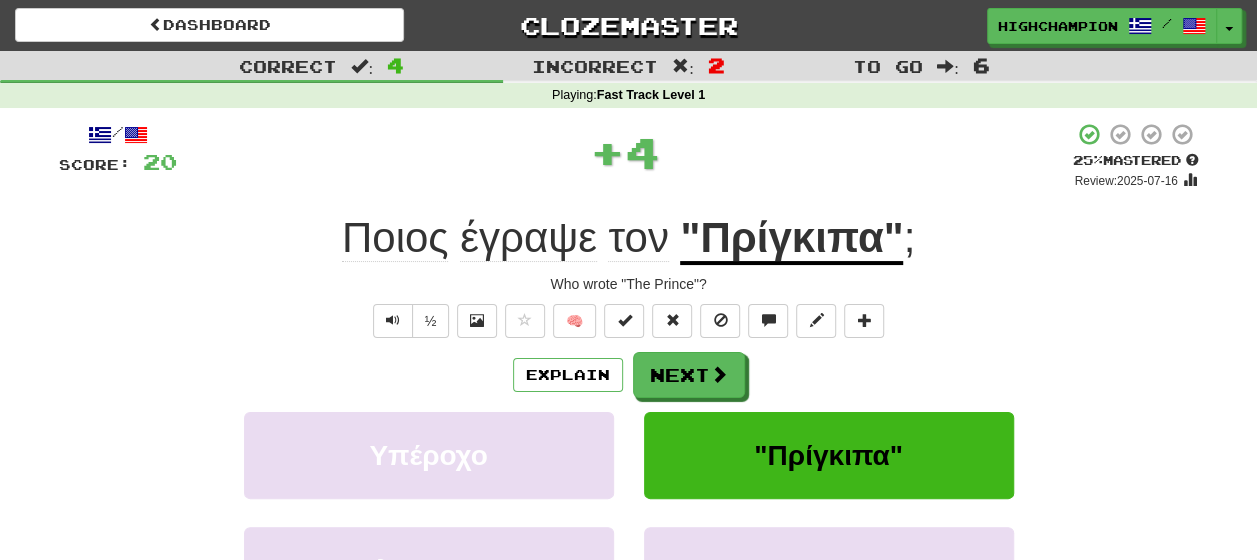 click on "Explain Next" at bounding box center (629, 375) 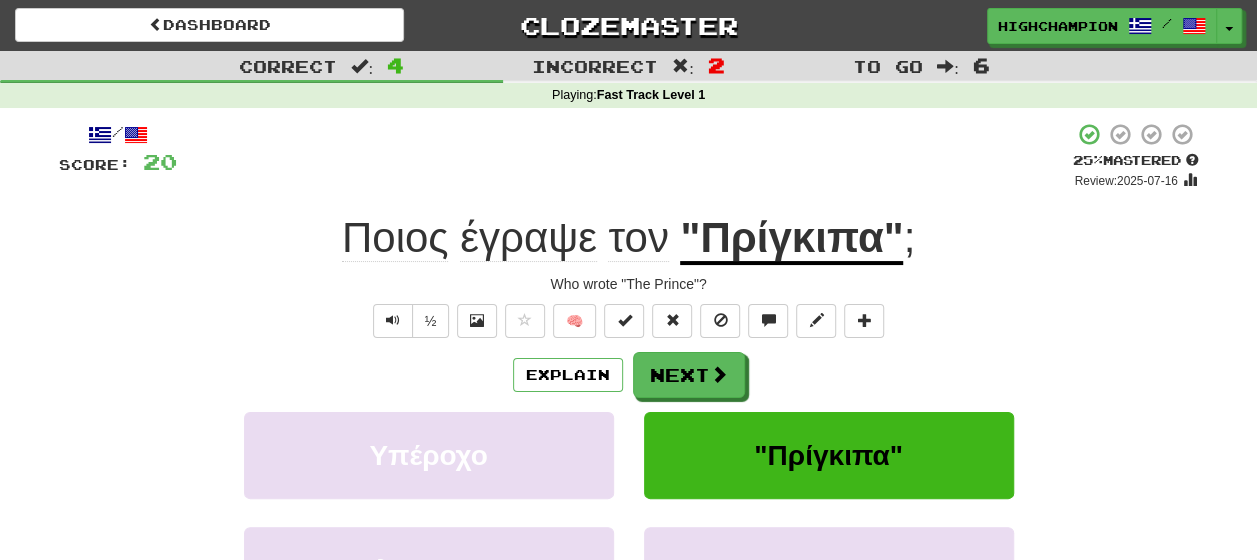 click on "έγραψε" 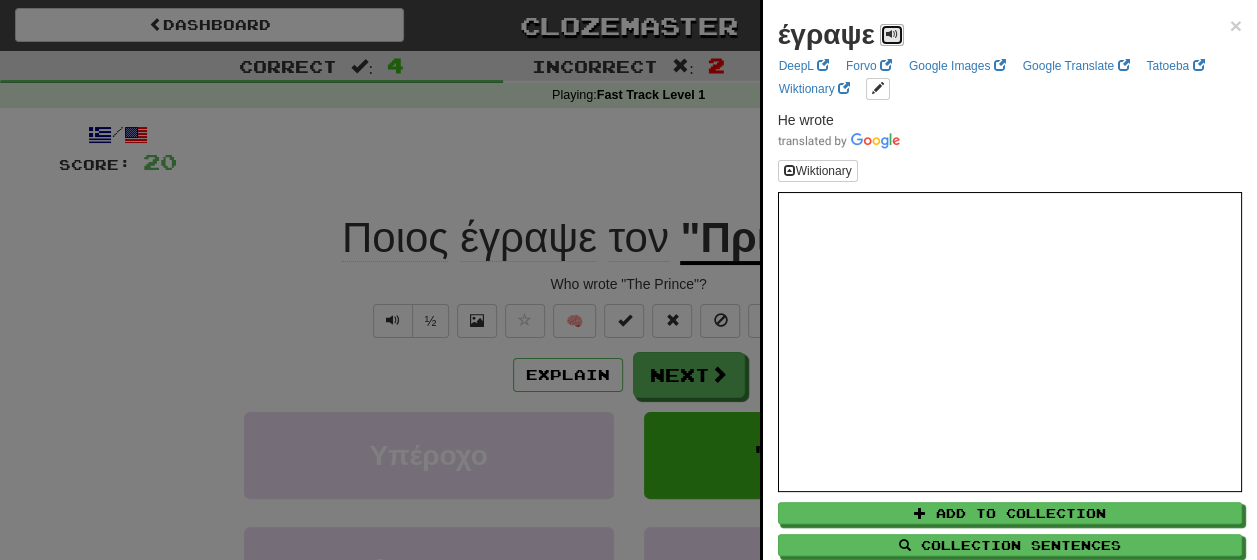 click at bounding box center (892, 35) 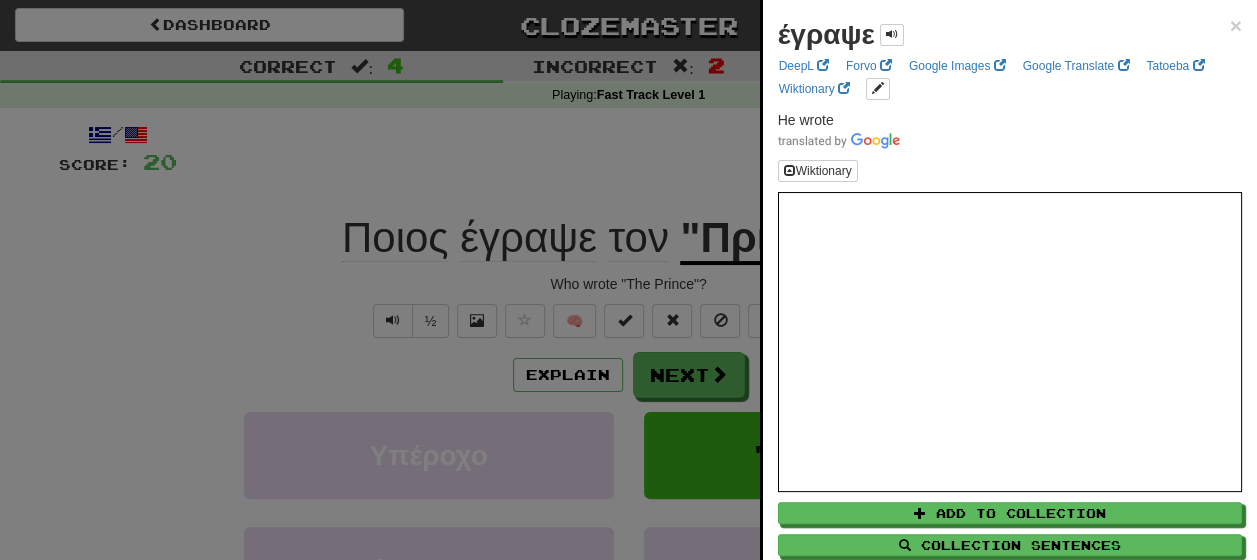 click at bounding box center (628, 280) 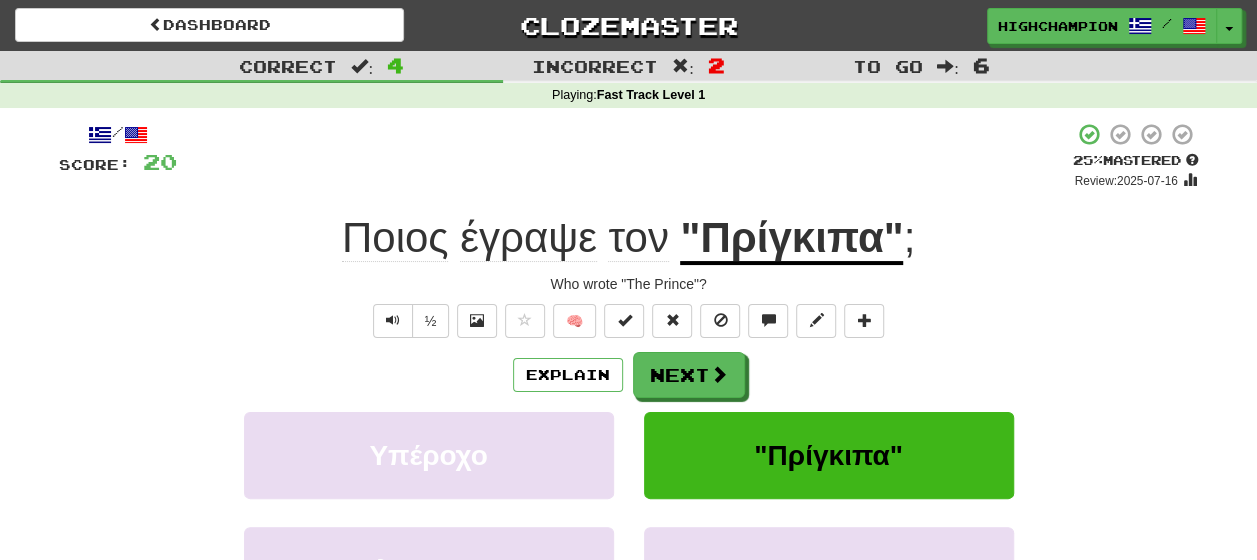 click on "τον" 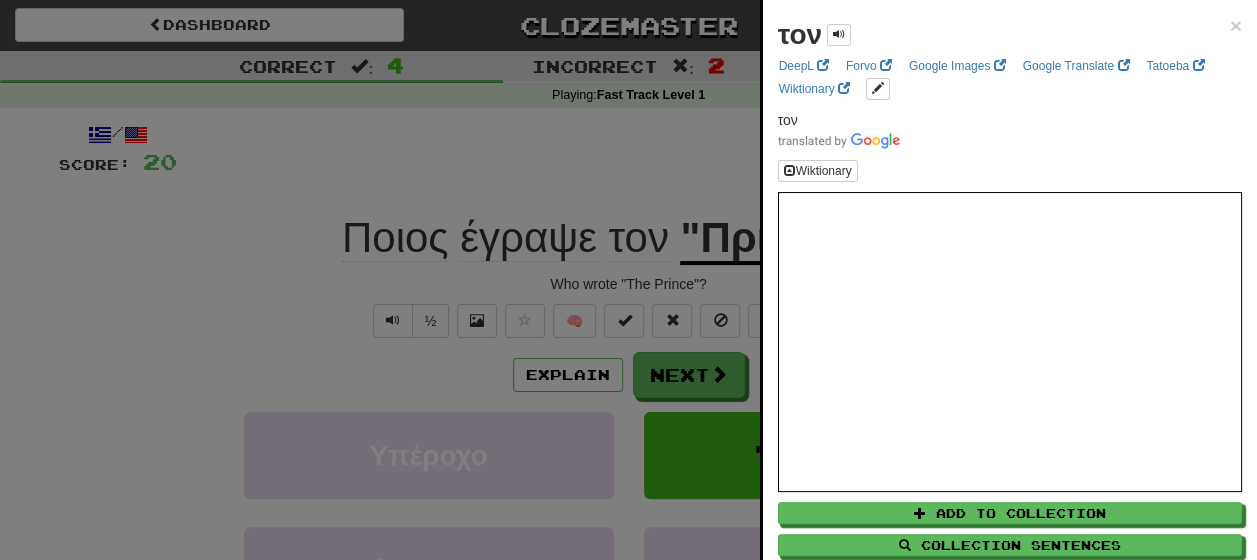 click at bounding box center (628, 280) 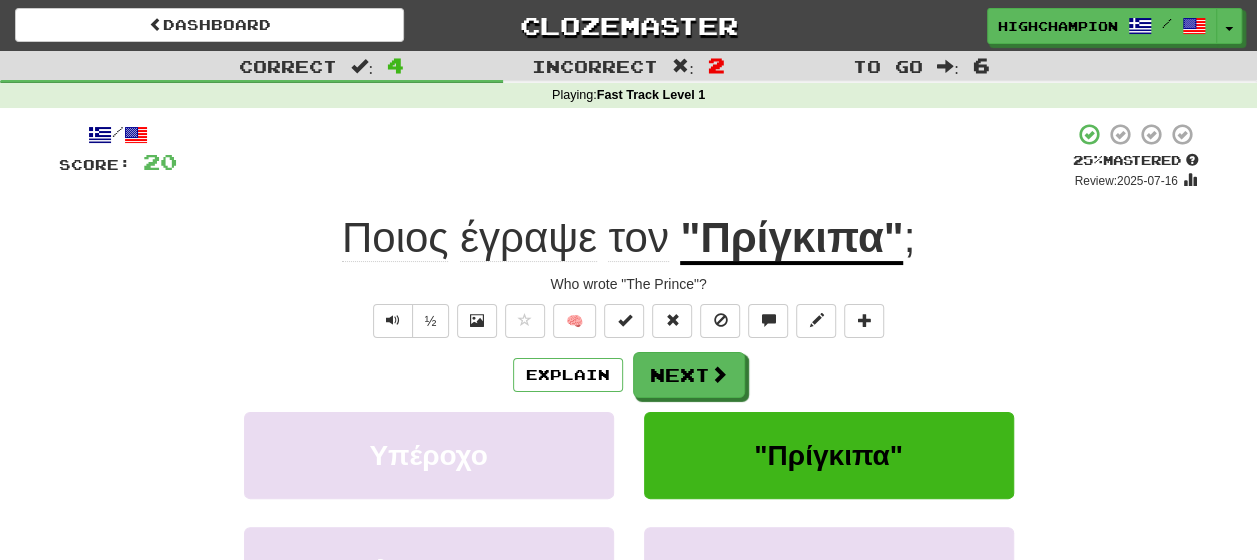 click on ""Πρίγκιπα"" at bounding box center (791, 239) 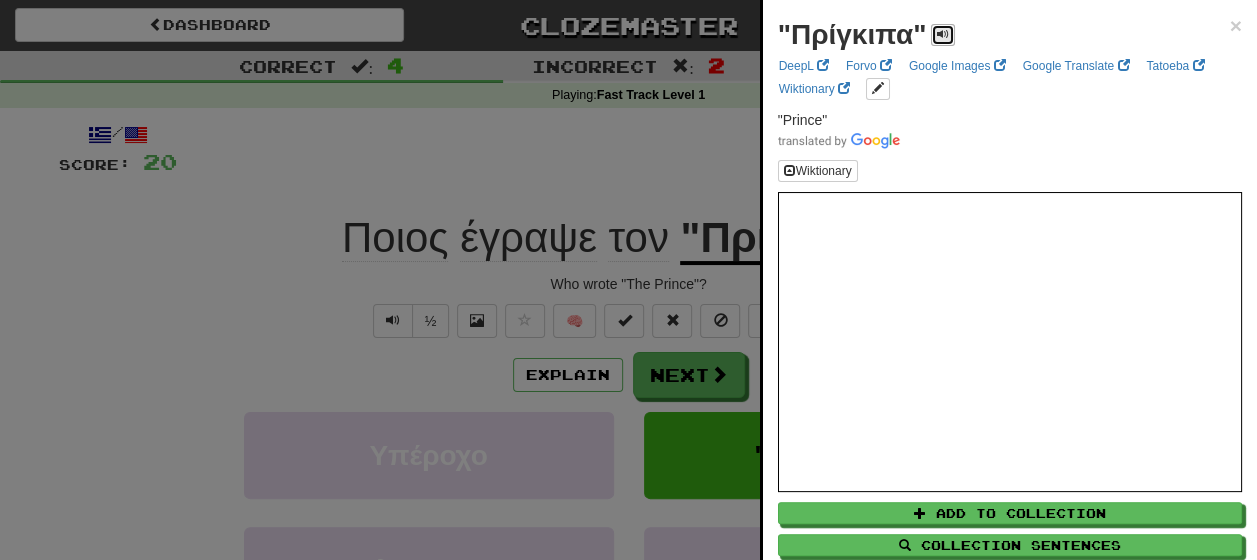 click at bounding box center (943, 35) 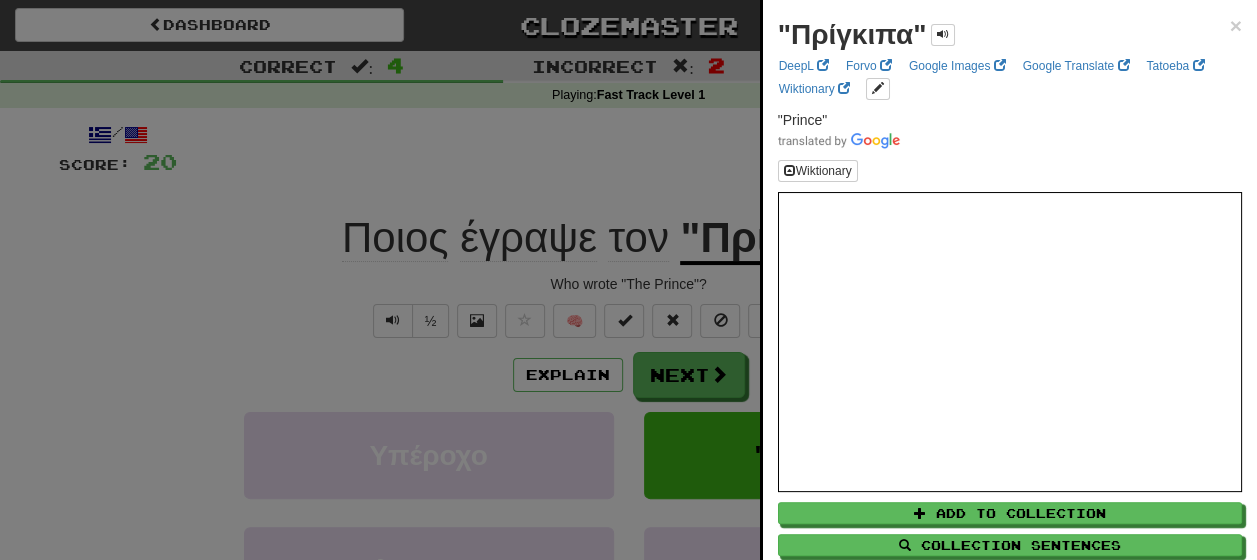 click at bounding box center [628, 280] 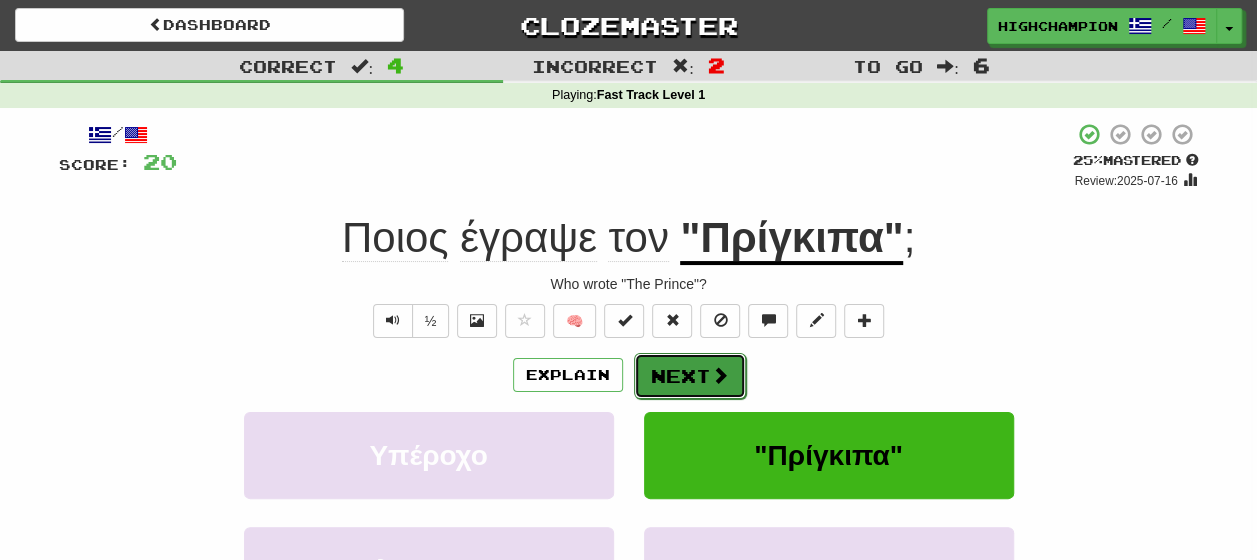 click at bounding box center [720, 375] 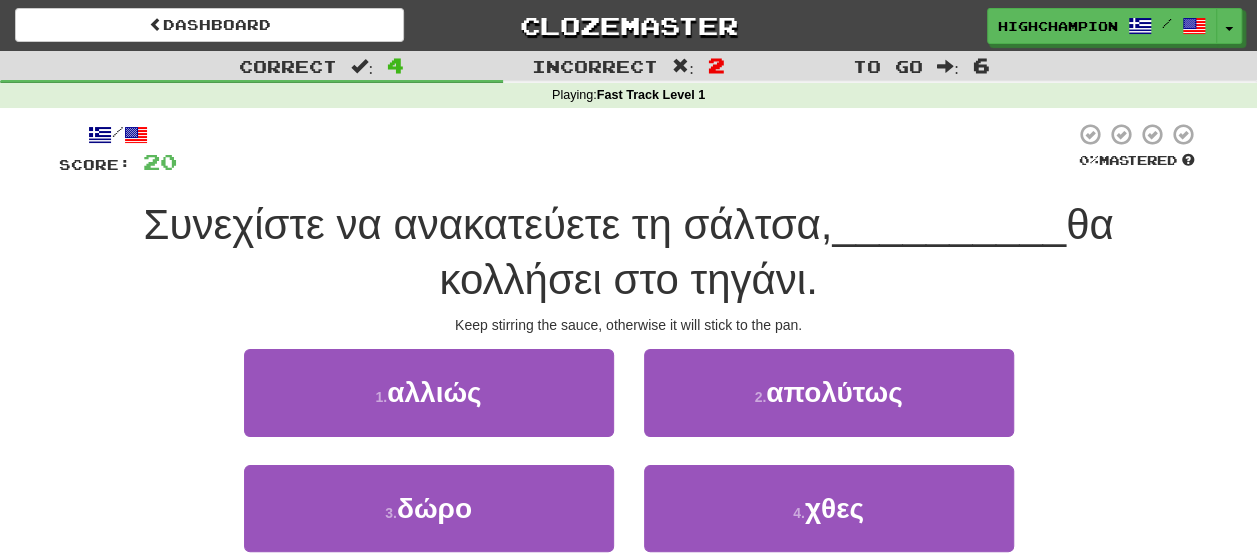 click on "1 .  αλλιώς 2 .  απολύτως" at bounding box center (629, 406) 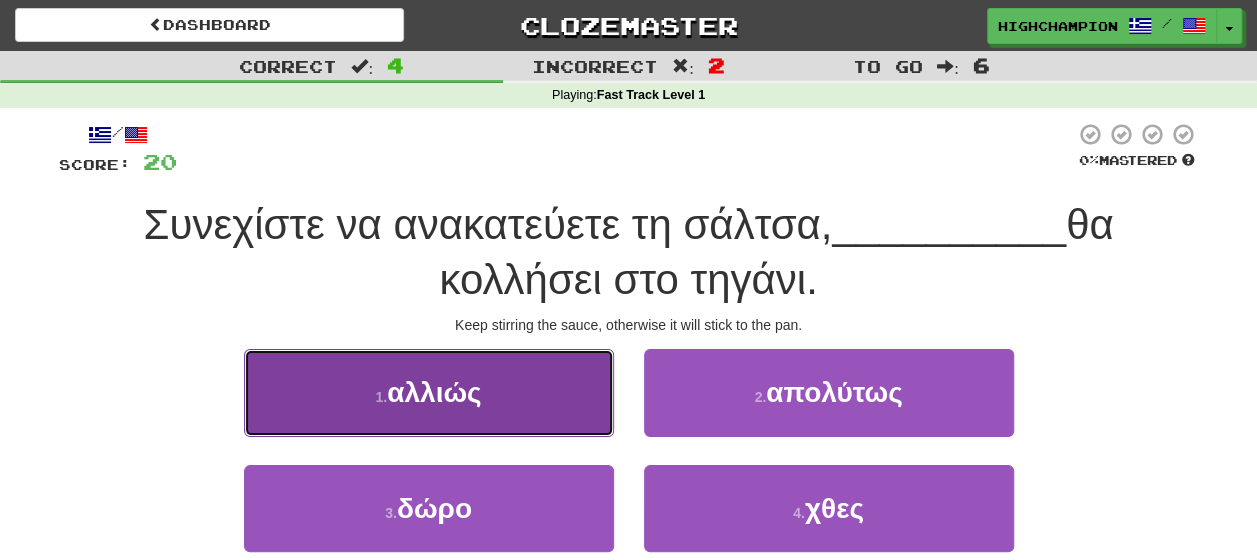 click on "1 .  αλλιώς" at bounding box center (429, 392) 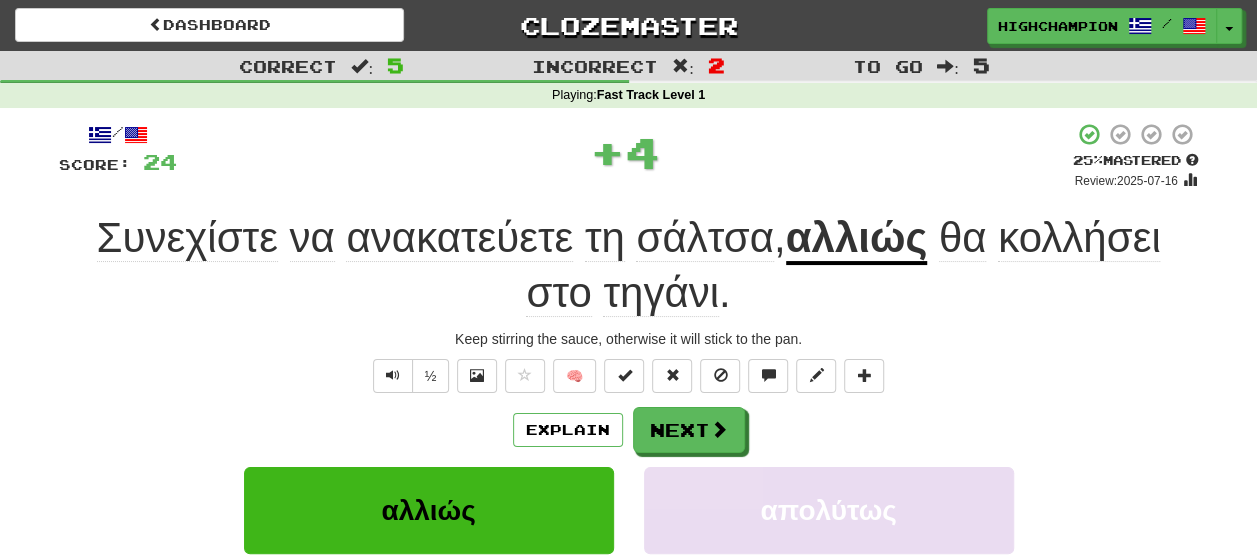click on "Explain Next" at bounding box center [629, 430] 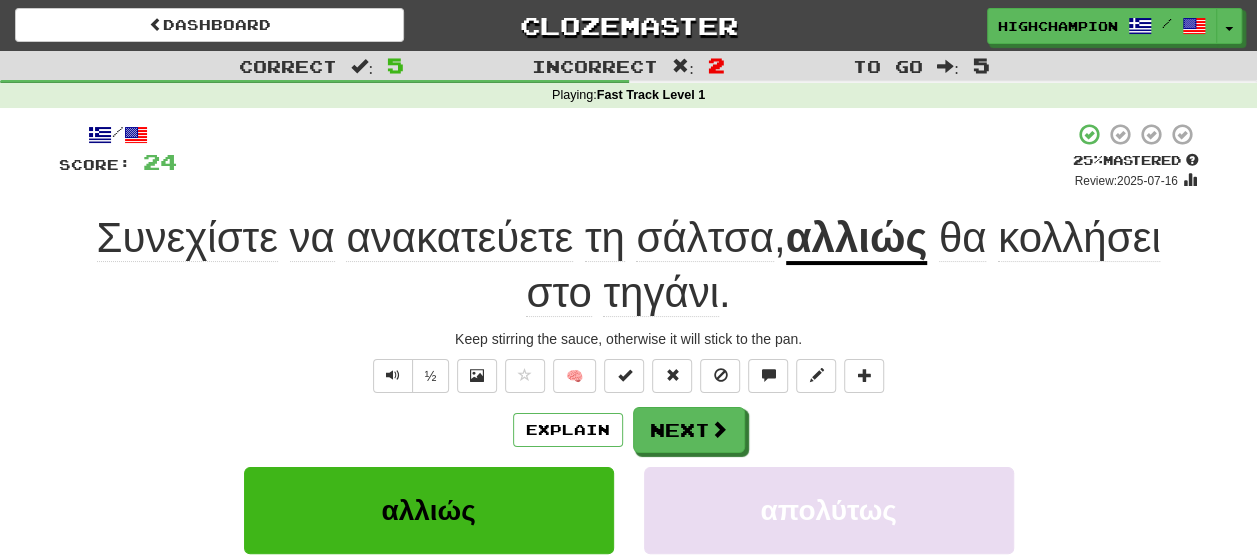 click on "Συνεχίστε" 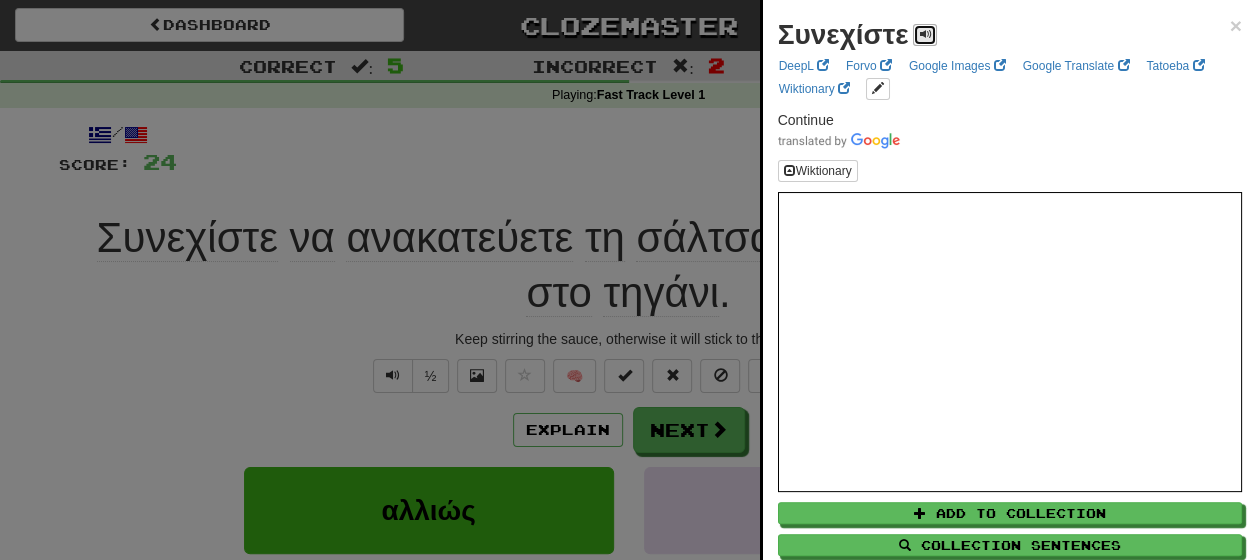click at bounding box center [925, 35] 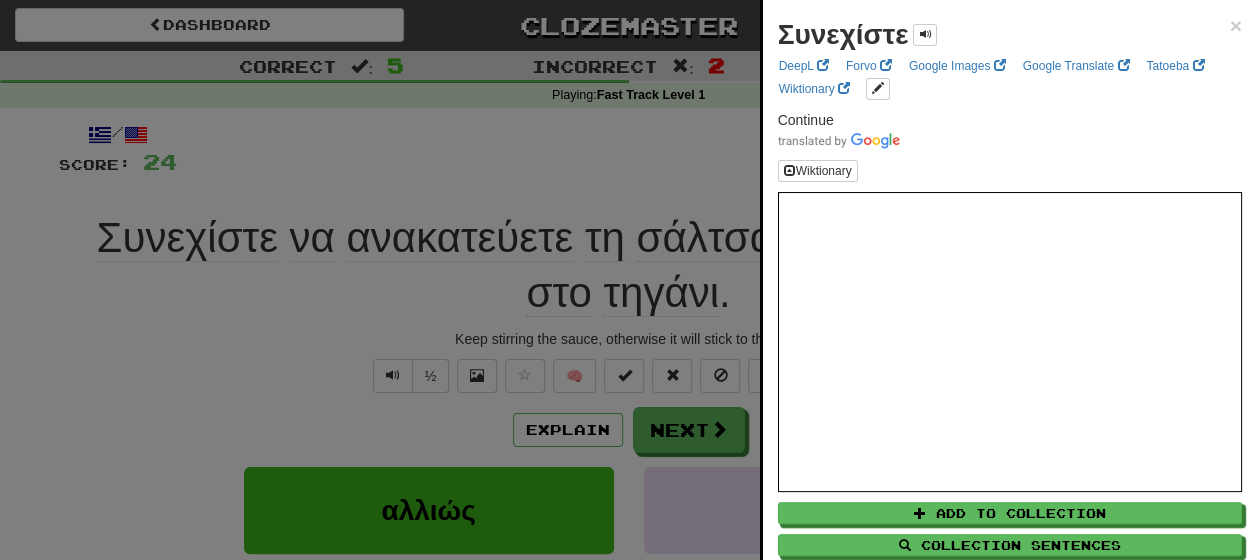 click at bounding box center (628, 280) 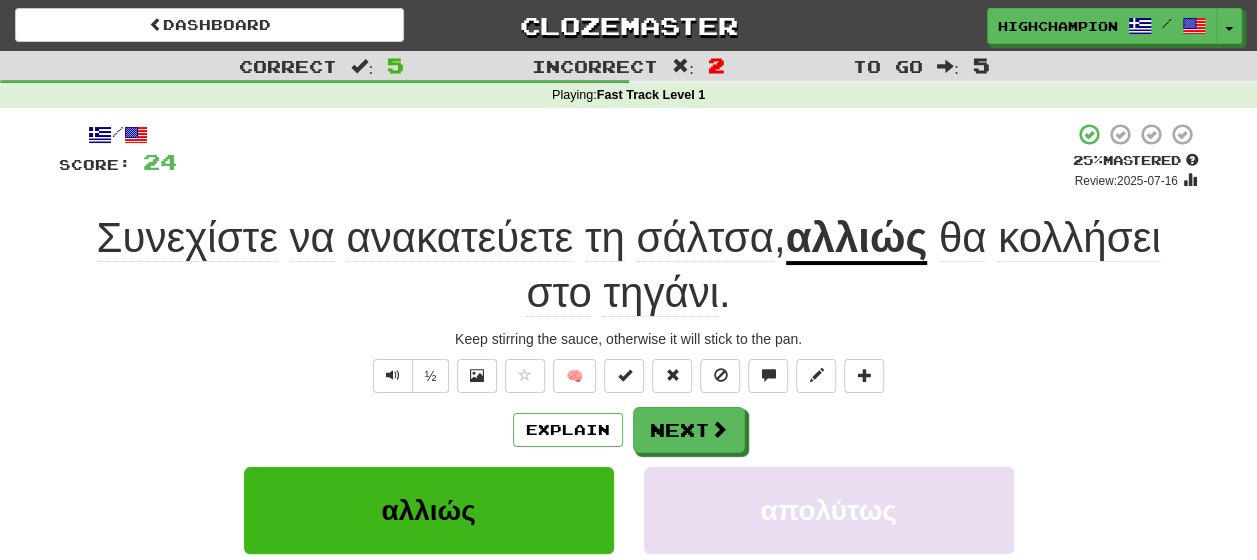click on "ανακατεύετε" 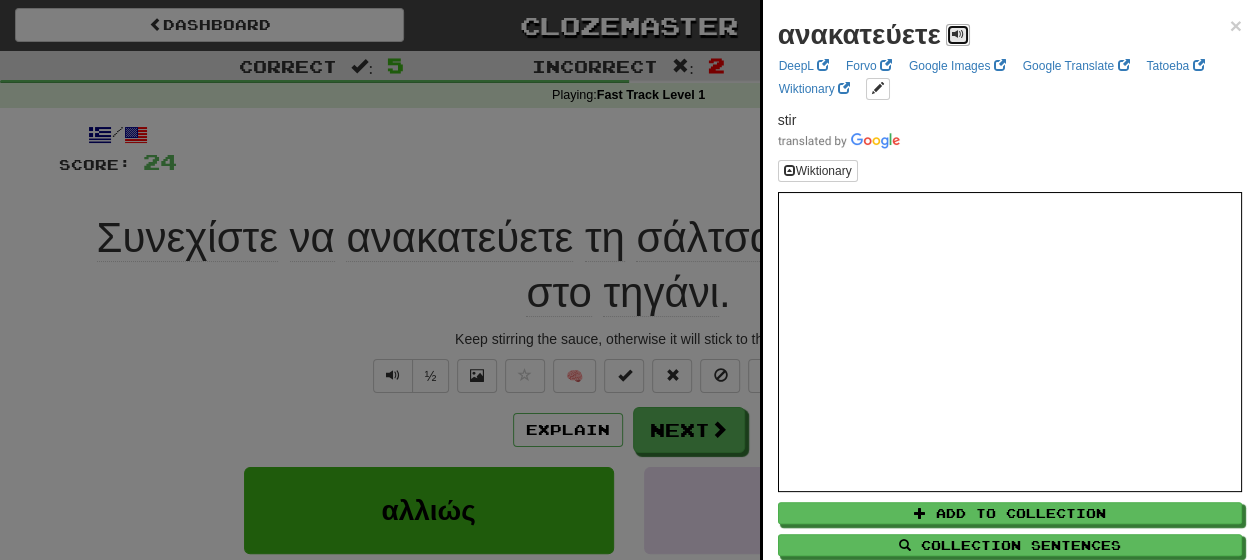 click at bounding box center [958, 34] 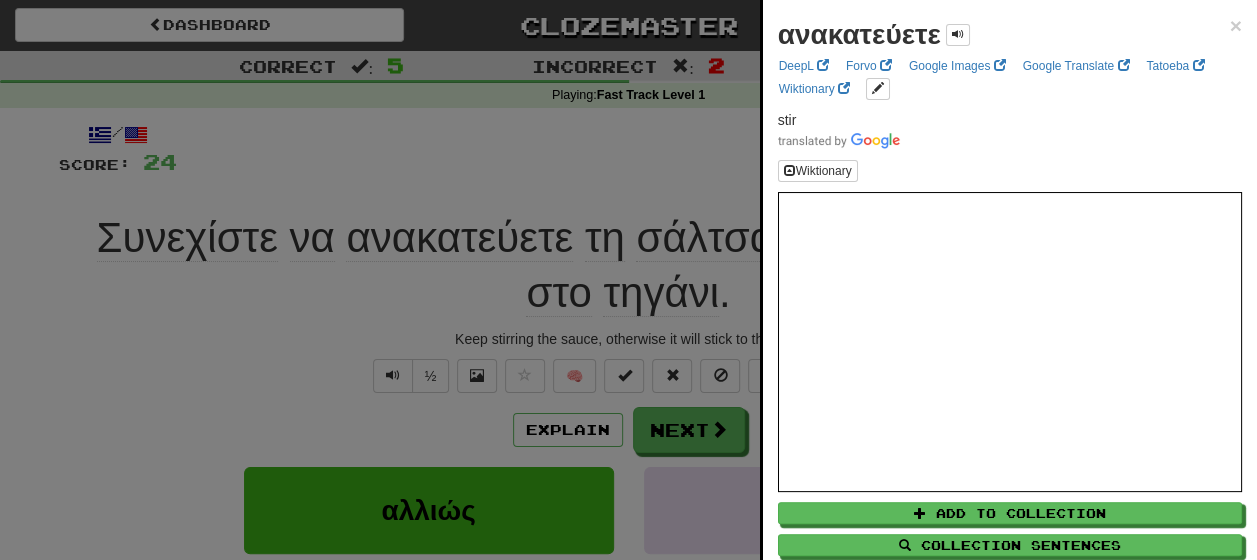 click at bounding box center (628, 280) 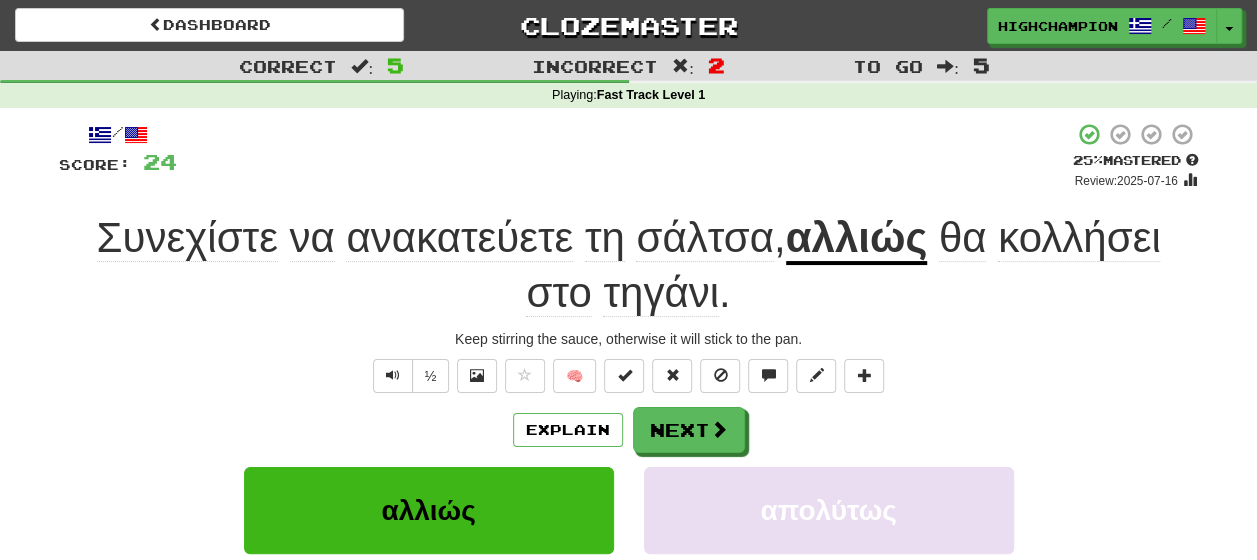 click on "σάλτσα" 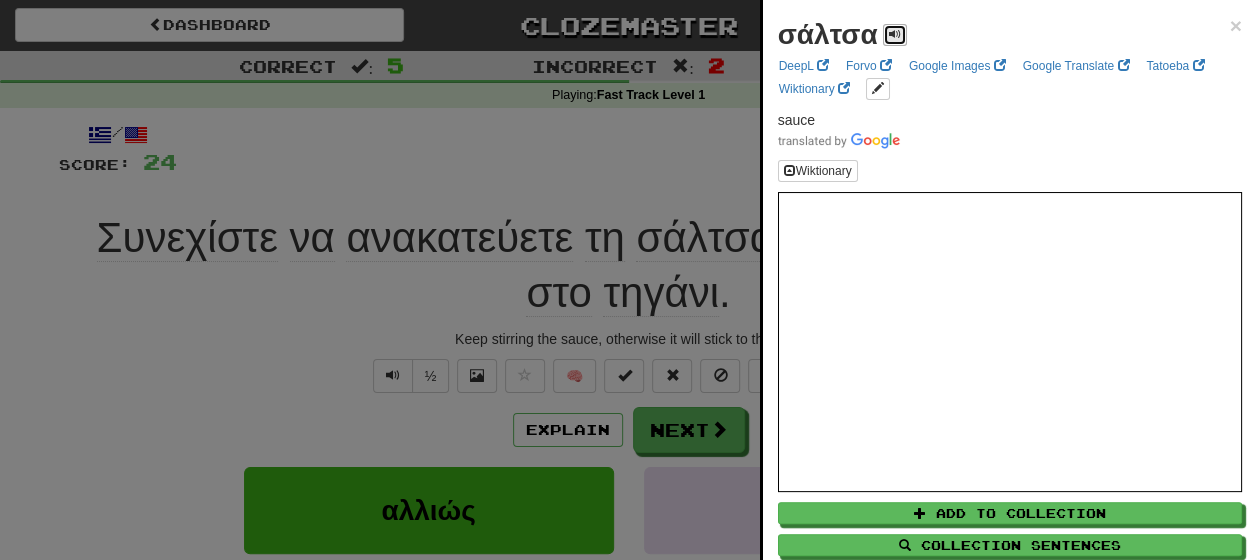 click at bounding box center [895, 34] 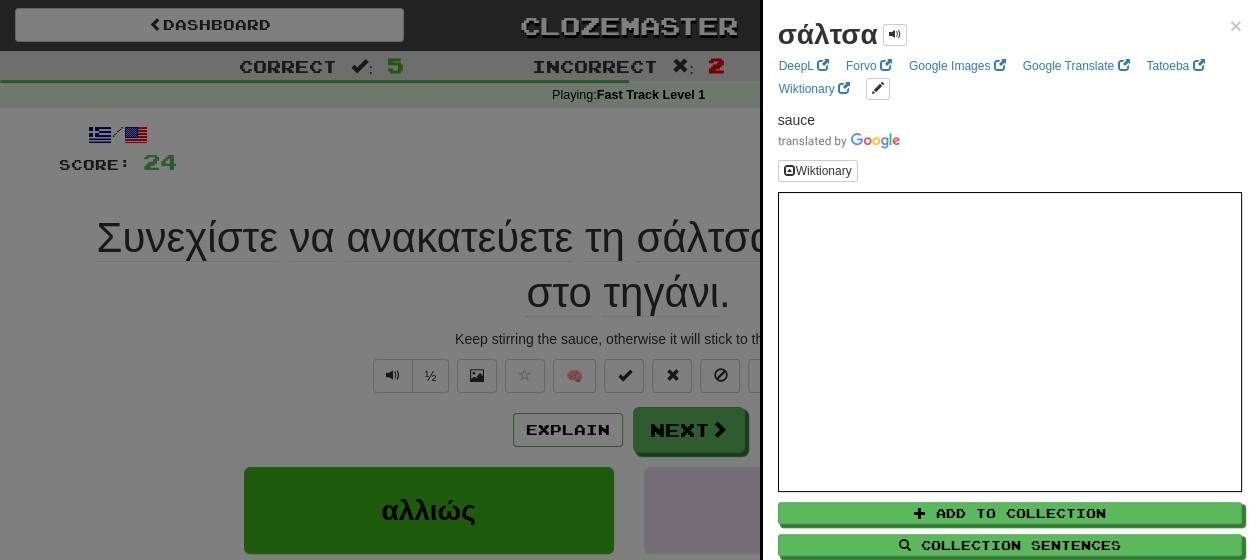 click at bounding box center [628, 280] 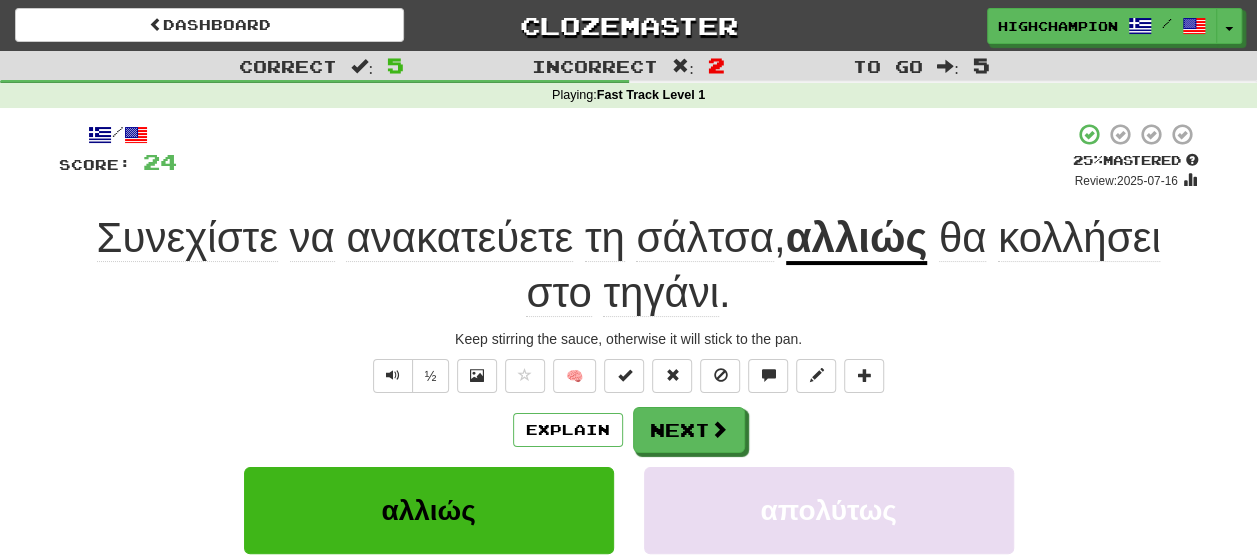 click on "αλλιώς" at bounding box center [857, 239] 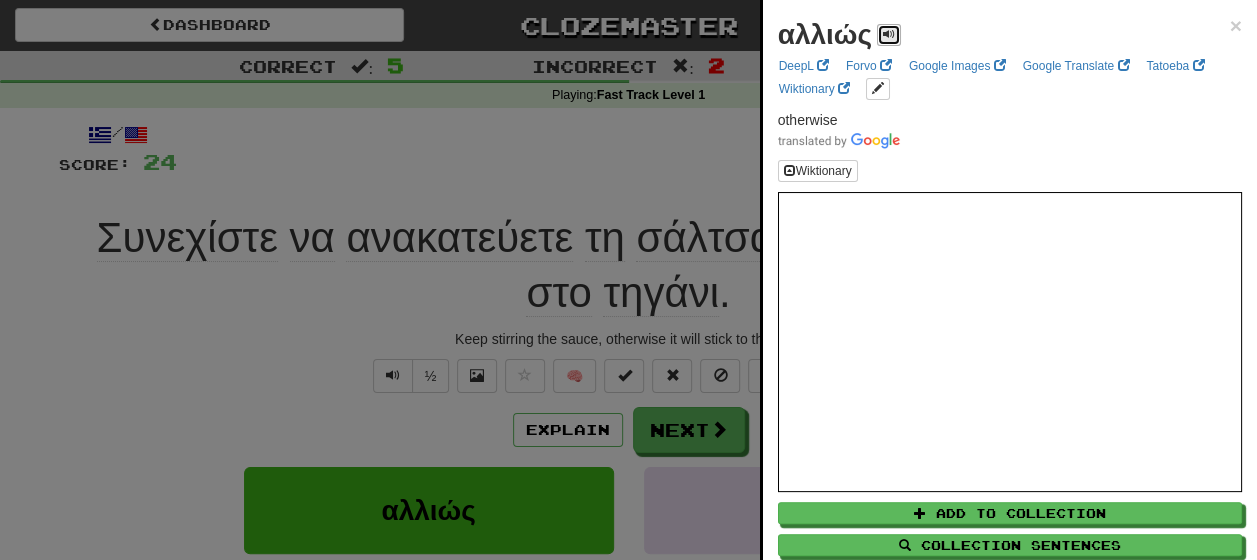 click at bounding box center [889, 34] 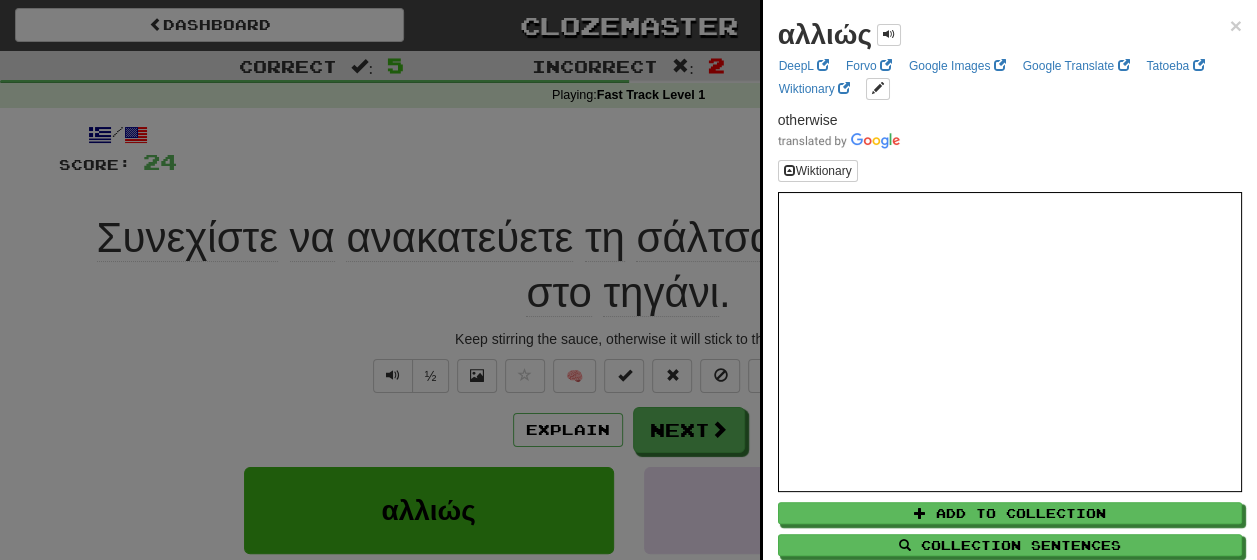 drag, startPoint x: 488, startPoint y: 293, endPoint x: 522, endPoint y: 294, distance: 34.0147 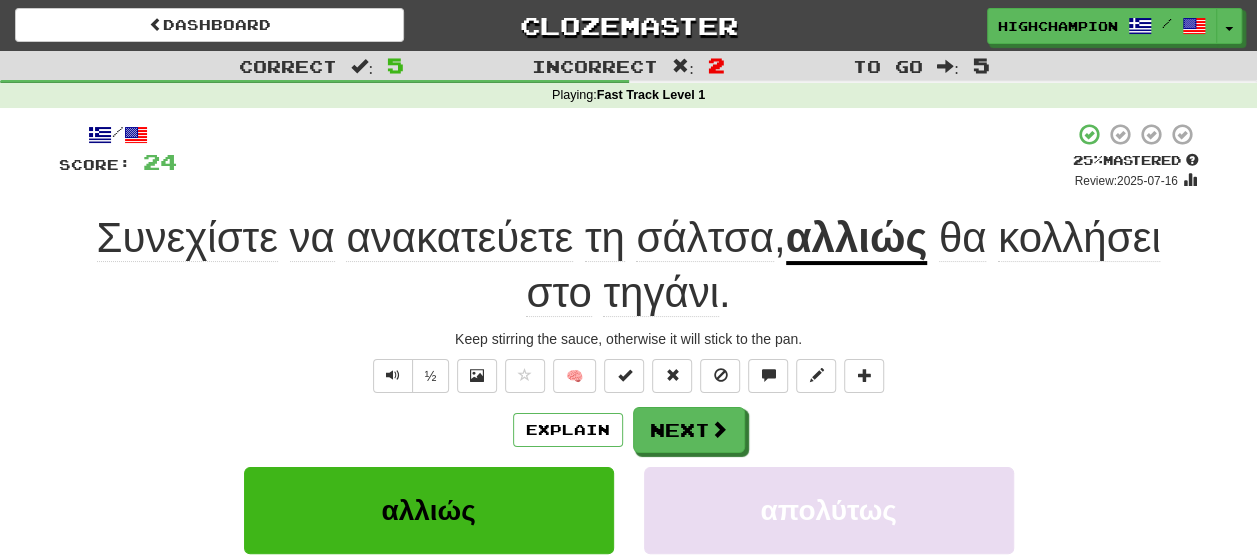 click on "θα" at bounding box center (963, 238) 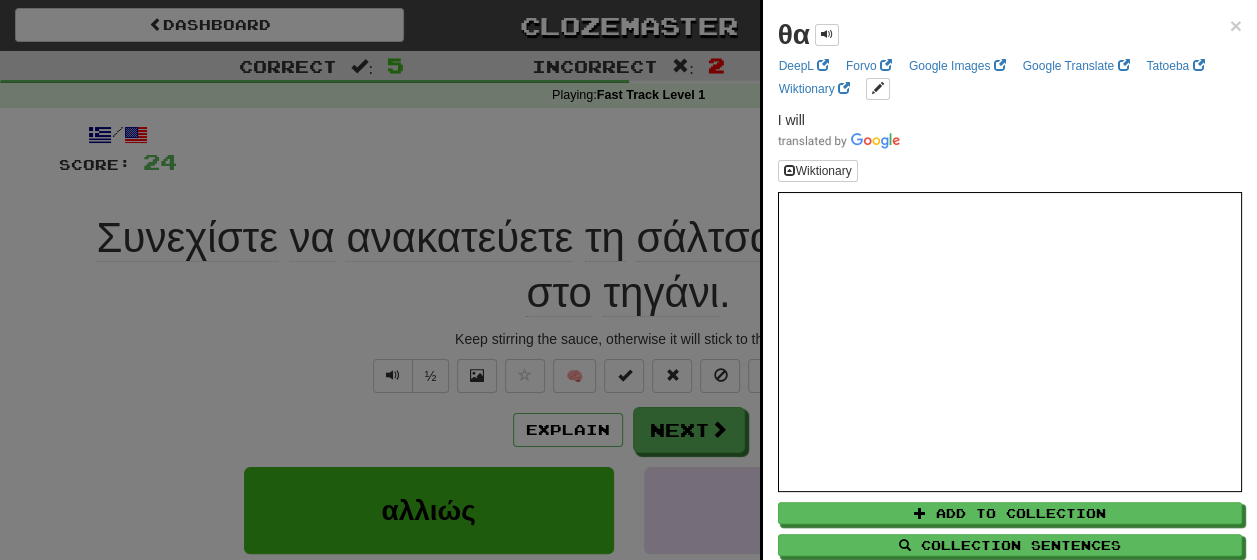 click at bounding box center [628, 280] 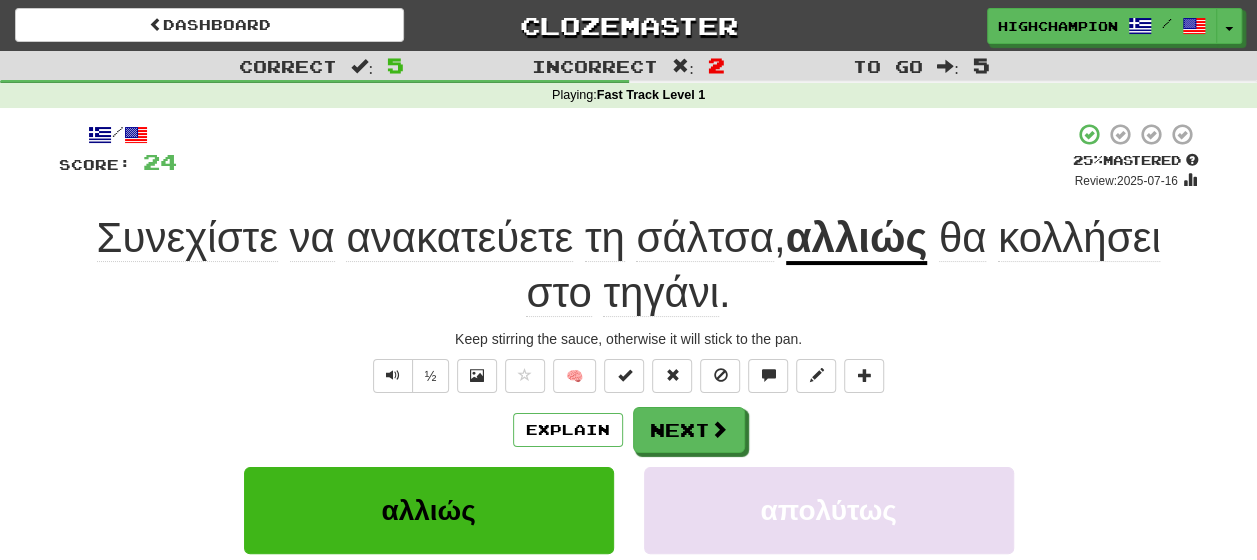 click on "κολλήσει" at bounding box center (1079, 238) 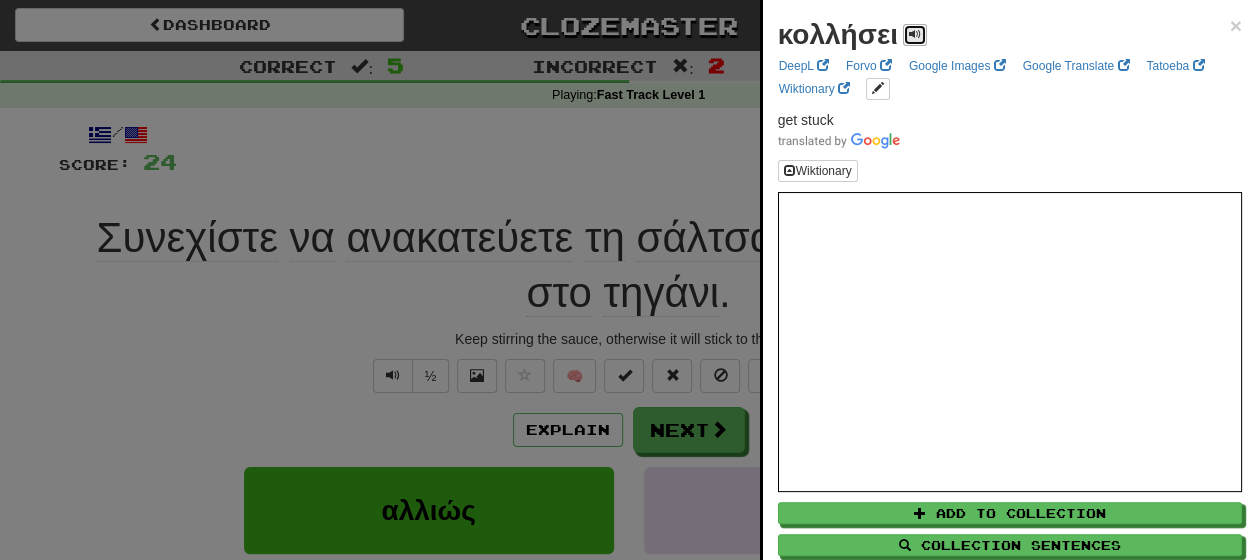 click at bounding box center (915, 34) 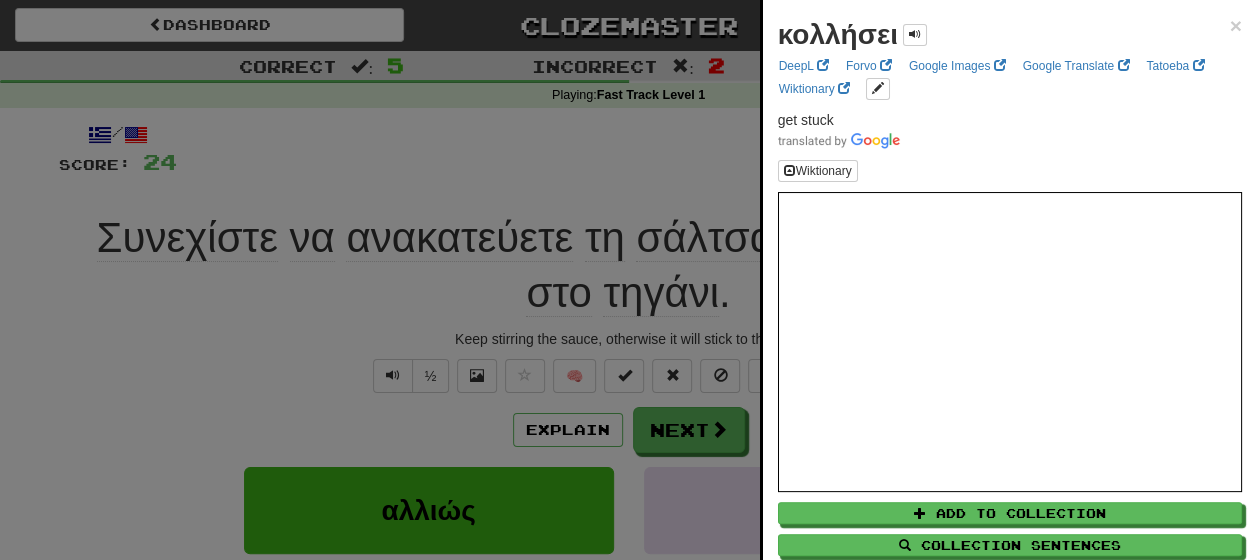 click at bounding box center (628, 280) 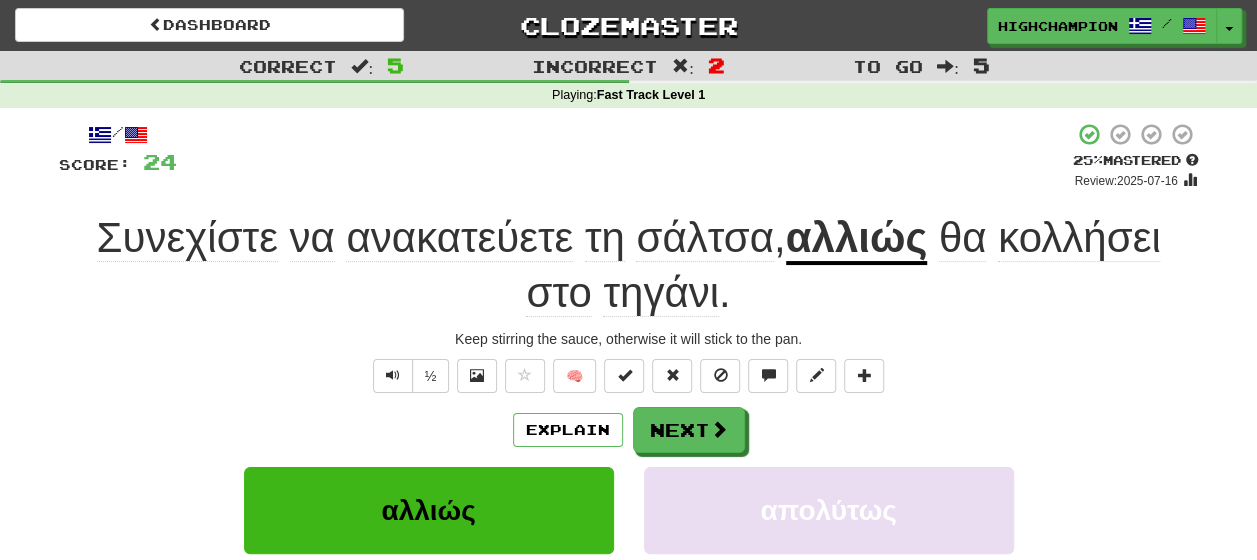 click on "στο" at bounding box center [558, 293] 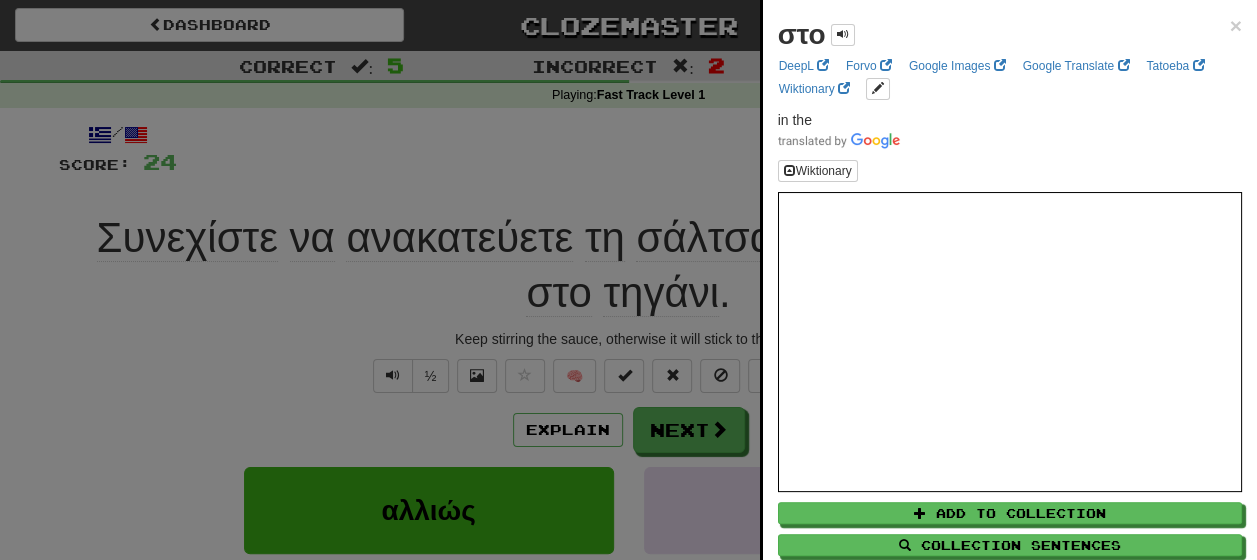 click at bounding box center [628, 280] 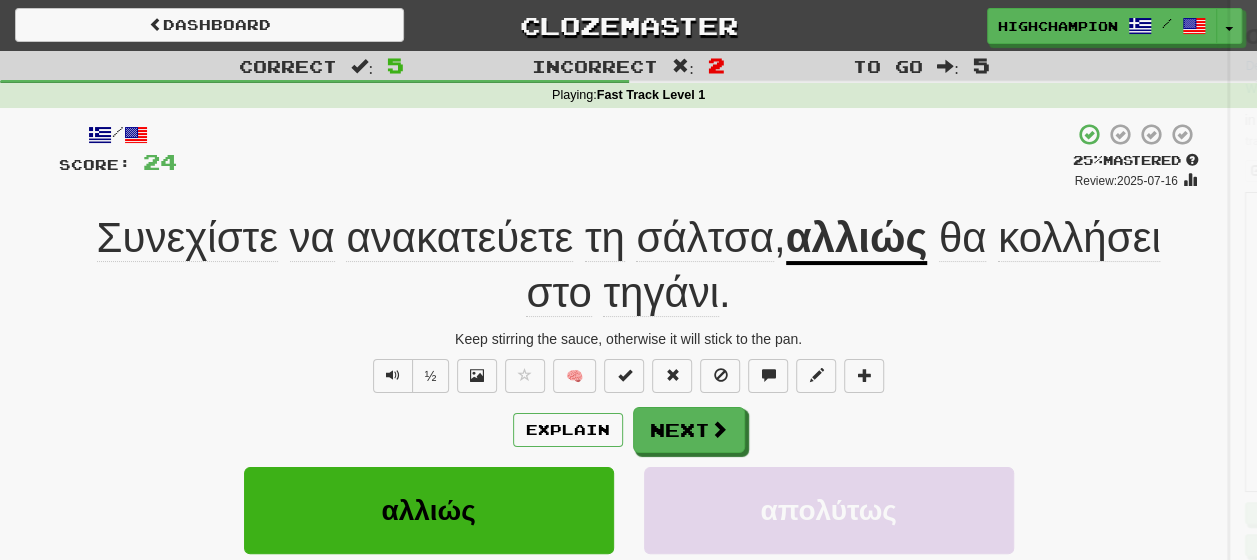 click on "τηγάνι" at bounding box center (661, 293) 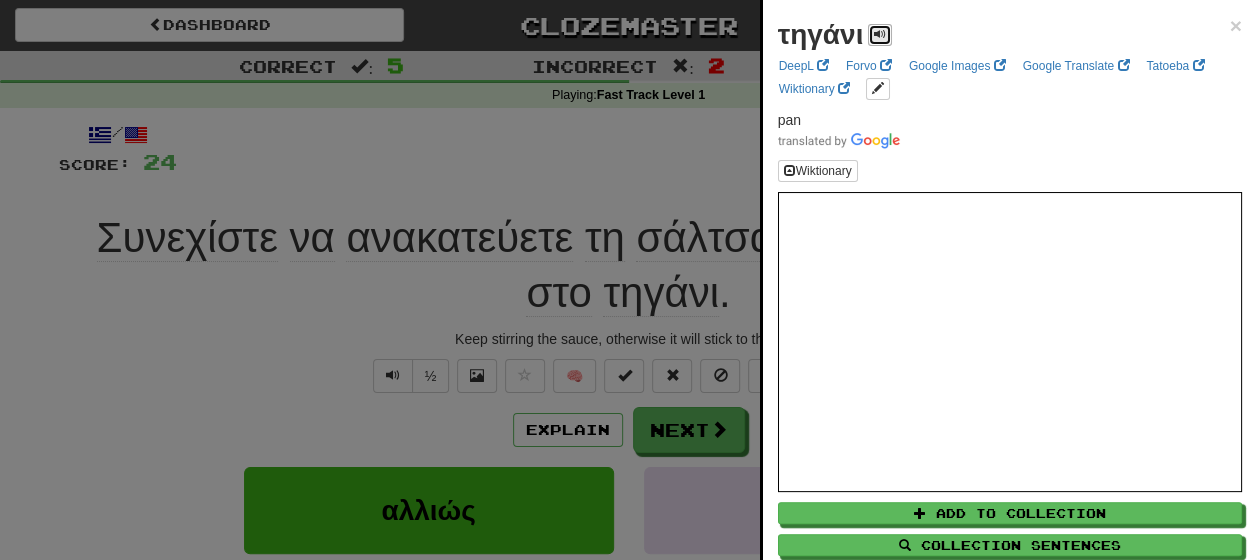 click at bounding box center [880, 34] 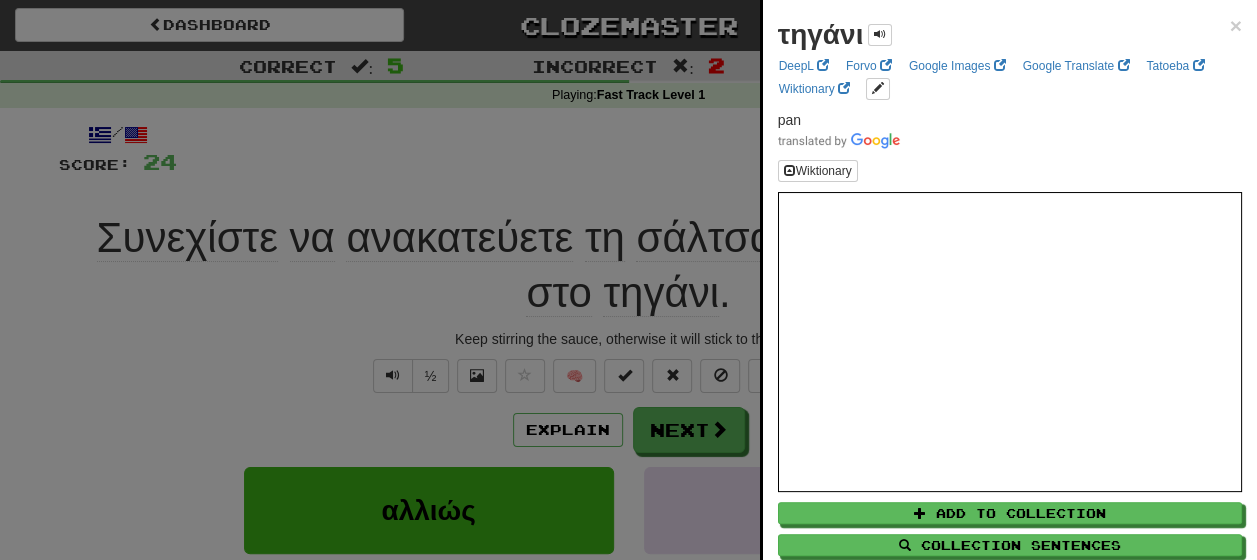 click at bounding box center [628, 280] 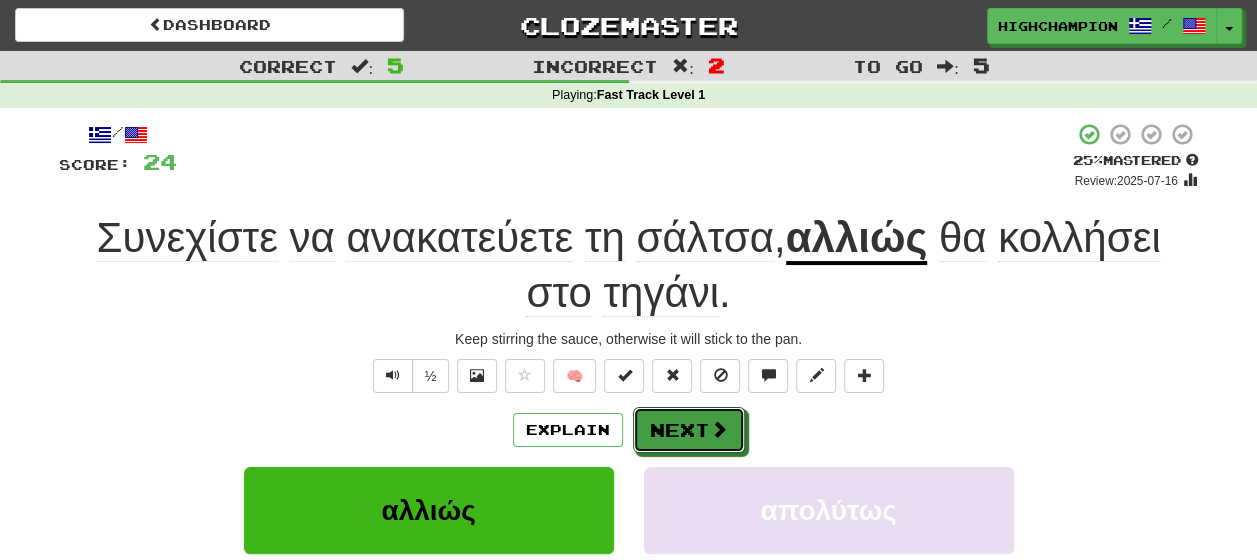 click at bounding box center (719, 429) 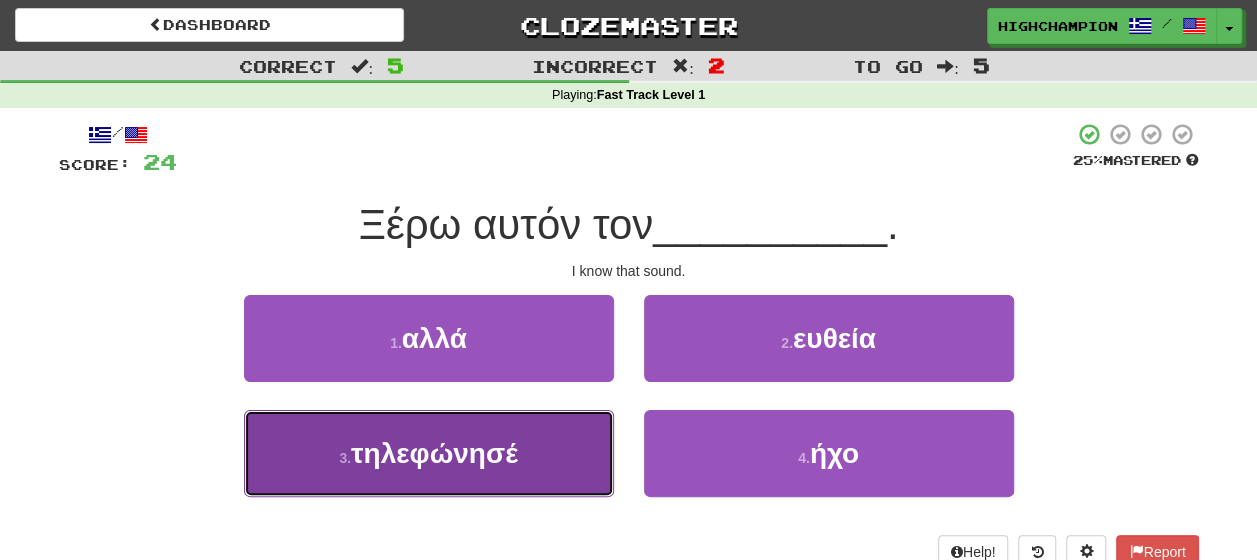 click on "3 .  τηλεφώνησέ" at bounding box center [429, 453] 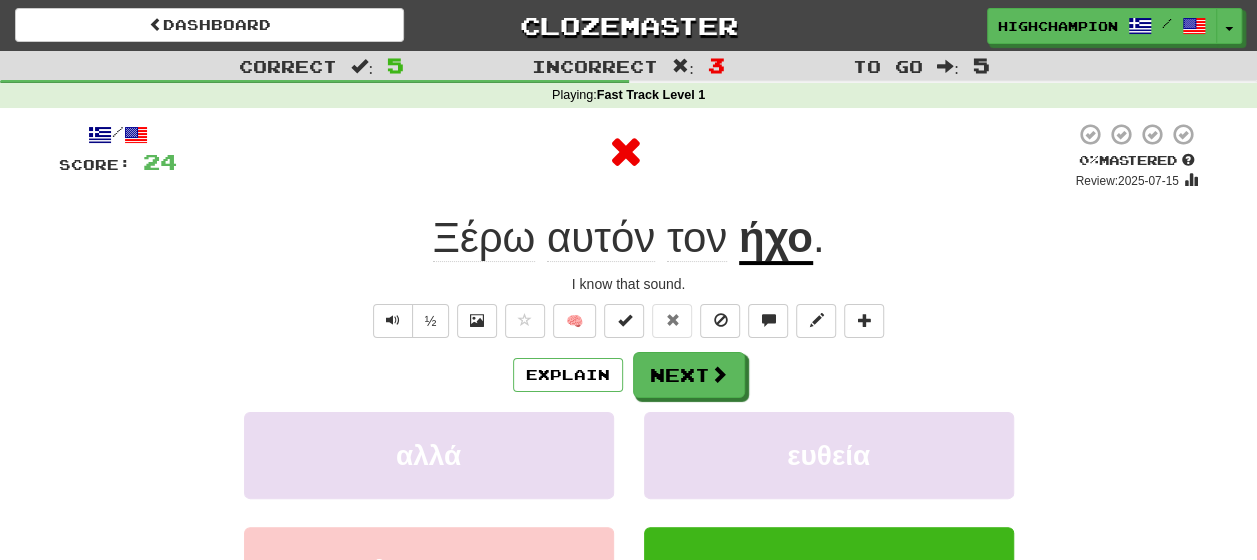 click on "ήχο" at bounding box center [776, 239] 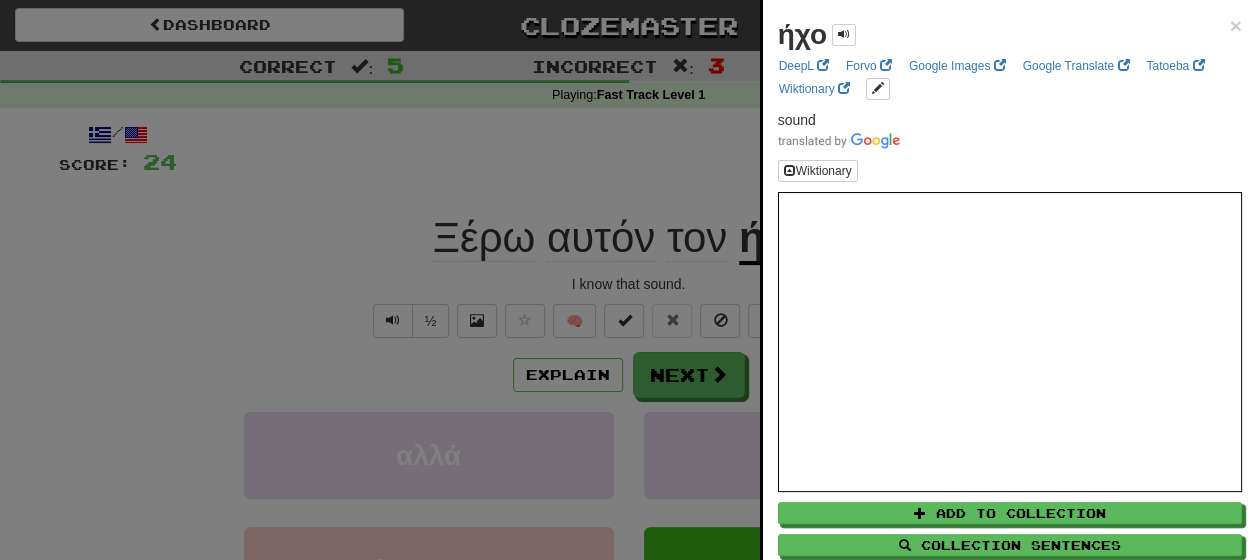 click at bounding box center (628, 280) 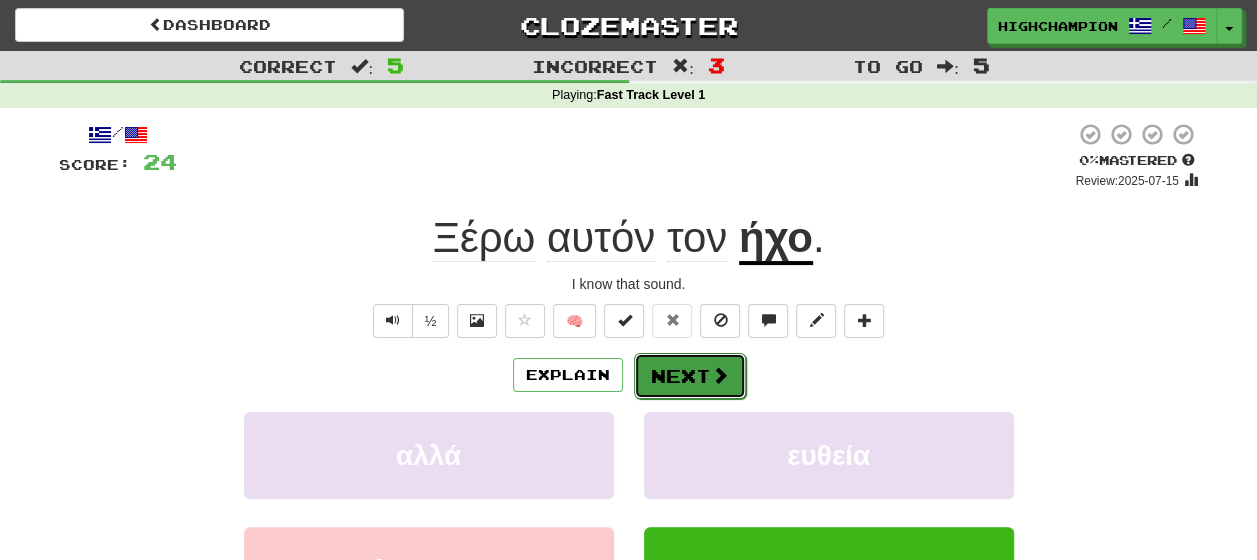 click on "Next" at bounding box center [690, 376] 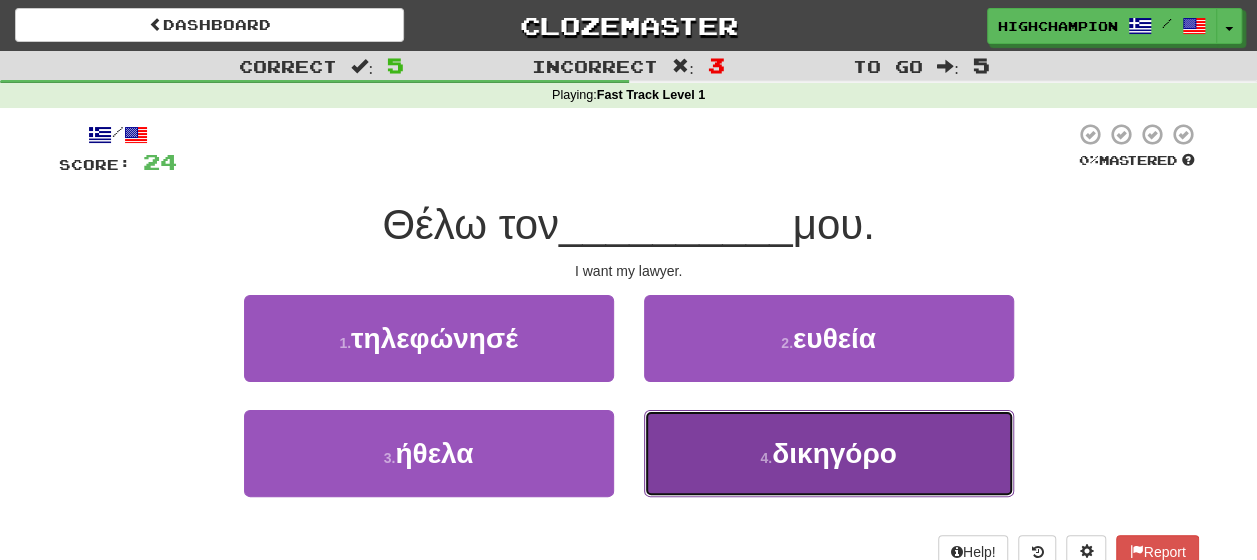click on "δικηγόρο" at bounding box center (834, 453) 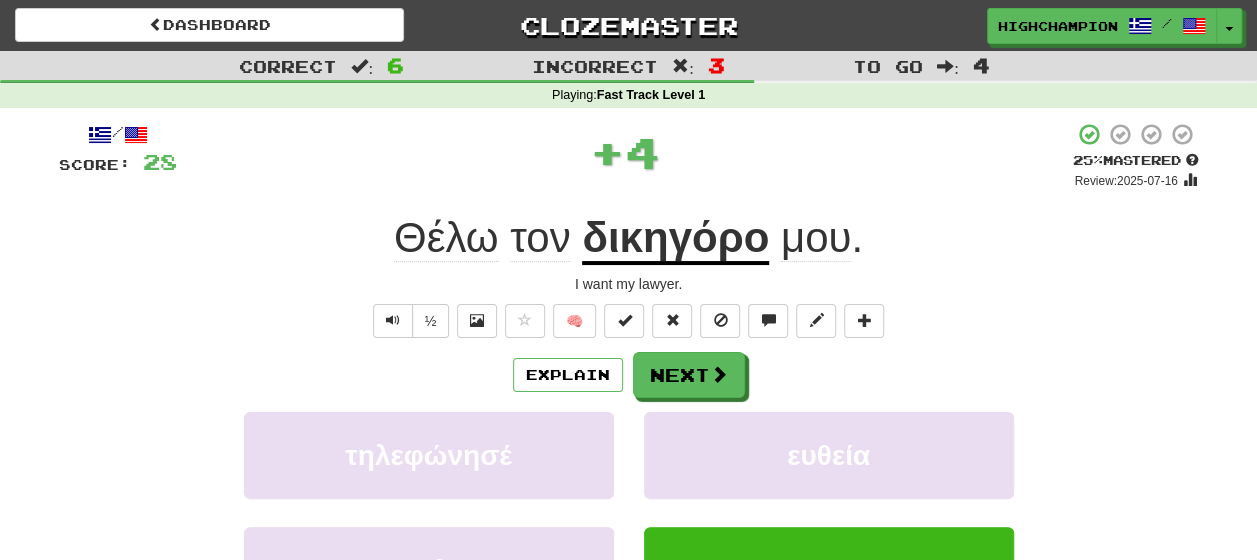 click on "Explain Next" at bounding box center (629, 375) 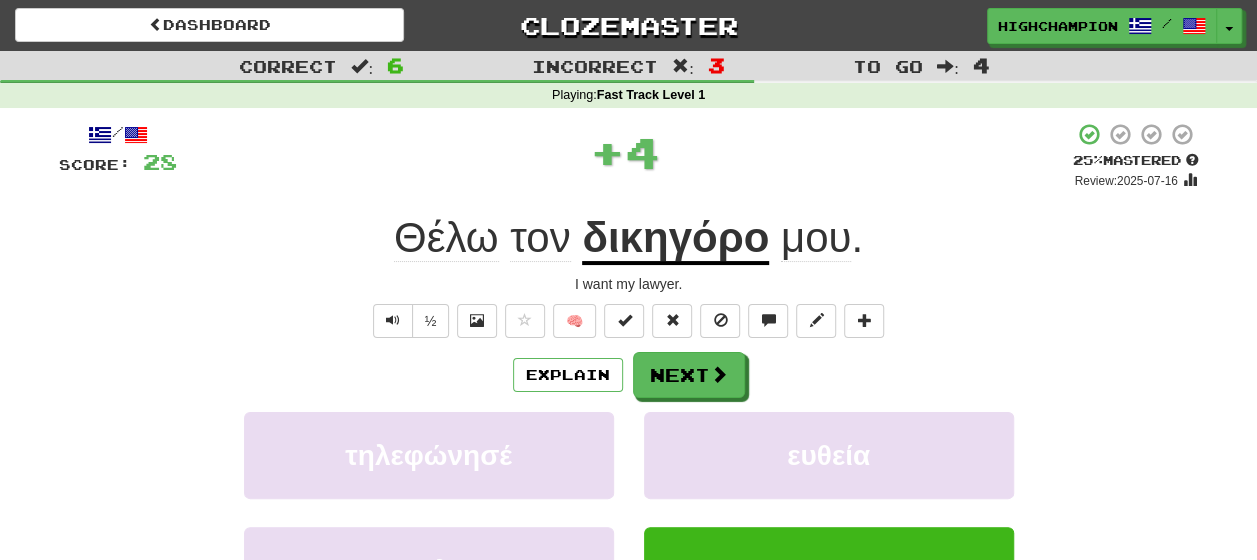 click on "δικηγόρο" at bounding box center (675, 239) 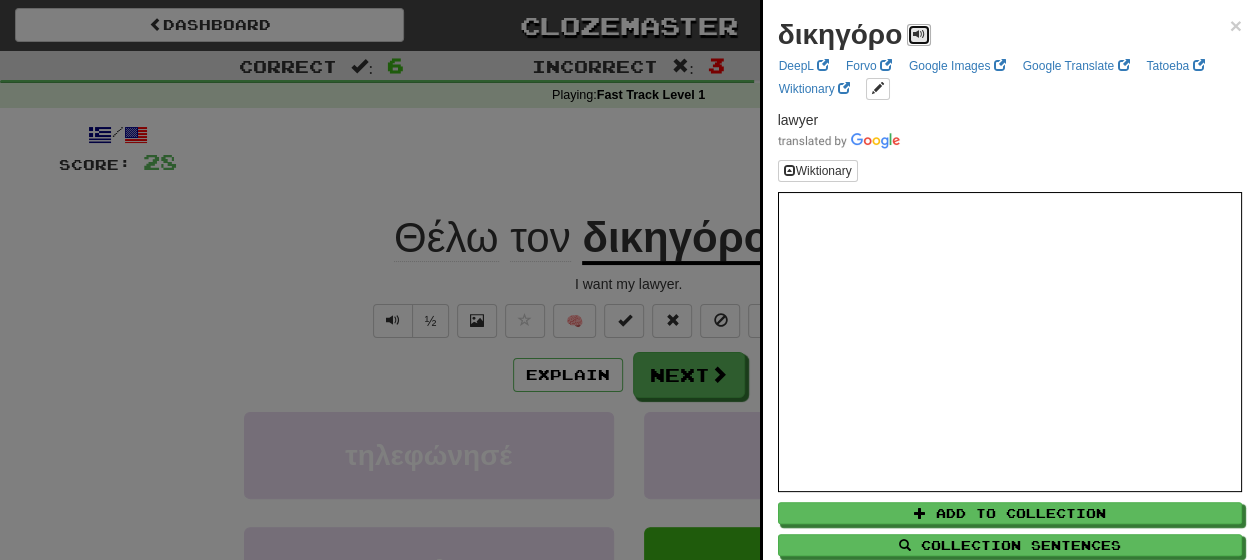 click at bounding box center (919, 34) 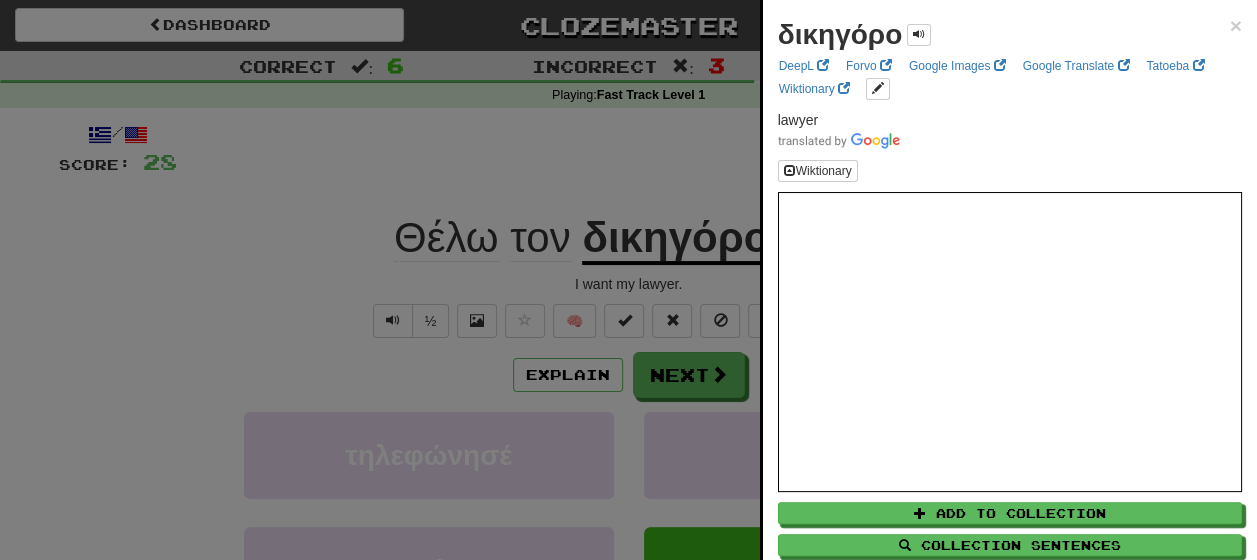 click at bounding box center [628, 280] 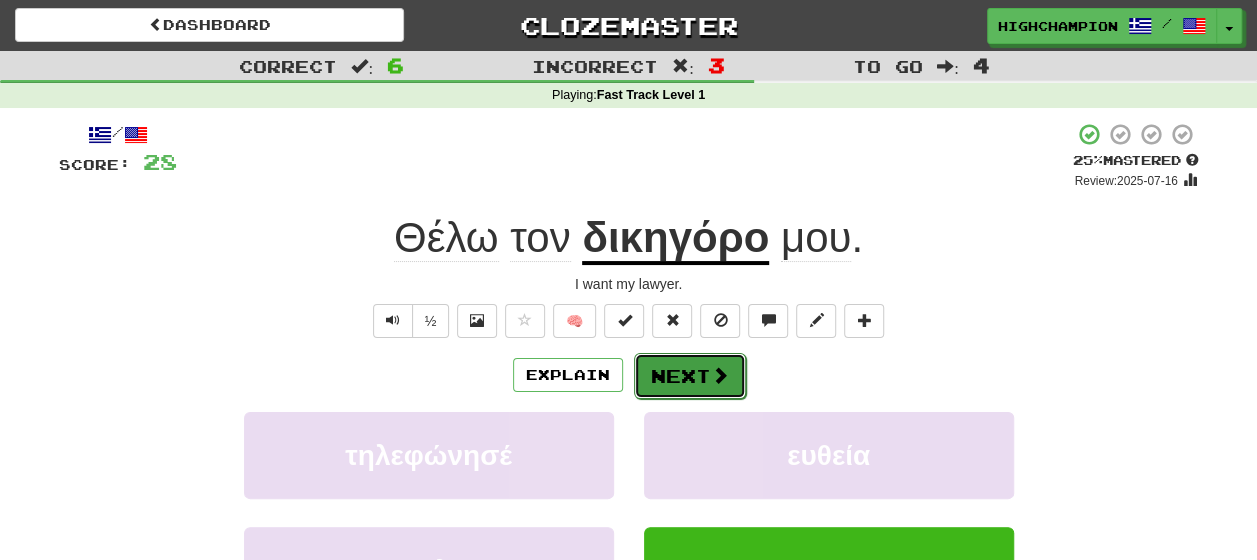 click on "Next" at bounding box center (690, 376) 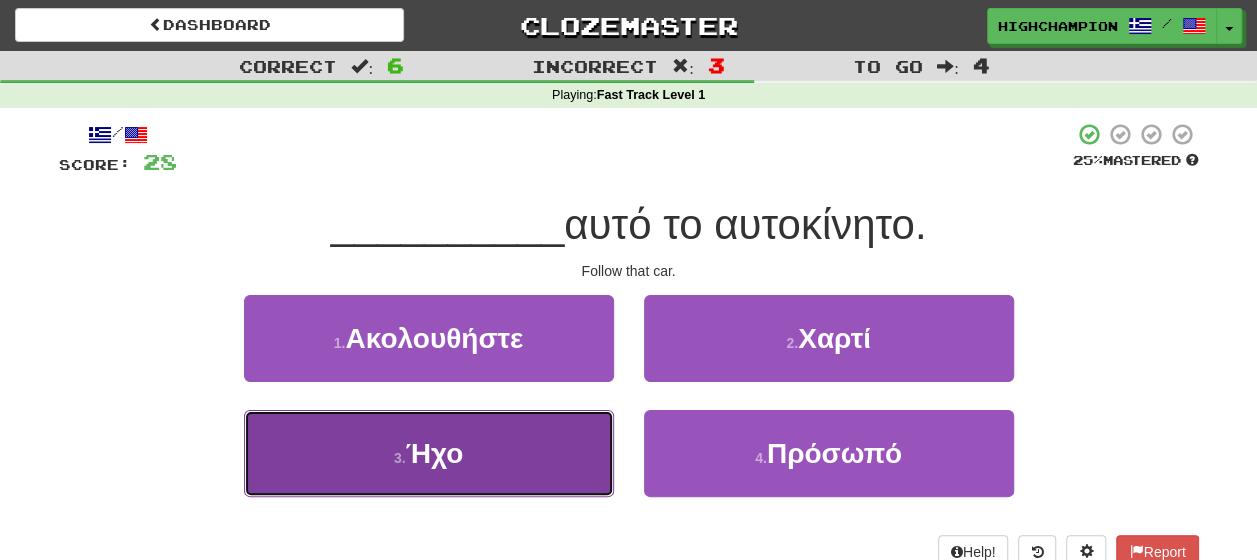 click on "3 .  Ήχο" at bounding box center [429, 453] 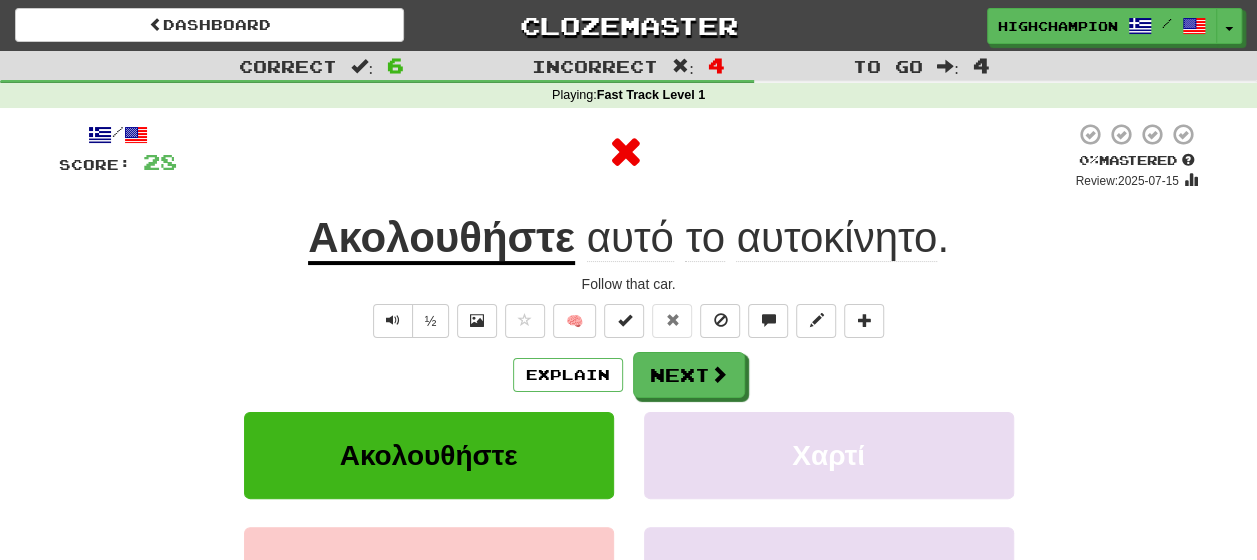click on "Ακολουθήστε" at bounding box center [441, 239] 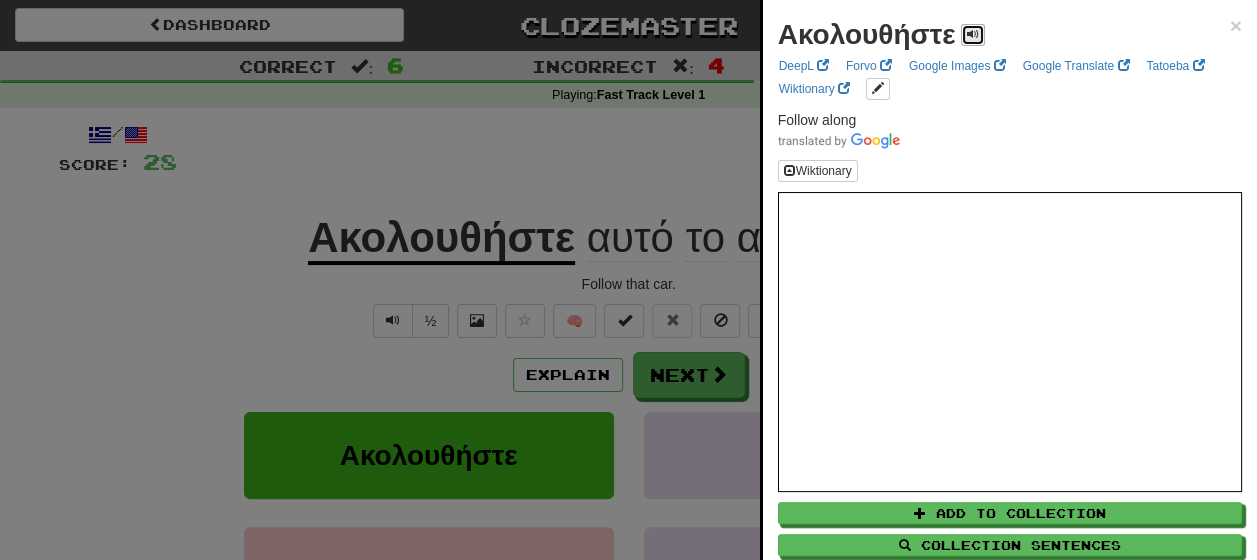 click at bounding box center (973, 34) 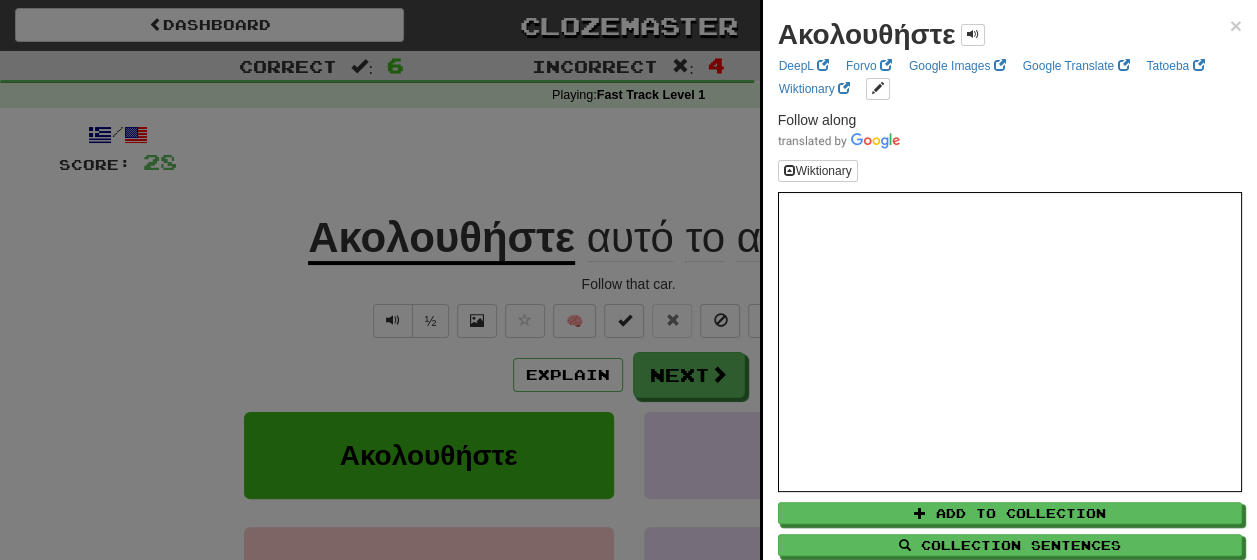 click at bounding box center [628, 280] 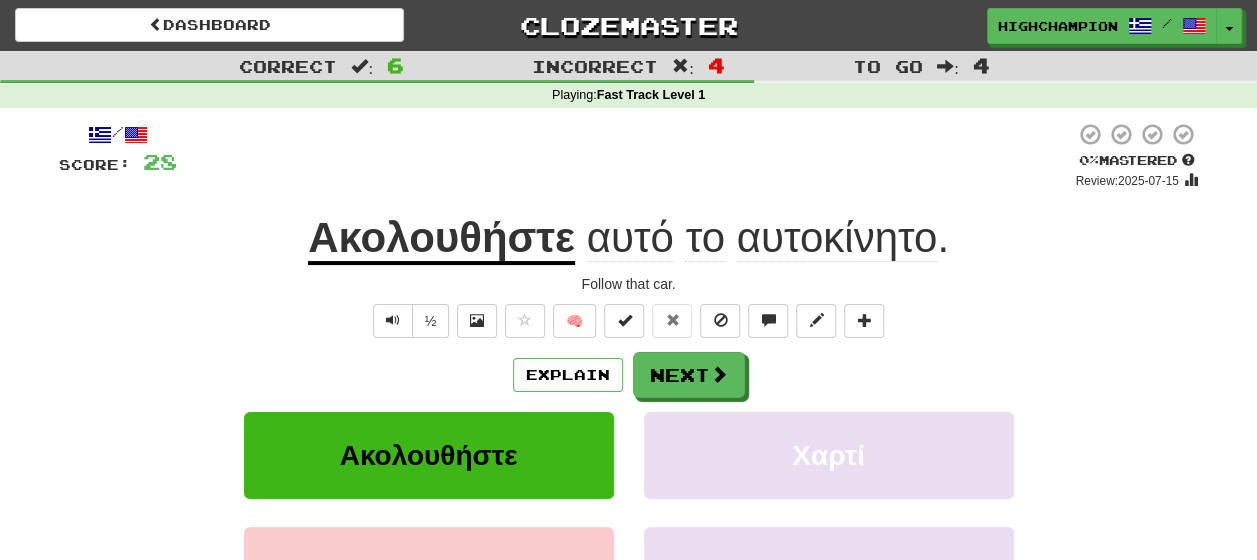 click on "αυτό" at bounding box center [630, 238] 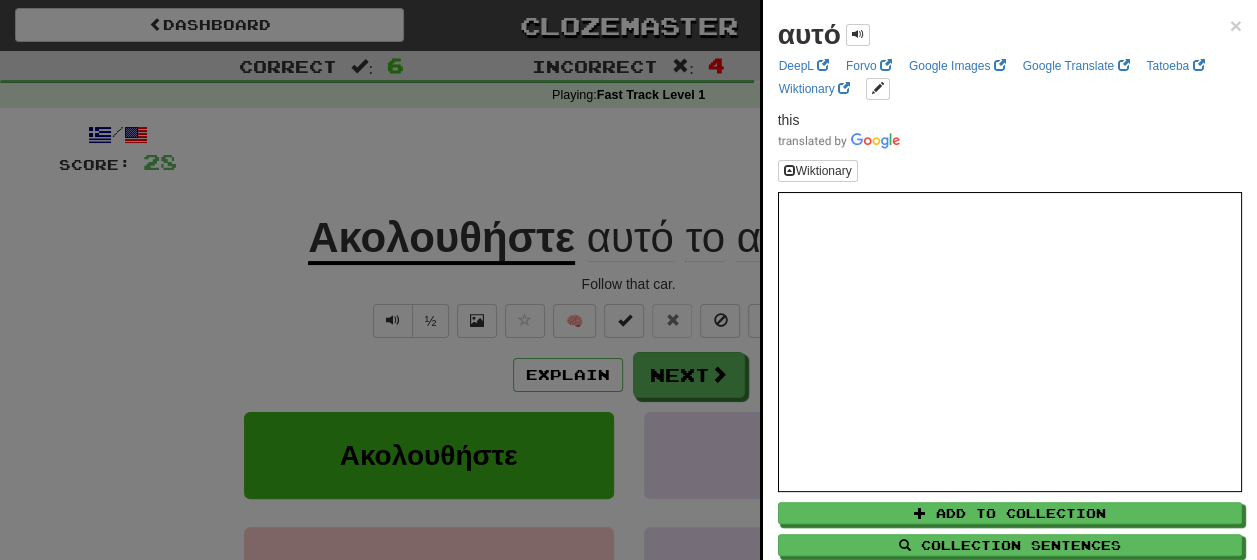 click at bounding box center (628, 280) 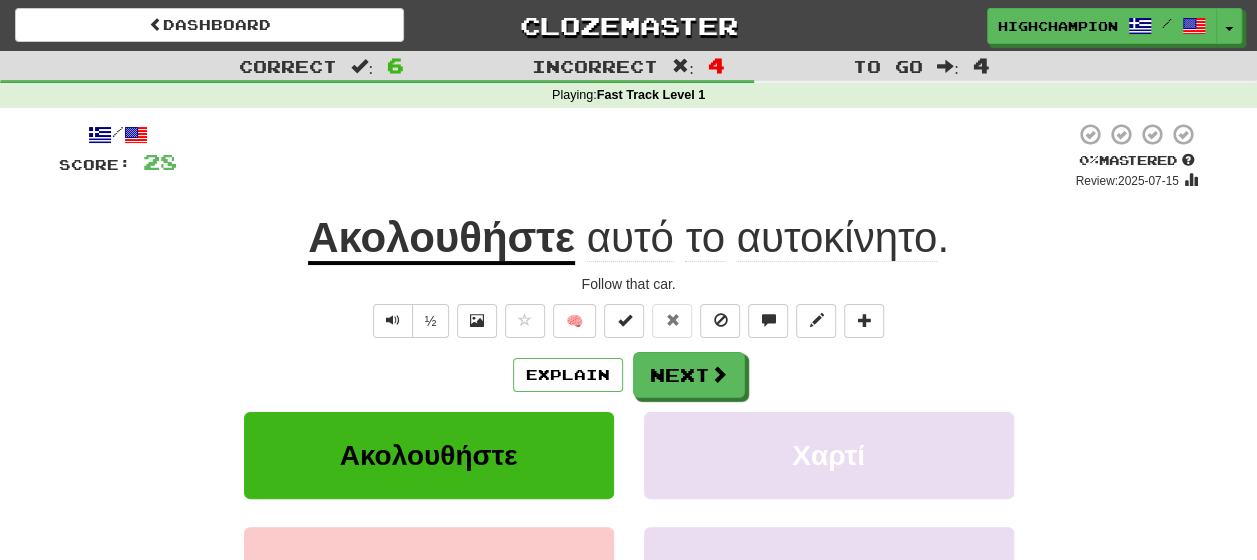 click on "αυτοκίνητο" at bounding box center (836, 238) 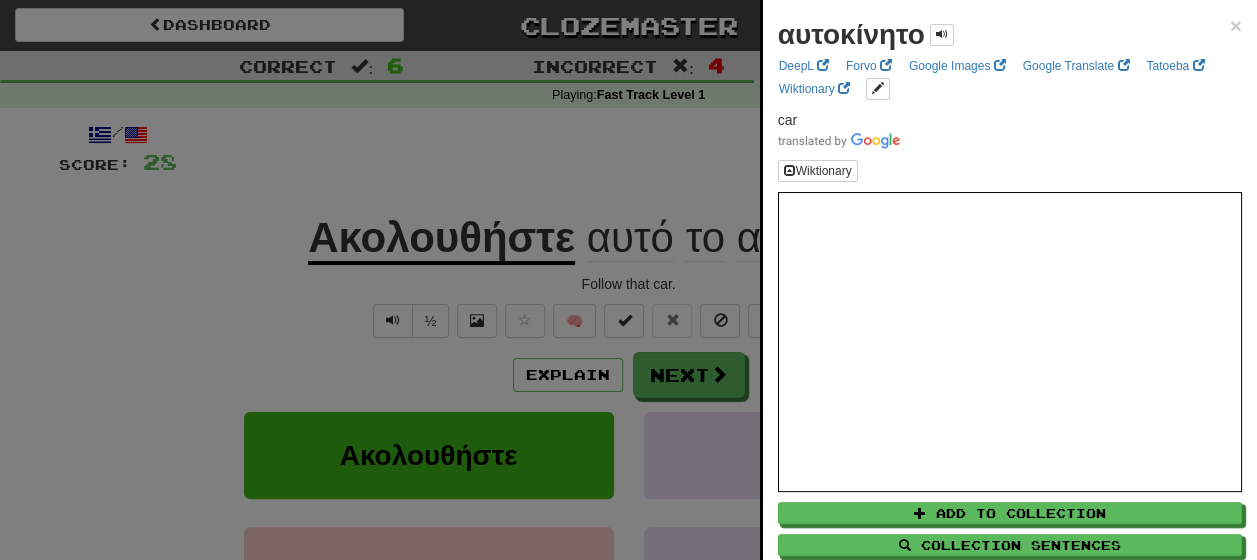 click at bounding box center [628, 280] 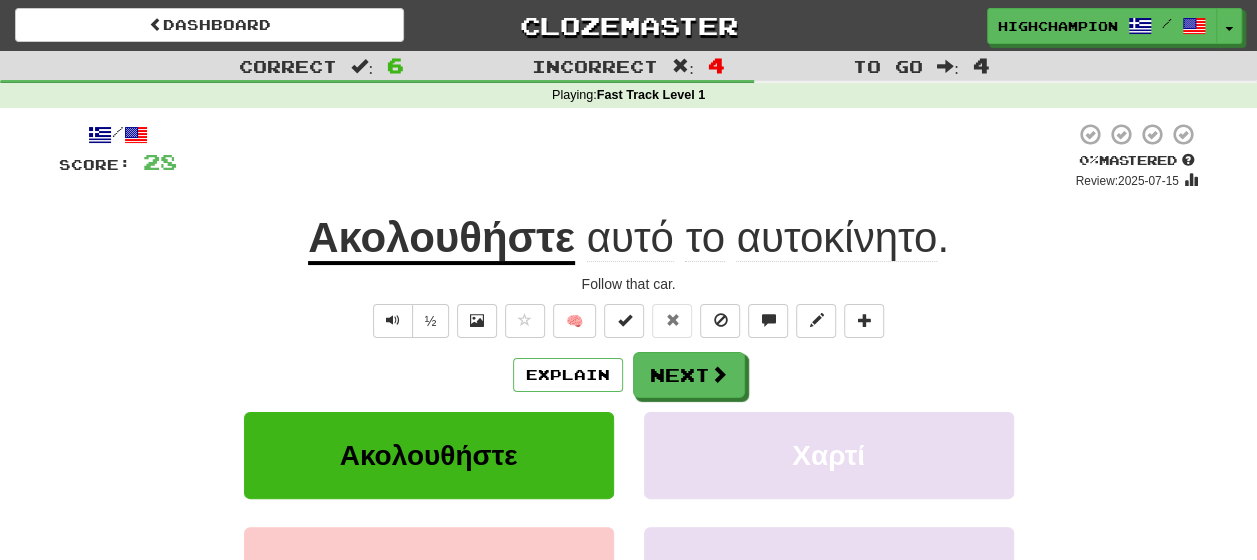 click on "Ακολουθήστε" at bounding box center (441, 239) 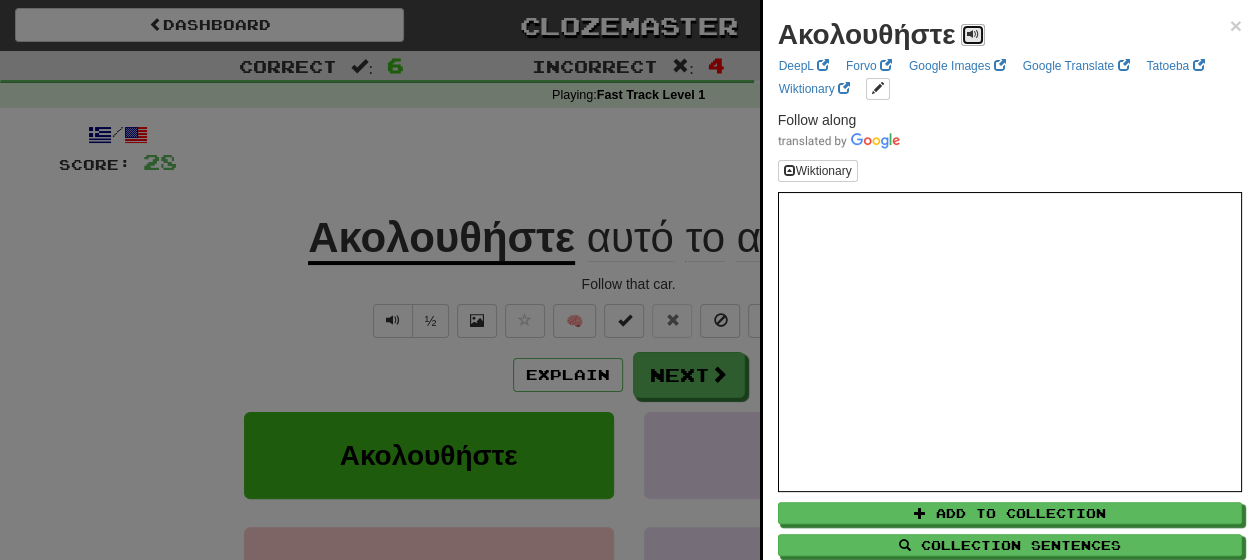 click at bounding box center (973, 34) 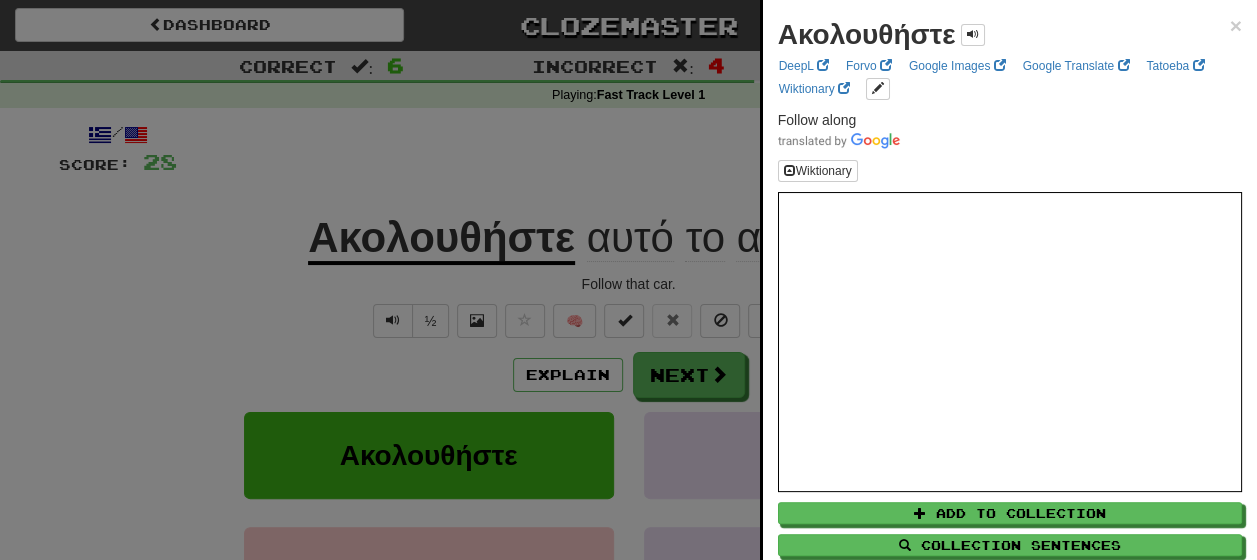 click at bounding box center [628, 280] 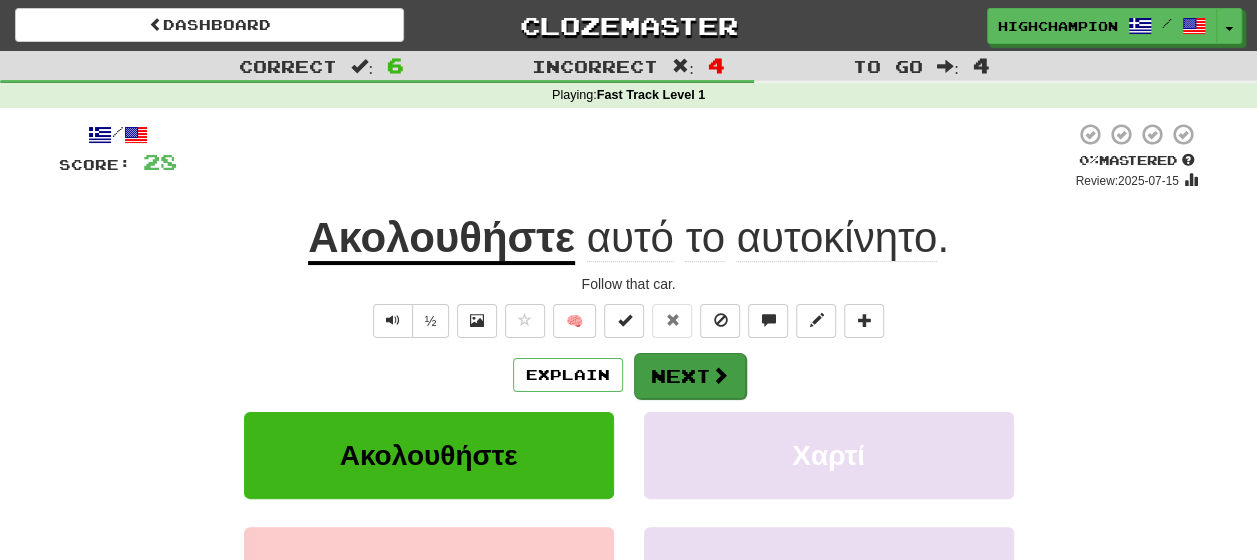 drag, startPoint x: 700, startPoint y: 340, endPoint x: 700, endPoint y: 358, distance: 18 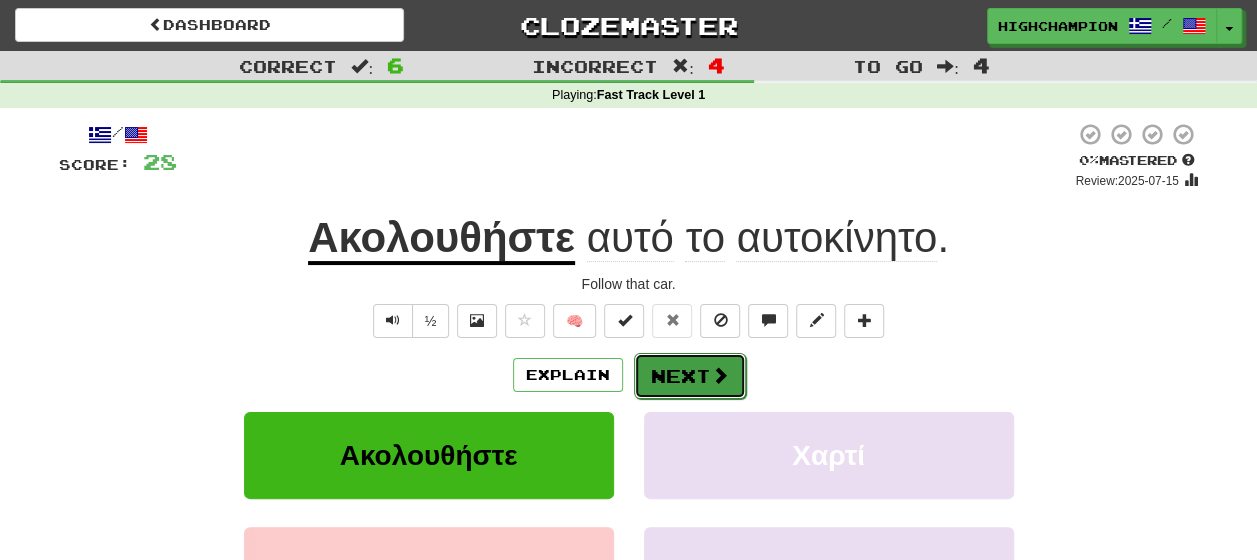 click on "Next" at bounding box center (690, 376) 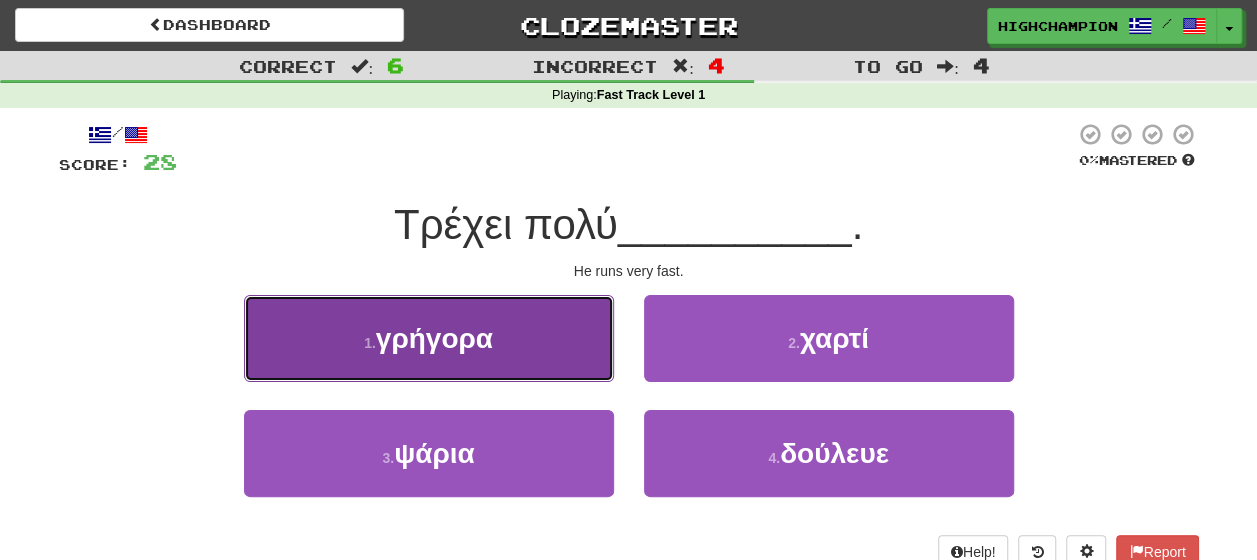 click on "γρήγορα" at bounding box center (434, 338) 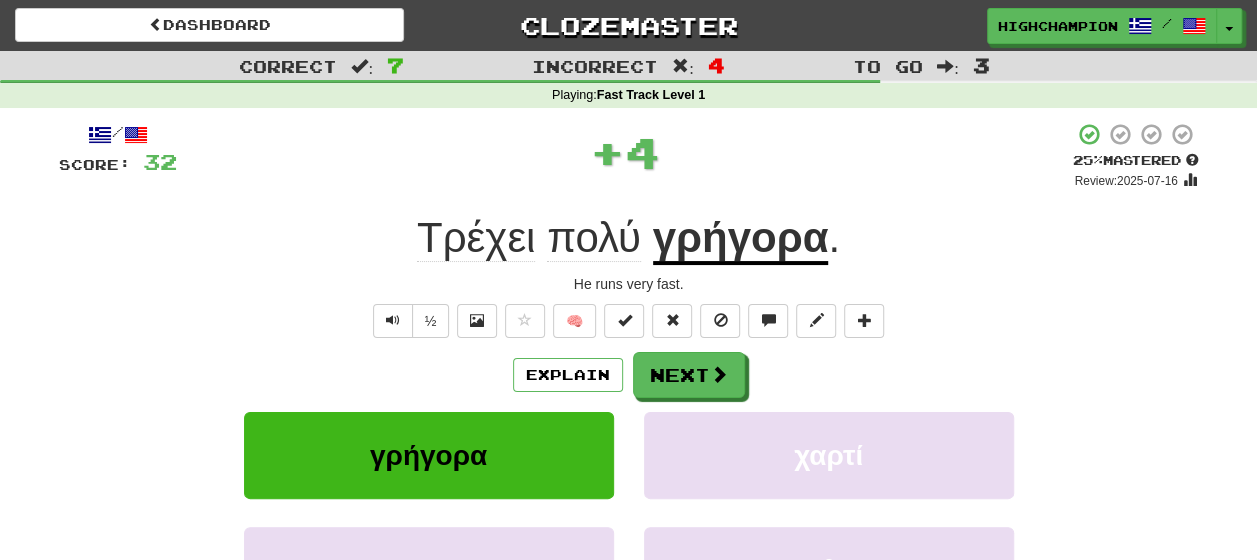 click on "Explain Next" at bounding box center [629, 375] 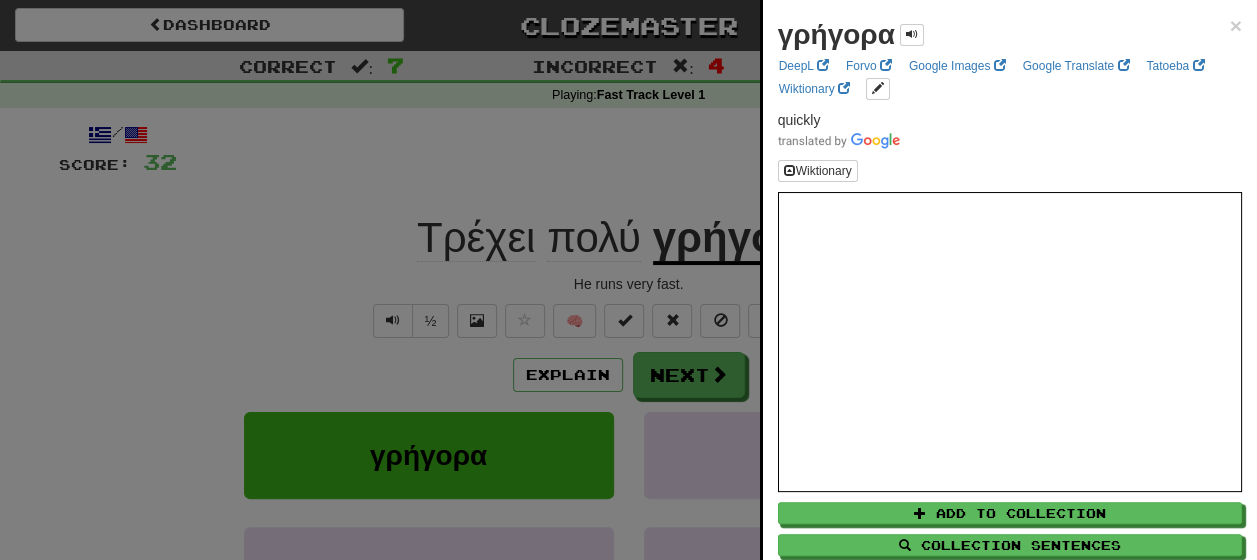 click at bounding box center [628, 280] 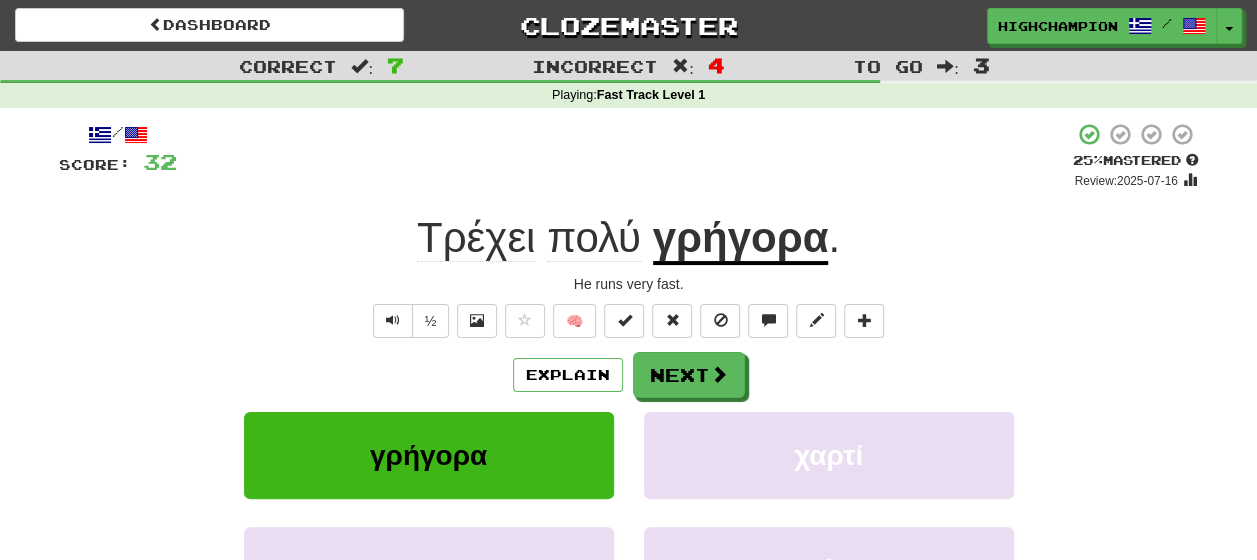 click on "/  Score:   32 + 4 25 %  Mastered Review:  2025-07-16 Τρέχει   πολύ   γρήγορα . He runs very fast. ½ 🧠 Explain Next γρήγορα χαρτί ψάρια δούλευε Learn more: γρήγορα χαρτί ψάρια δούλευε  Help!  Report" at bounding box center [629, 419] 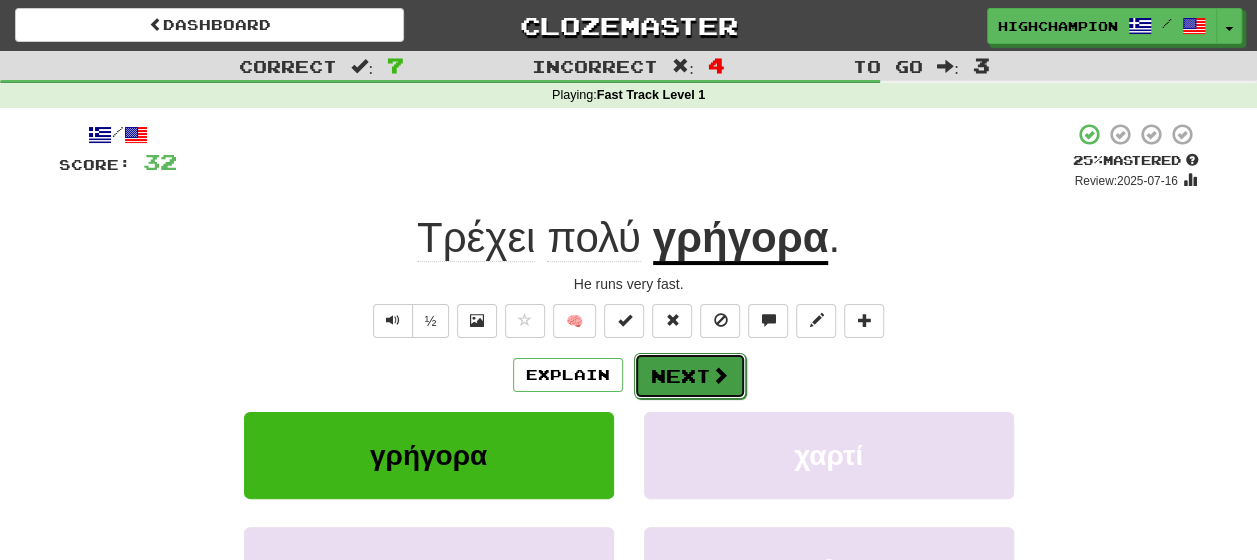 click on "Next" at bounding box center [690, 376] 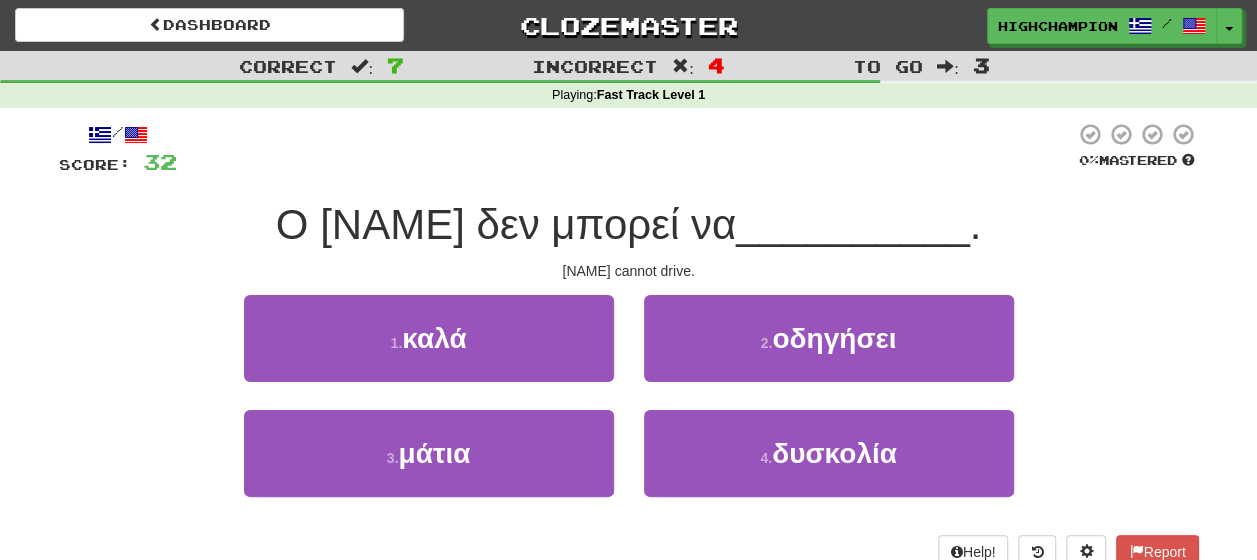 click on "Tom cannot drive." at bounding box center [629, 271] 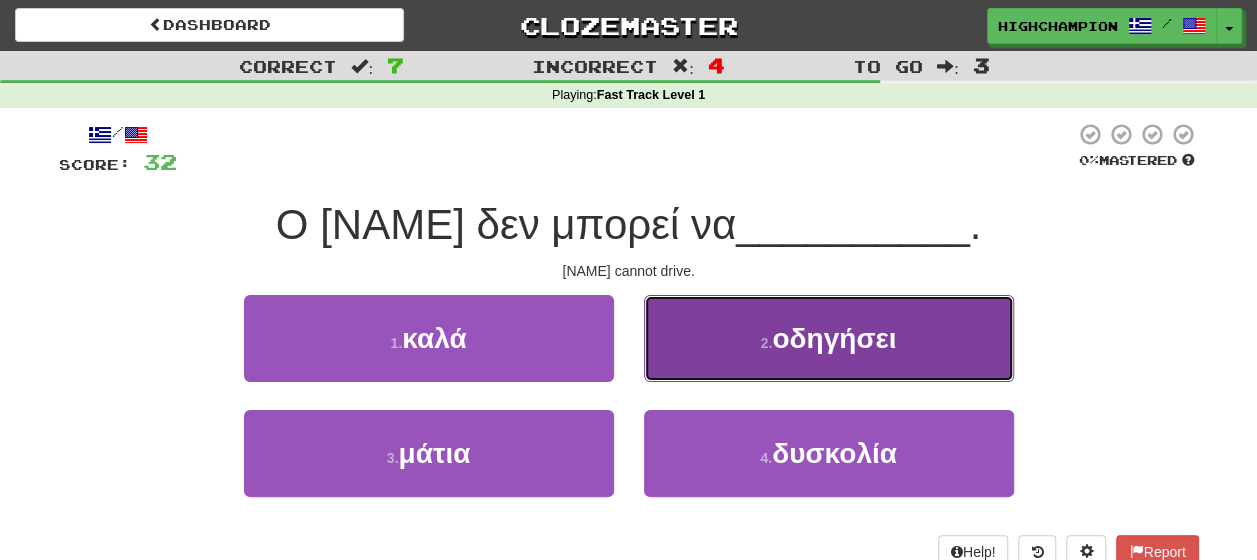click on "οδηγήσει" at bounding box center [834, 338] 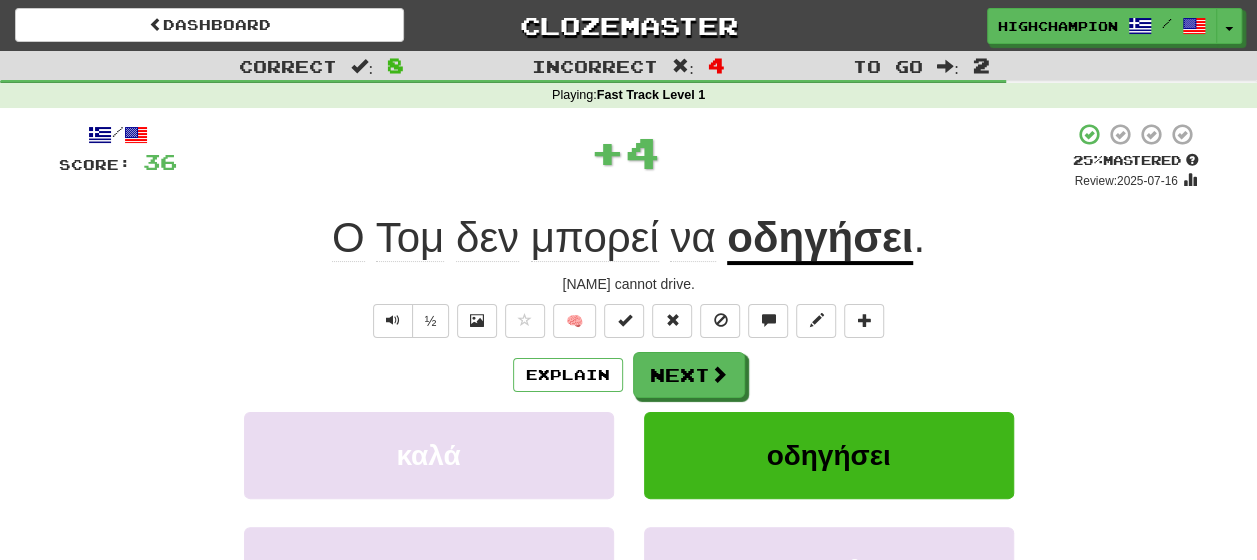 click on "Explain Next" at bounding box center (629, 375) 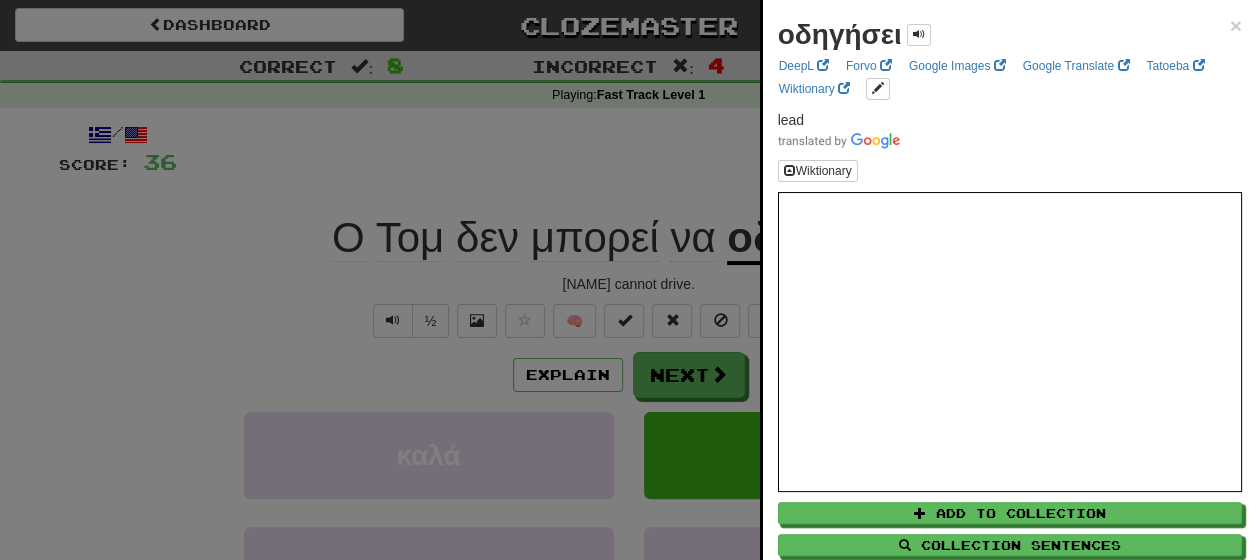 click at bounding box center [628, 280] 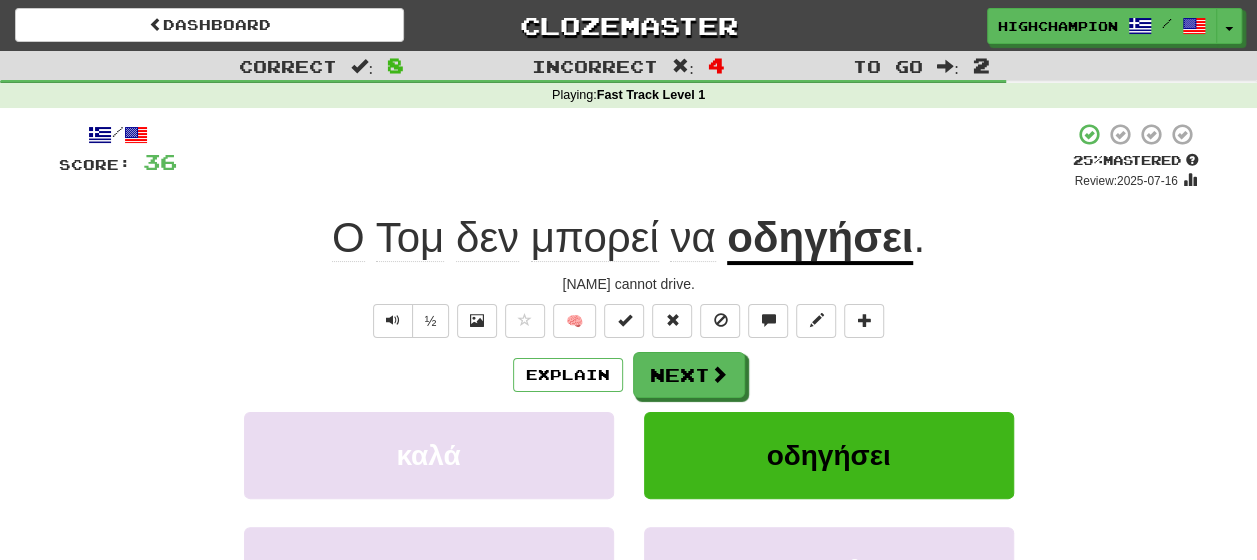 click on "μπορεί" 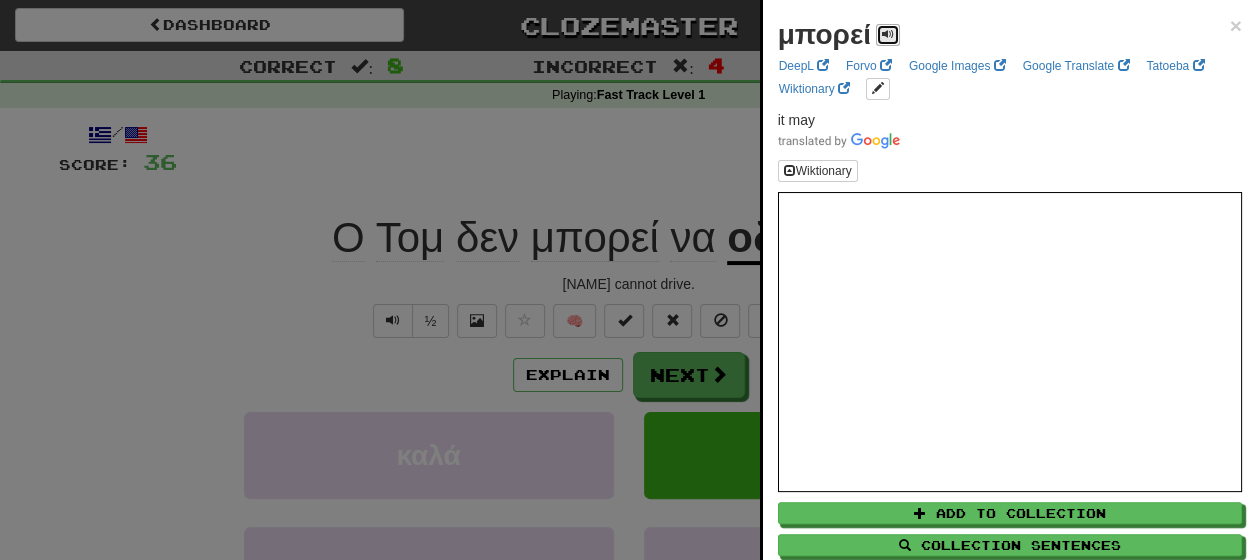 click at bounding box center [888, 35] 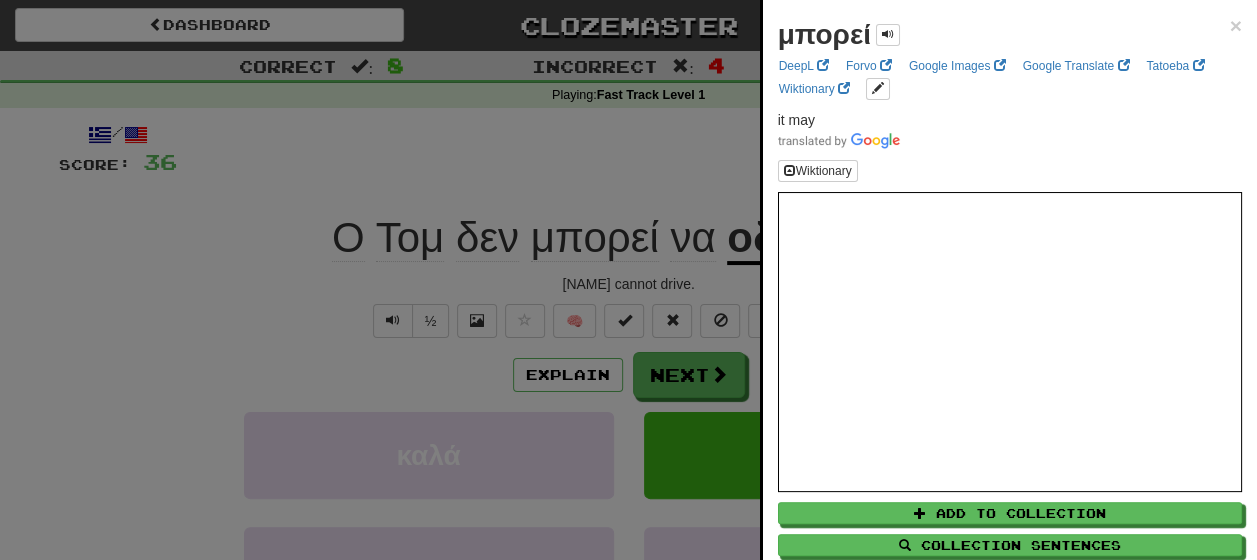 click at bounding box center [628, 280] 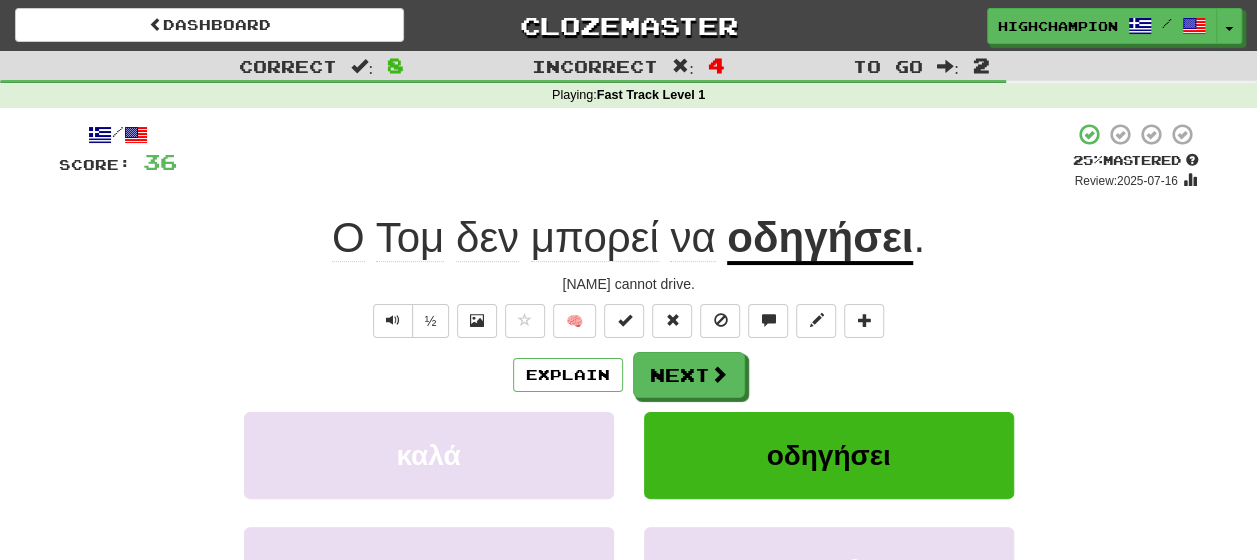 click on "οδηγήσει" at bounding box center (820, 239) 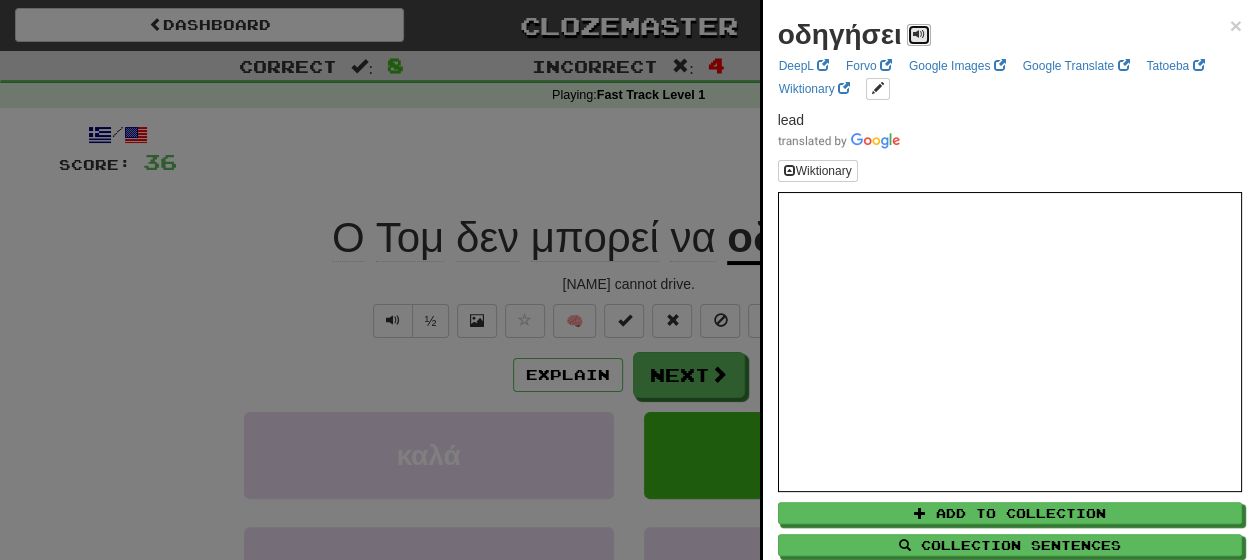 click at bounding box center (919, 35) 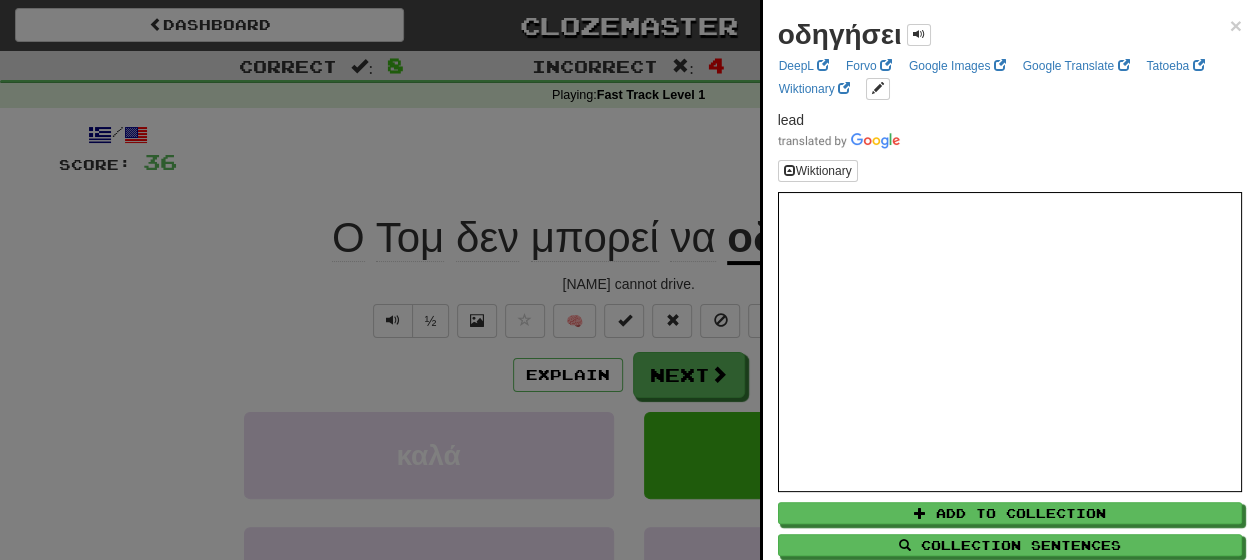 click at bounding box center [628, 280] 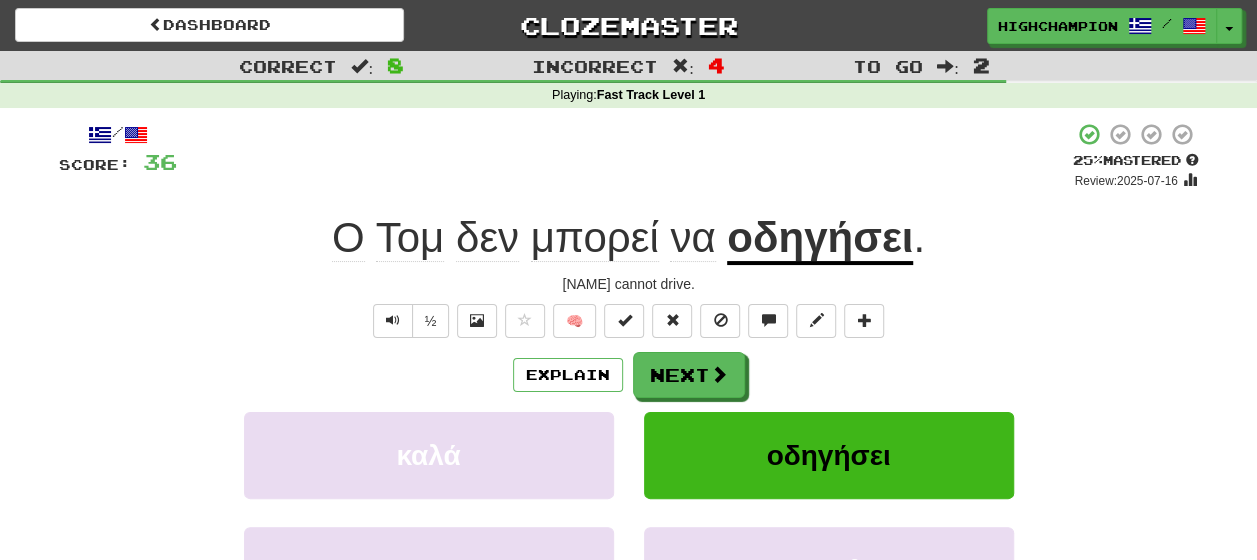 click on "Explain Next" at bounding box center (629, 375) 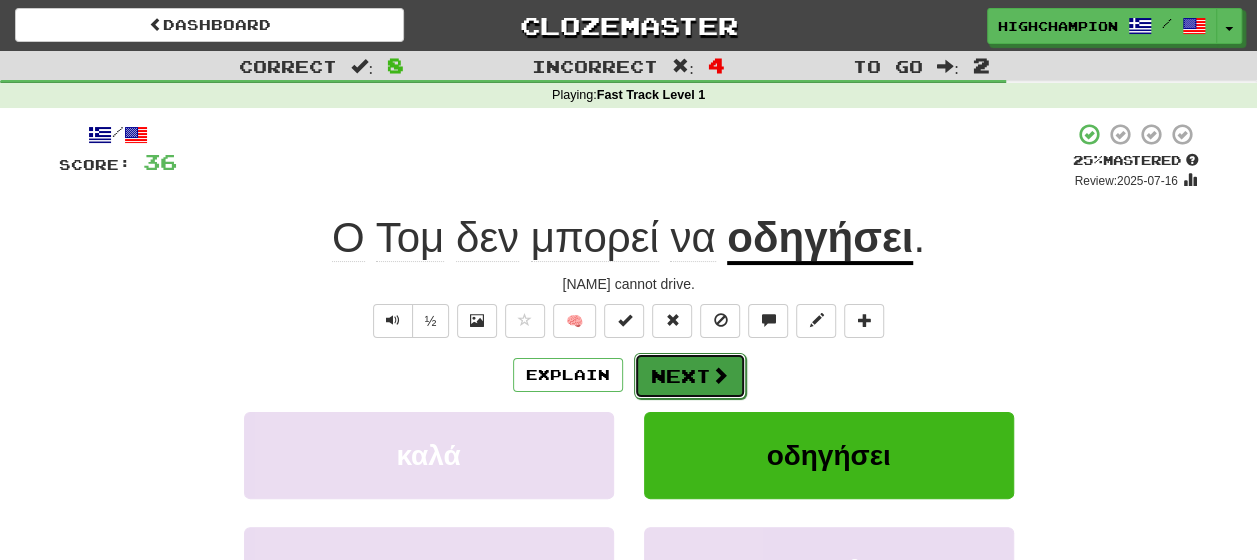 click on "Next" at bounding box center [690, 376] 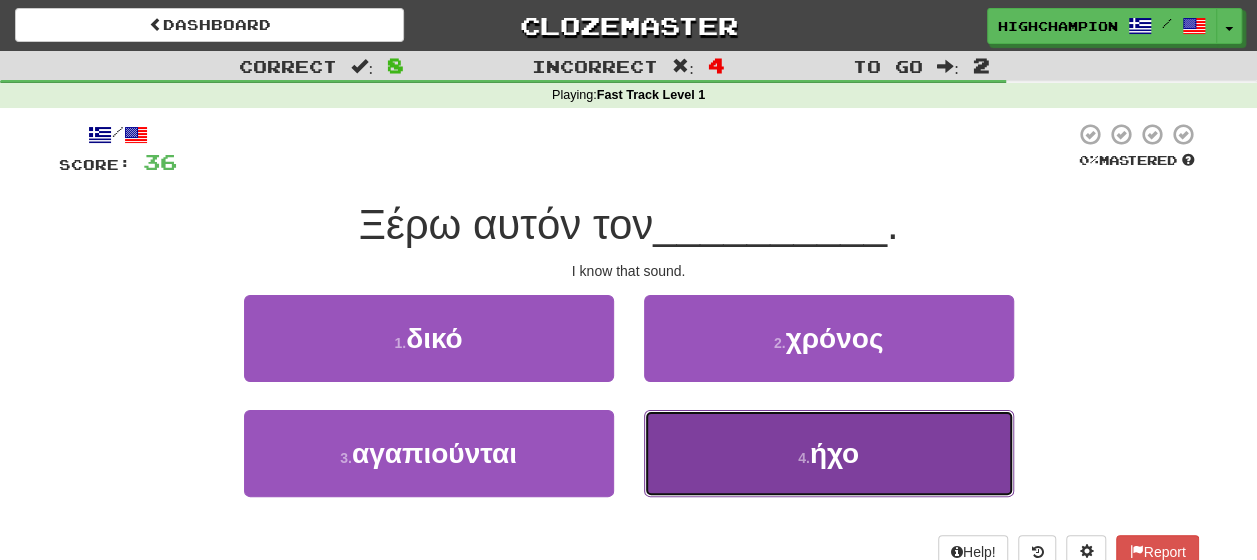 click on "ήχο" at bounding box center (834, 453) 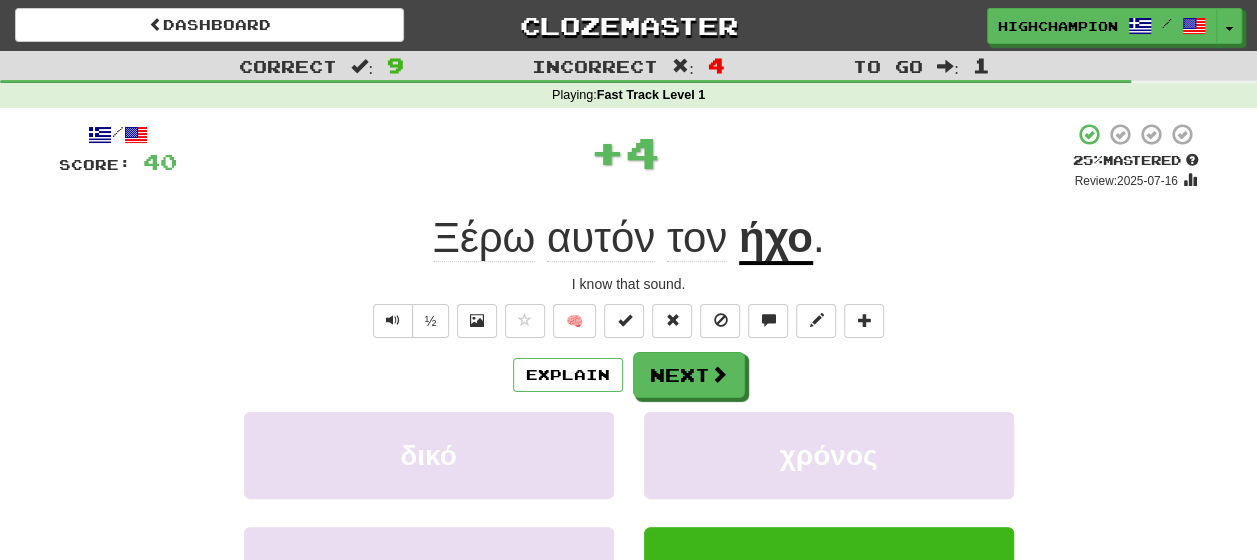 click on "Explain Next" at bounding box center (629, 375) 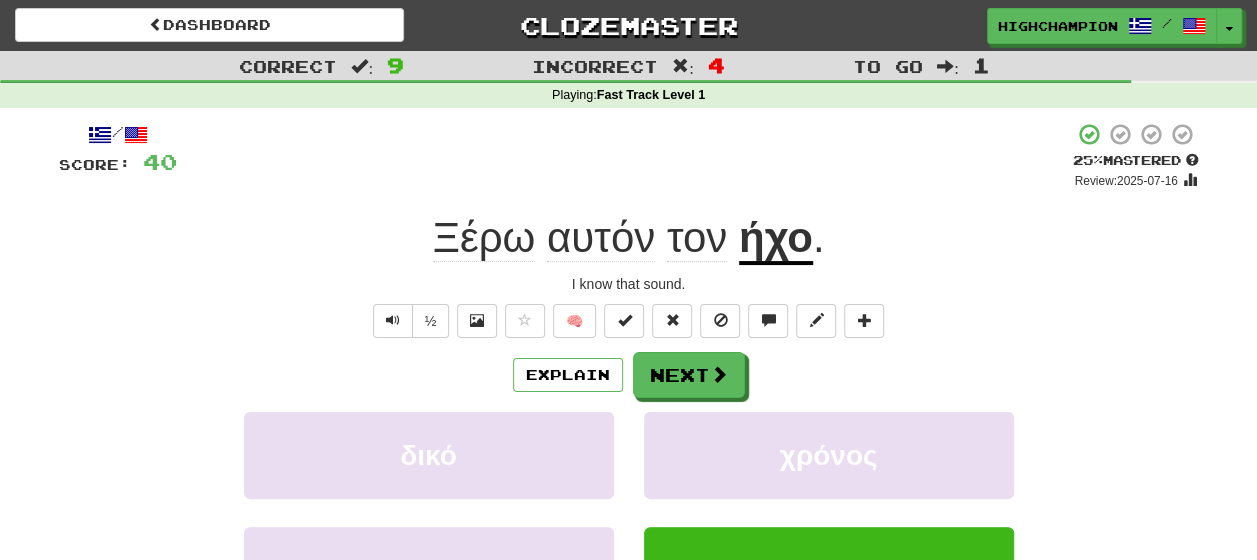 click on "Explain Next" at bounding box center (629, 375) 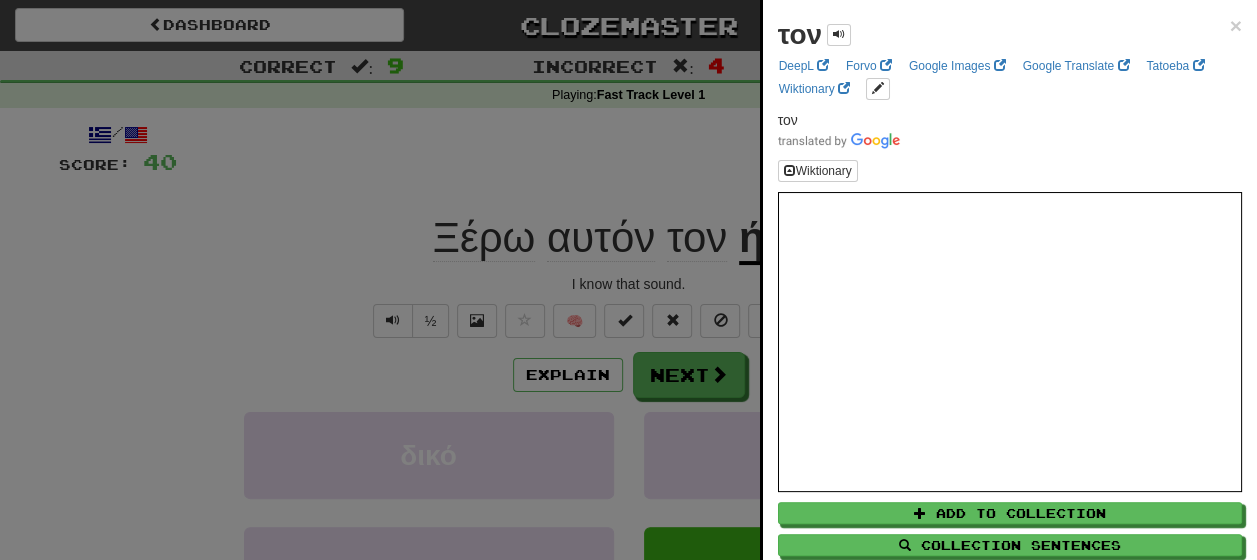 click at bounding box center [628, 280] 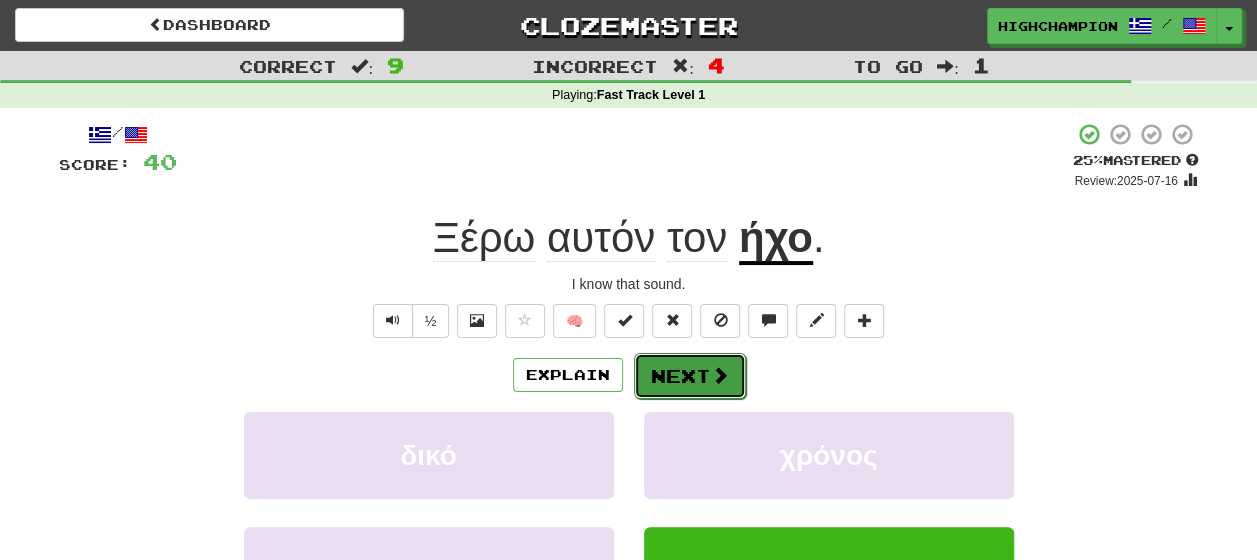 click at bounding box center [720, 375] 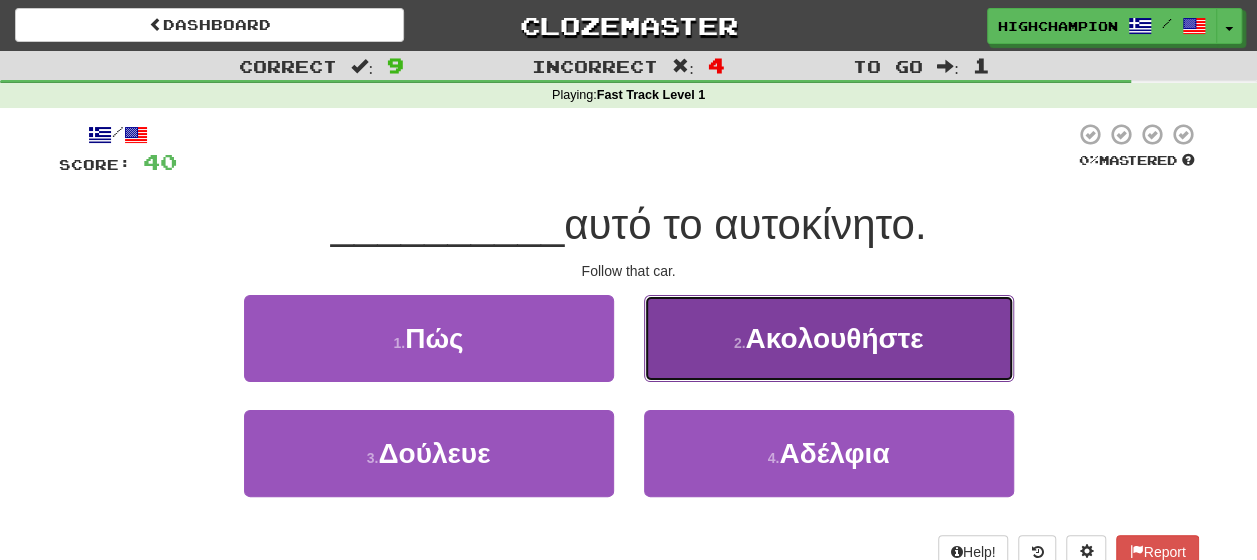 click on "2 ." at bounding box center [740, 343] 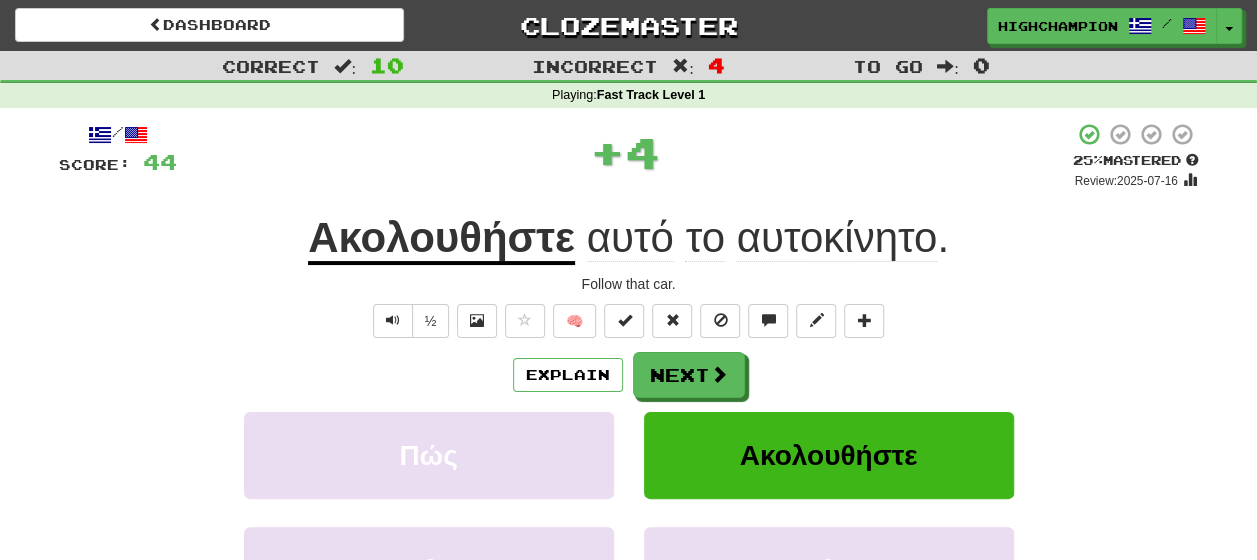 click on "Explain Next" at bounding box center (629, 375) 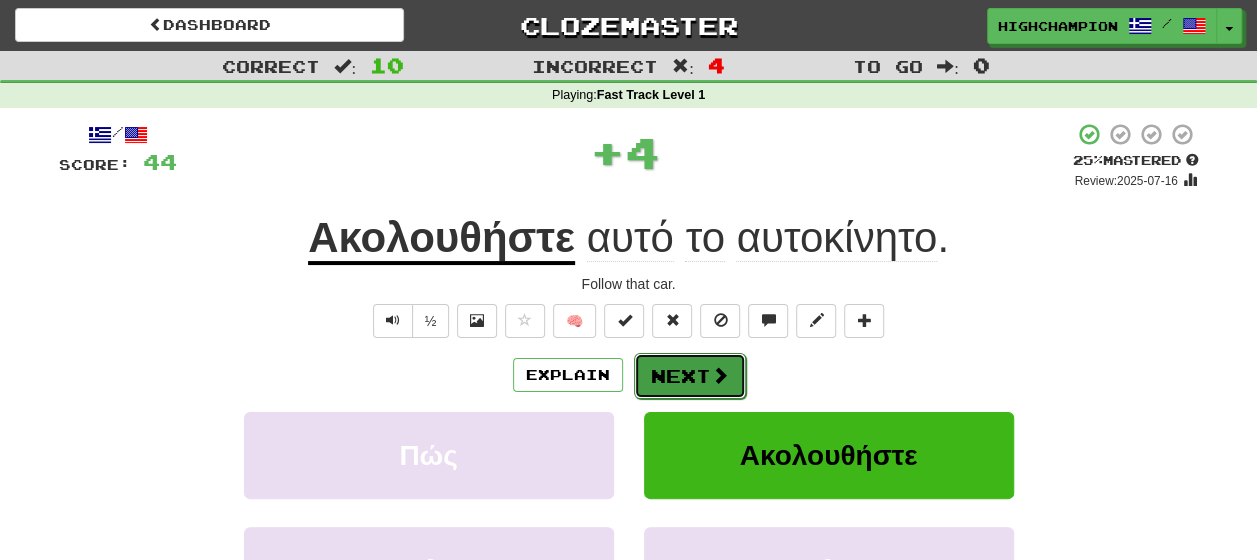 click on "Next" at bounding box center (690, 376) 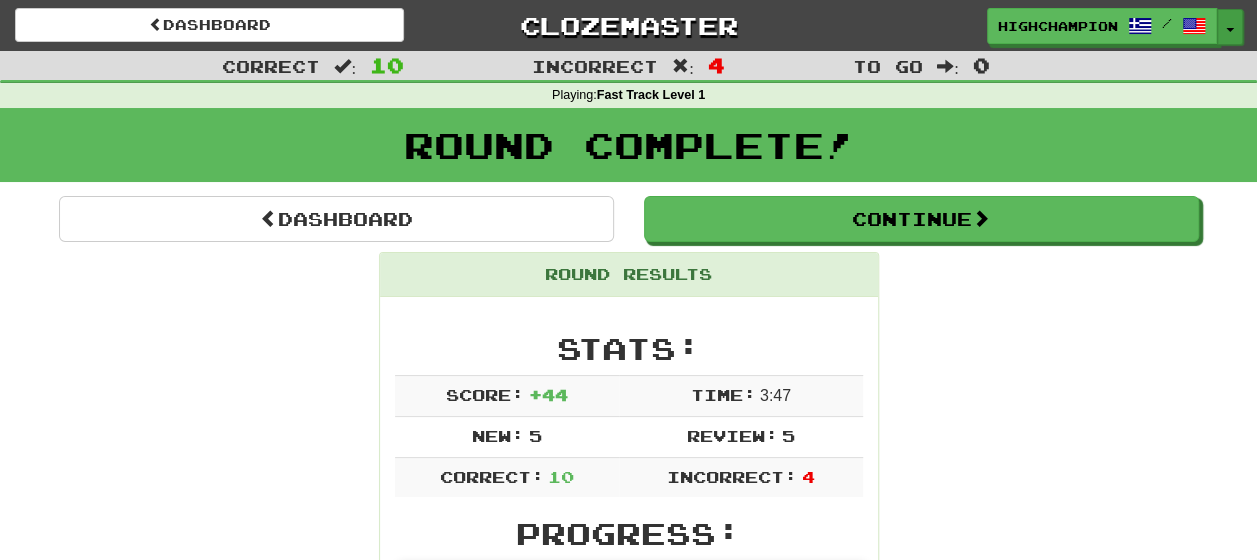 click on "Toggle Dropdown" at bounding box center [1230, 27] 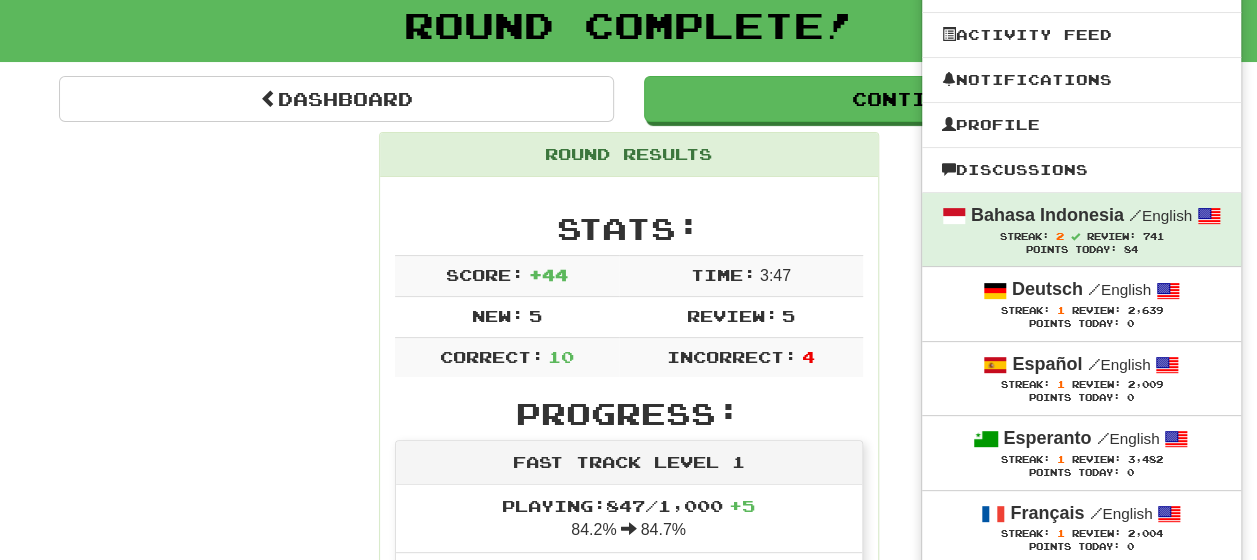 scroll, scrollTop: 340, scrollLeft: 0, axis: vertical 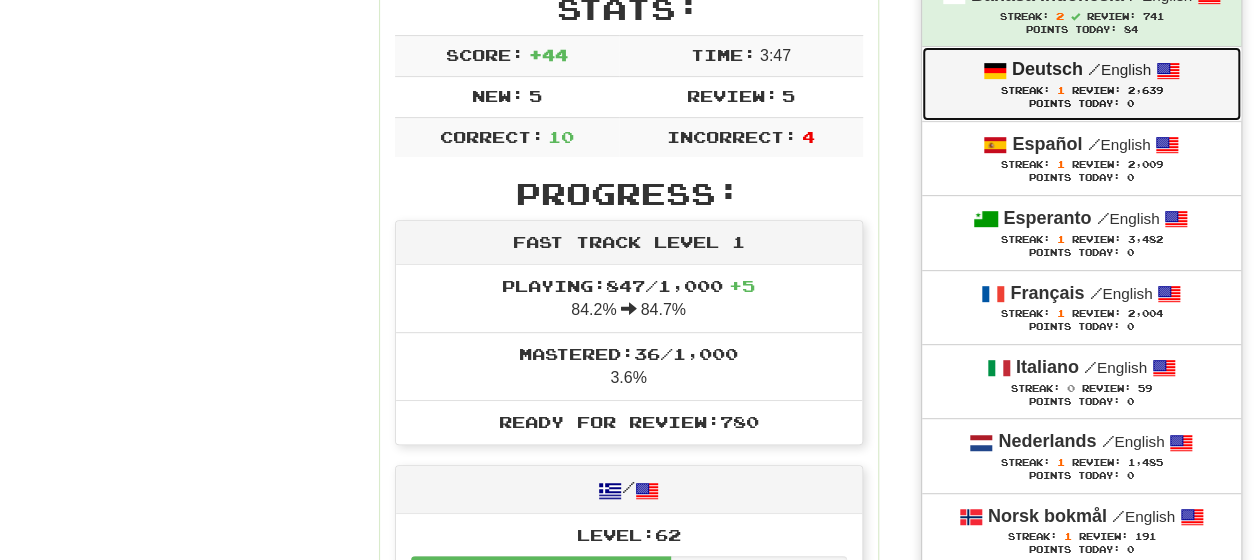 click at bounding box center (995, 71) 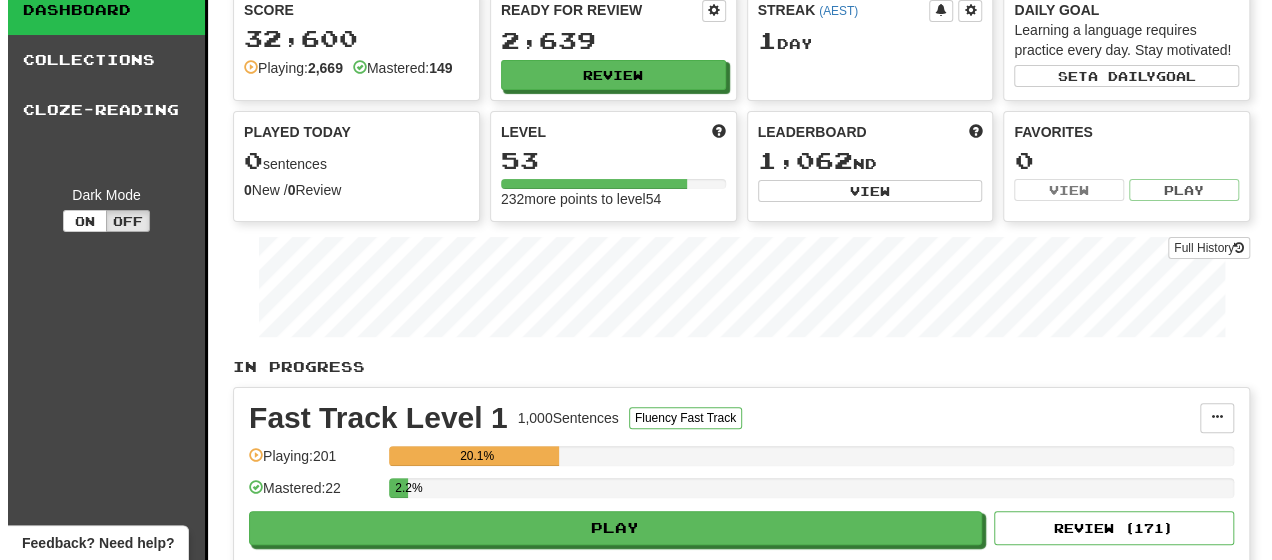 scroll, scrollTop: 100, scrollLeft: 0, axis: vertical 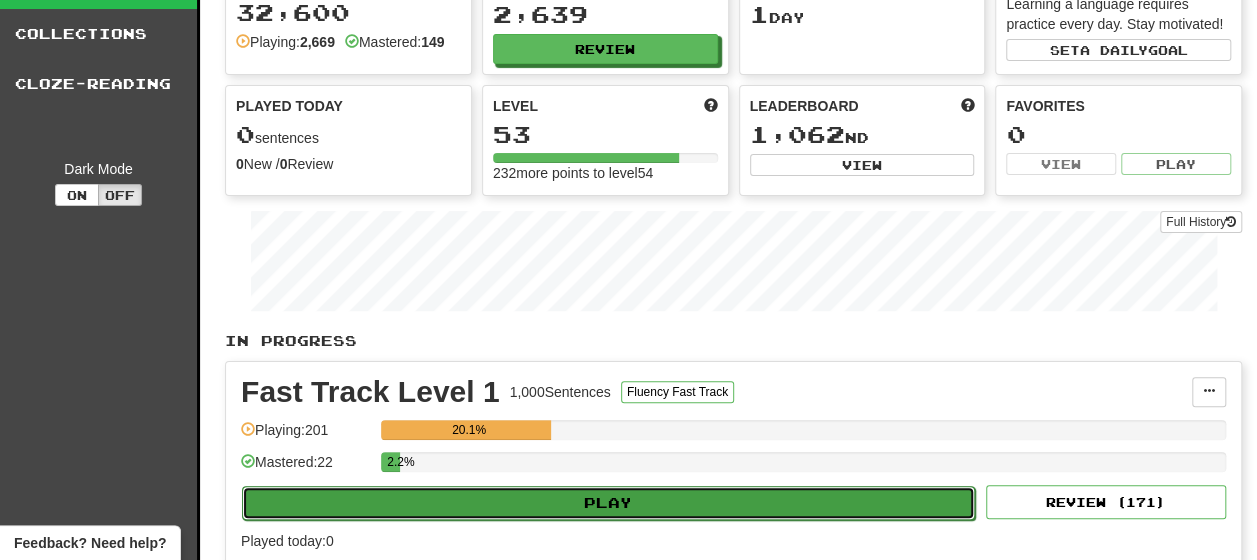 click on "Play" at bounding box center (608, 503) 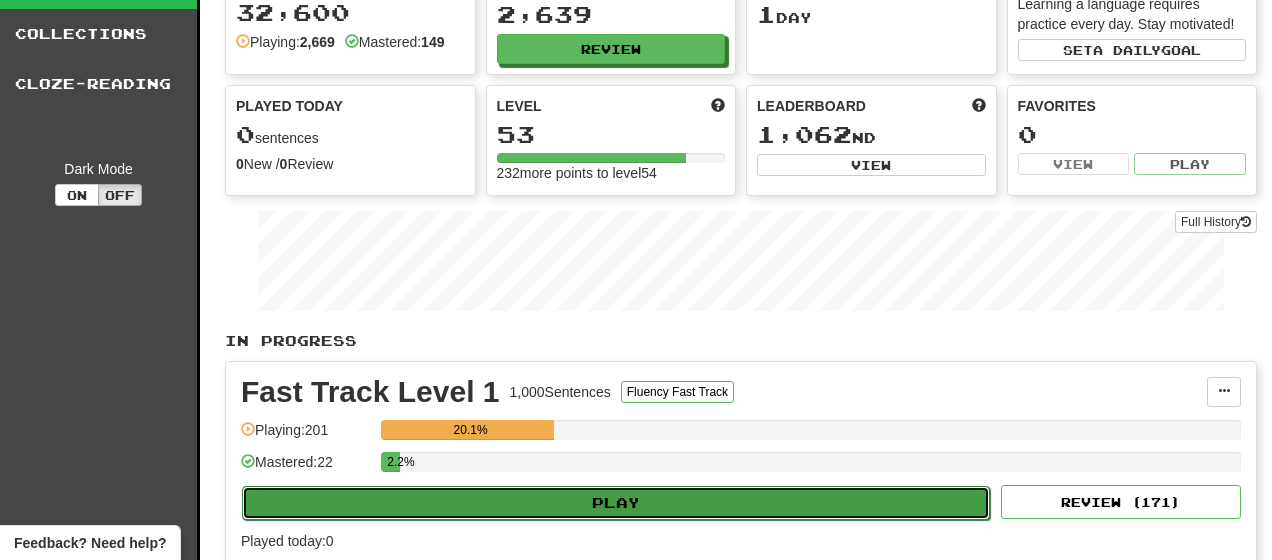 select on "**" 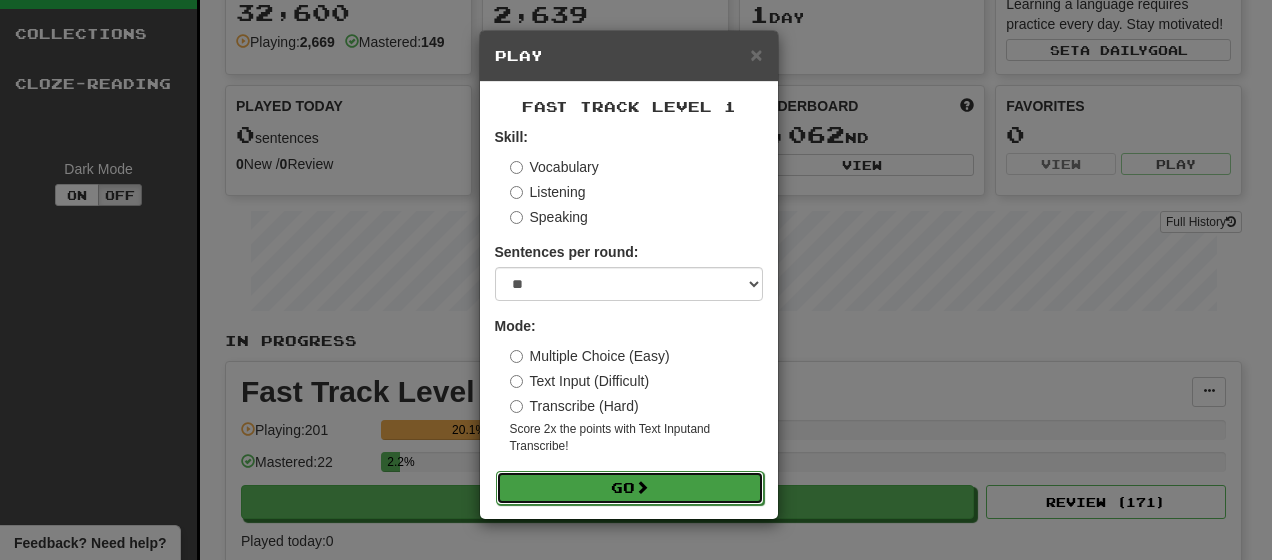 click on "Go" at bounding box center [630, 488] 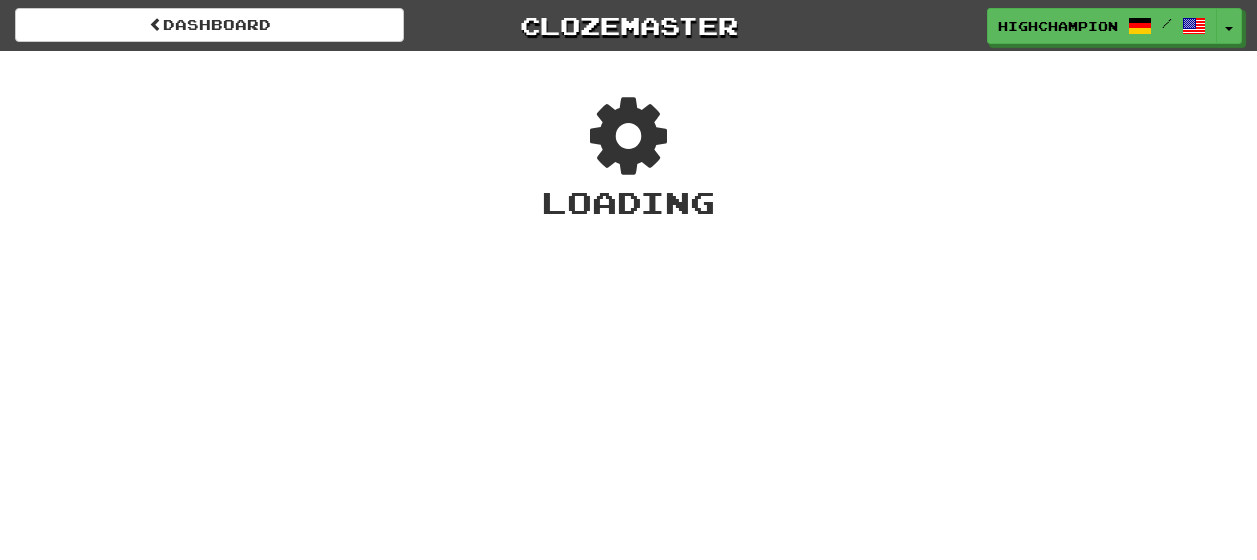 scroll, scrollTop: 0, scrollLeft: 0, axis: both 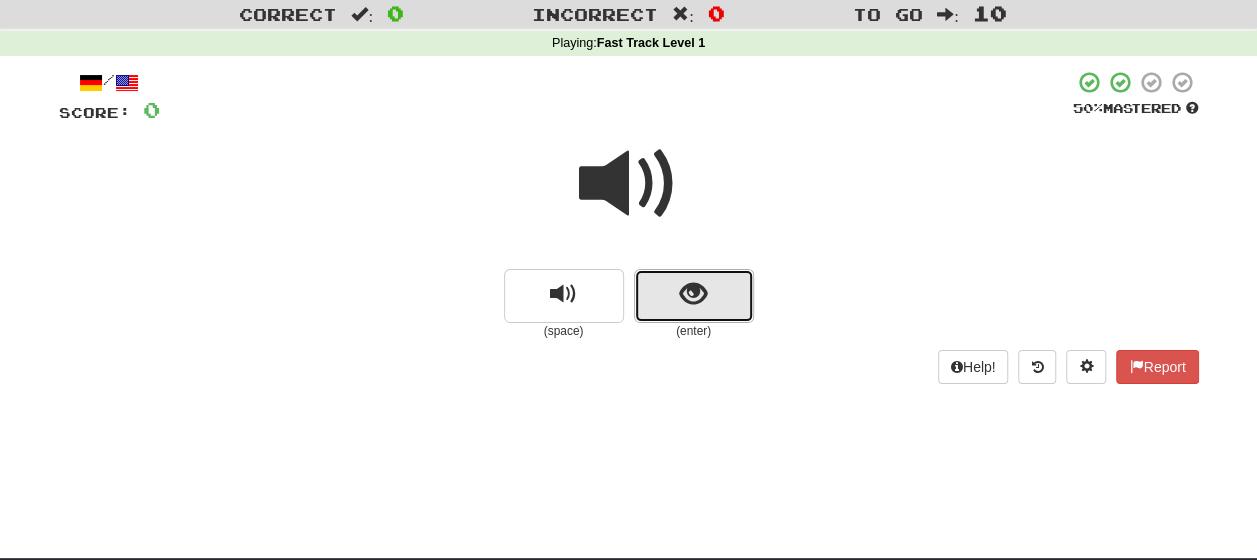 click at bounding box center (693, 294) 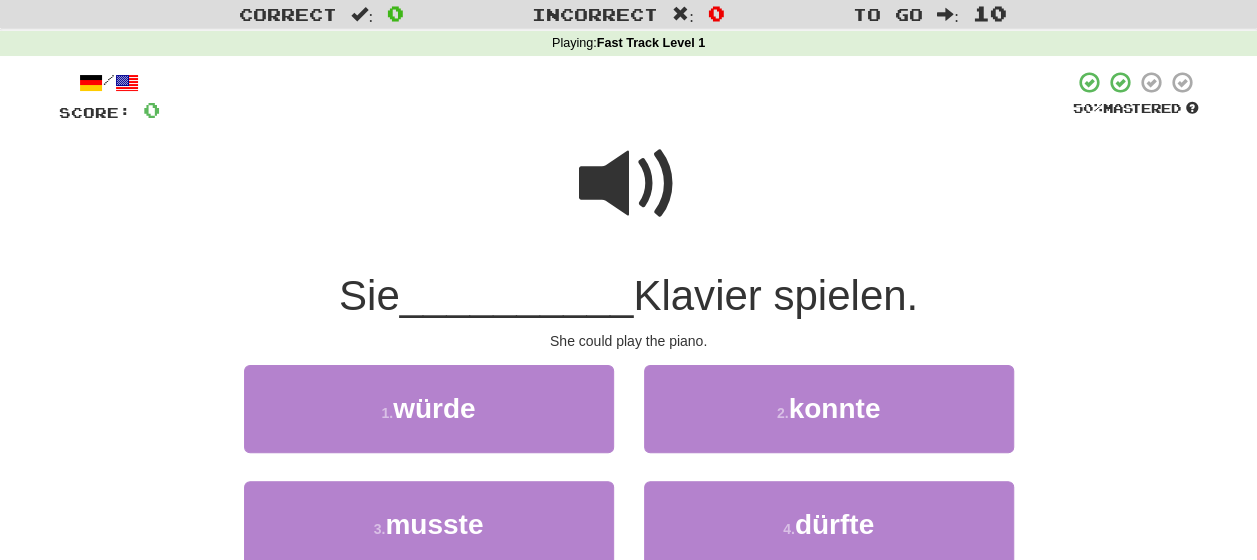 click at bounding box center (629, 184) 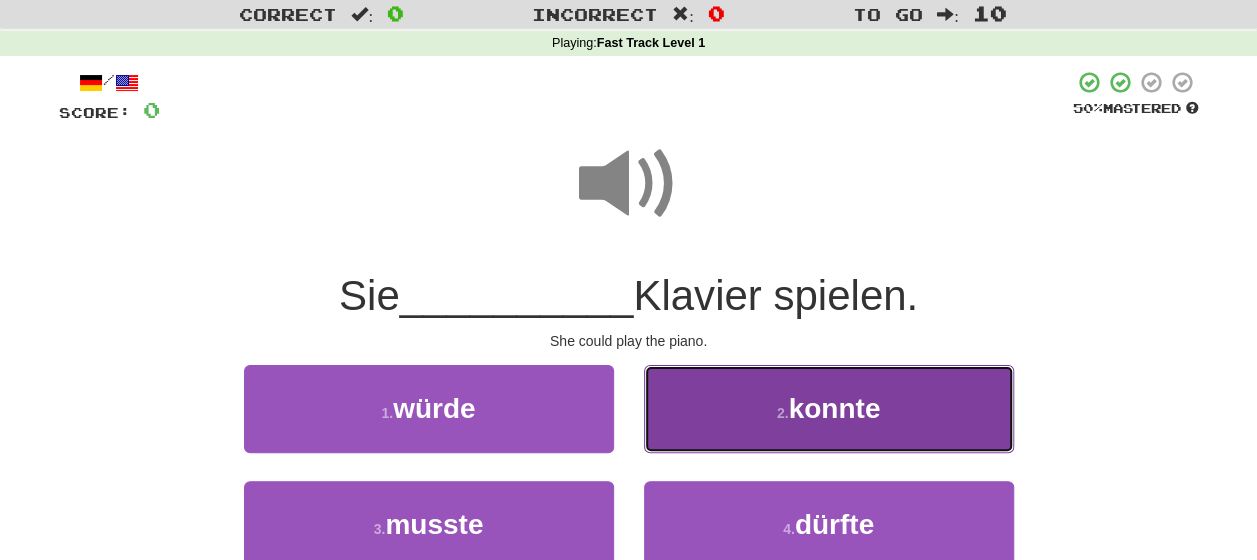 click on "2 .  konnte" at bounding box center (829, 408) 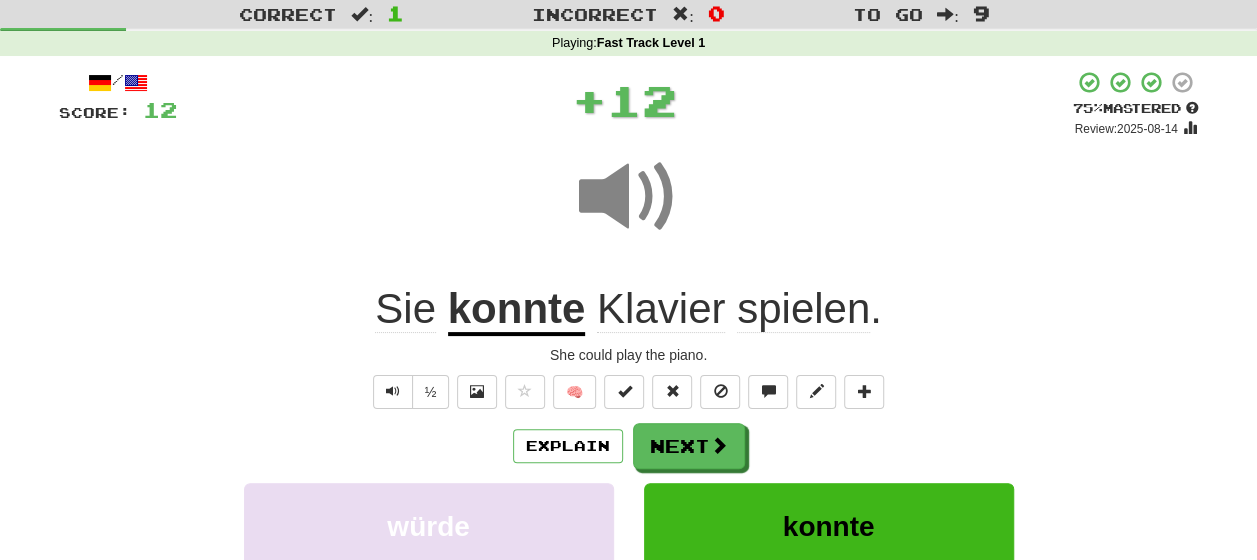 click on "Explain Next" at bounding box center (629, 446) 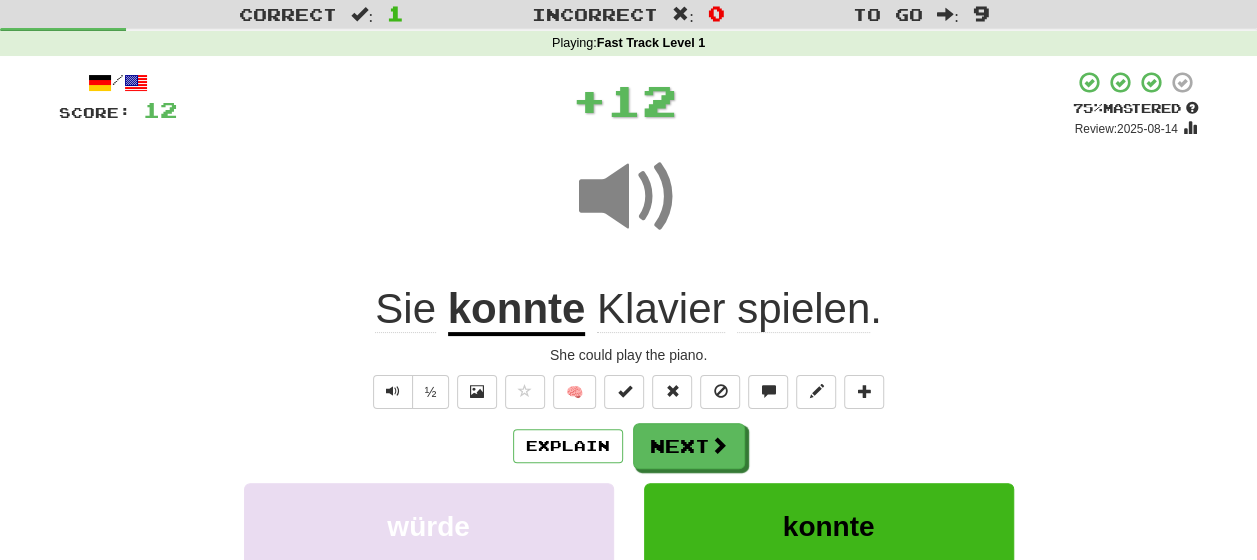 click on "Explain Next" at bounding box center [629, 446] 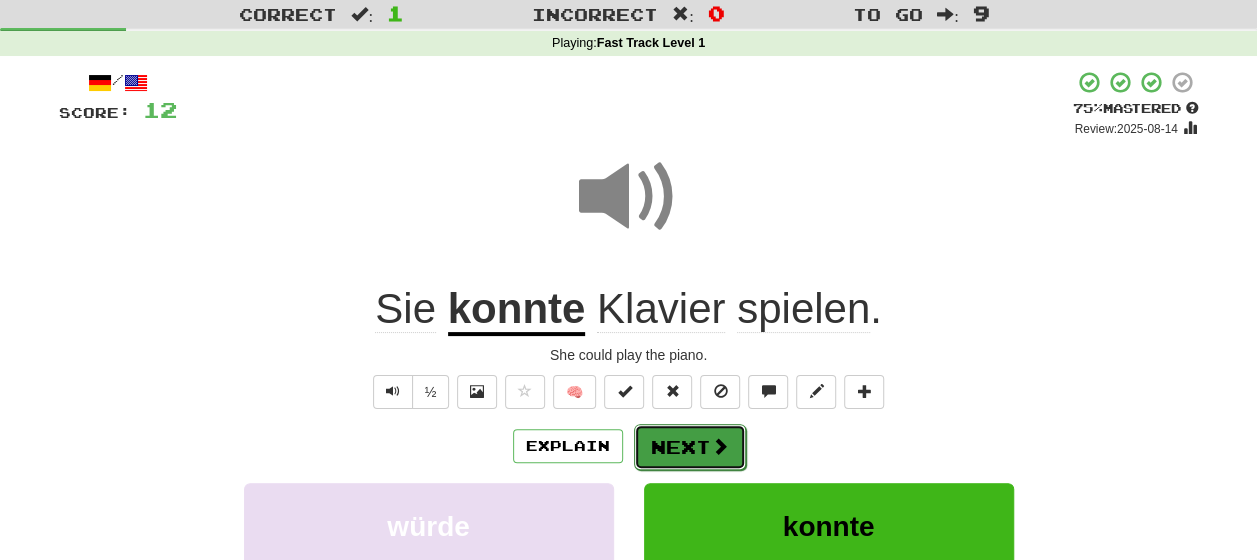 click on "Next" at bounding box center [690, 447] 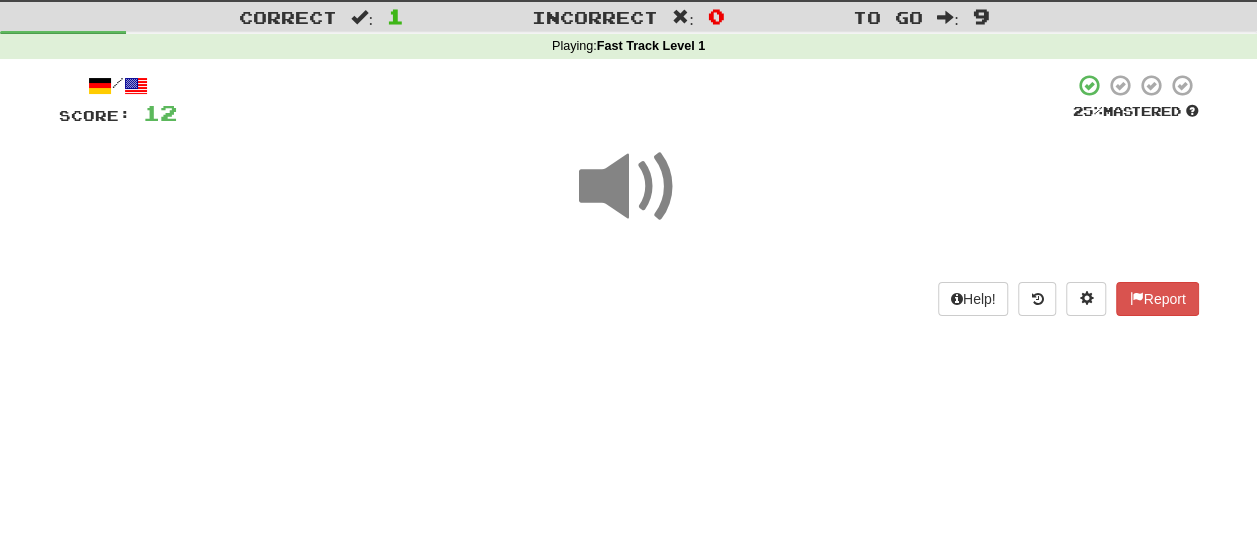 scroll, scrollTop: 48, scrollLeft: 0, axis: vertical 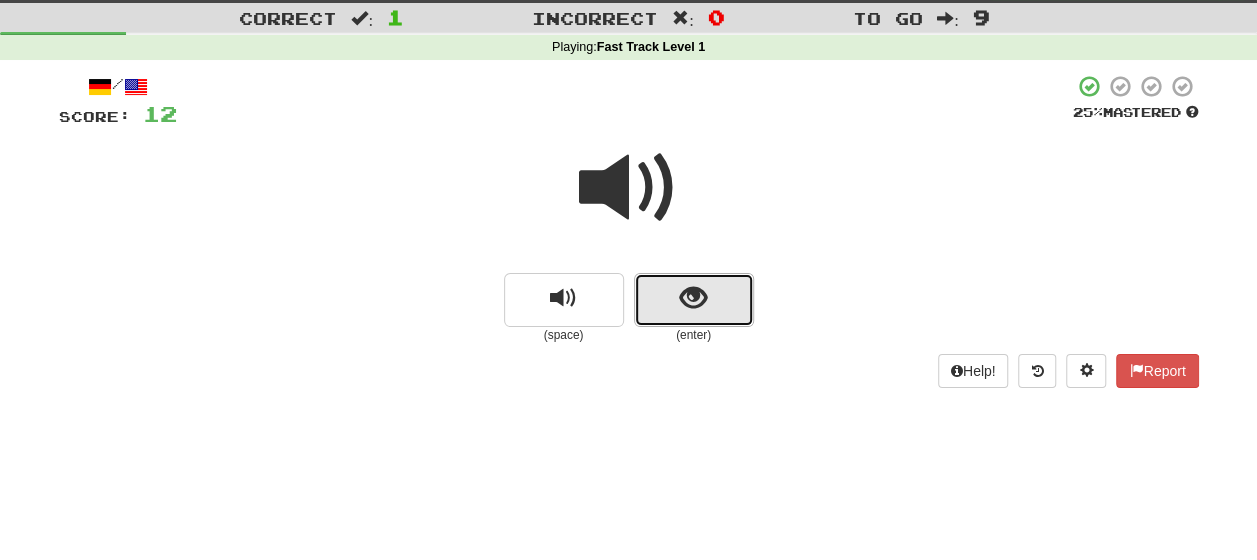 click at bounding box center [694, 300] 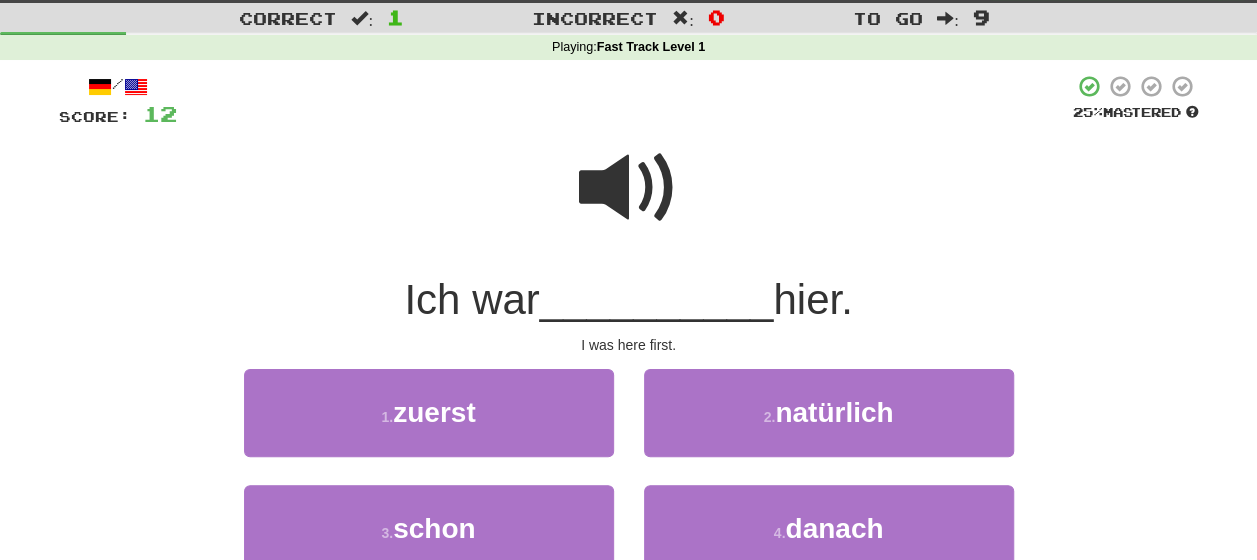 click at bounding box center [629, 188] 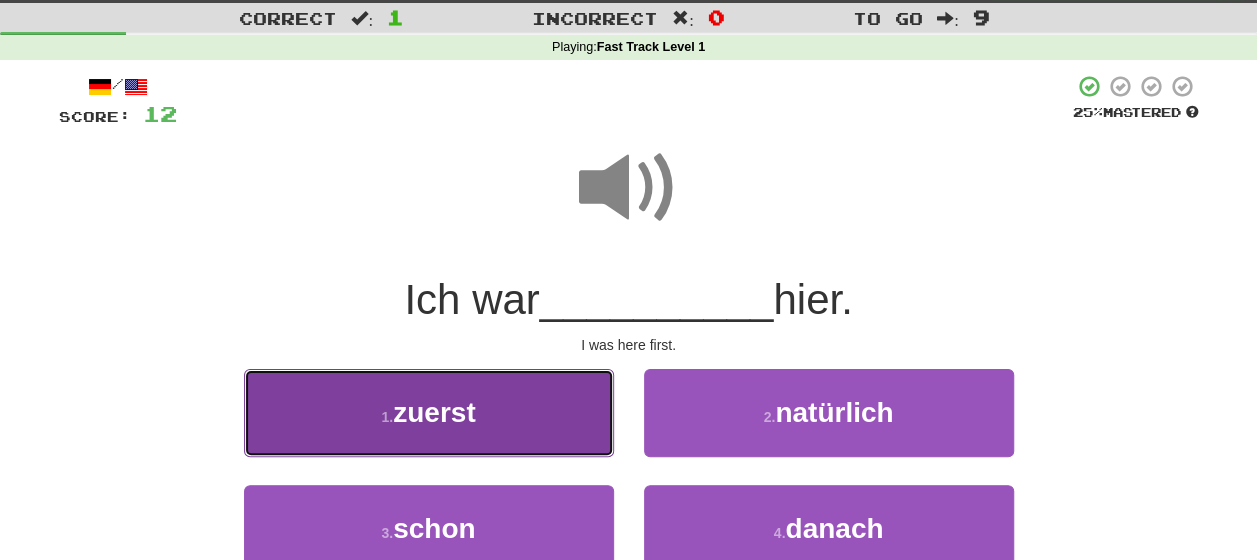 click on "zuerst" at bounding box center [434, 412] 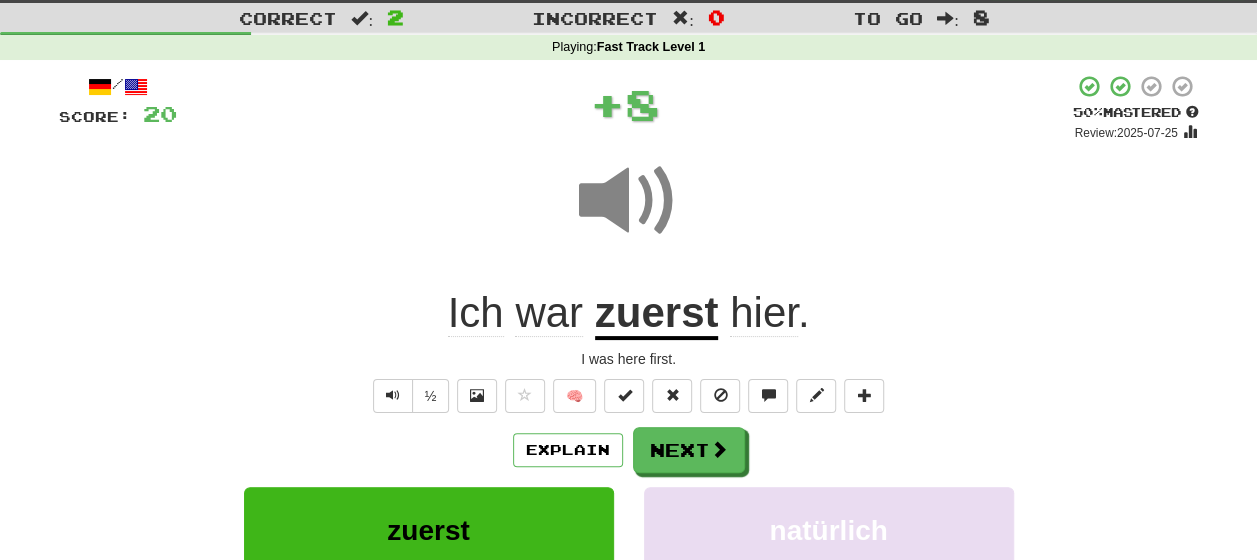 click on "Explain Next" at bounding box center (629, 450) 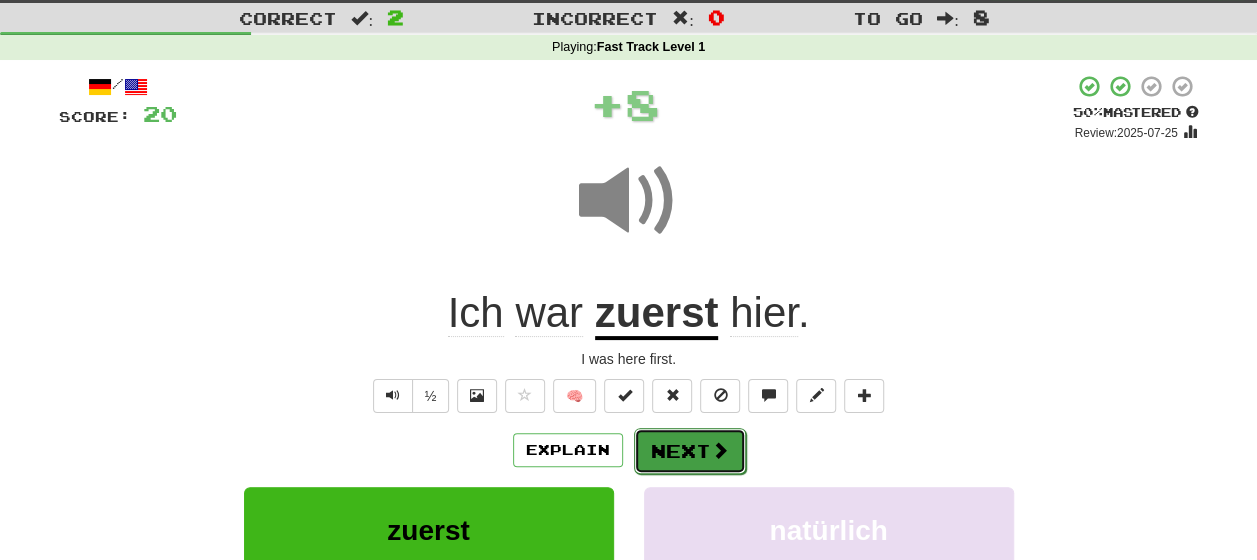click on "Next" at bounding box center [690, 451] 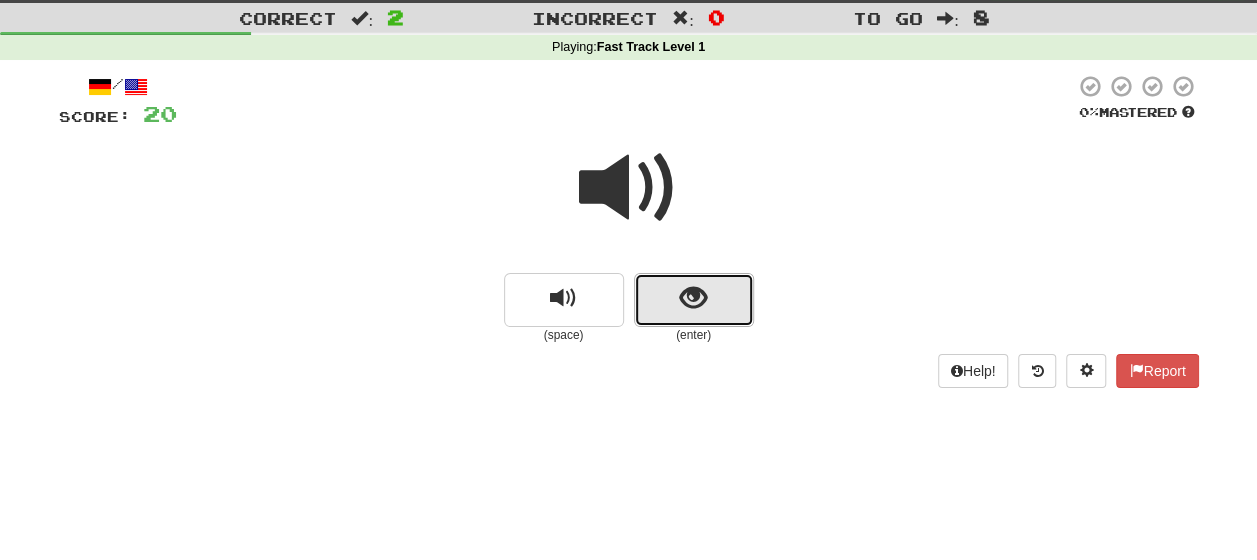 click at bounding box center (694, 300) 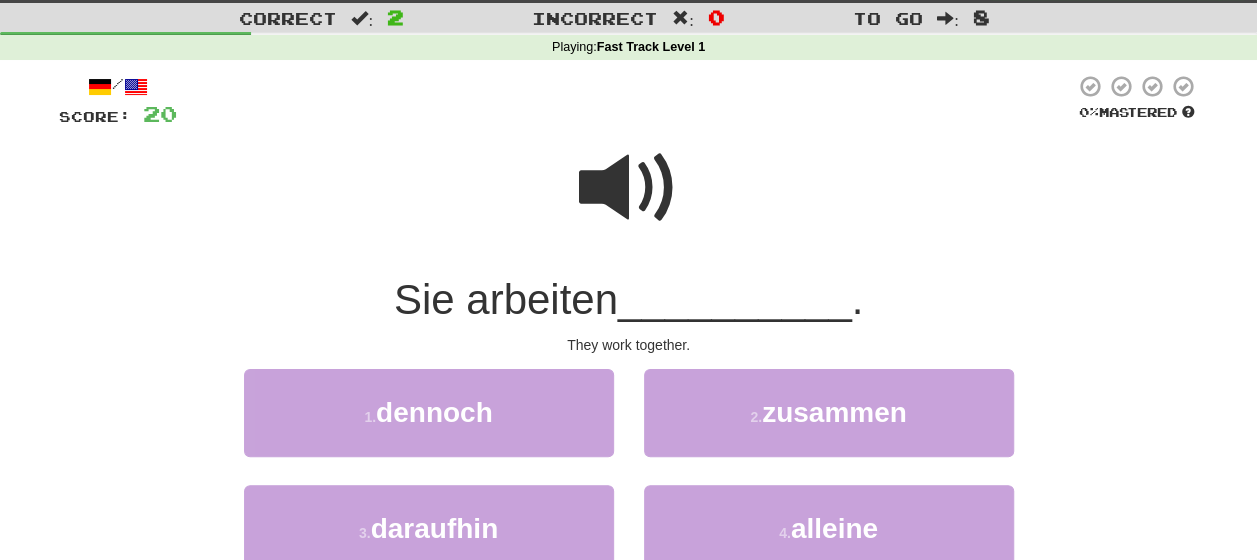 click at bounding box center [629, 188] 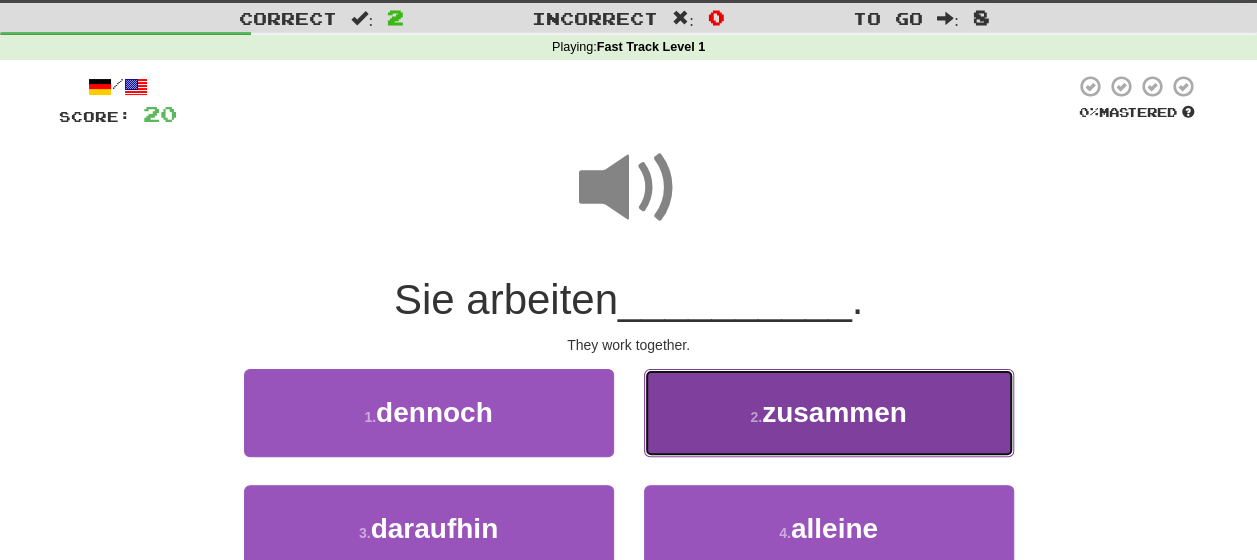 click on "2 .  zusammen" at bounding box center (829, 412) 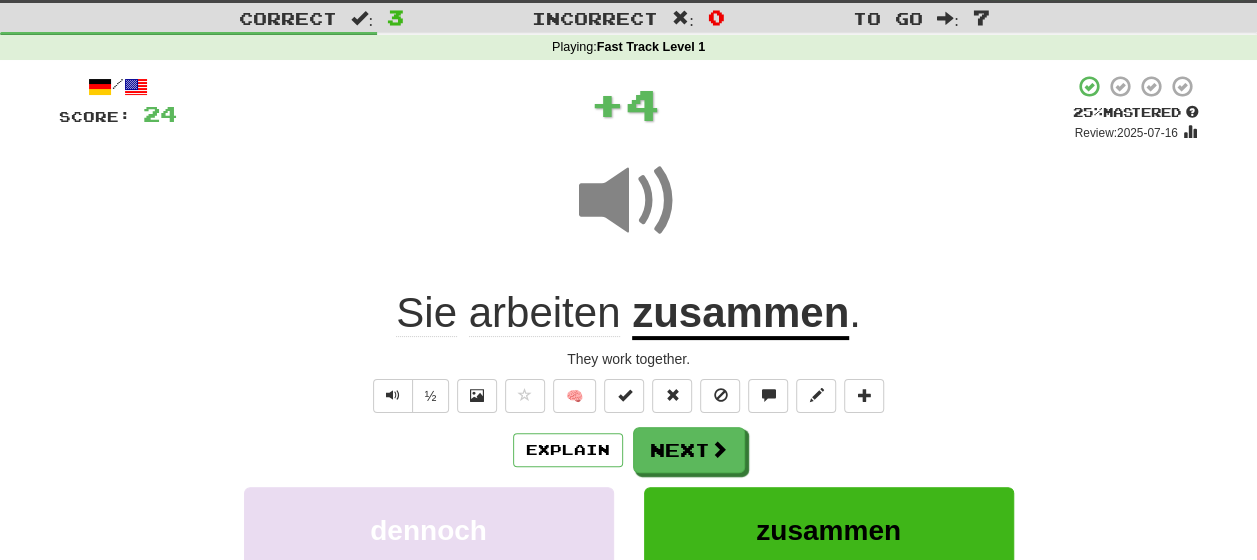 click on "Explain Next" at bounding box center (629, 450) 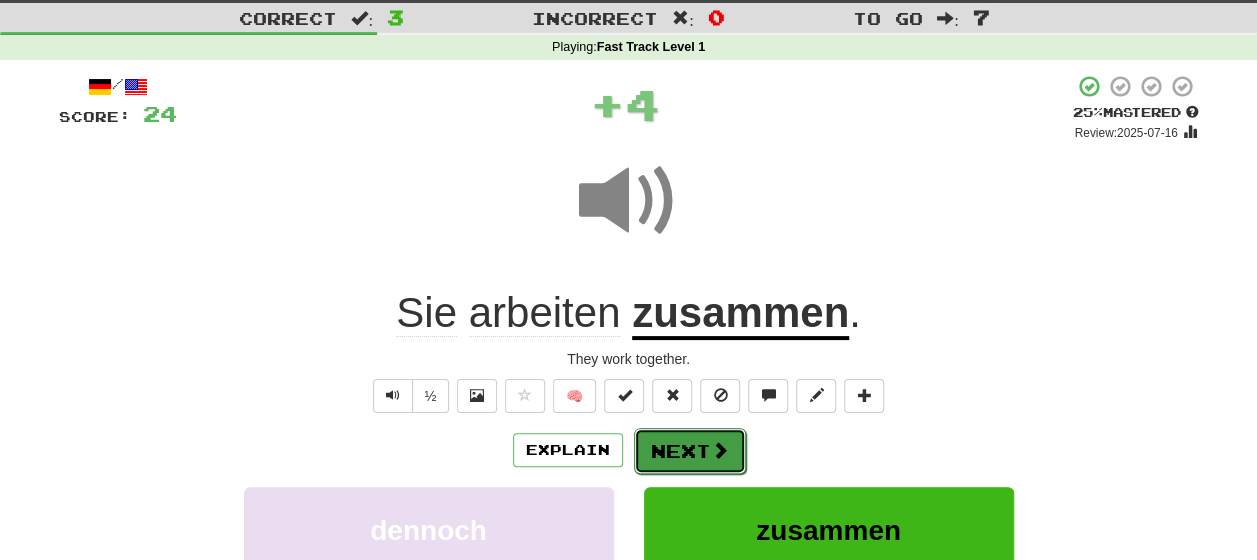 click on "Next" at bounding box center (690, 451) 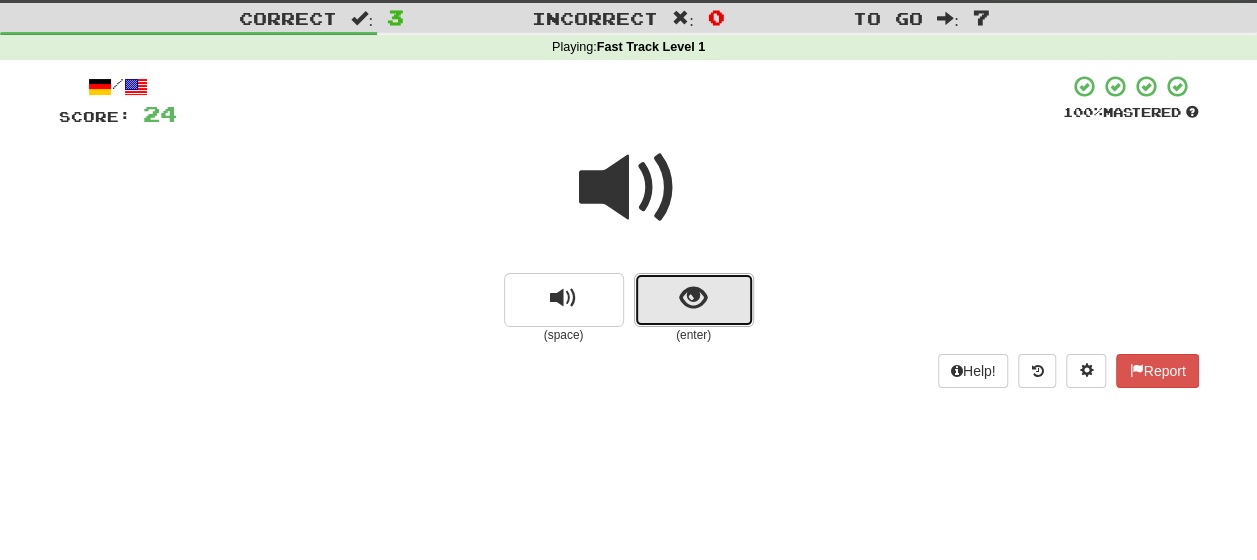 click at bounding box center (694, 300) 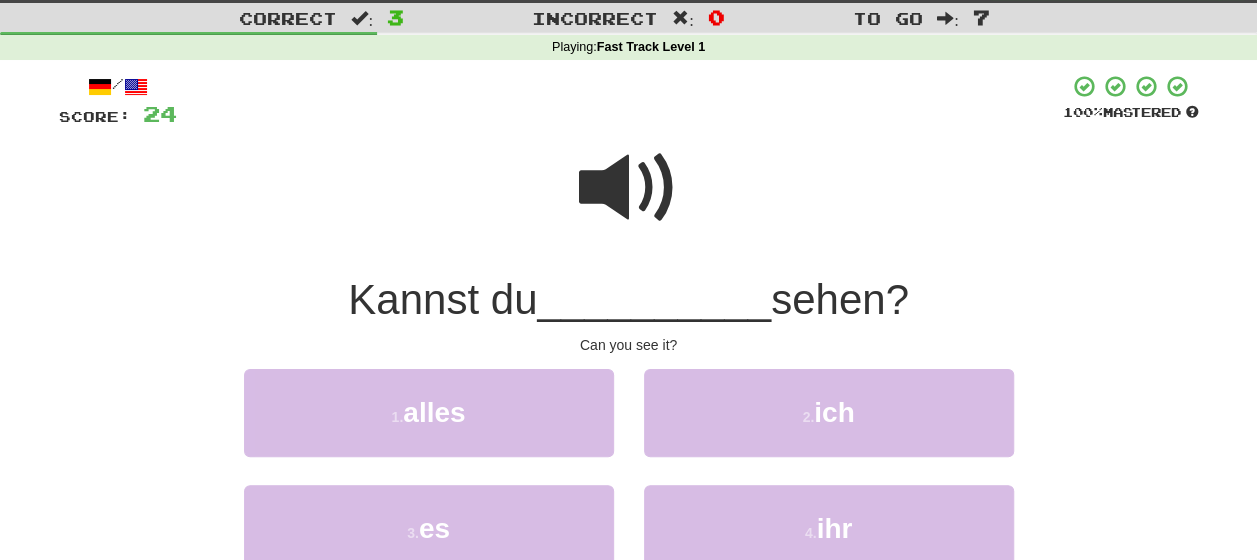 click at bounding box center [629, 188] 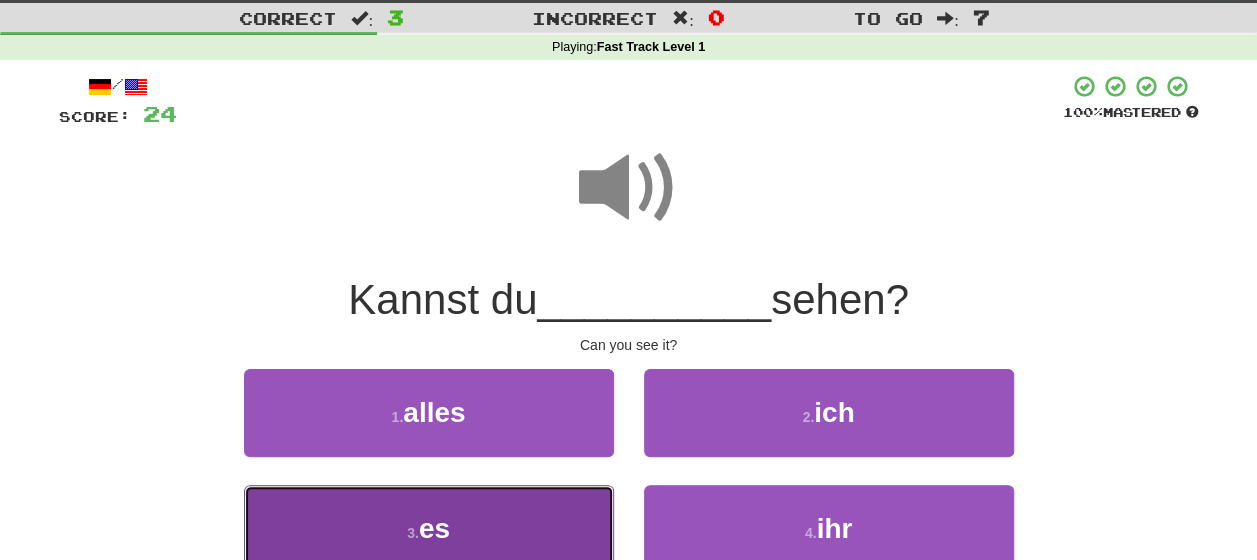 click on "3 .  es" at bounding box center [429, 528] 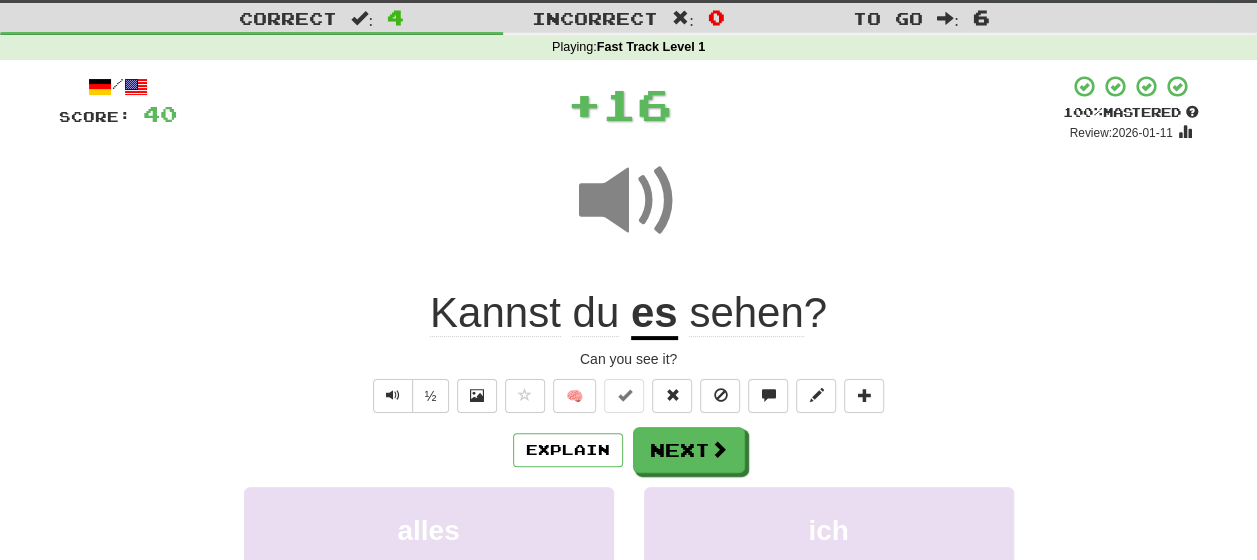 click on "Explain Next" at bounding box center (629, 450) 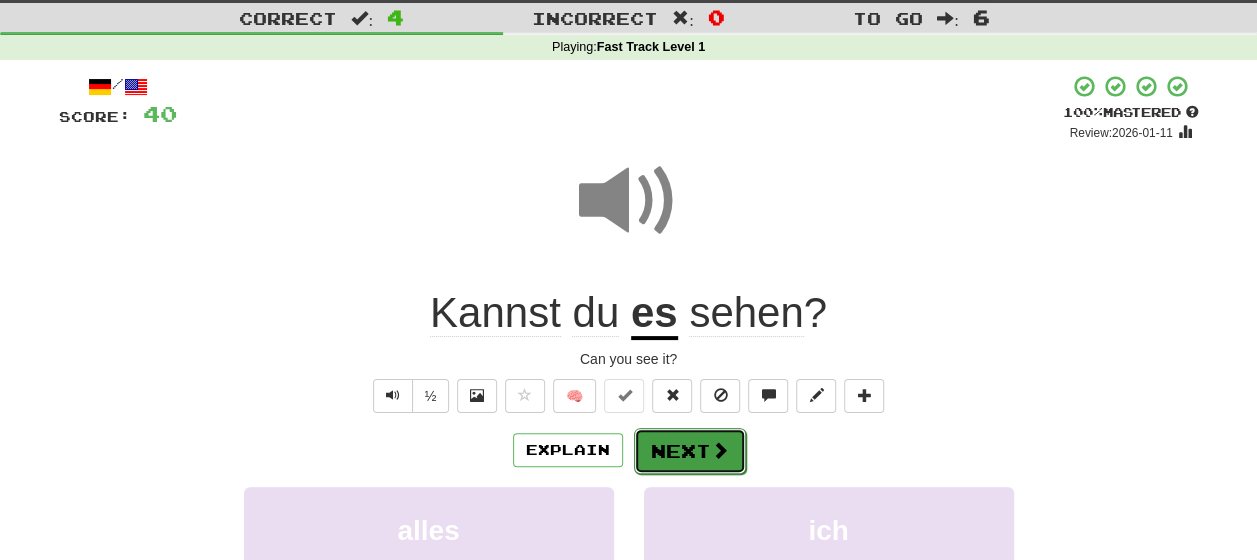 click on "Next" at bounding box center [690, 451] 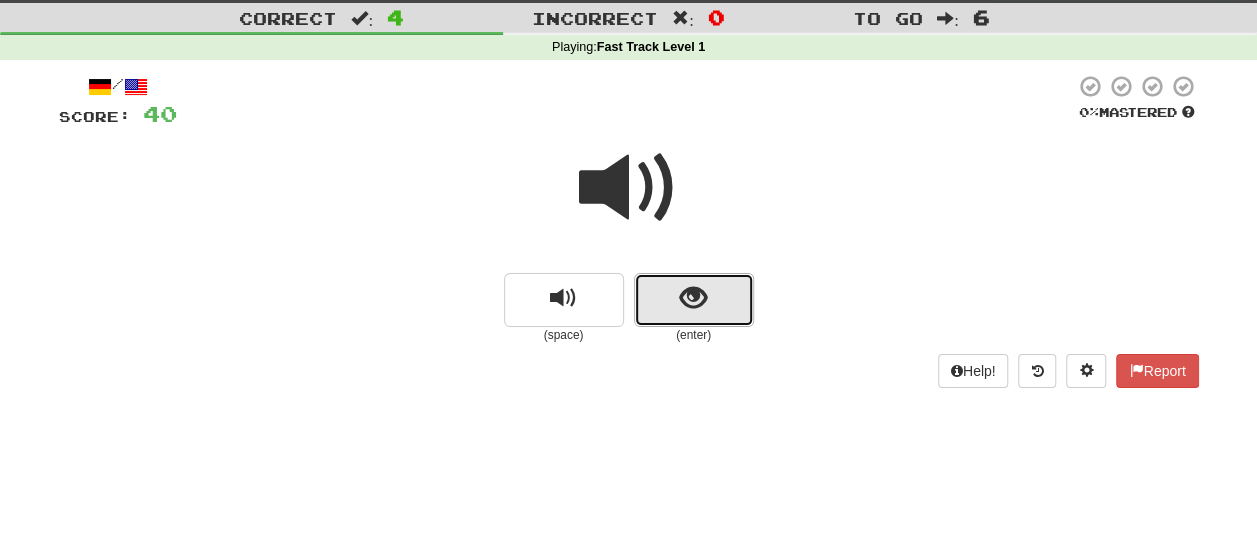 click at bounding box center (694, 300) 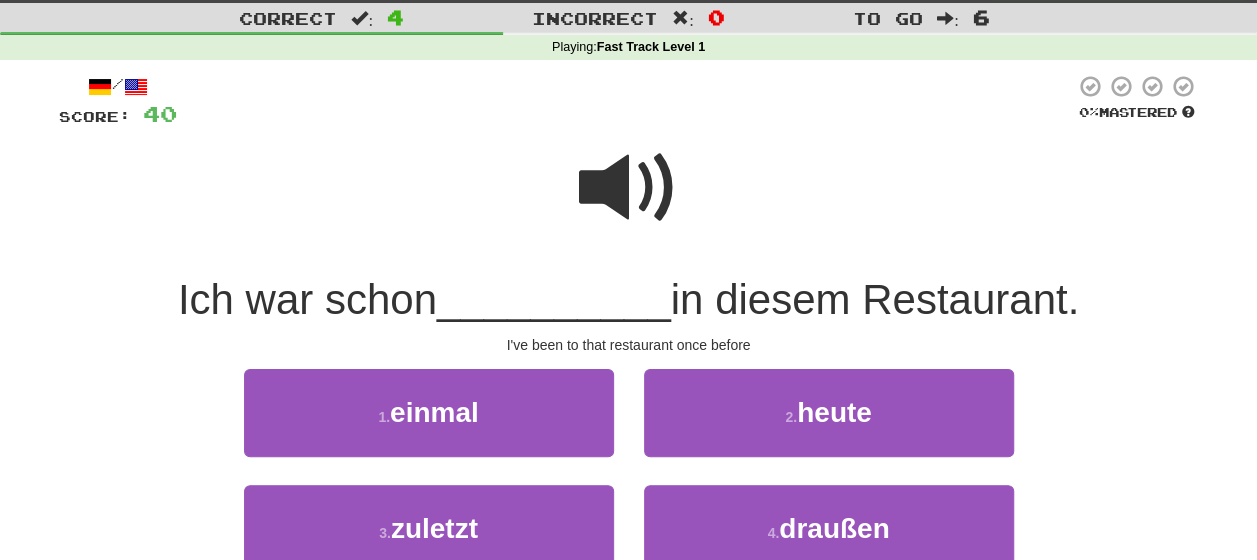 click at bounding box center [629, 188] 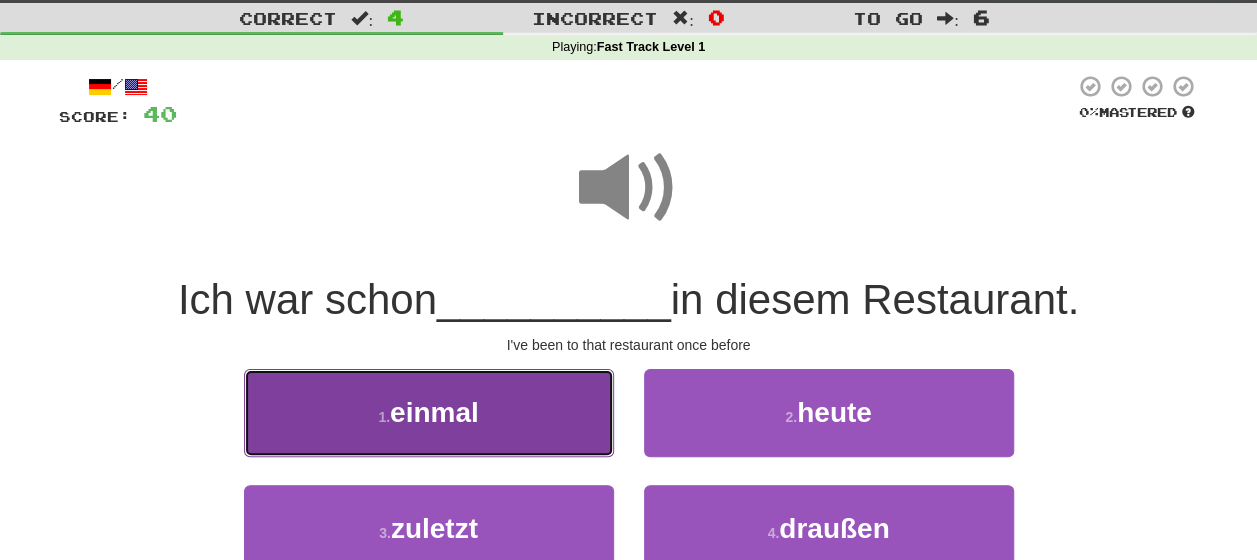 click on "einmal" at bounding box center (434, 412) 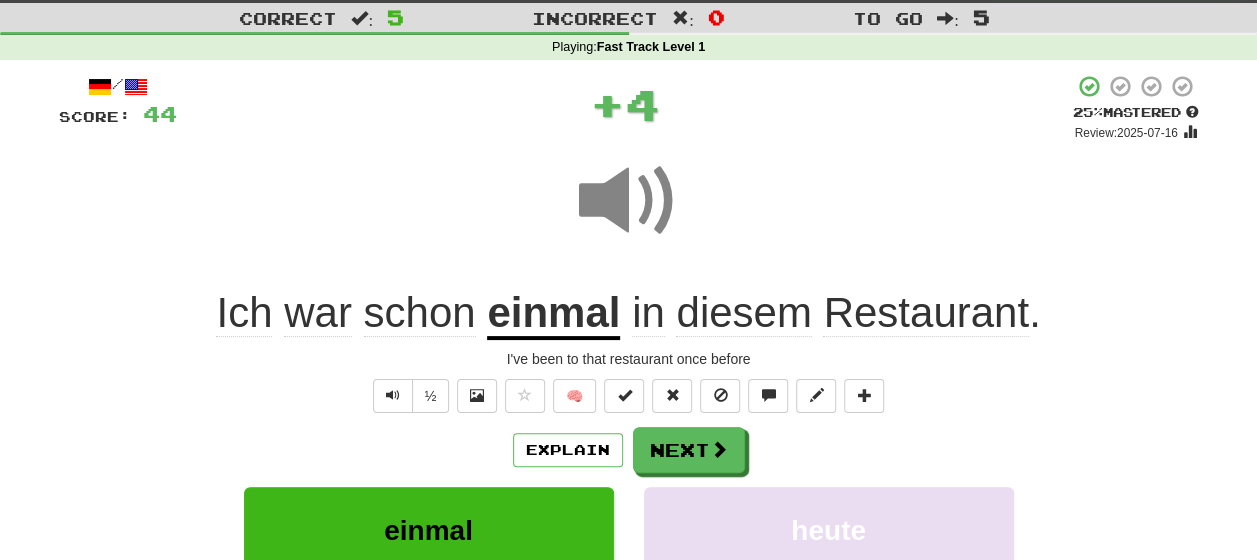 click on "Explain Next" at bounding box center [629, 450] 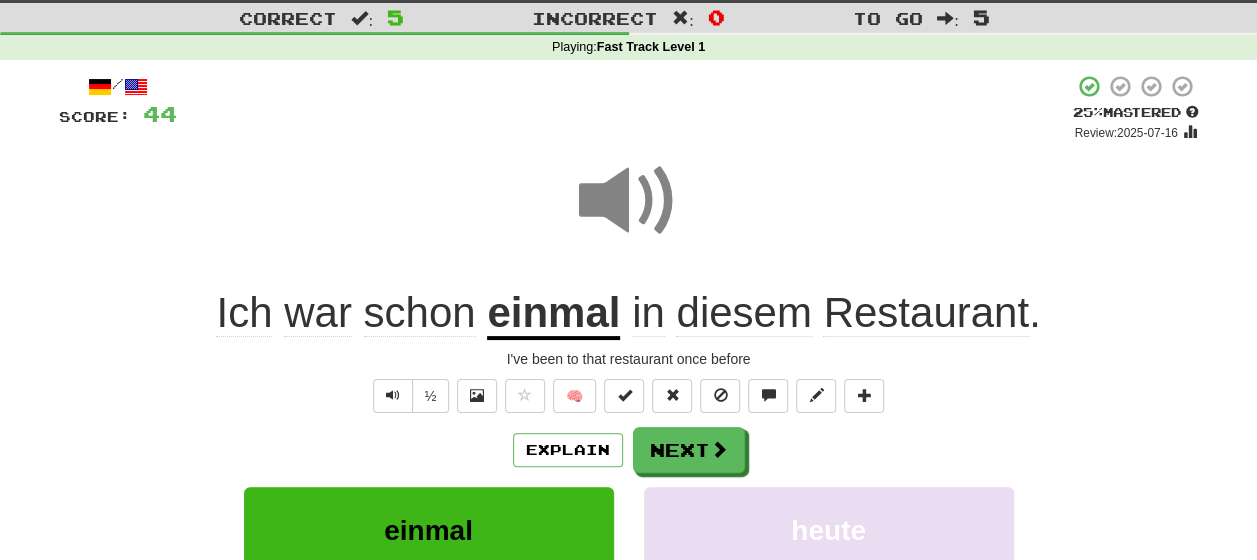 click on "einmal" at bounding box center (553, 314) 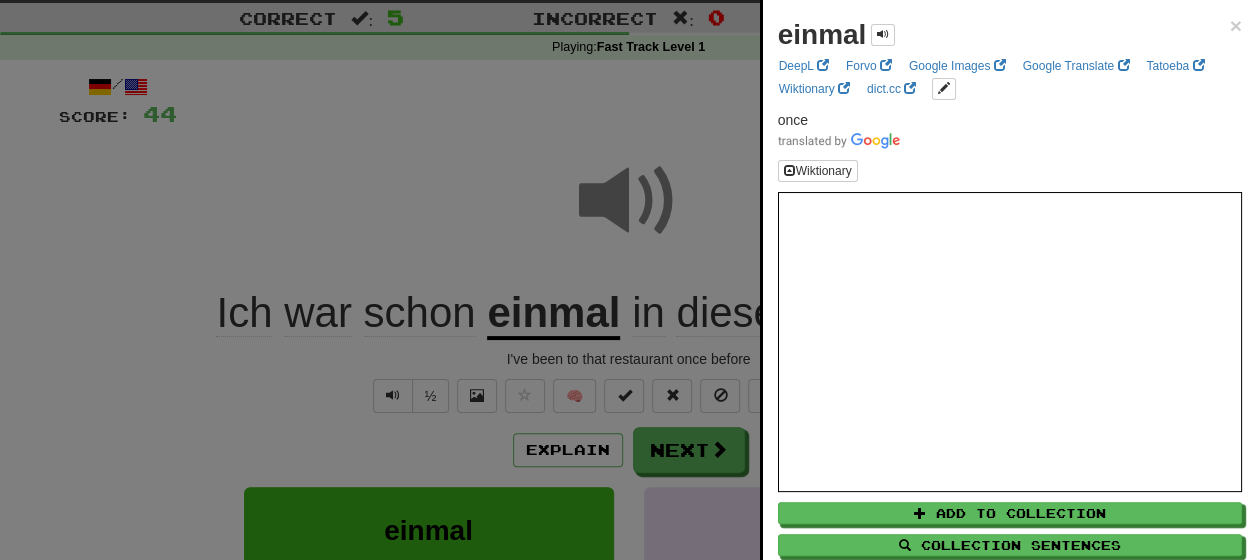 click at bounding box center [628, 280] 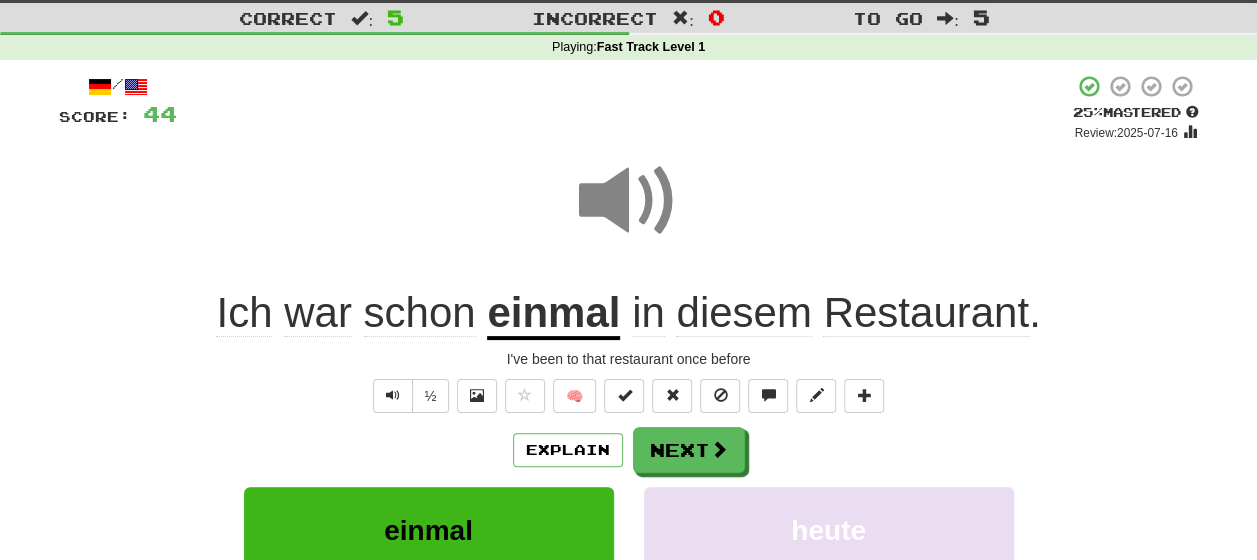 click on "schon" 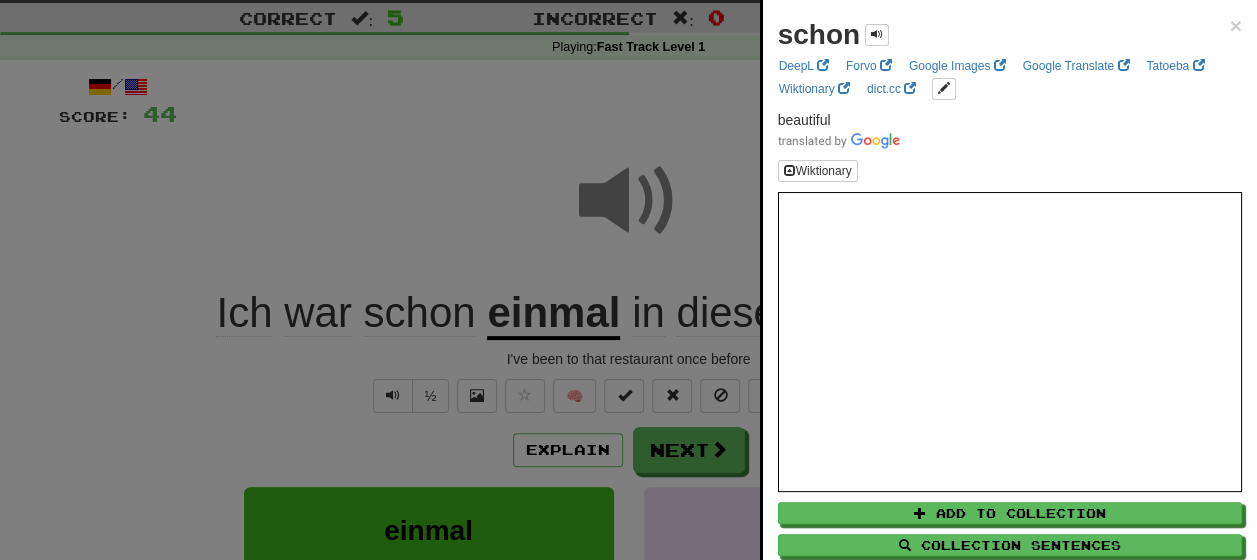 click at bounding box center (628, 280) 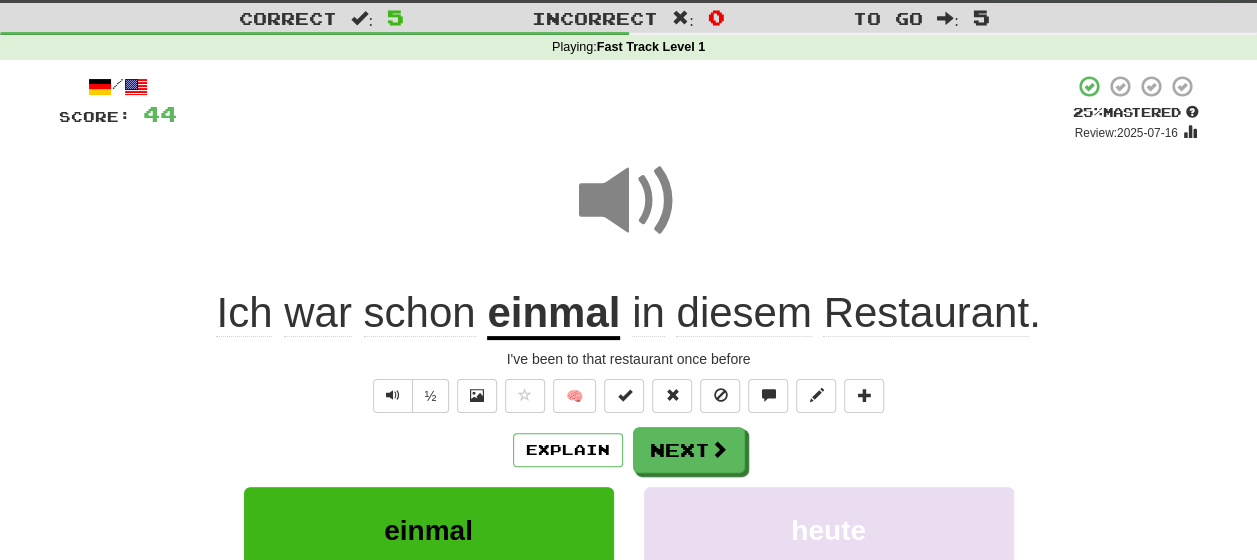 click on "schon" 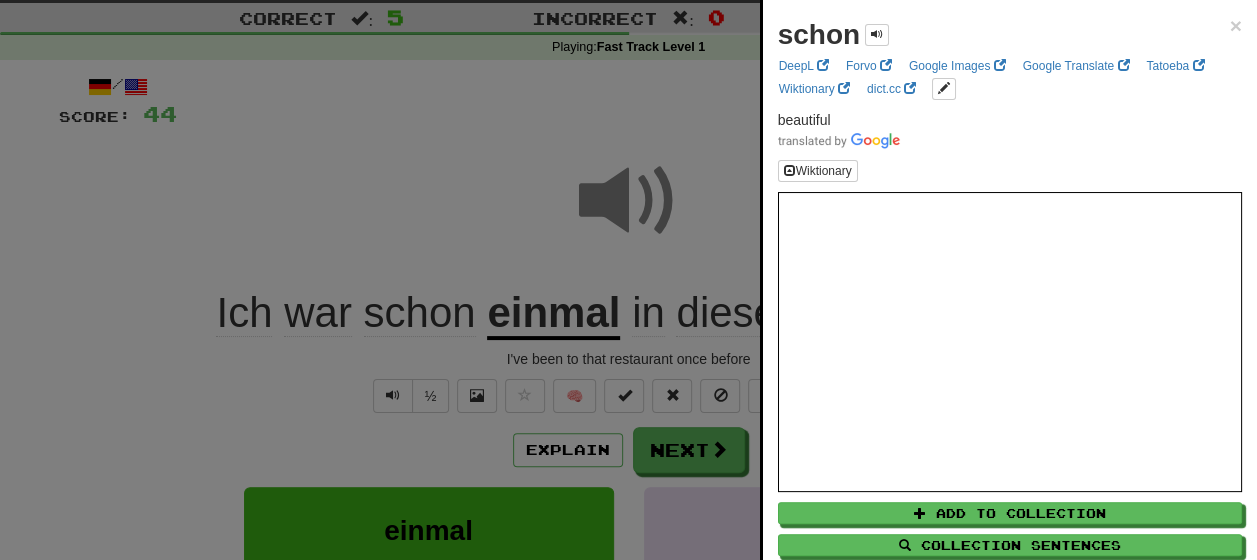 click at bounding box center (628, 280) 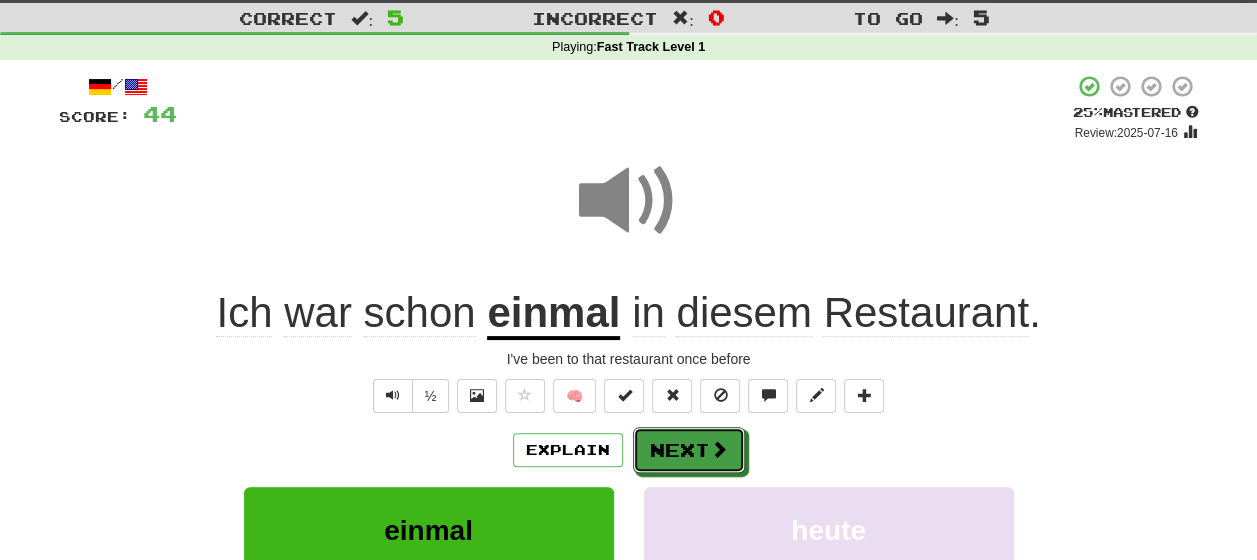 click on "Next" at bounding box center (689, 450) 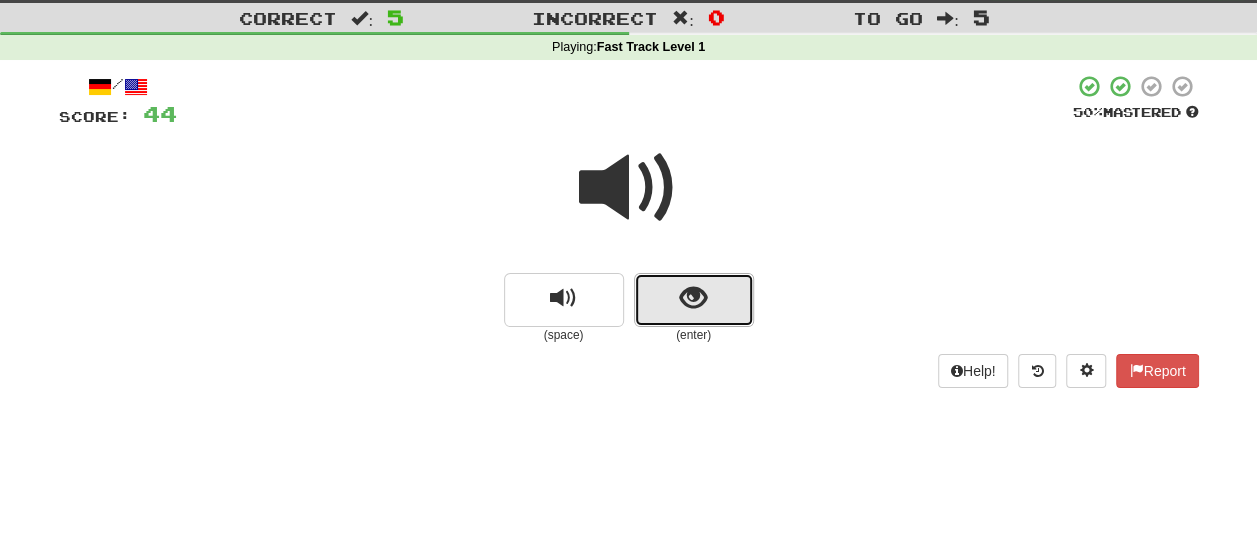 click at bounding box center (694, 300) 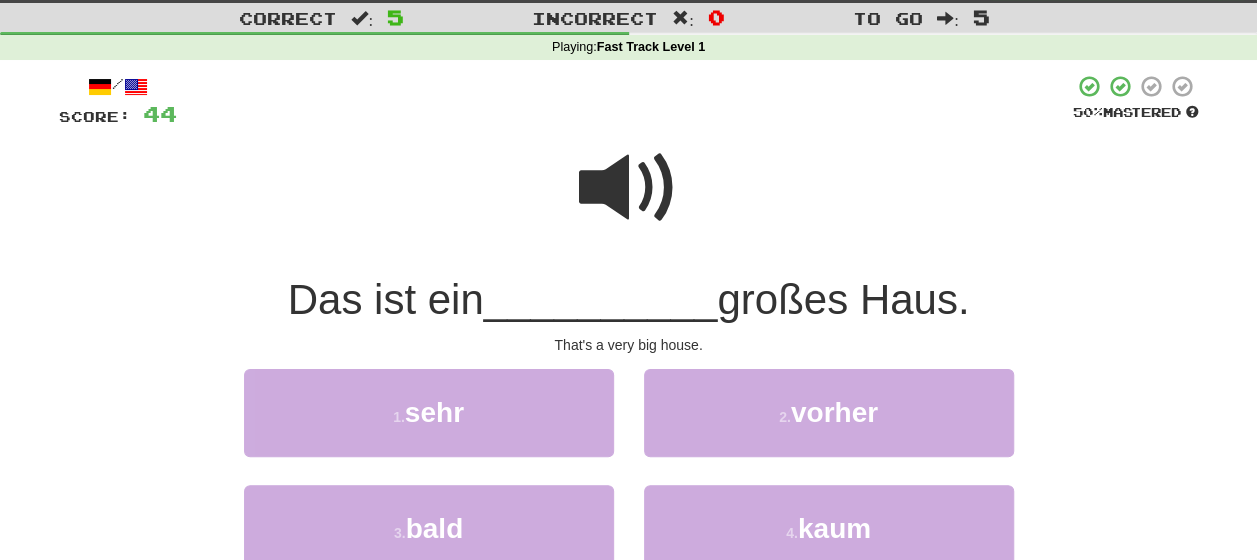 click at bounding box center [629, 188] 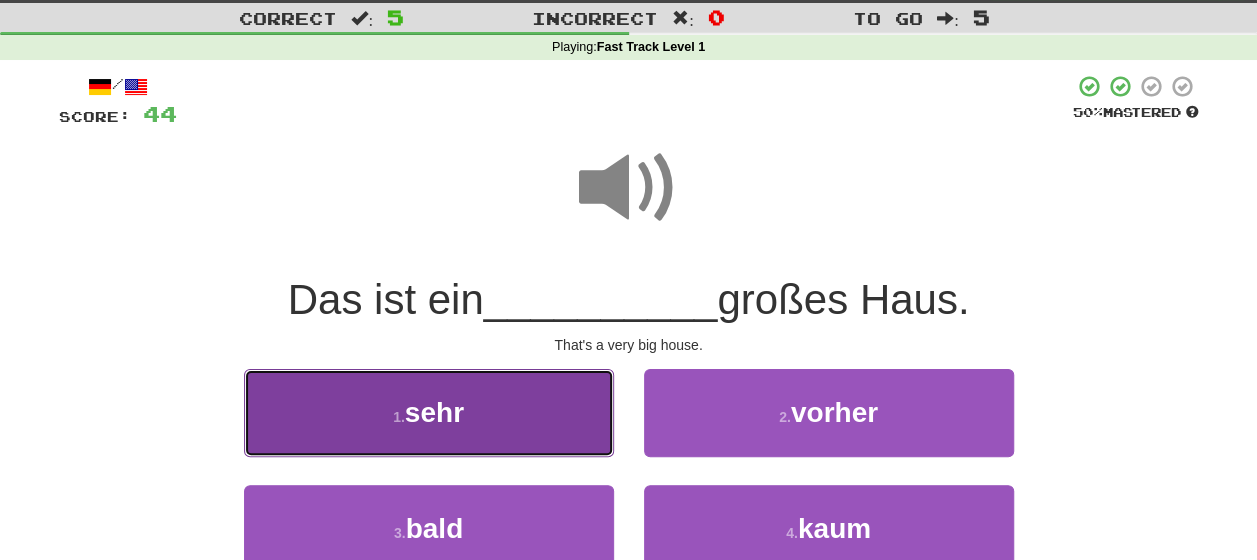 click on "1 .  sehr" at bounding box center [429, 412] 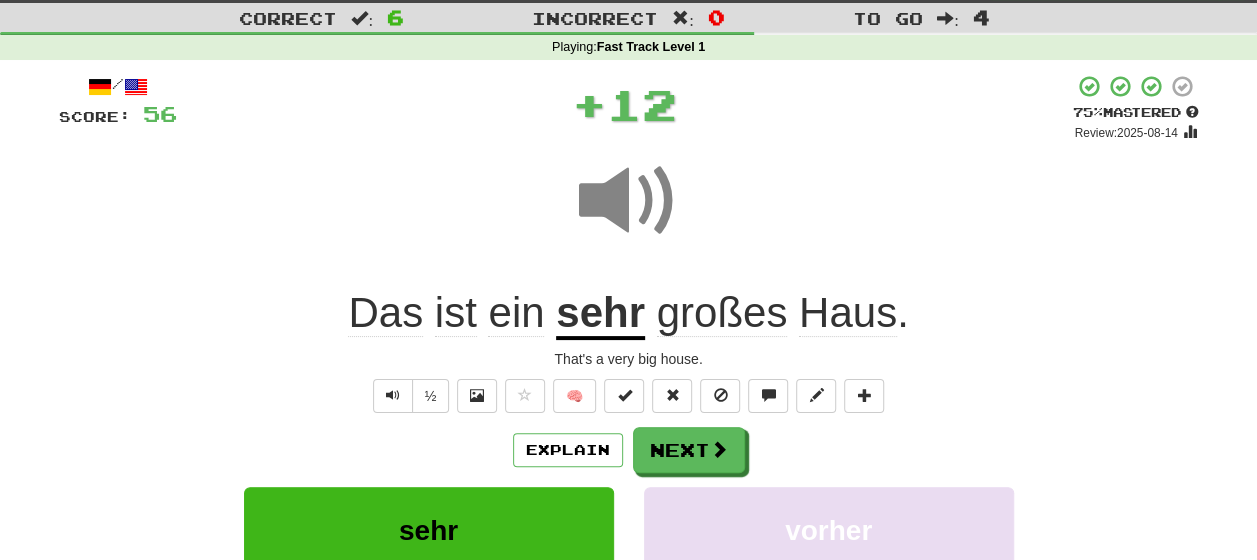 click on "Explain Next" at bounding box center [629, 450] 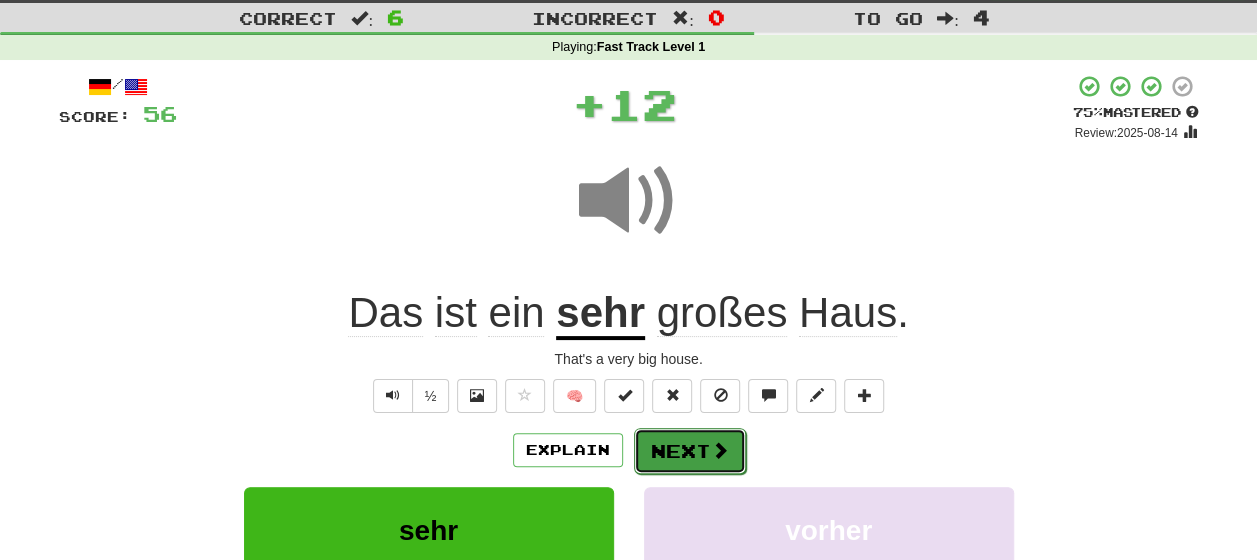 click on "Next" at bounding box center [690, 451] 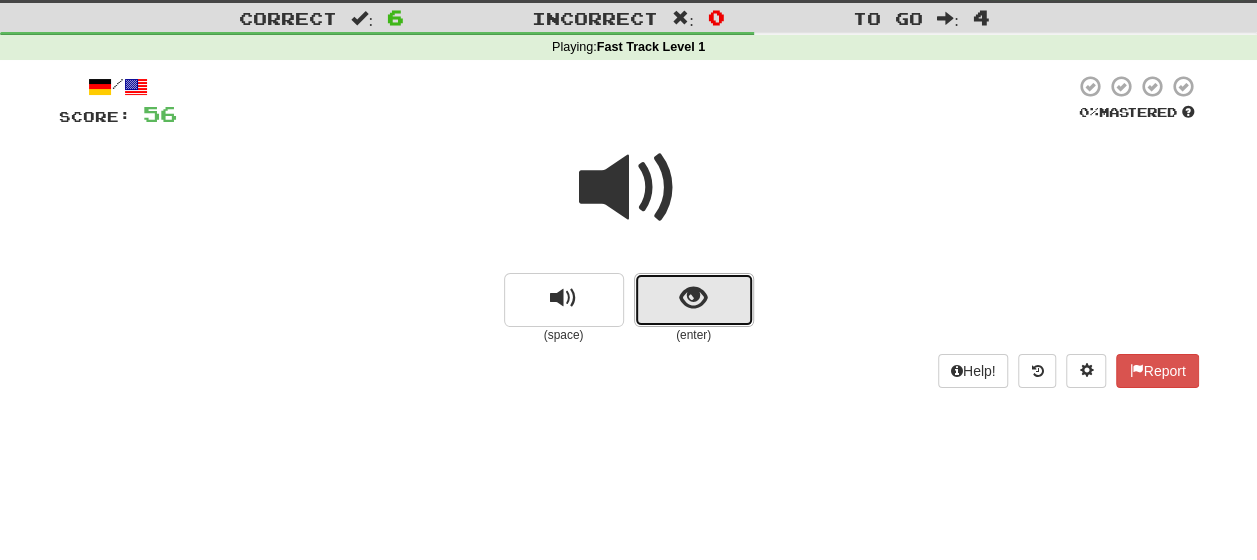 click at bounding box center [693, 298] 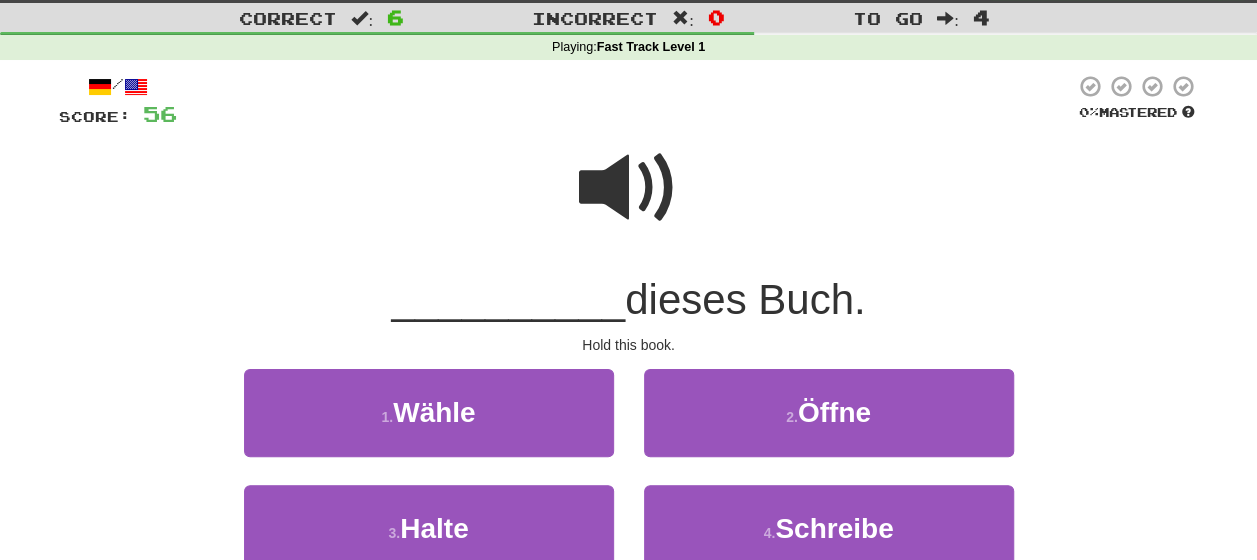 click at bounding box center [629, 188] 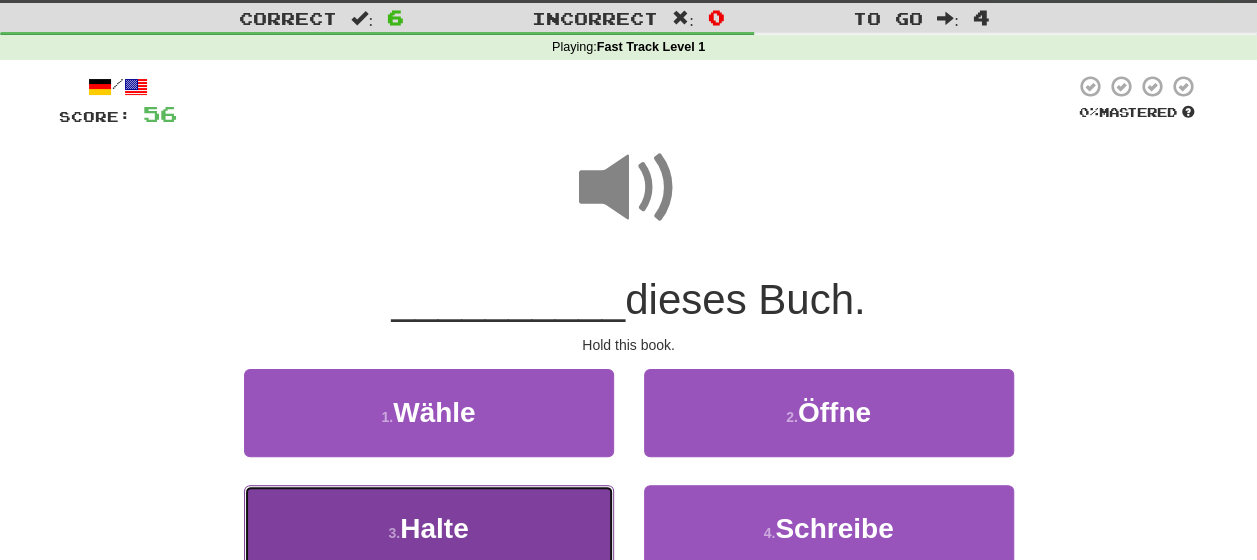 click on "3 .  Halte" at bounding box center [429, 528] 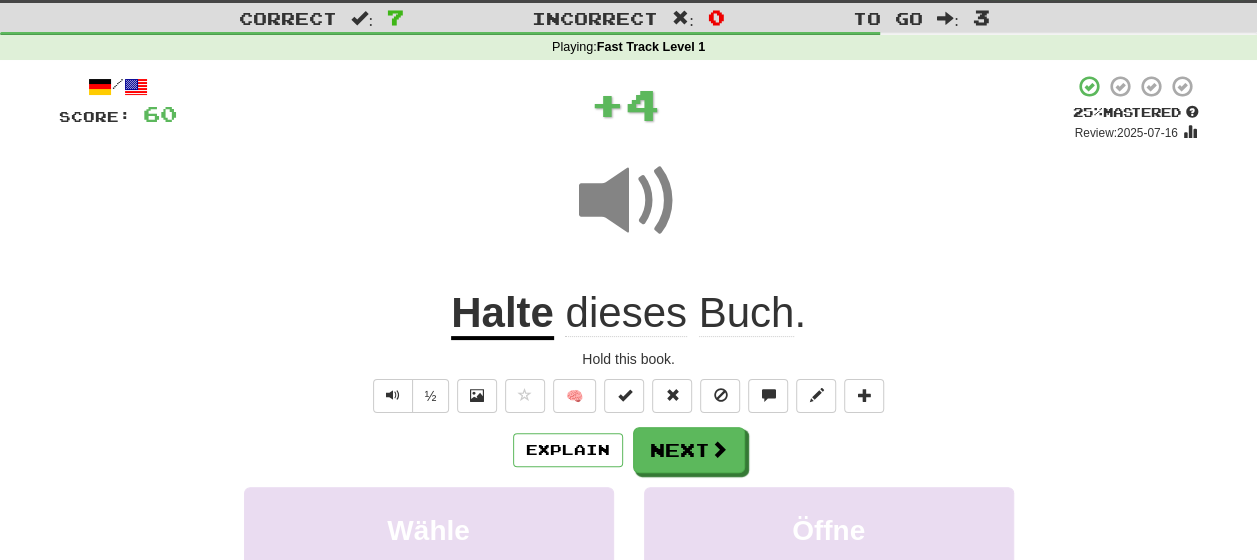click on "Explain Next" at bounding box center [629, 450] 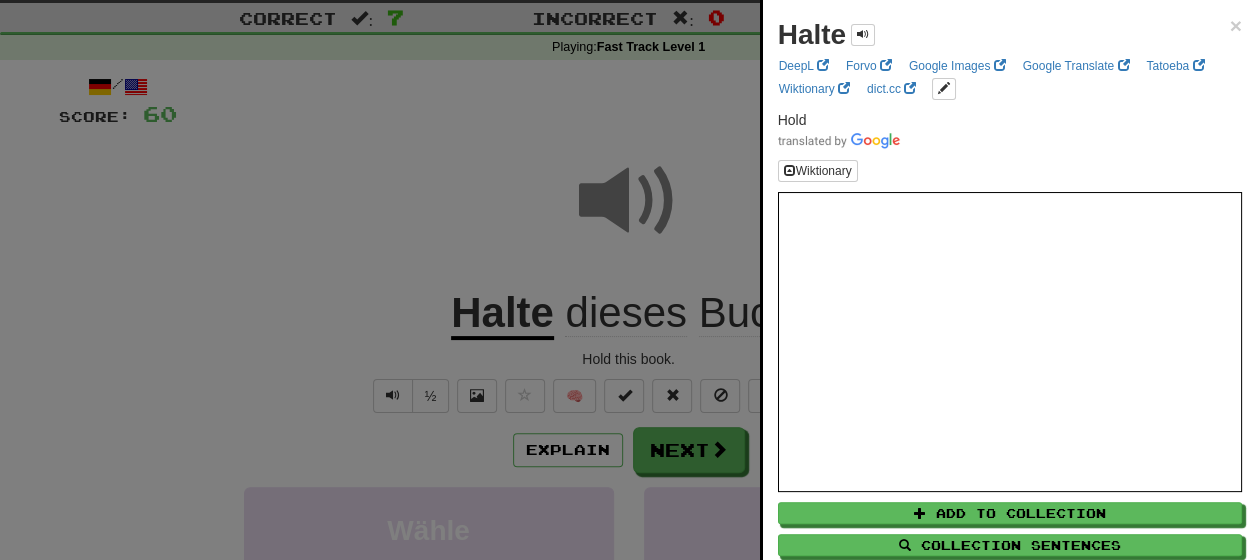 click at bounding box center (628, 280) 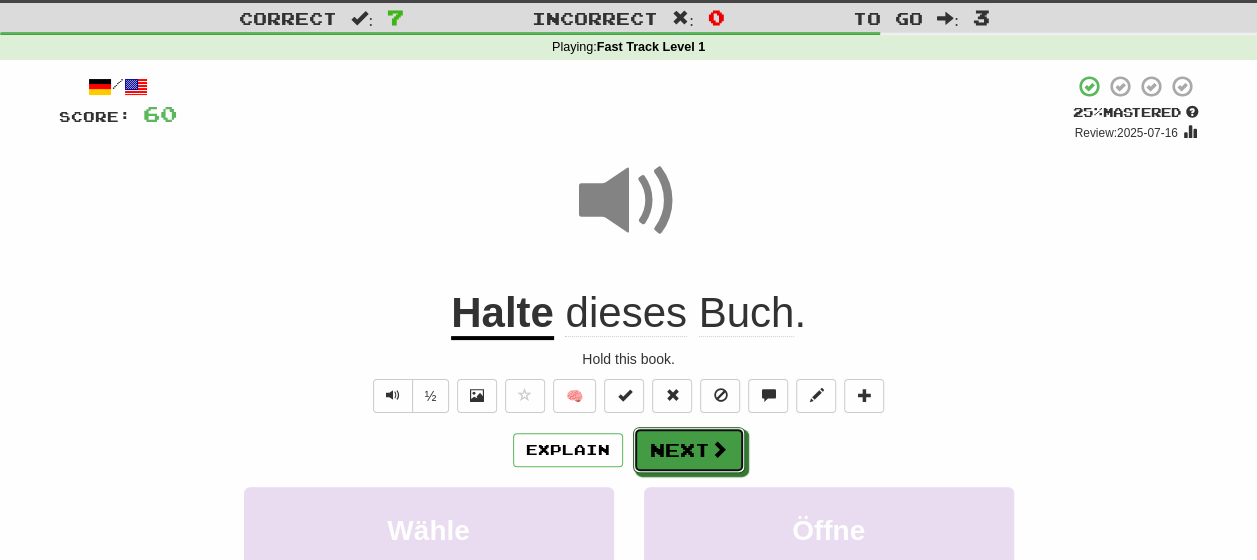 click at bounding box center [719, 449] 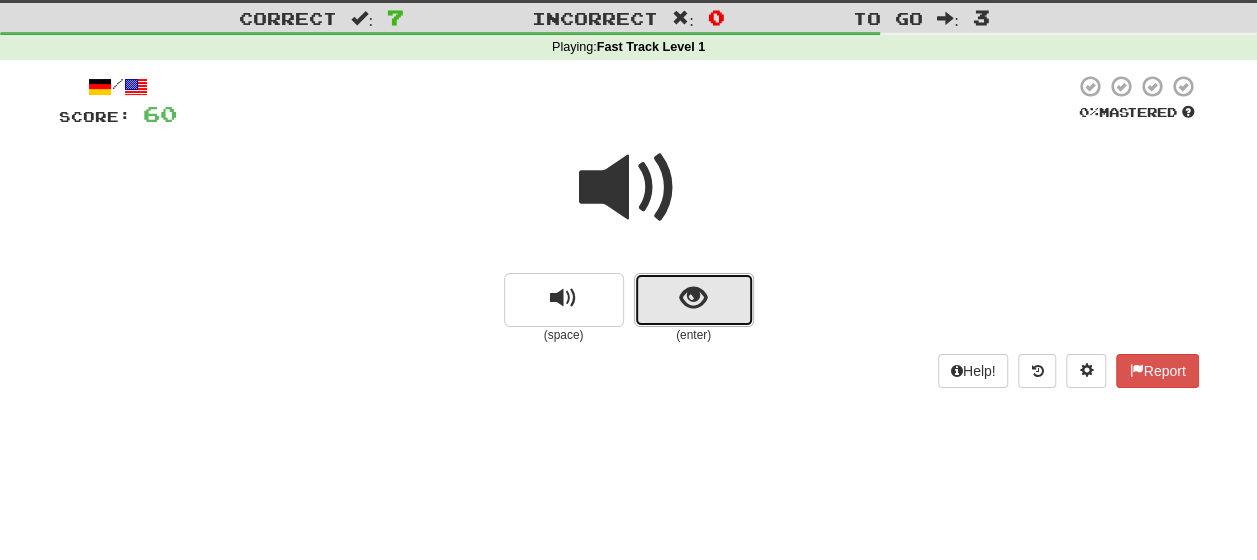 click at bounding box center [693, 298] 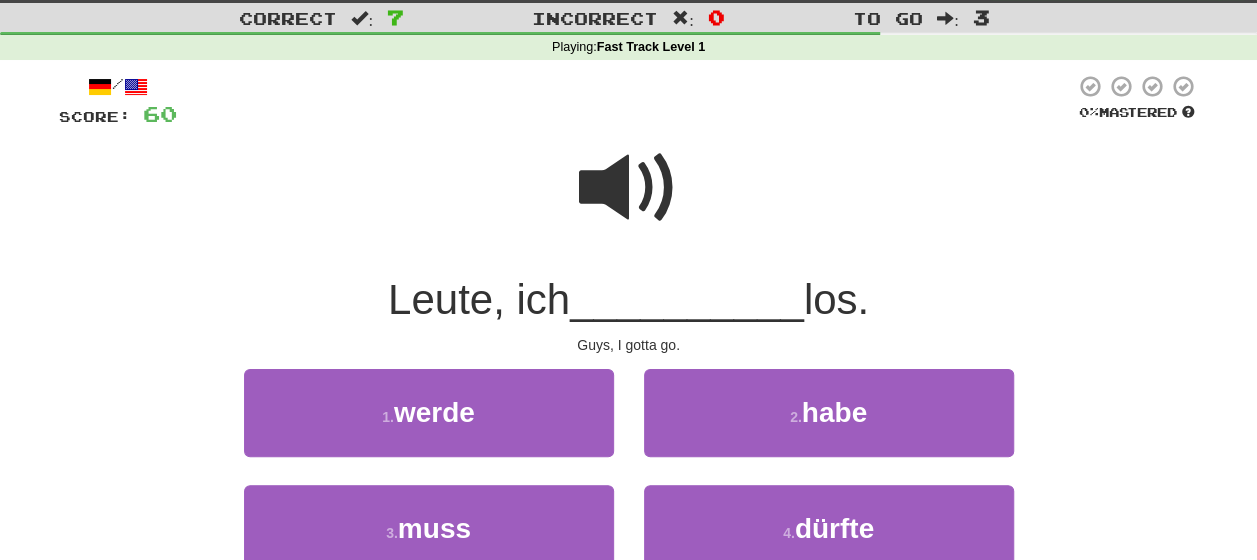 click at bounding box center (629, 188) 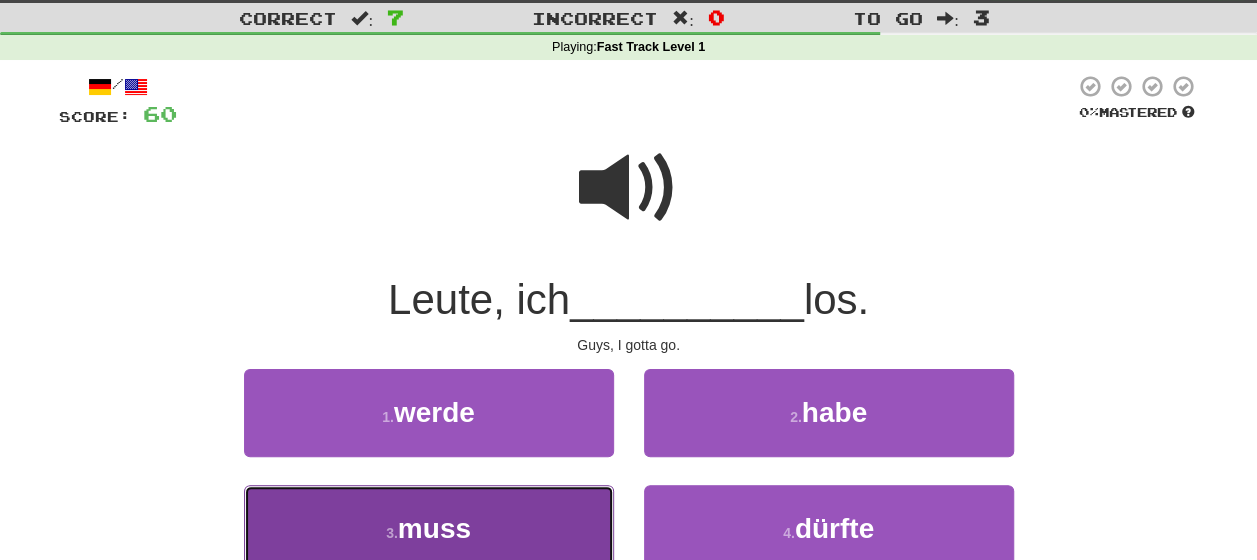 click on "3 .  muss" at bounding box center [429, 528] 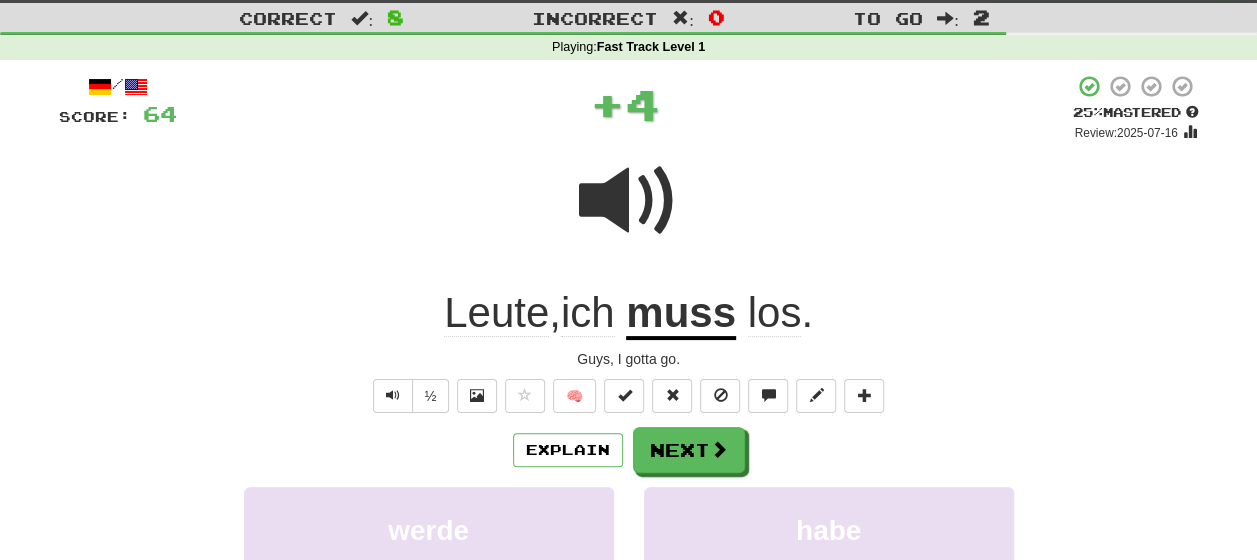 click on "Explain Next" at bounding box center (629, 450) 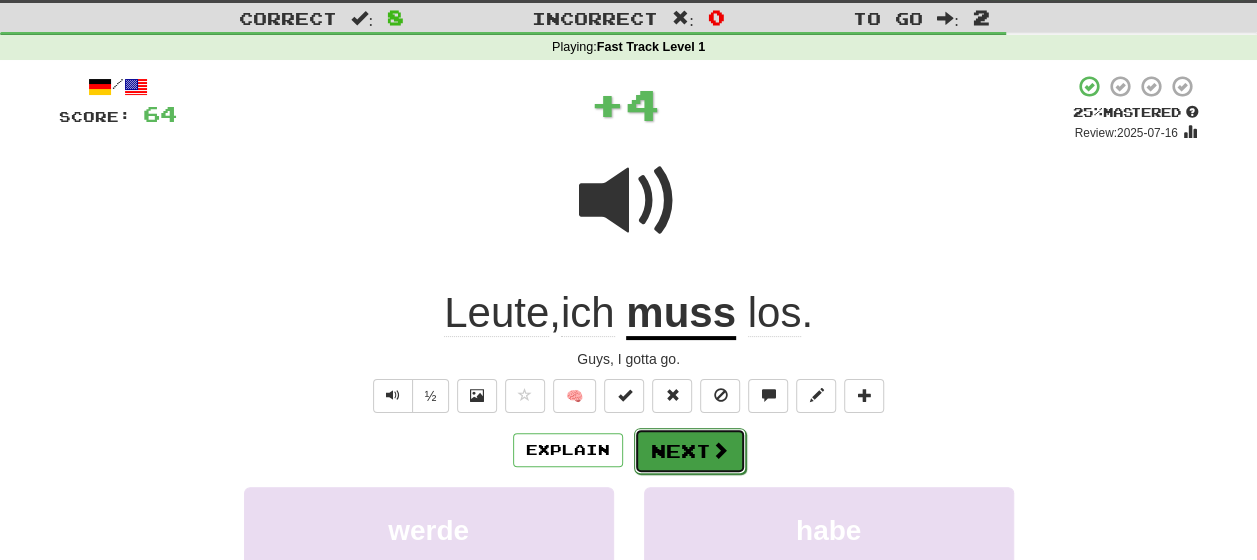 click on "Next" at bounding box center (690, 451) 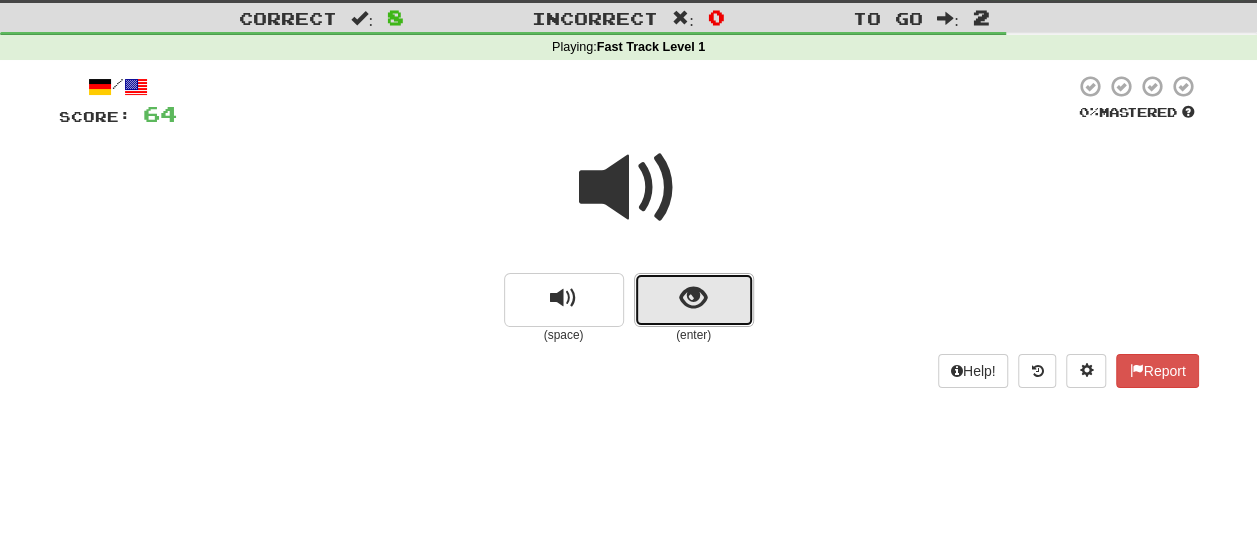 click at bounding box center (694, 300) 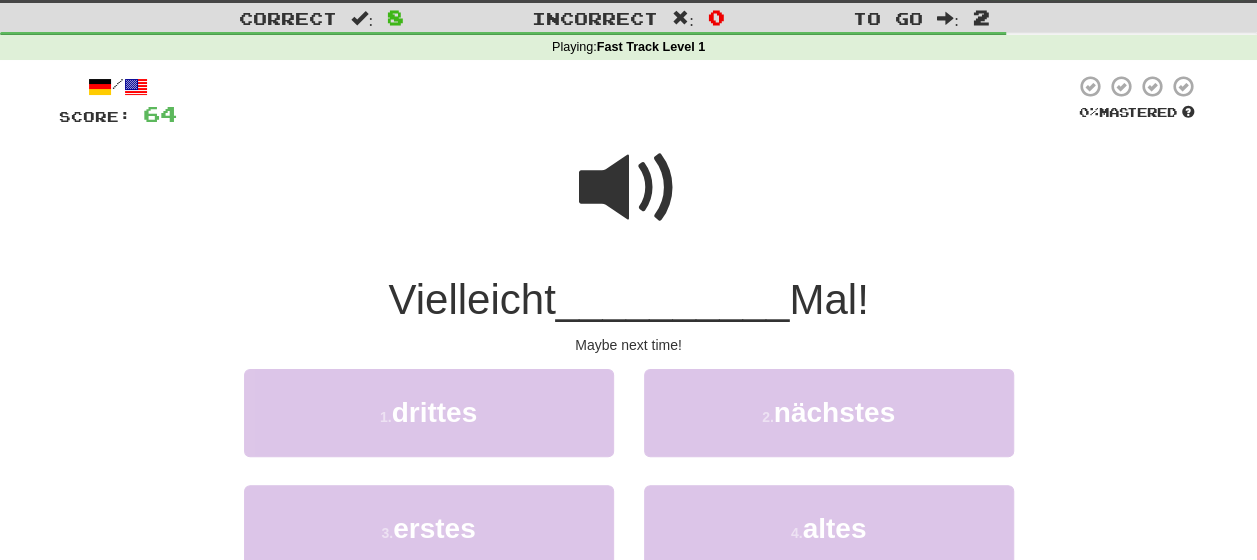 click at bounding box center [629, 188] 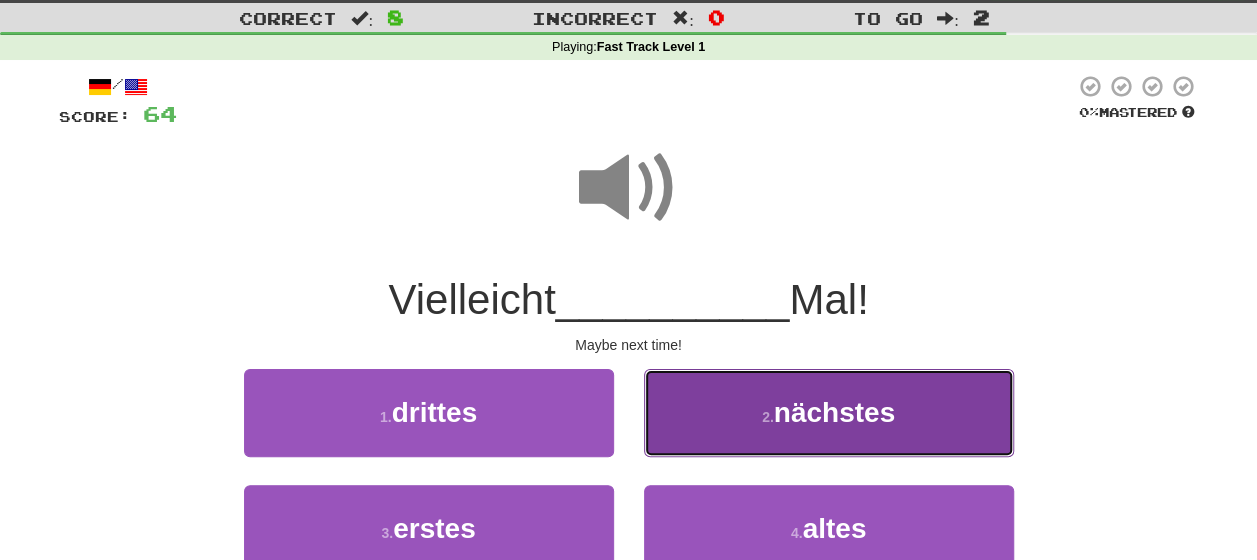 click on "2 .  nächstes" at bounding box center (829, 412) 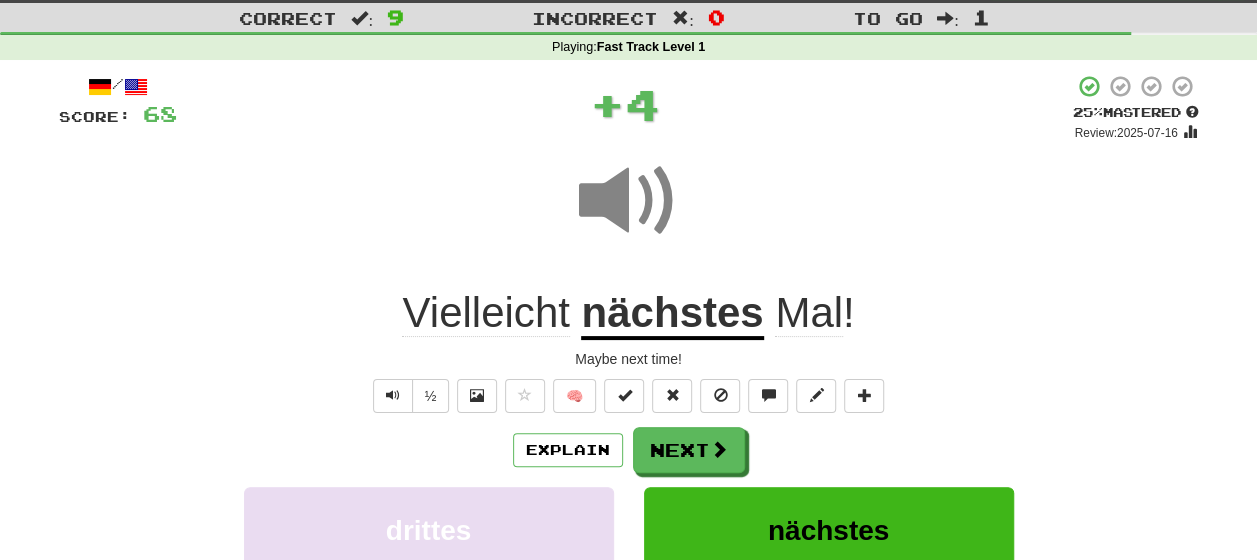 click on "Explain Next" at bounding box center (629, 450) 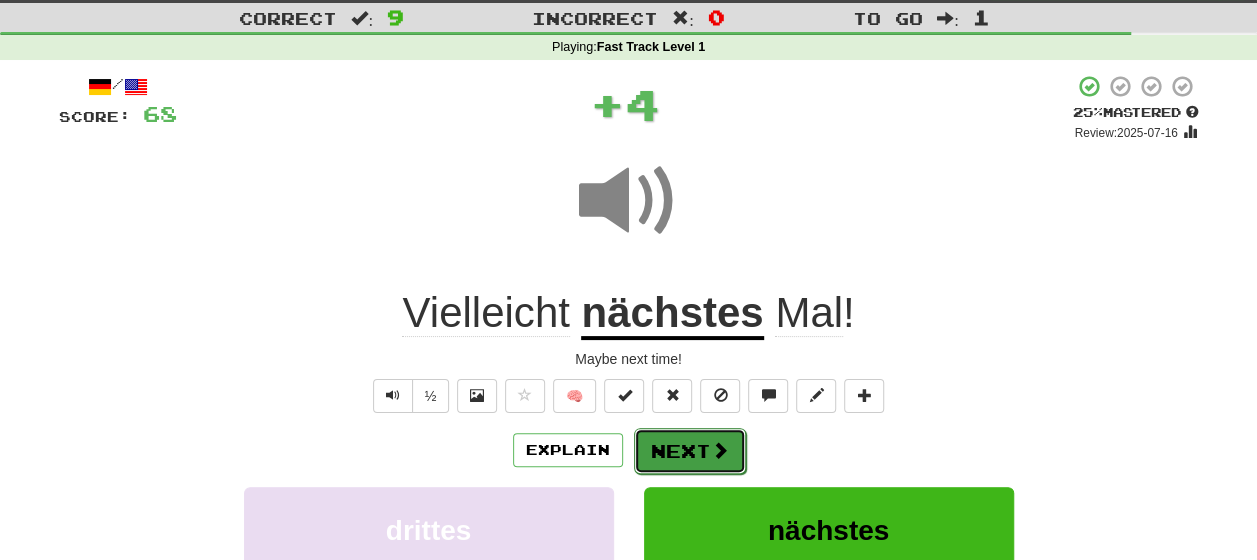 click on "Next" at bounding box center [690, 451] 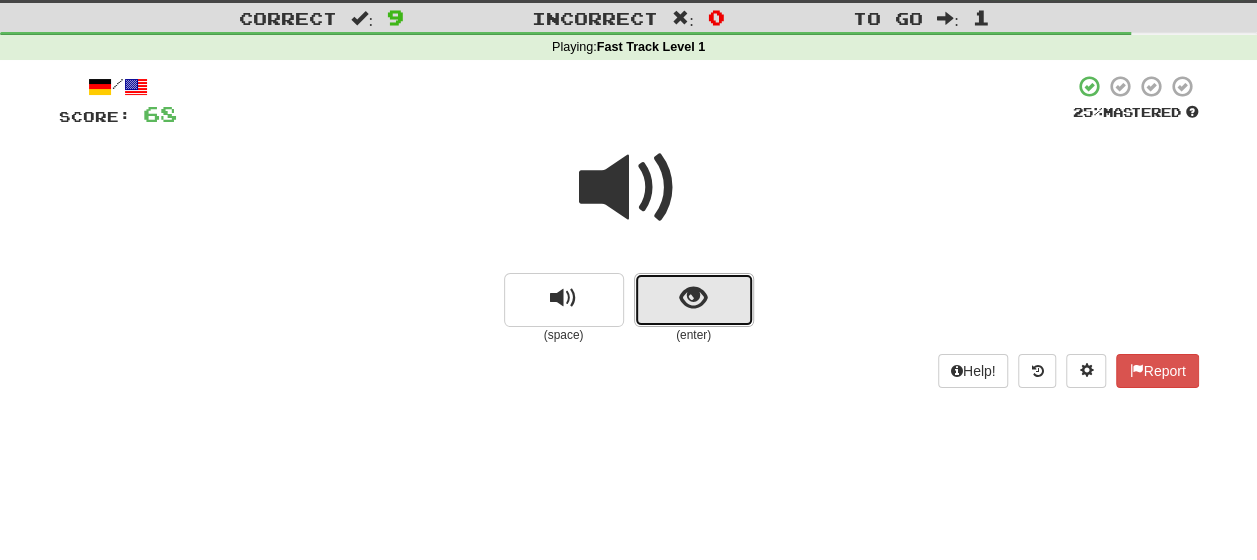click at bounding box center (694, 300) 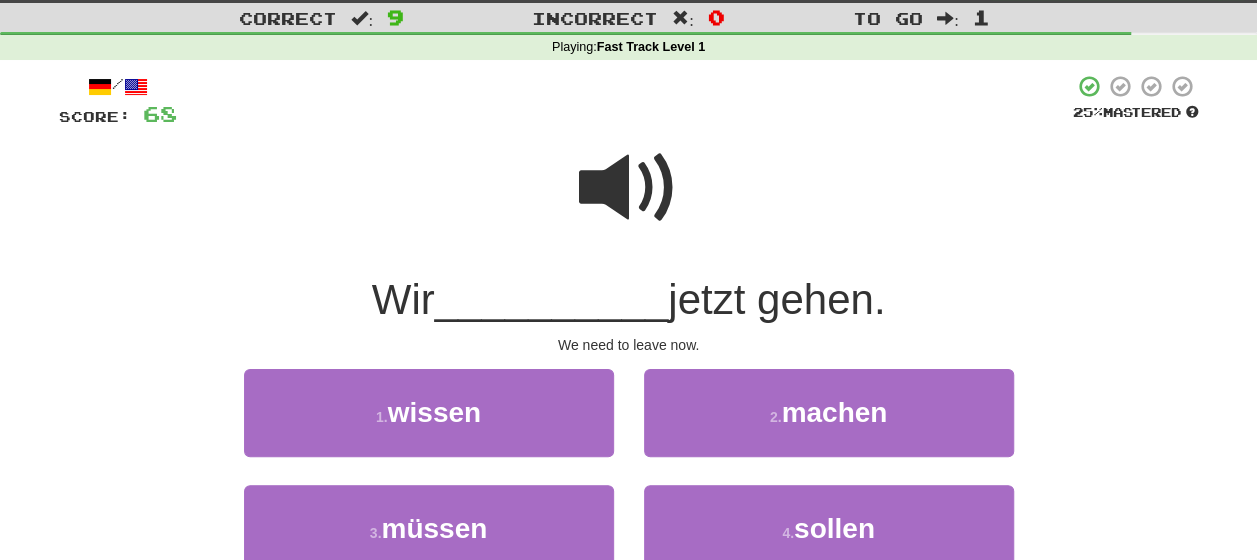 click at bounding box center [629, 188] 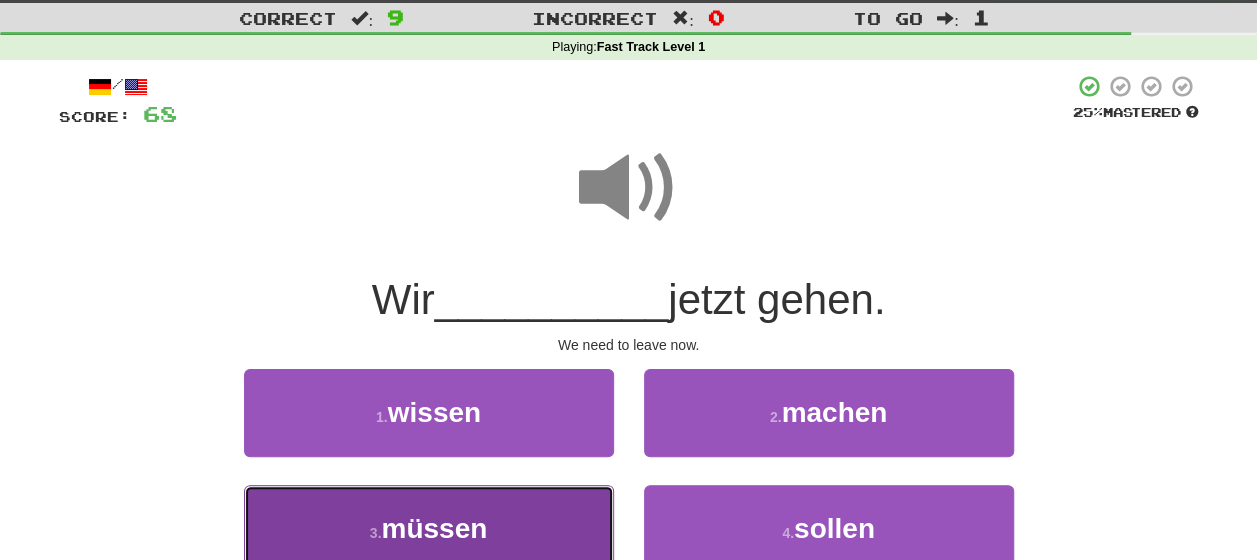 click on "müssen" at bounding box center (434, 528) 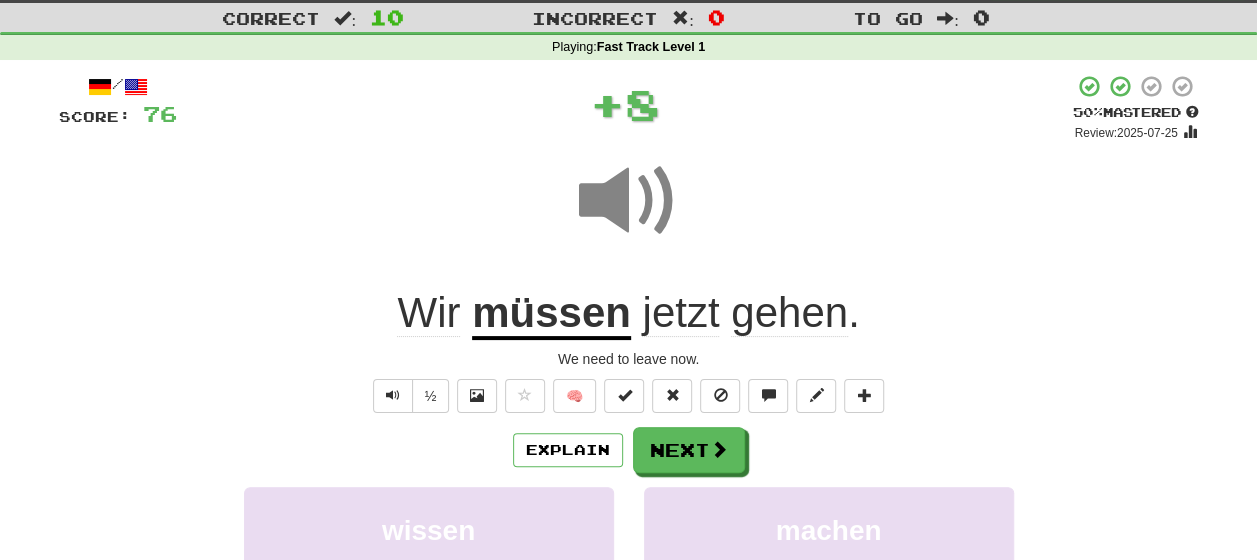 click on "Explain Next" at bounding box center [629, 450] 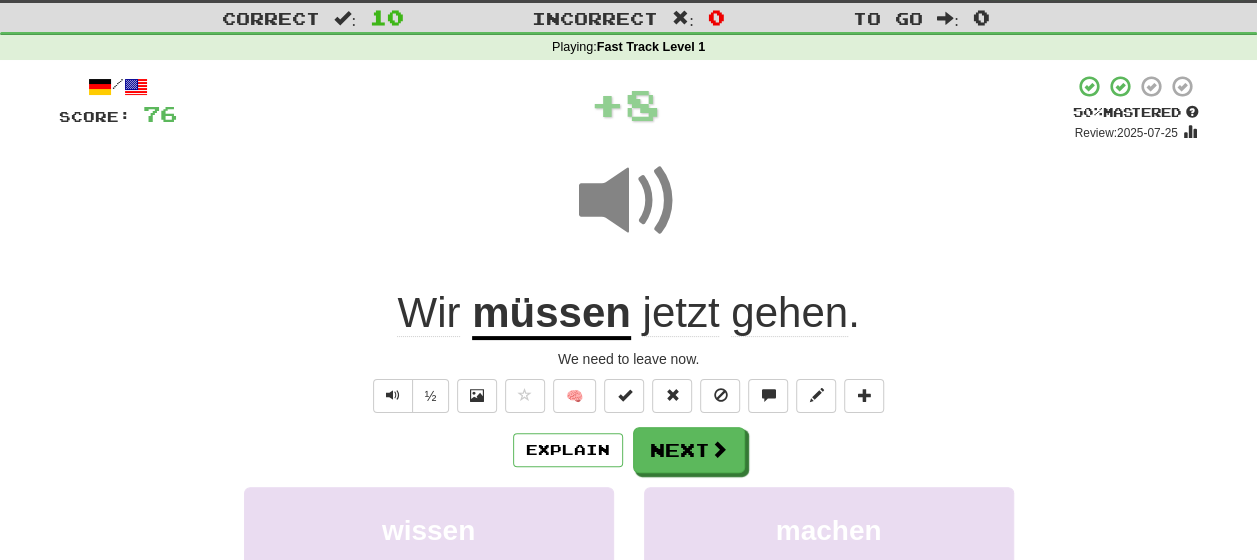 click on "Explain Next" at bounding box center (629, 450) 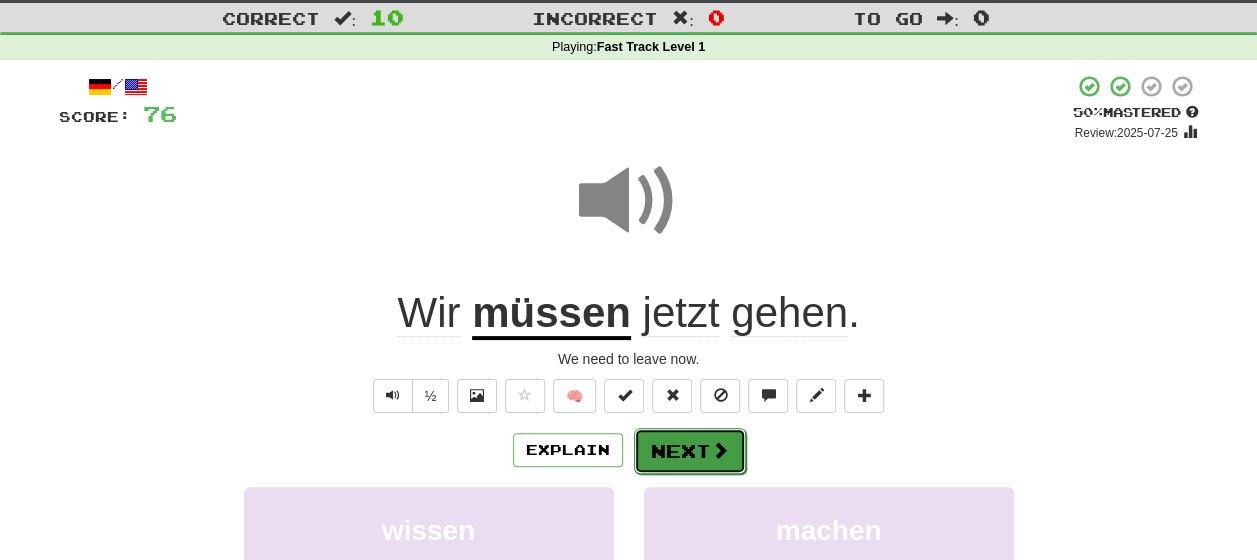 click on "Next" at bounding box center (690, 451) 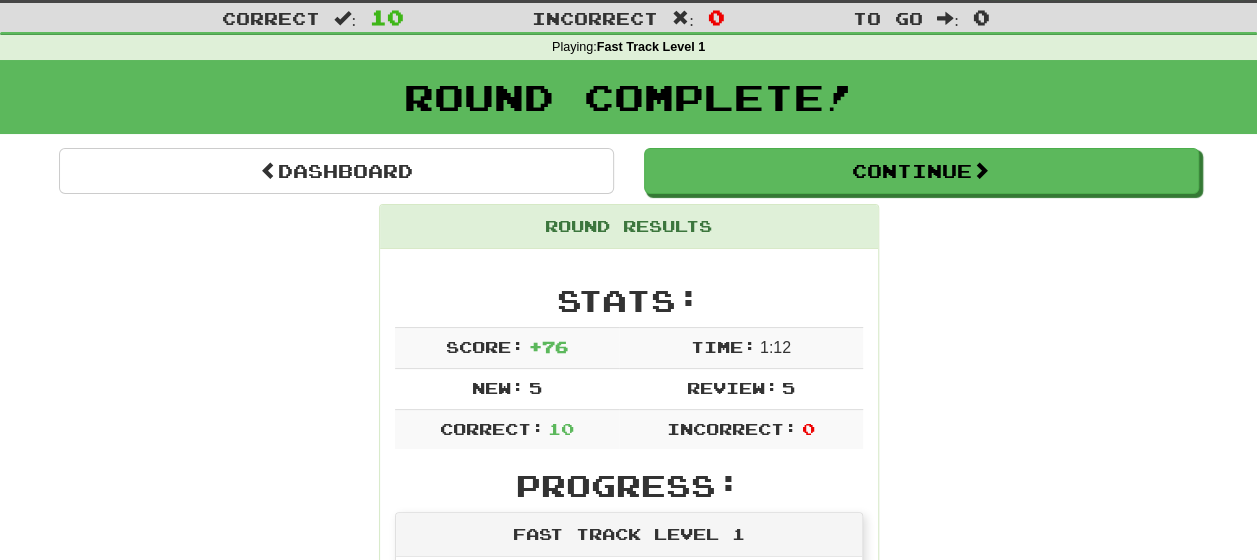scroll, scrollTop: 0, scrollLeft: 0, axis: both 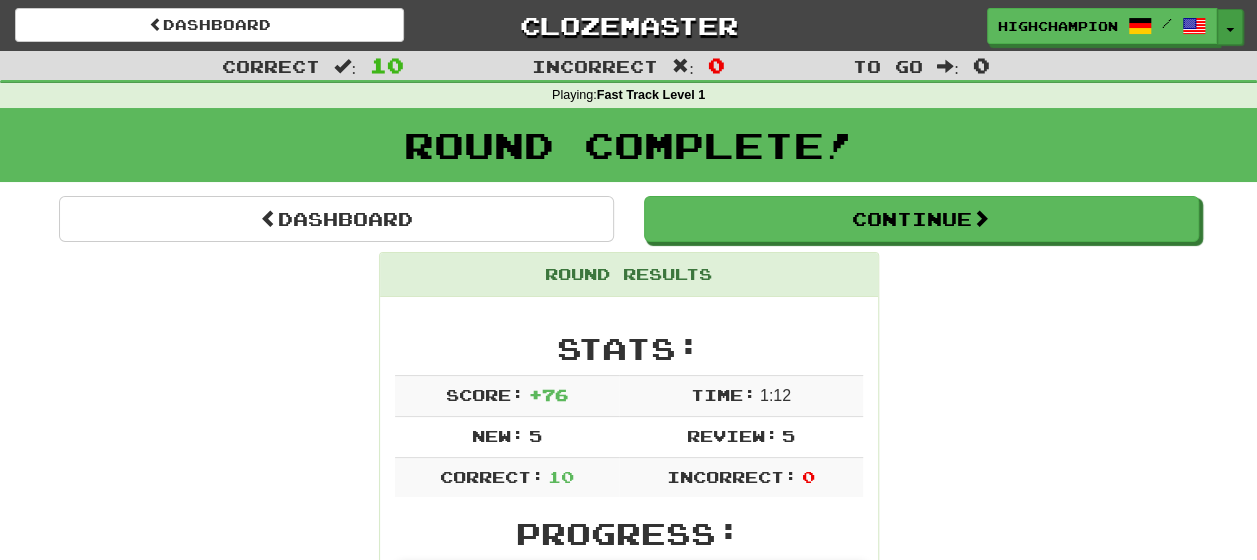 click on "Toggle Dropdown" at bounding box center (1230, 27) 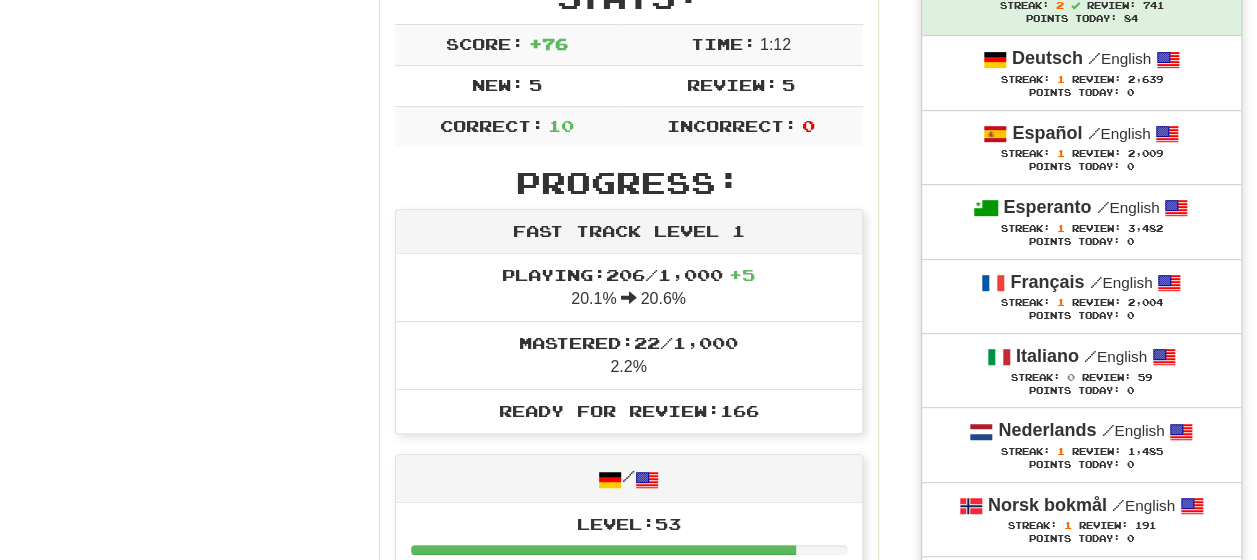 scroll, scrollTop: 396, scrollLeft: 0, axis: vertical 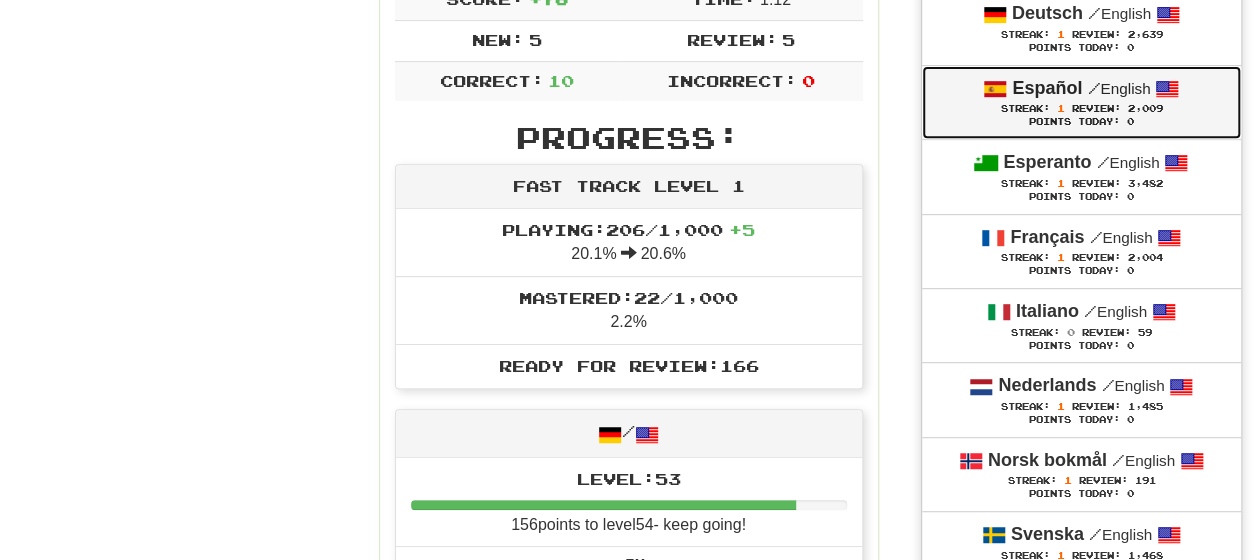 click on "Español" at bounding box center (1047, 88) 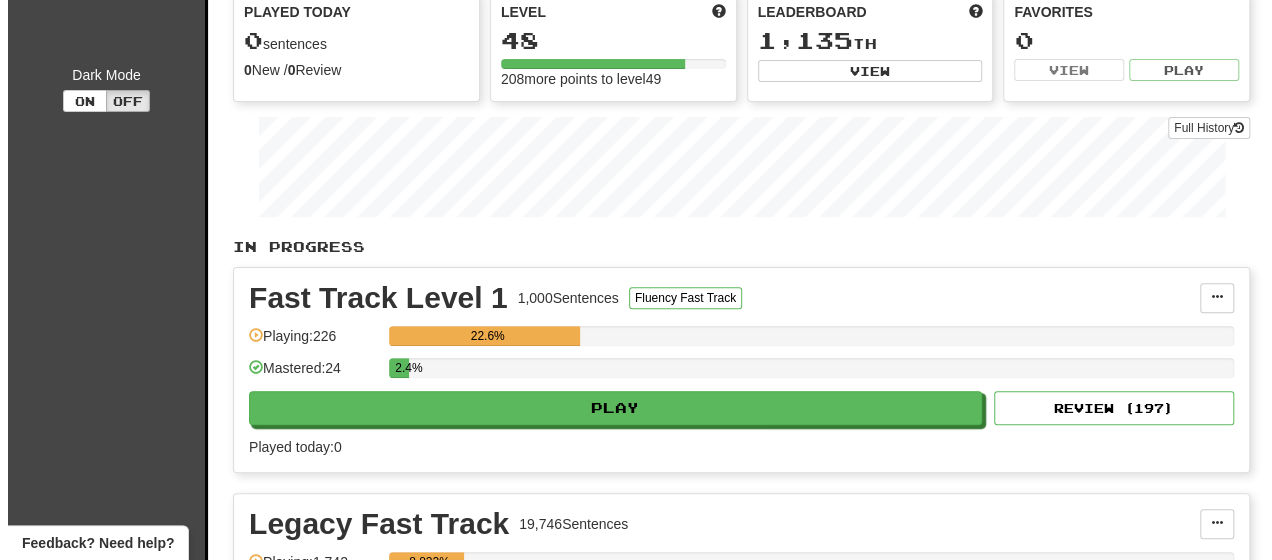 scroll, scrollTop: 200, scrollLeft: 0, axis: vertical 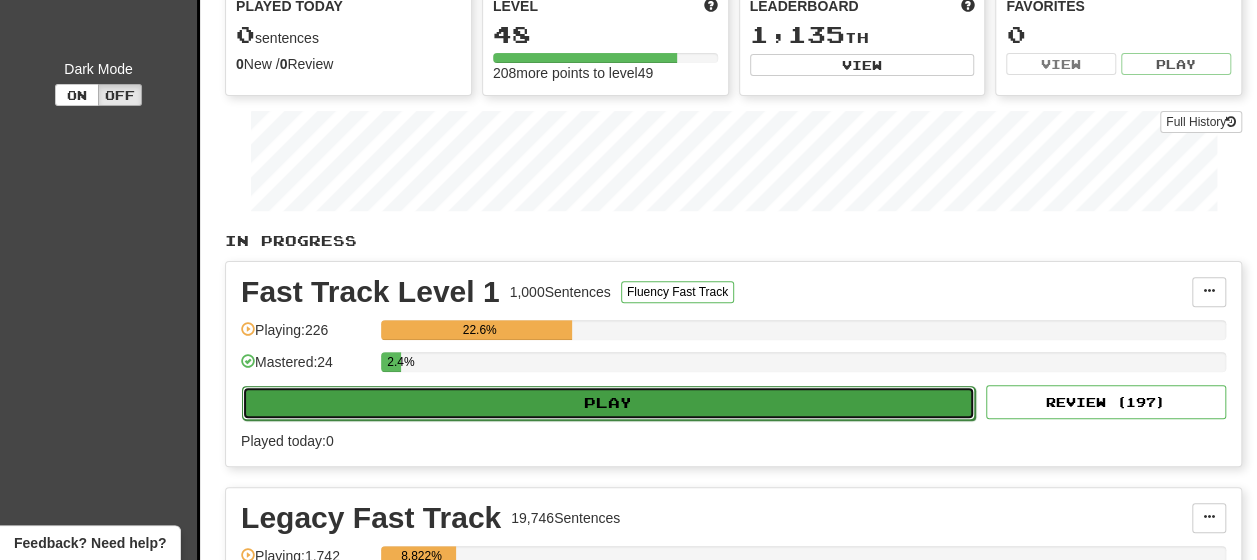 click on "Play" at bounding box center [608, 403] 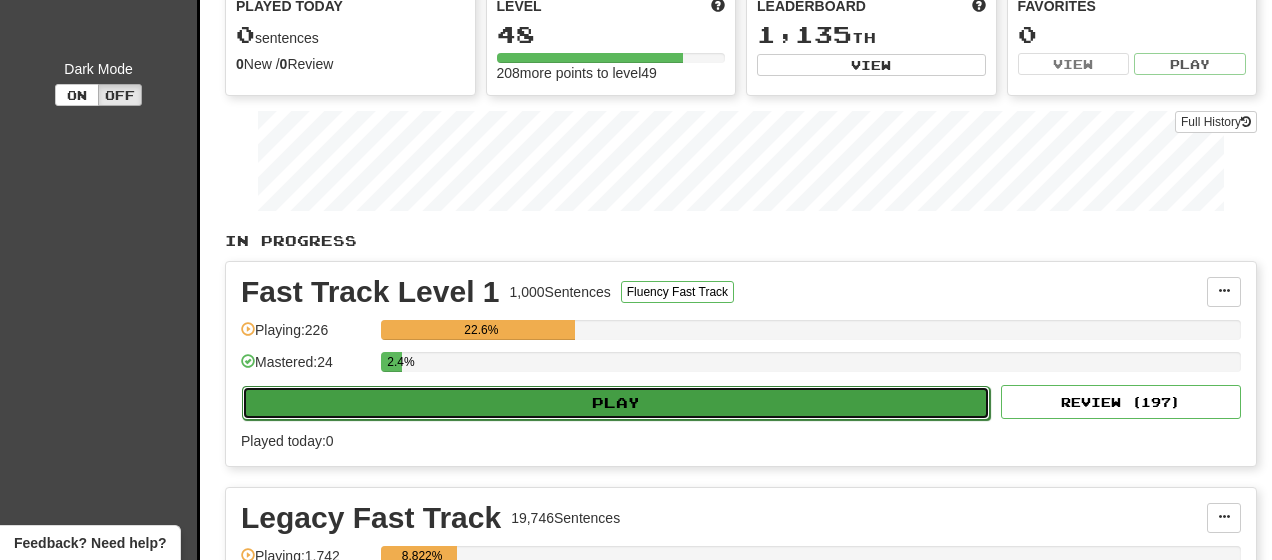 select on "**" 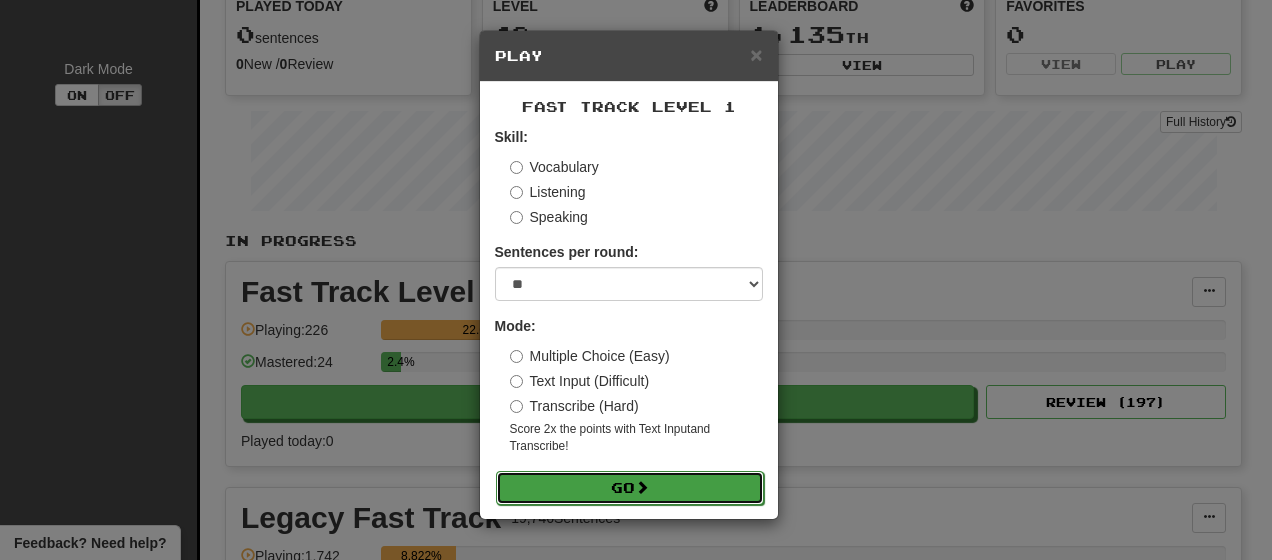 click on "Go" at bounding box center (630, 488) 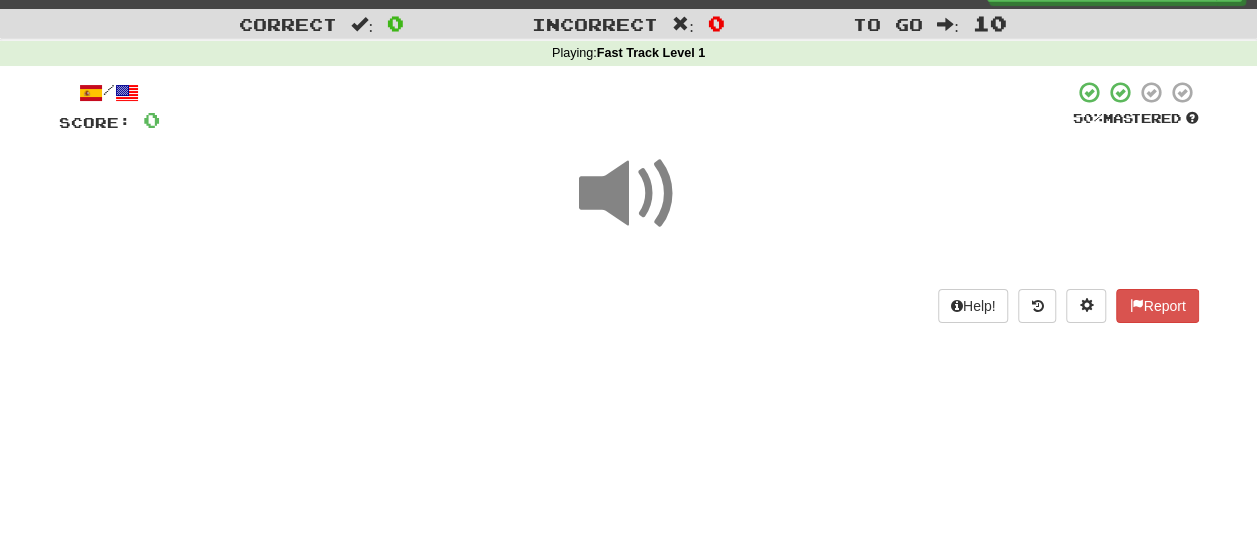 scroll, scrollTop: 0, scrollLeft: 0, axis: both 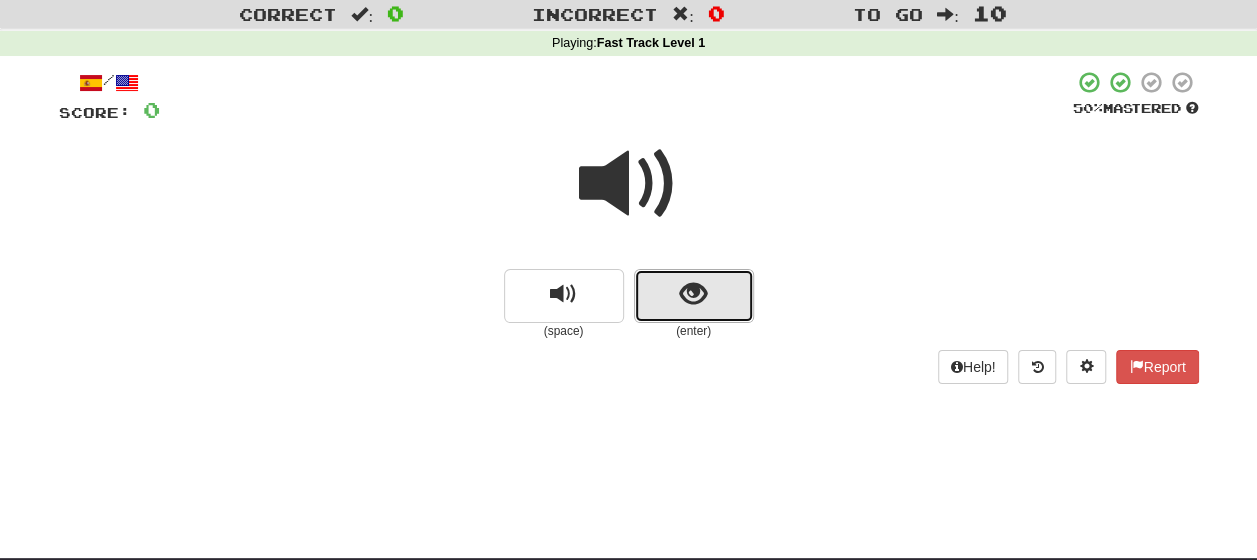 click at bounding box center [694, 296] 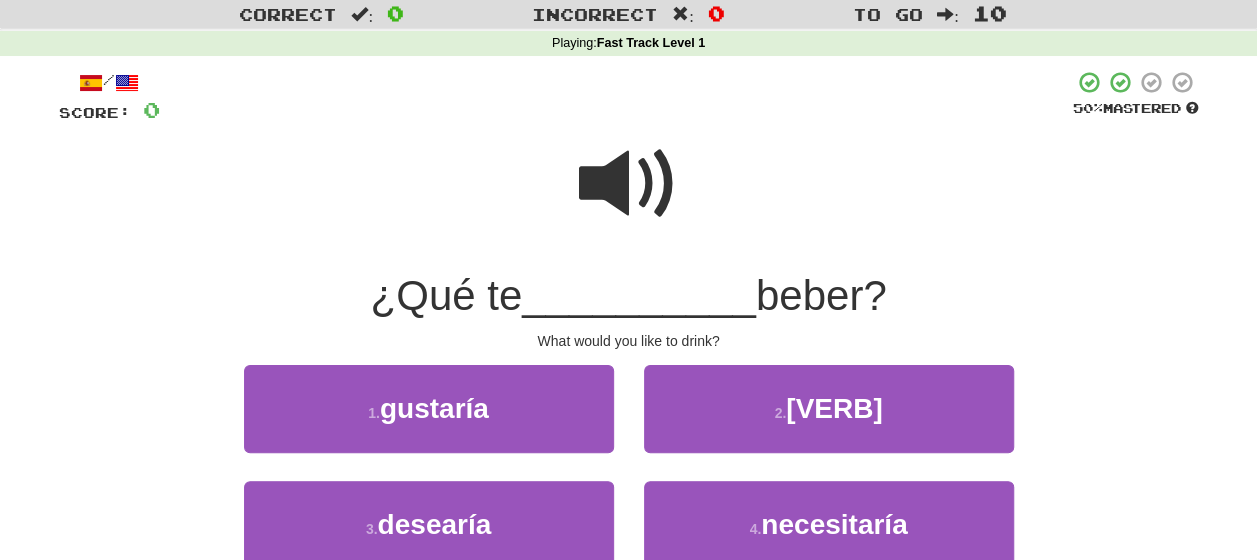 click at bounding box center (629, 184) 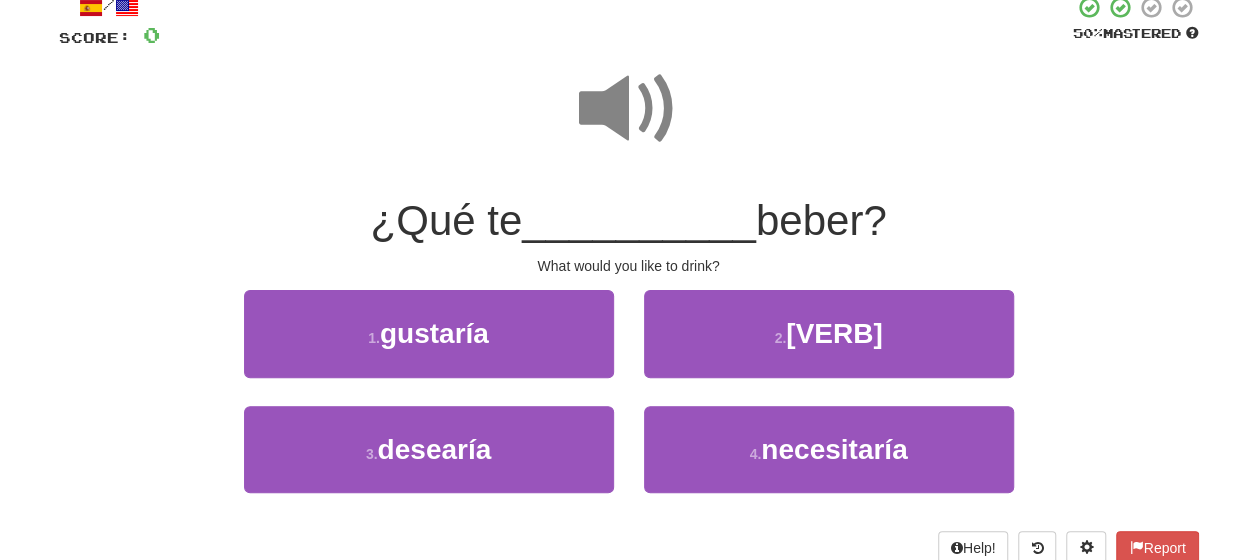 scroll, scrollTop: 152, scrollLeft: 0, axis: vertical 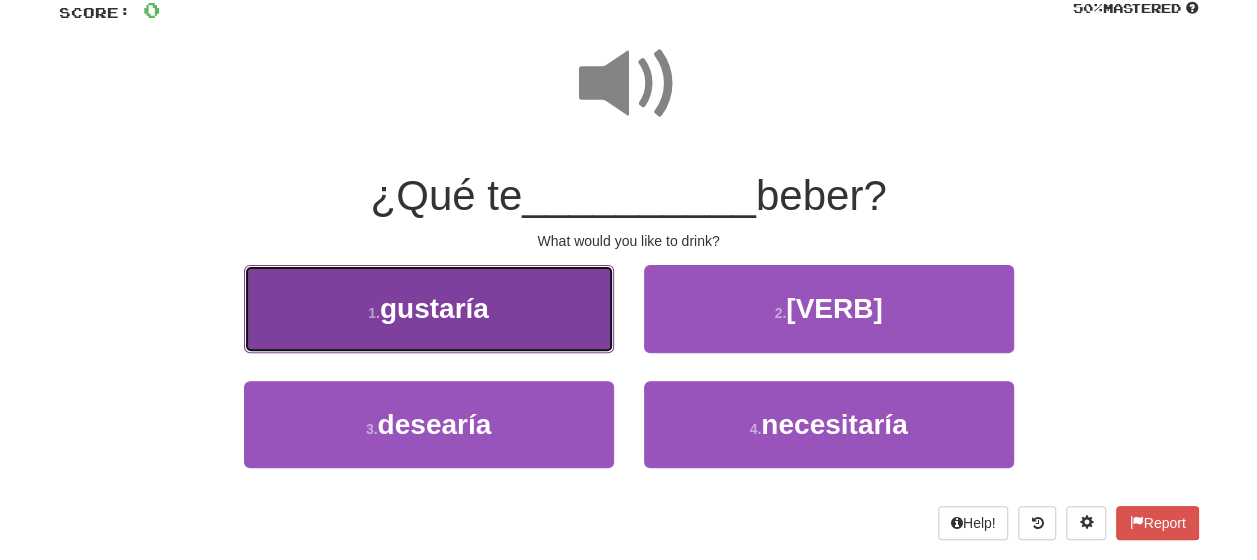 click on "1 .  gustaría" at bounding box center [429, 308] 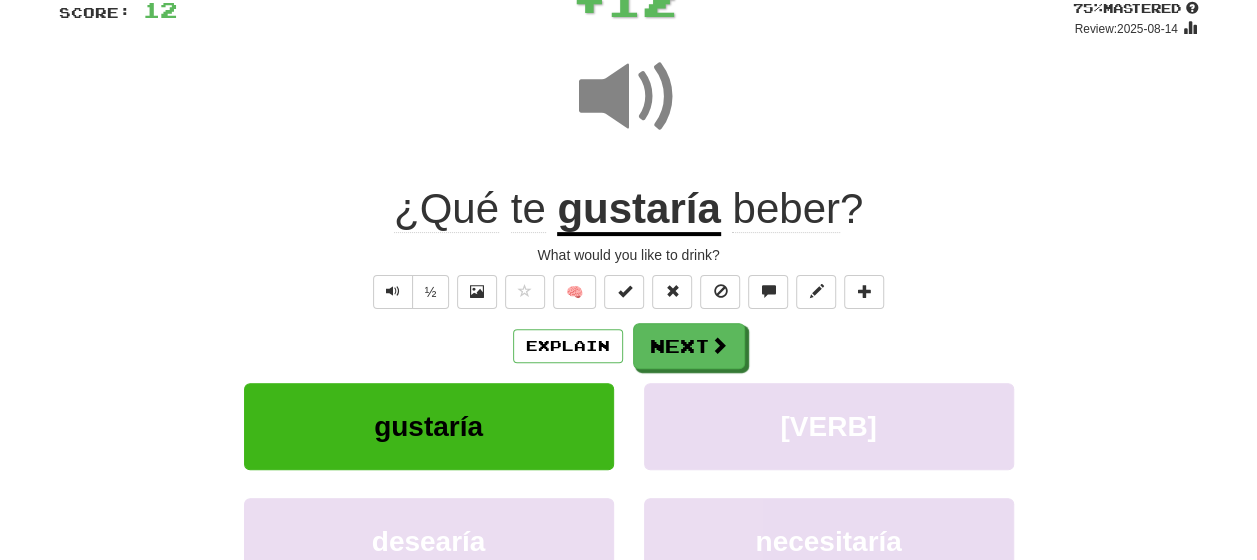 click on "Explain Next" at bounding box center (629, 346) 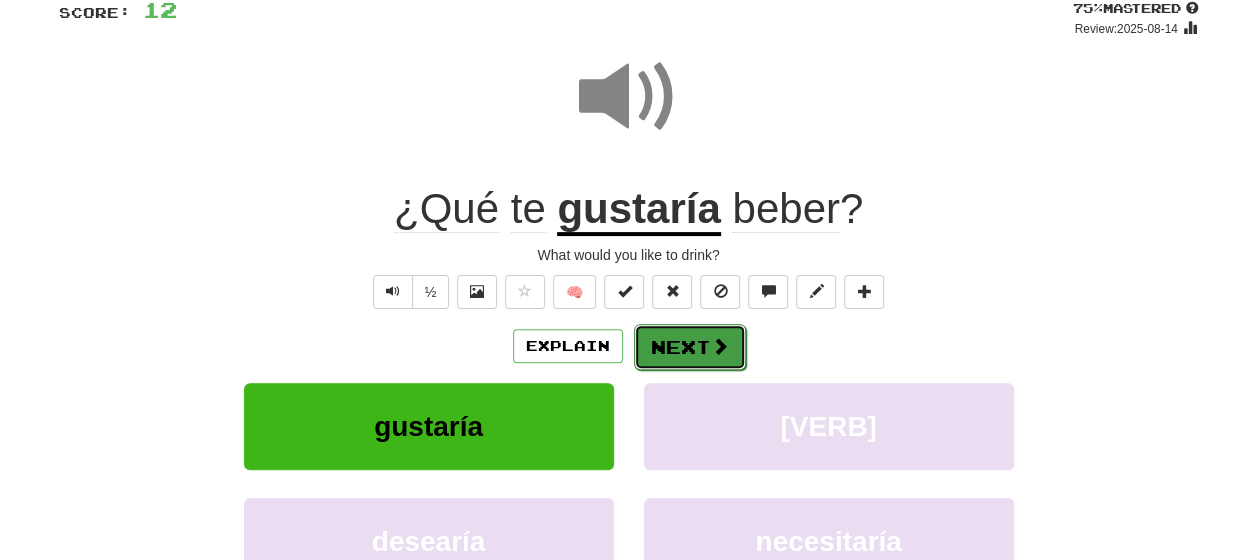 click on "Next" at bounding box center [690, 347] 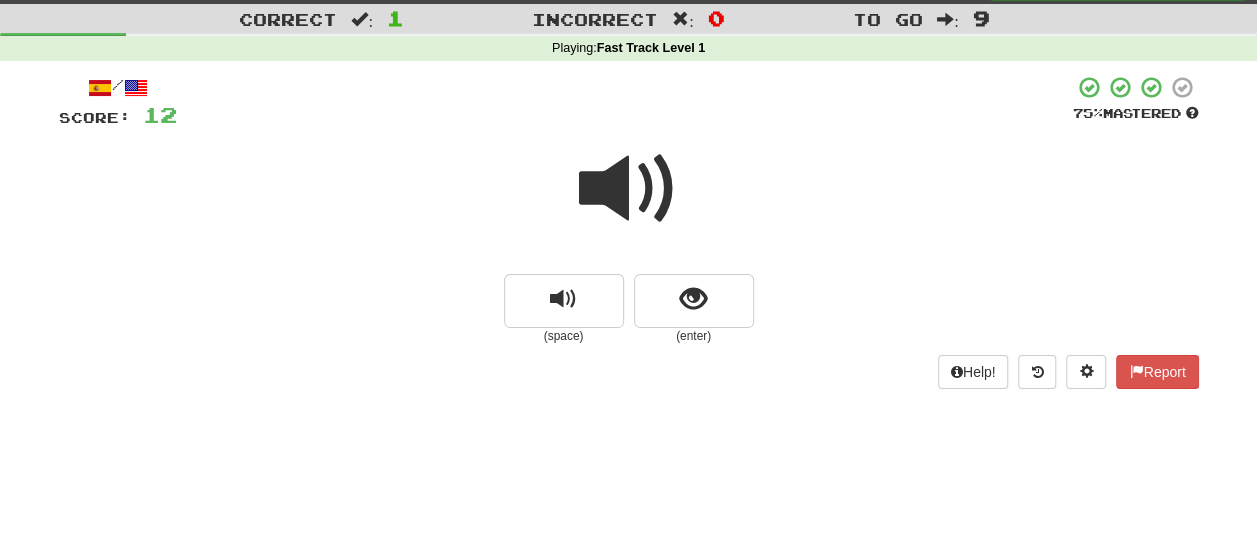 scroll, scrollTop: 45, scrollLeft: 0, axis: vertical 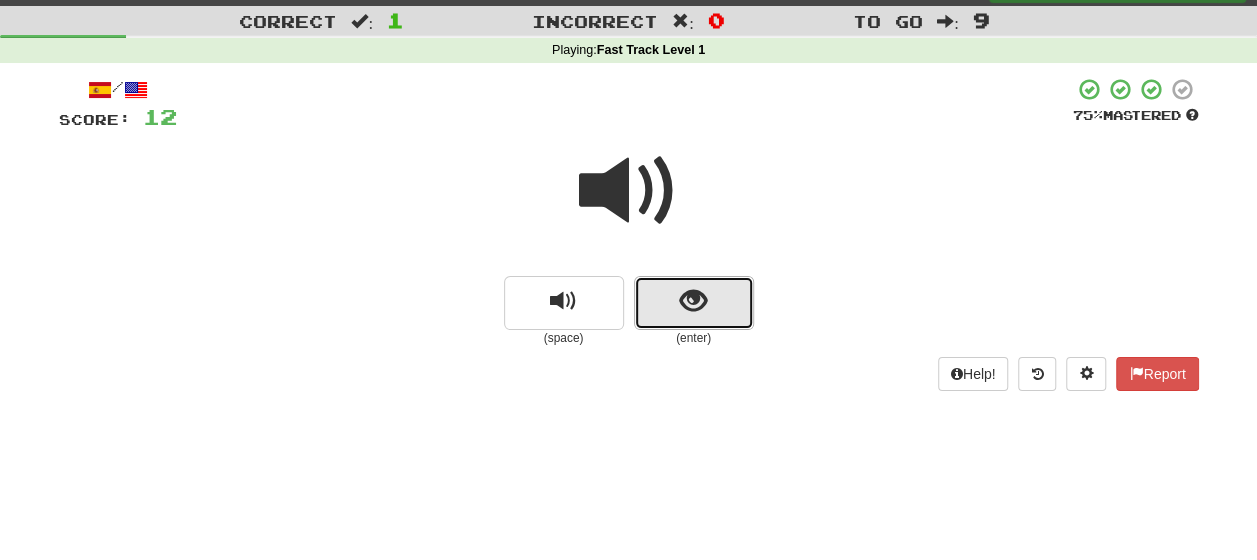 click at bounding box center (693, 301) 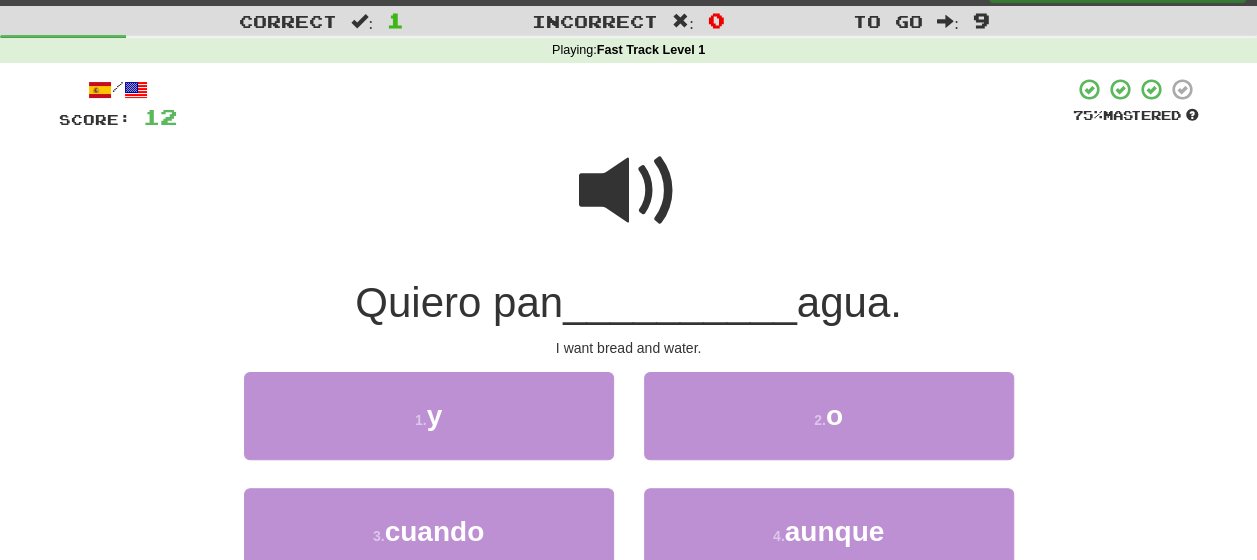 click at bounding box center [629, 191] 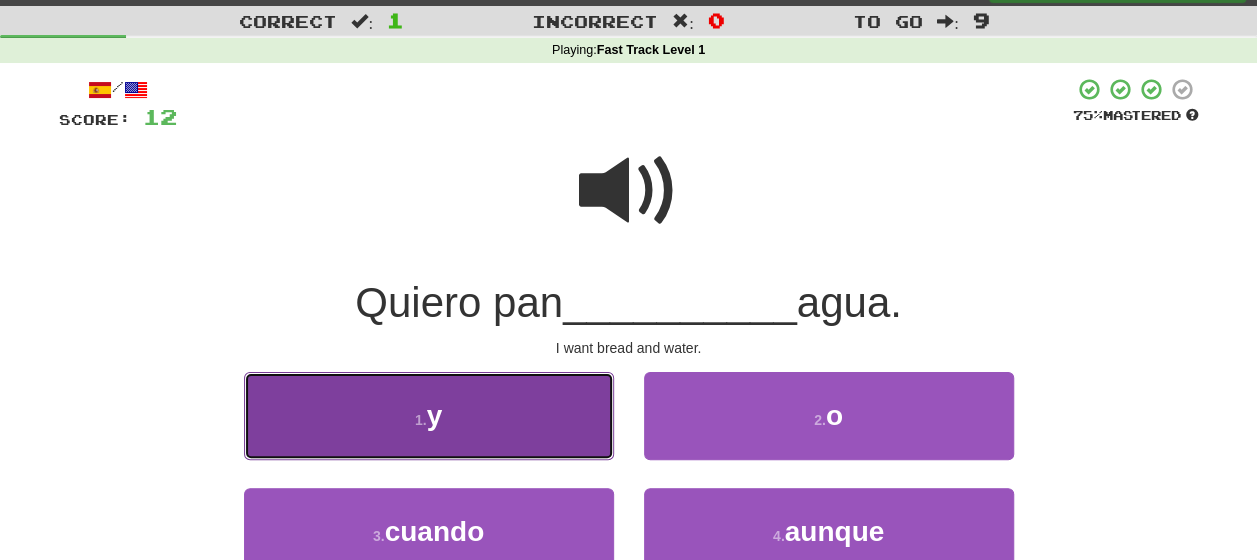click on "1 .  y" at bounding box center [429, 415] 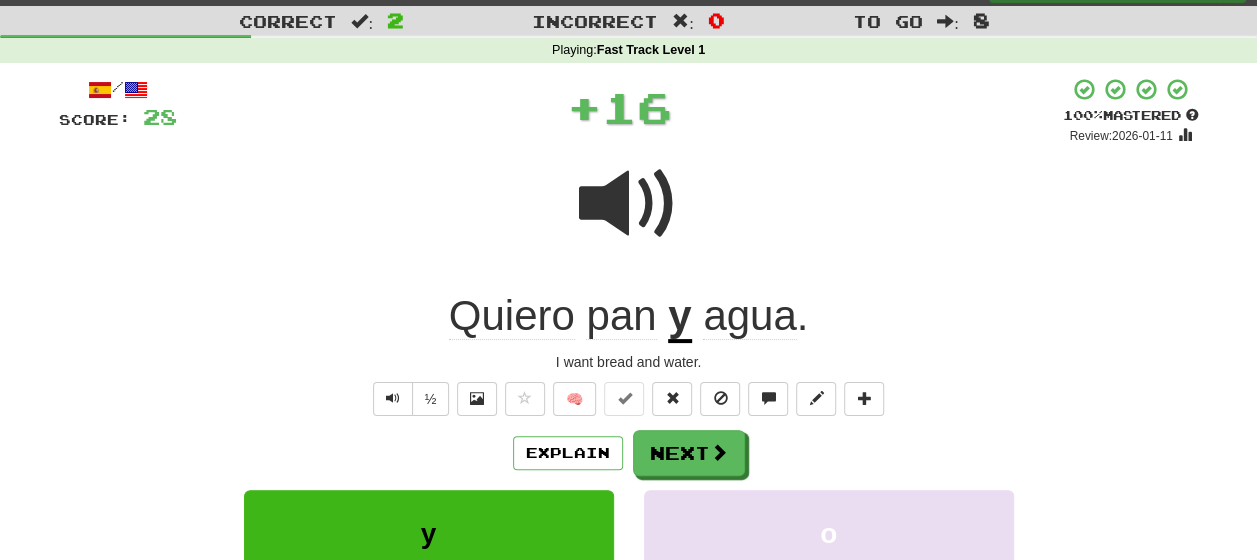 click on "Explain Next" at bounding box center (629, 453) 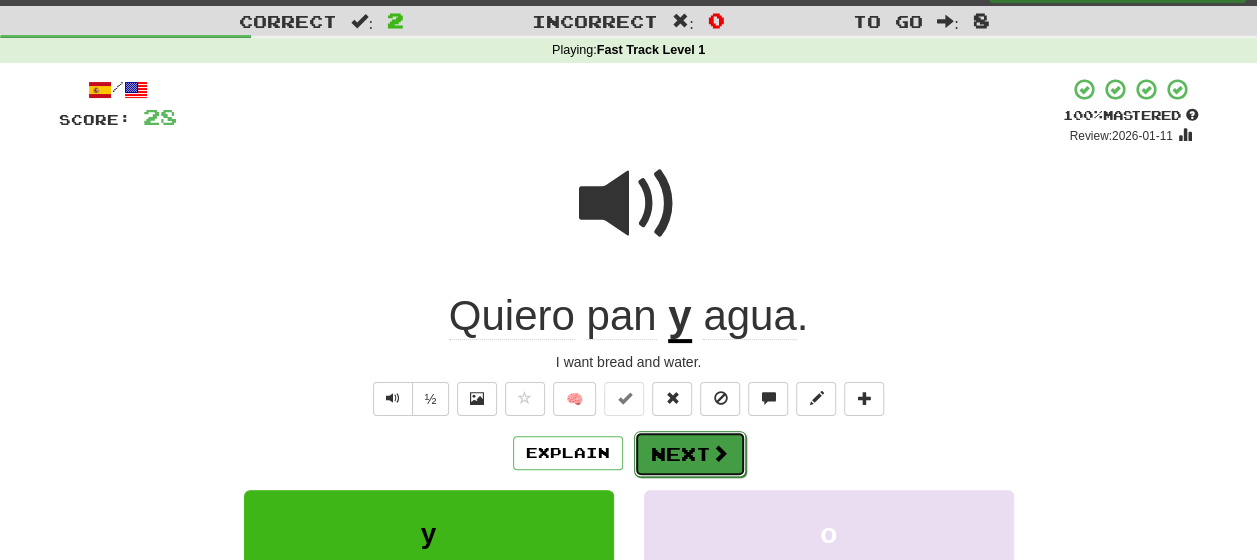 click on "Next" at bounding box center (690, 454) 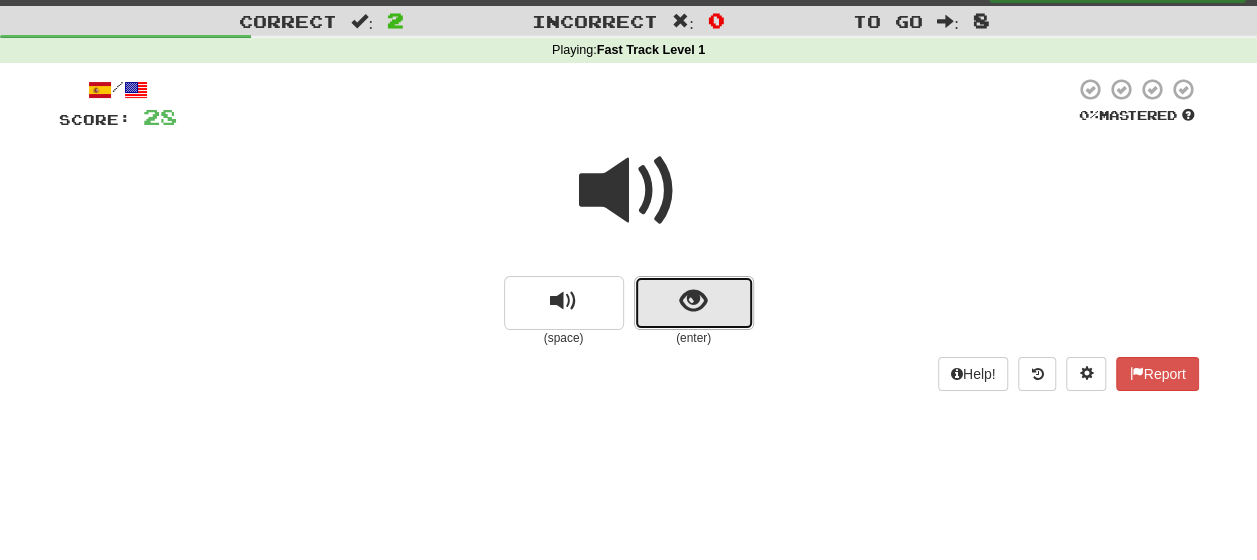 click at bounding box center [694, 303] 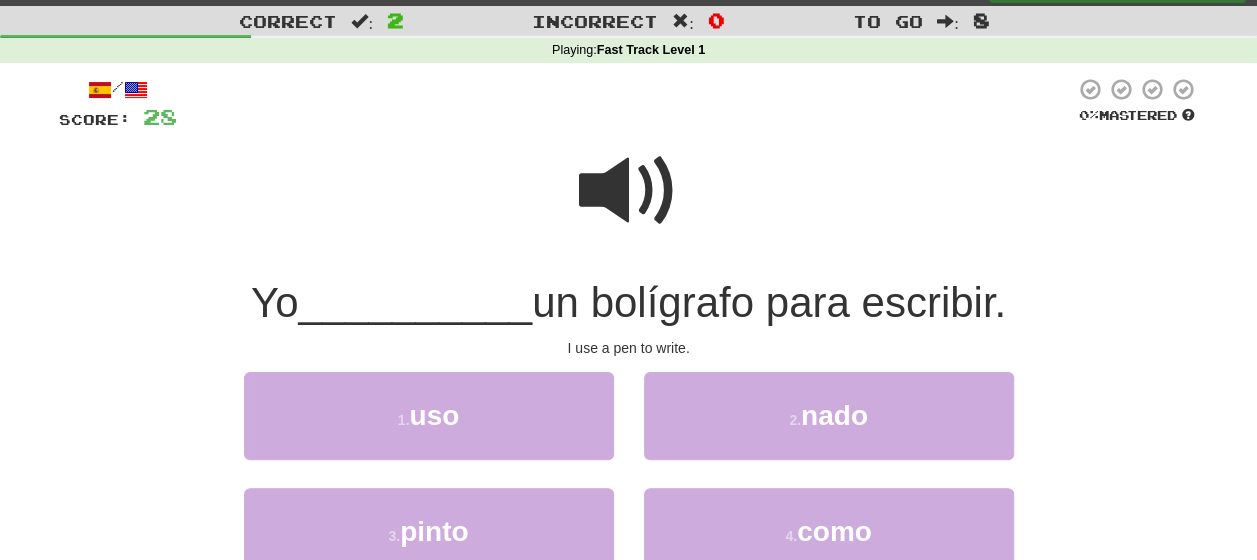click at bounding box center (629, 191) 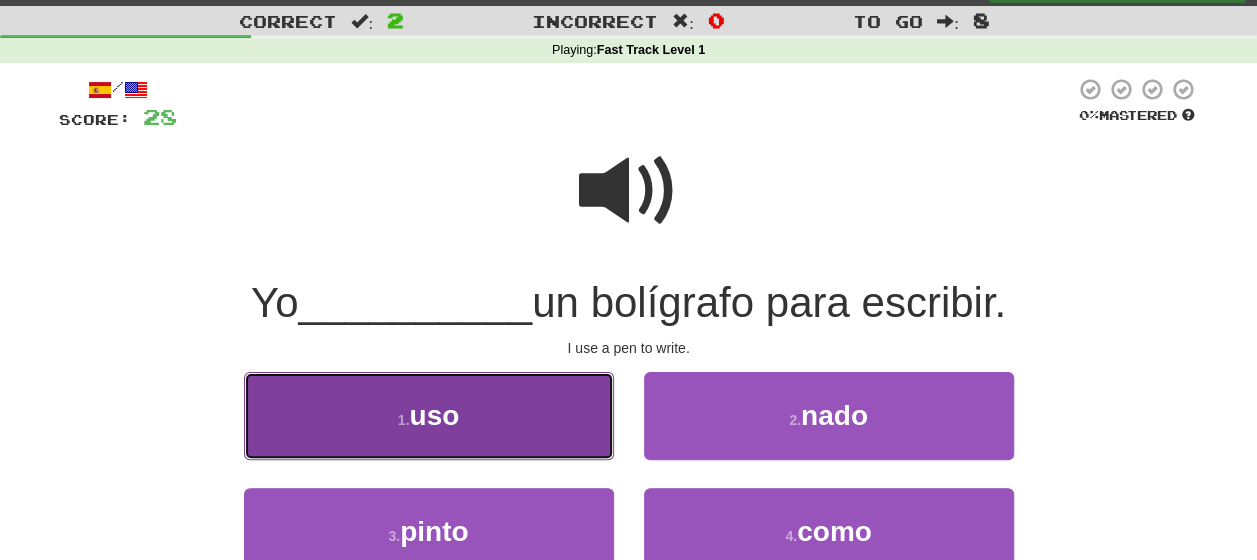 click on "1 .  [VERB]" at bounding box center (429, 415) 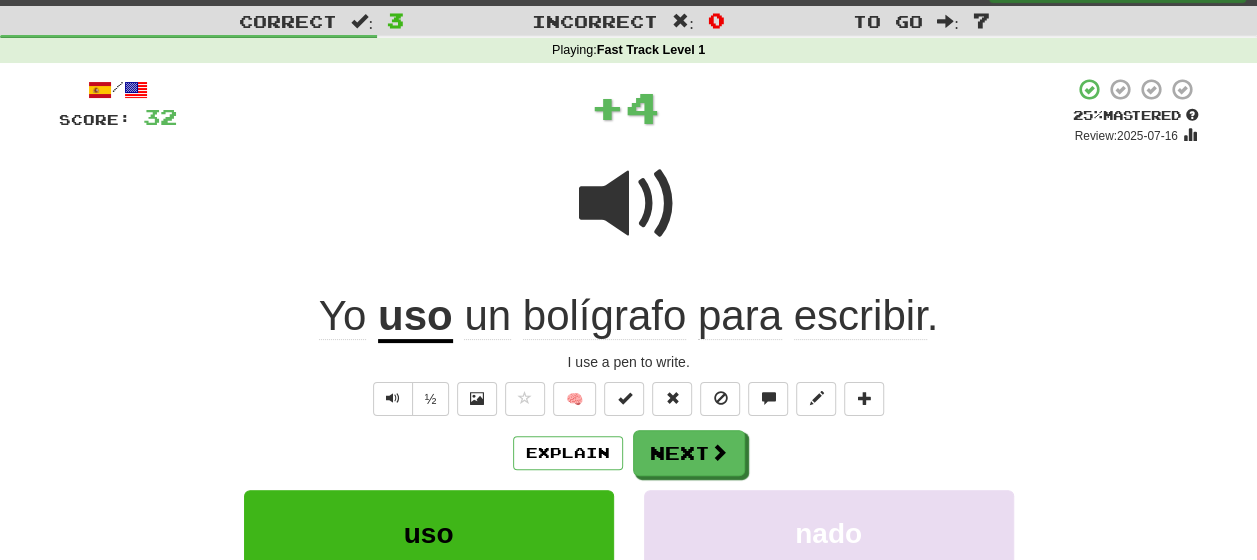 click on "Explain Next" at bounding box center [629, 453] 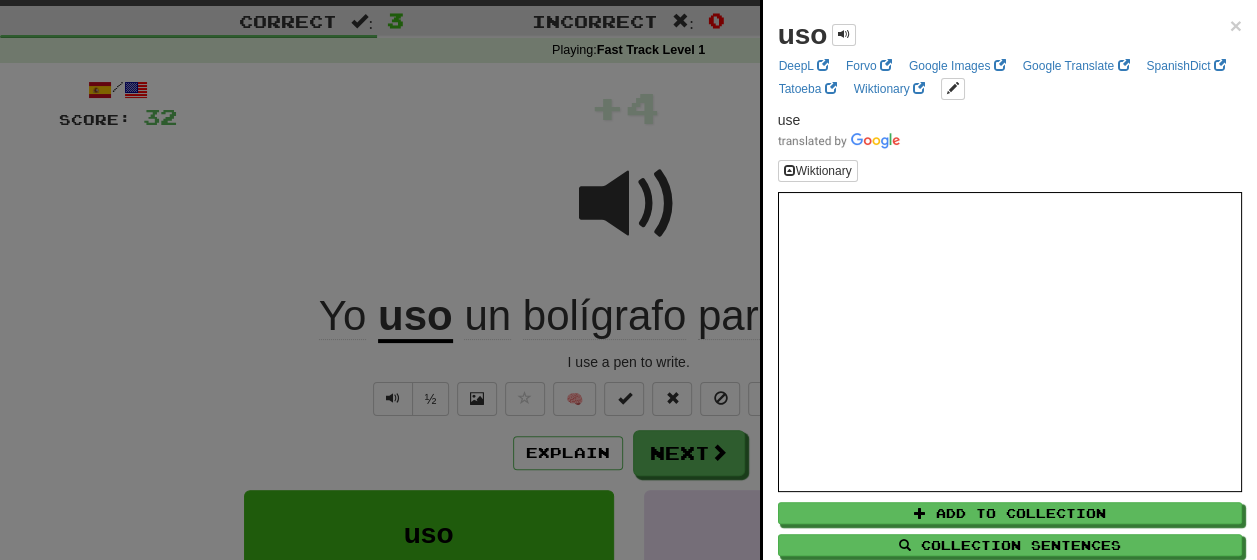 click at bounding box center [628, 280] 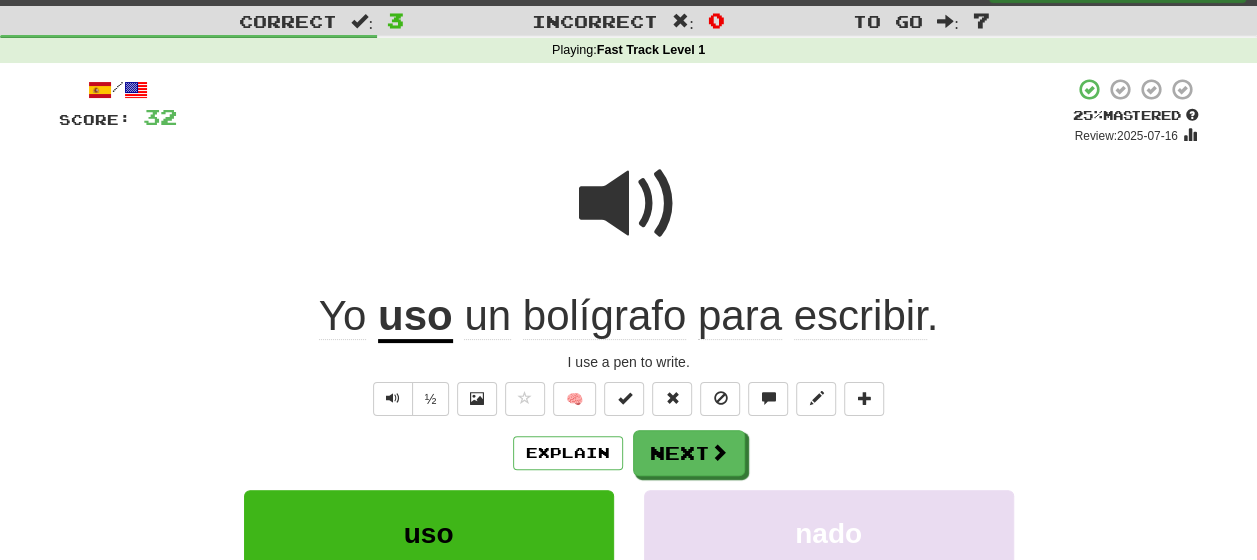 click on "Explain Next" at bounding box center [629, 453] 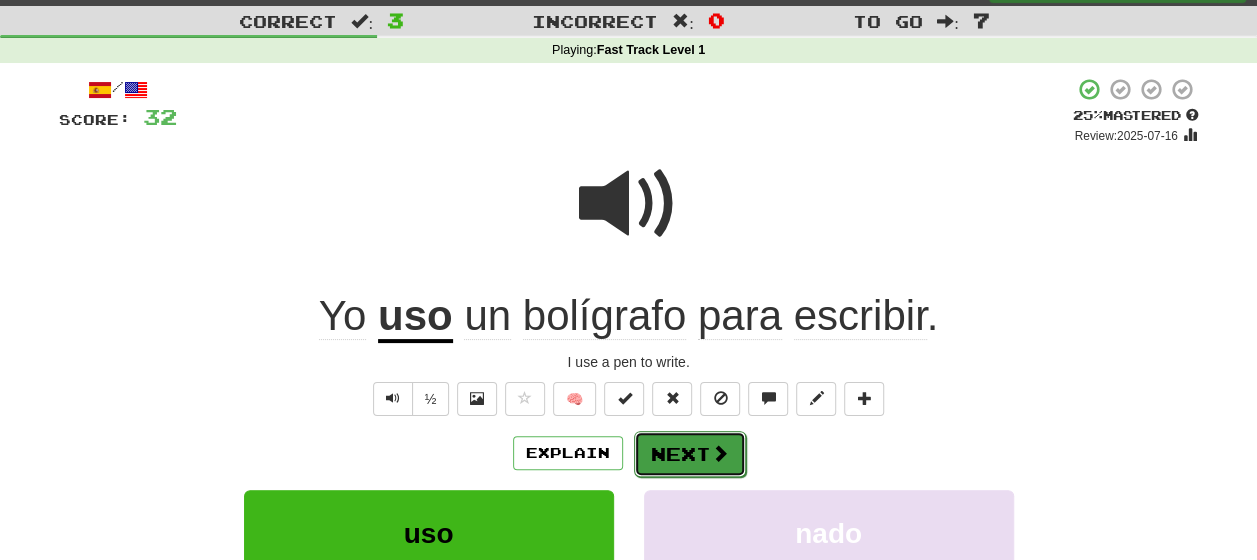 click on "Next" at bounding box center (690, 454) 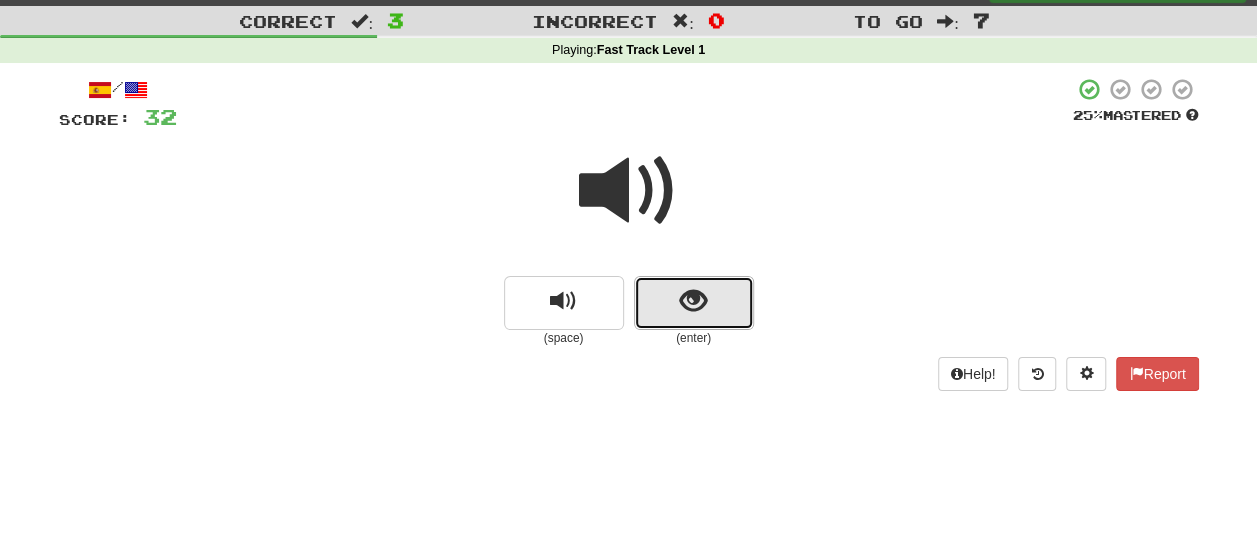 click at bounding box center [693, 301] 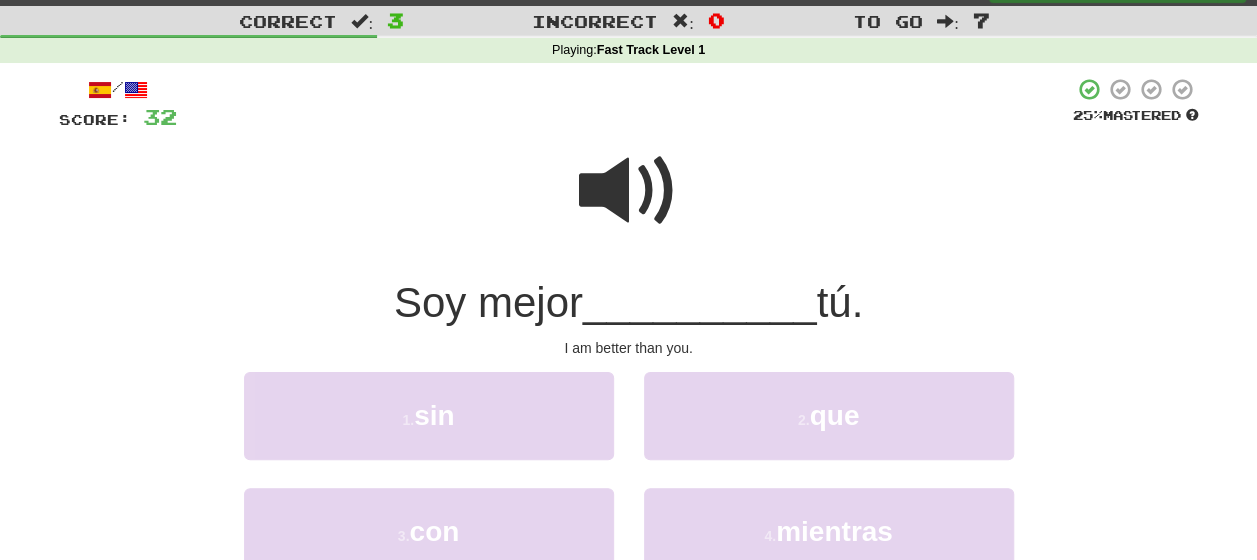 click at bounding box center (629, 191) 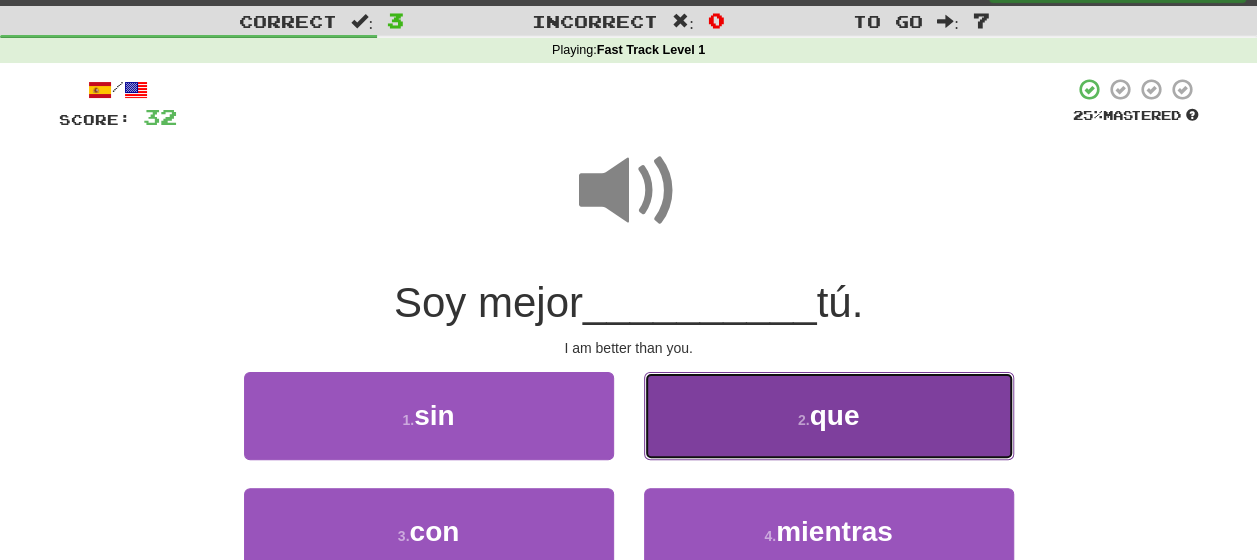click on "que" at bounding box center (834, 415) 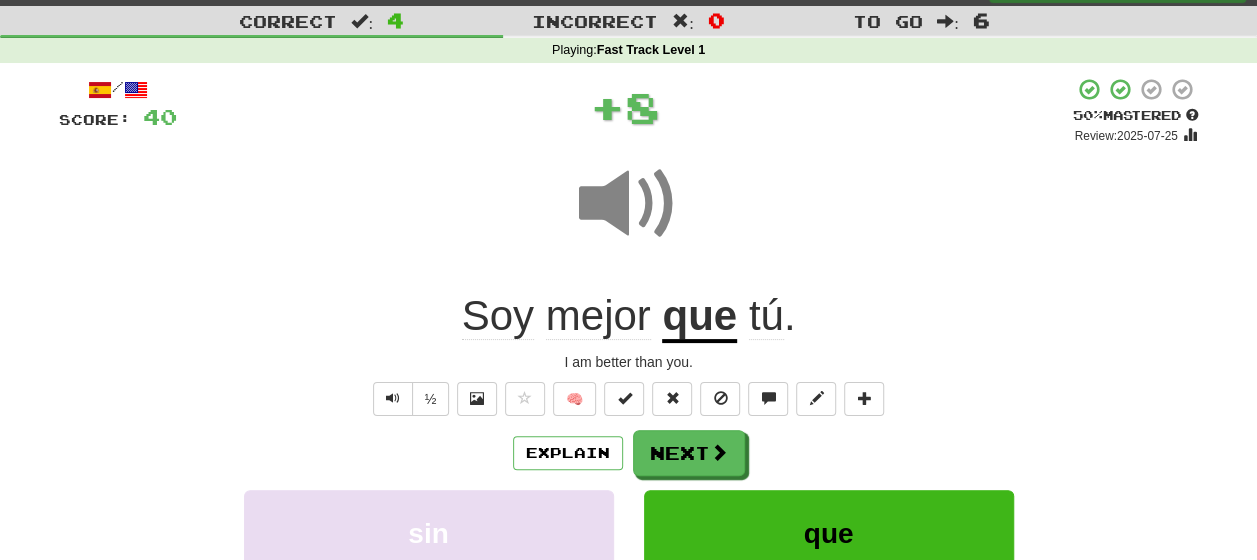 click on "Explain Next" at bounding box center (629, 453) 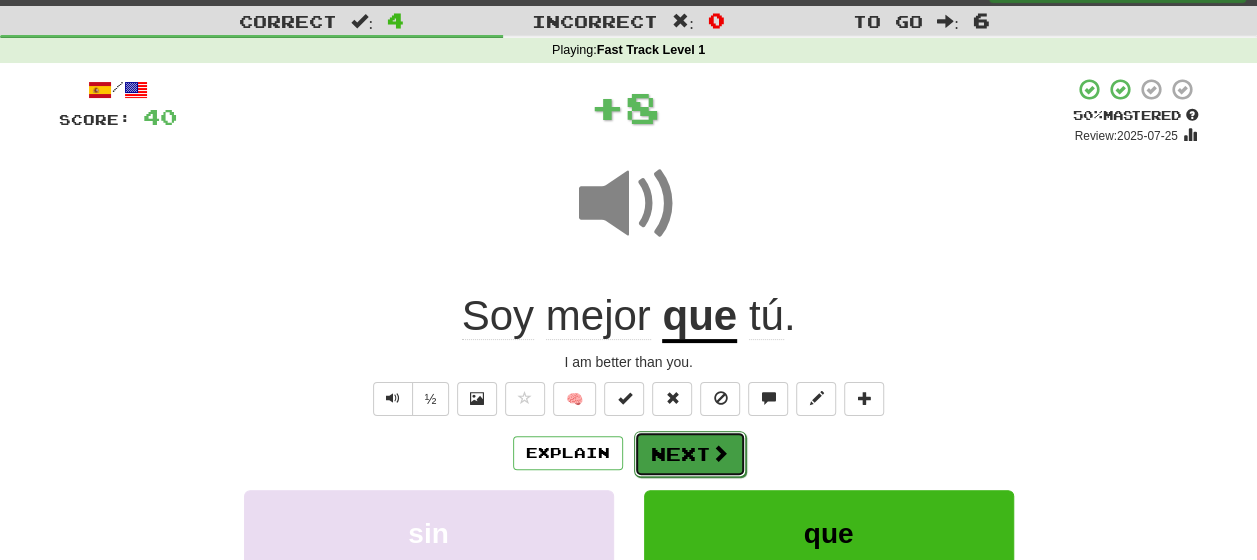 click on "Next" at bounding box center [690, 454] 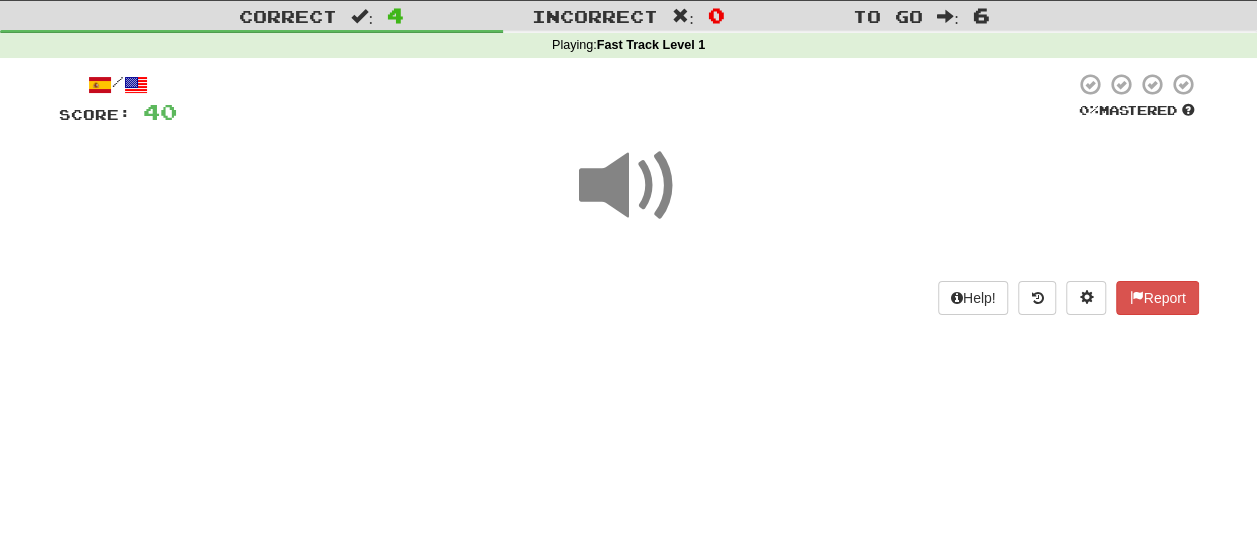 scroll, scrollTop: 45, scrollLeft: 0, axis: vertical 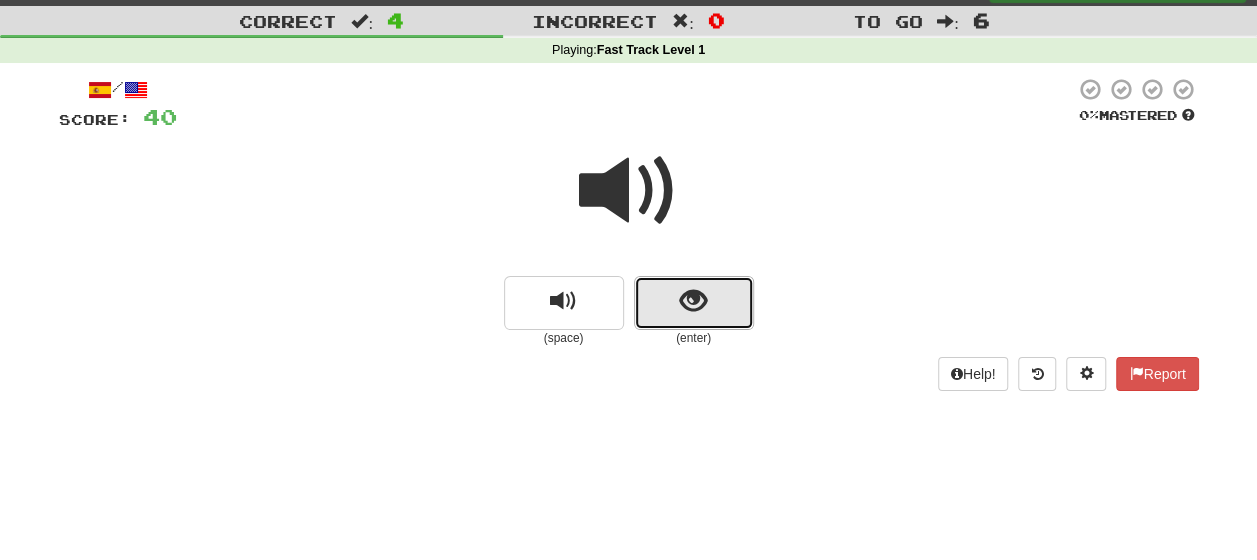 click at bounding box center [693, 301] 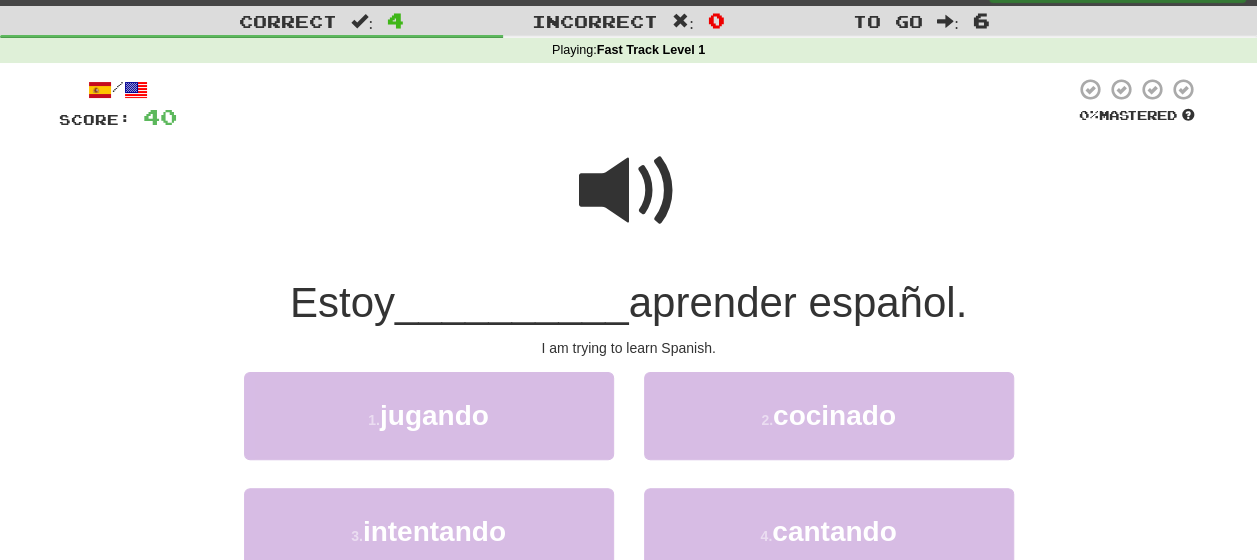 click at bounding box center (629, 191) 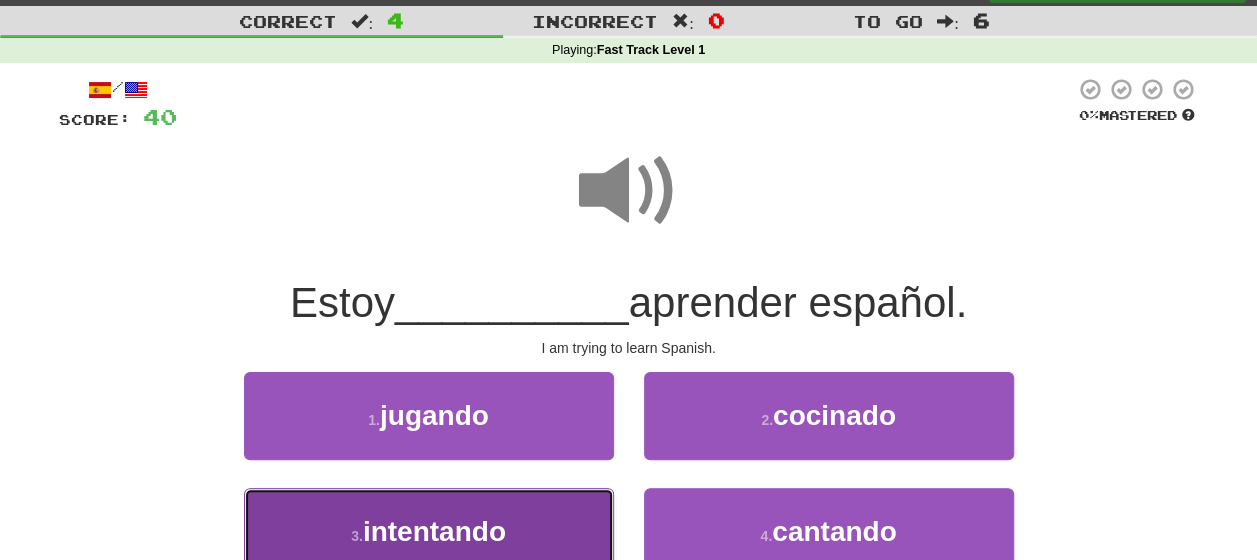 click on "intentando" at bounding box center [434, 531] 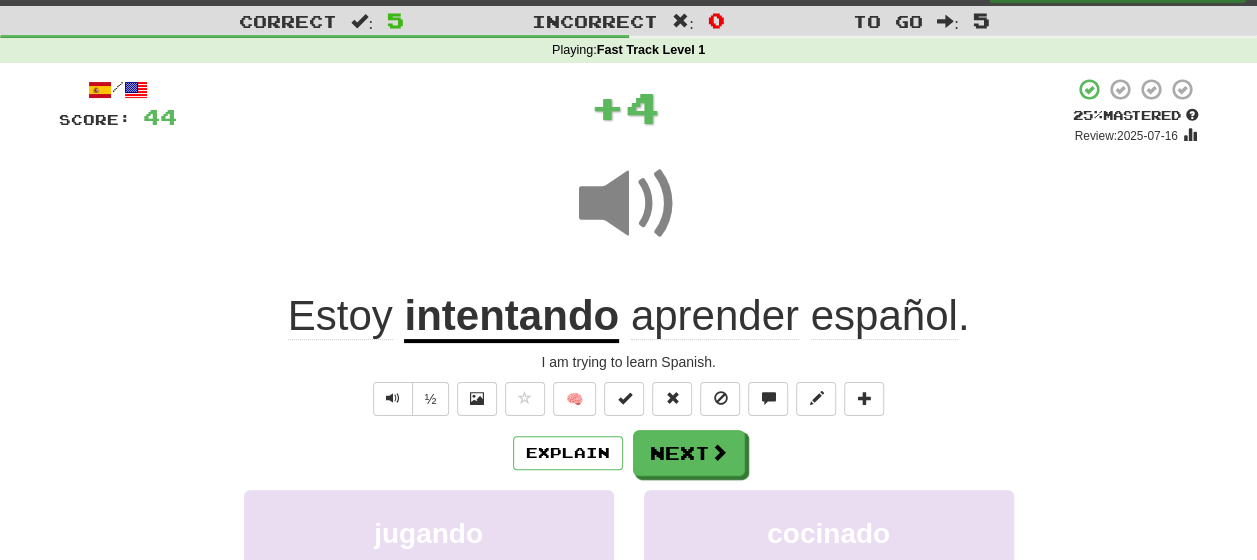 click on "Explain Next" at bounding box center (629, 453) 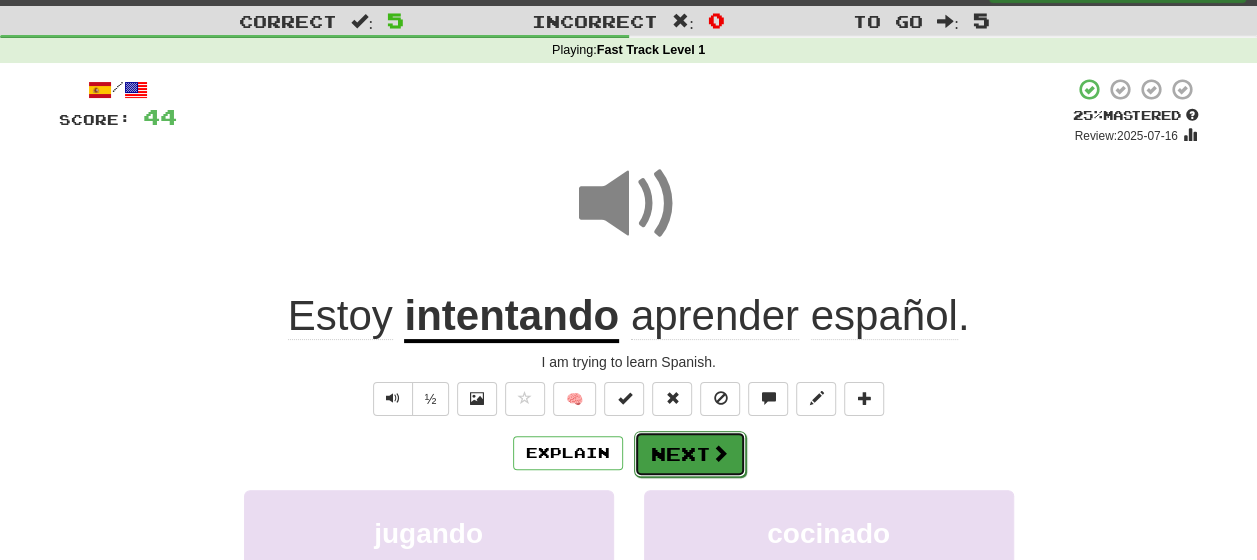 click on "Next" at bounding box center (690, 454) 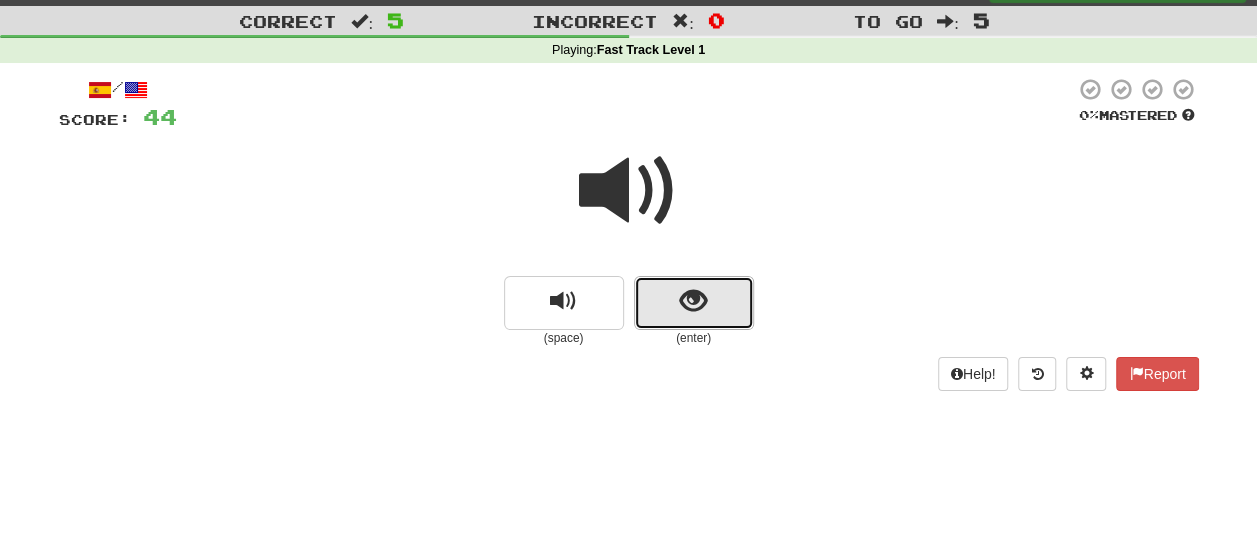 click at bounding box center (693, 301) 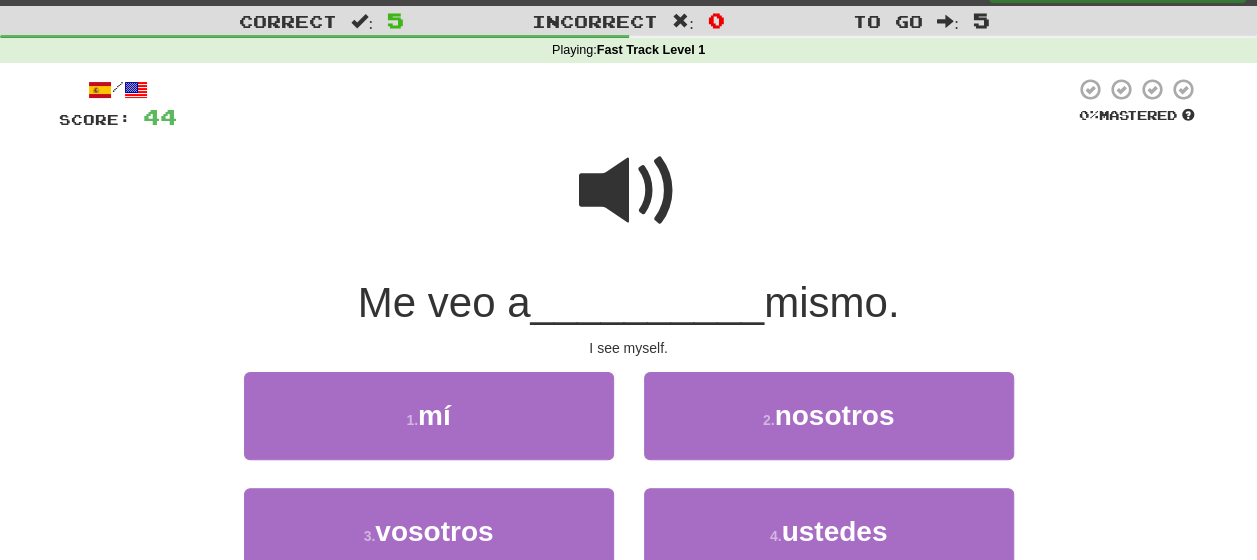 click at bounding box center [629, 191] 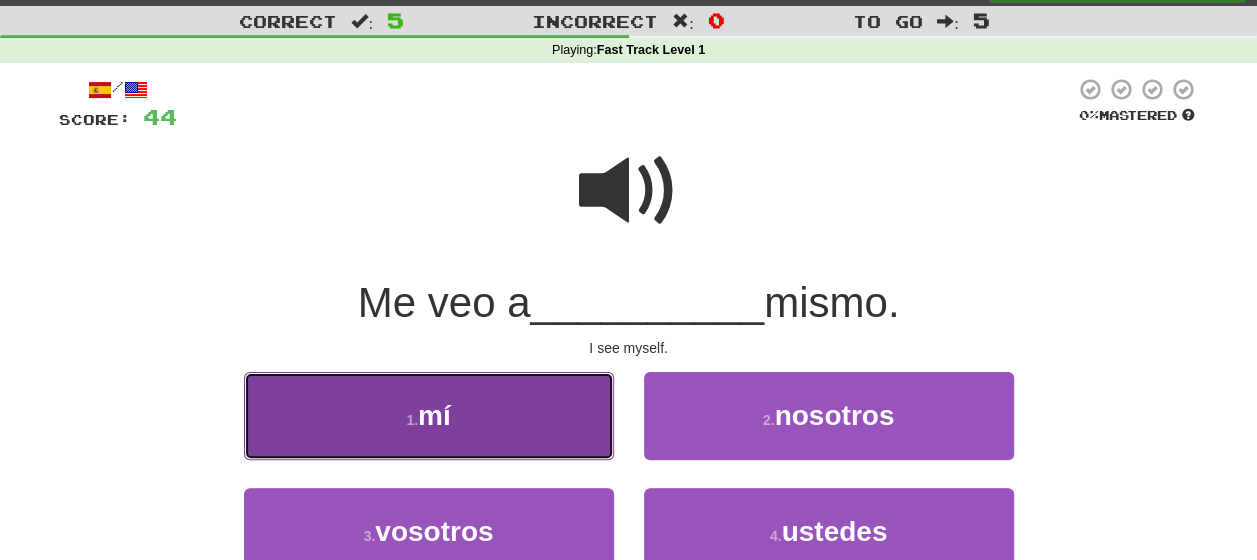 click on "1 .  mí" at bounding box center [429, 415] 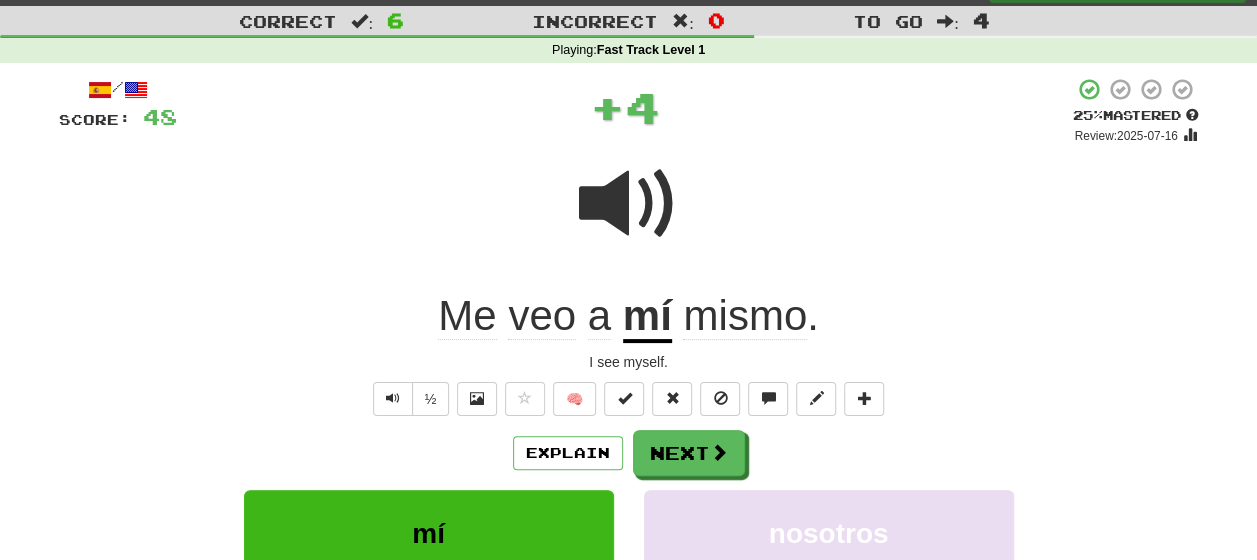 click on "Explain Next" at bounding box center [629, 453] 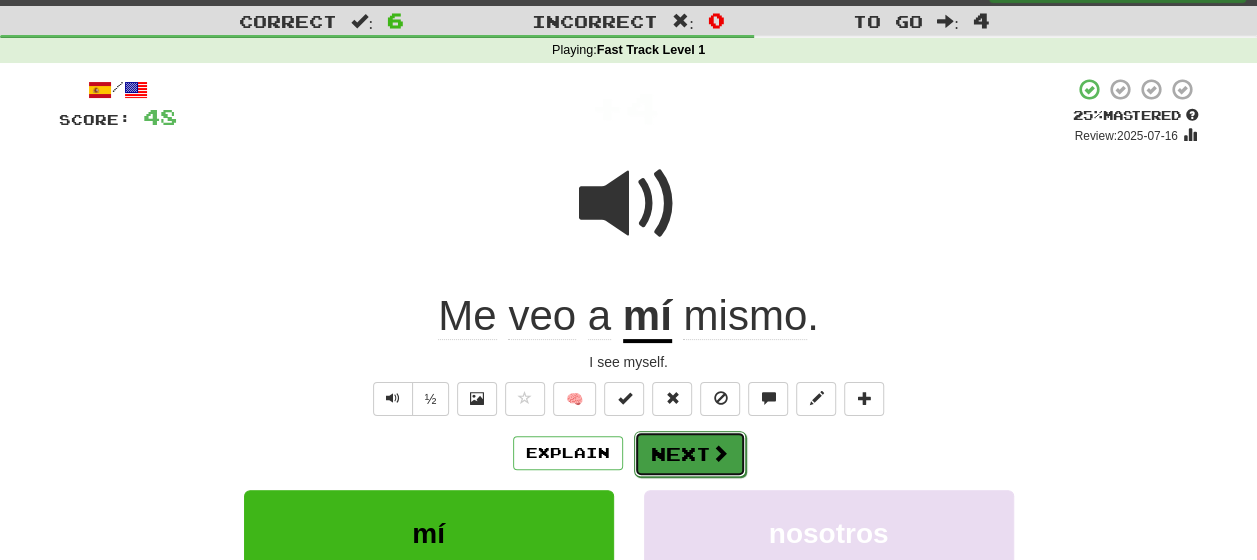 click at bounding box center (720, 453) 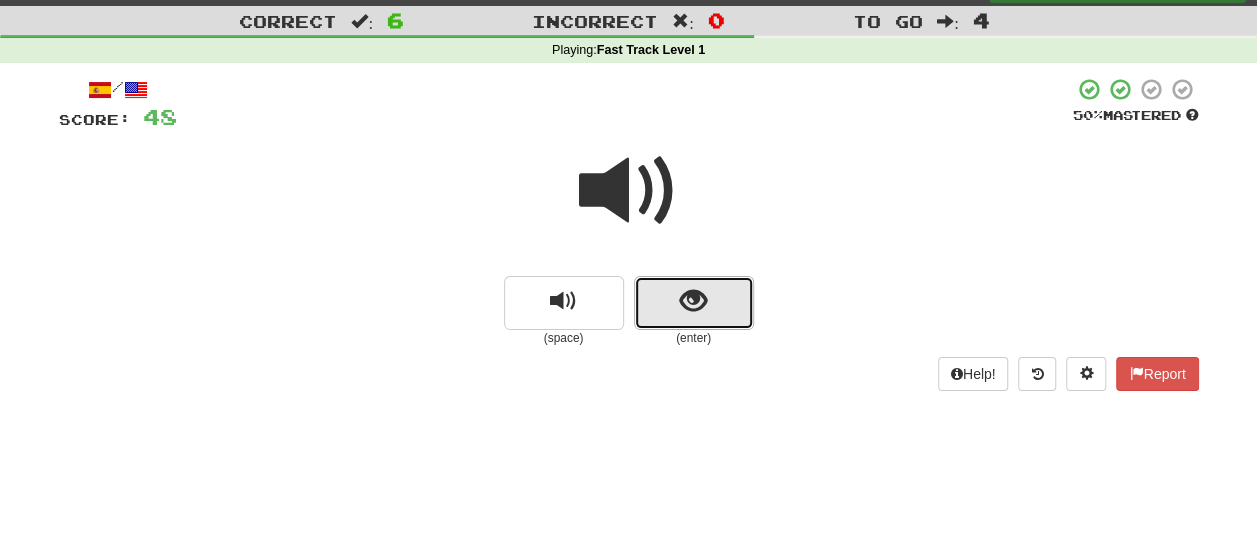 click at bounding box center [694, 303] 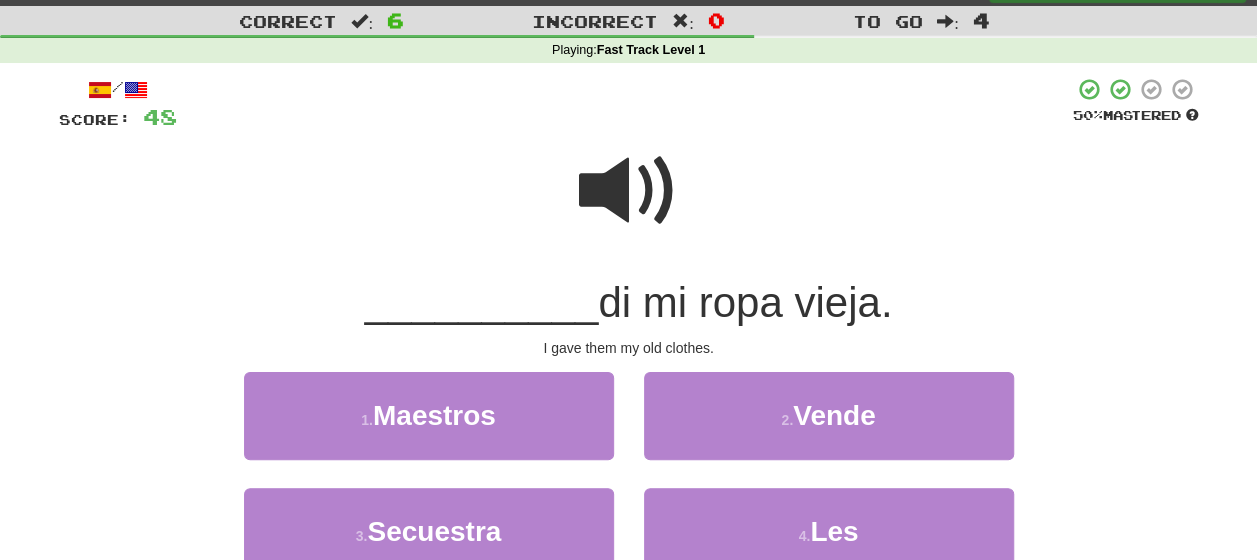 click at bounding box center [629, 191] 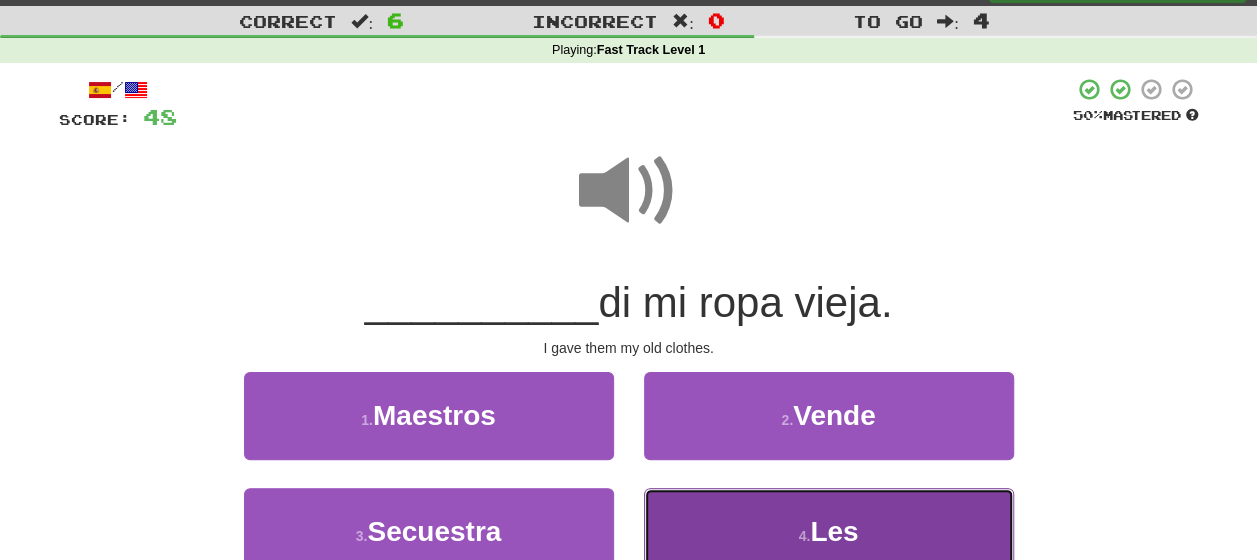 click on "Les" at bounding box center (834, 531) 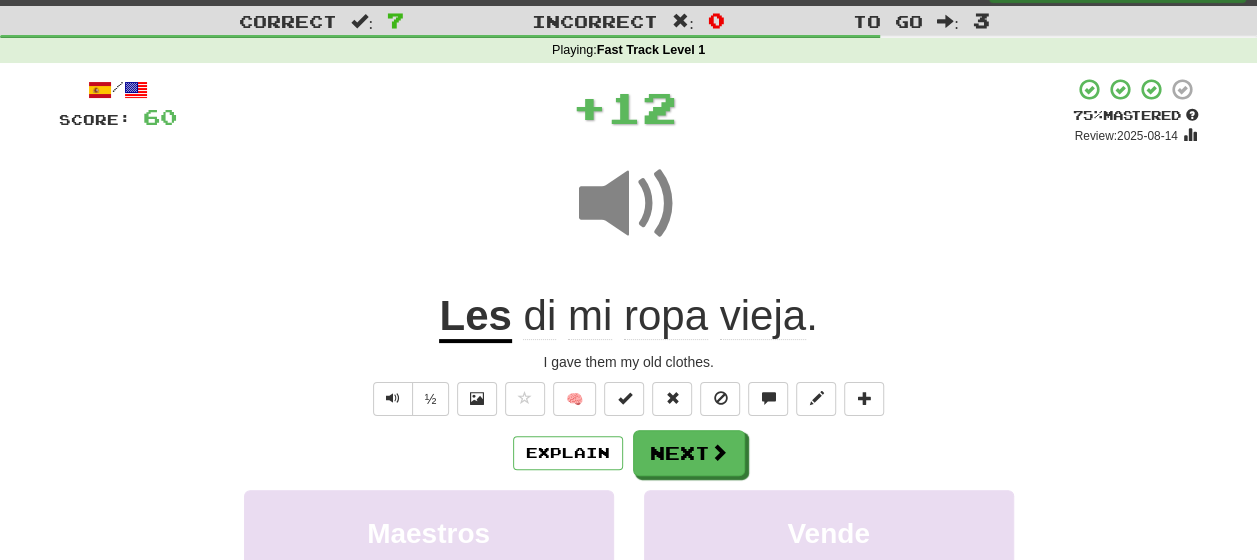 click on "Explain Next" at bounding box center [629, 453] 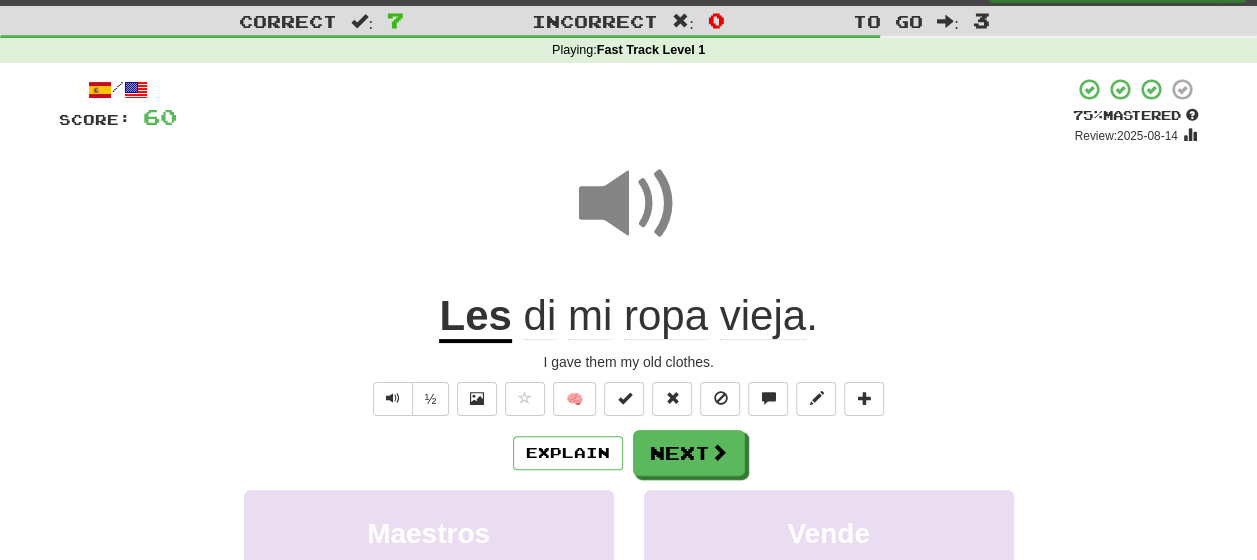 click on "vieja" at bounding box center (763, 316) 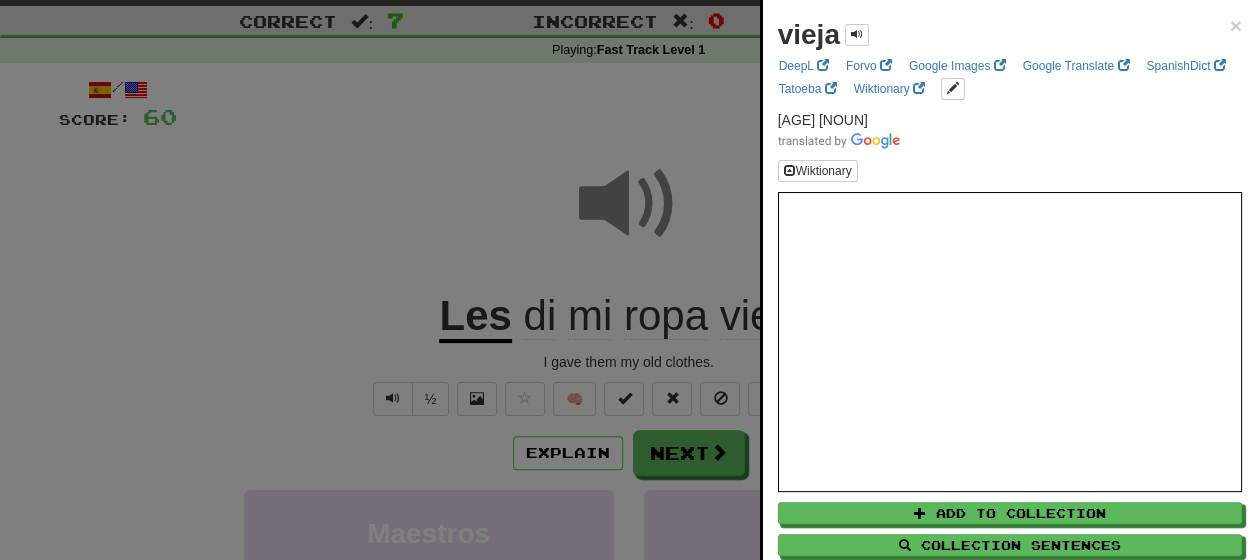 click at bounding box center [628, 280] 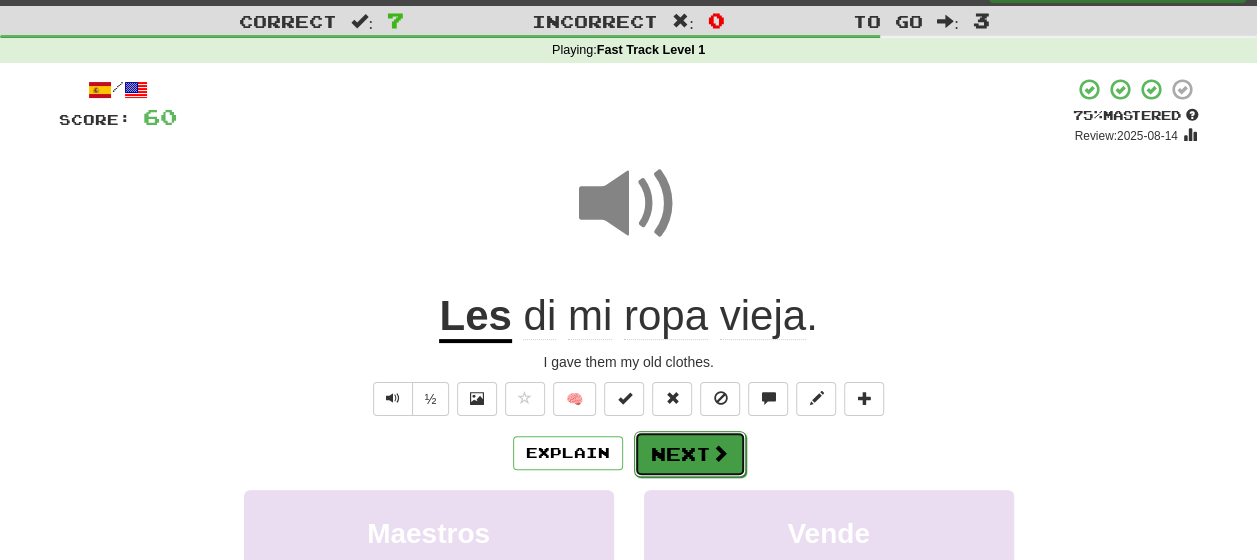 click on "Next" at bounding box center [690, 454] 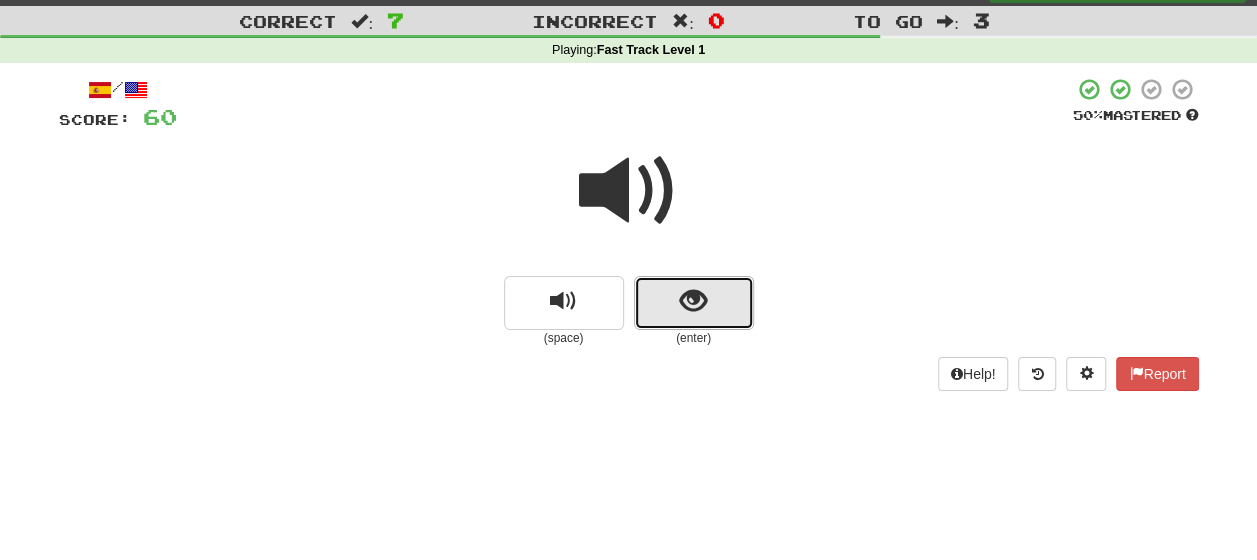 click at bounding box center [694, 303] 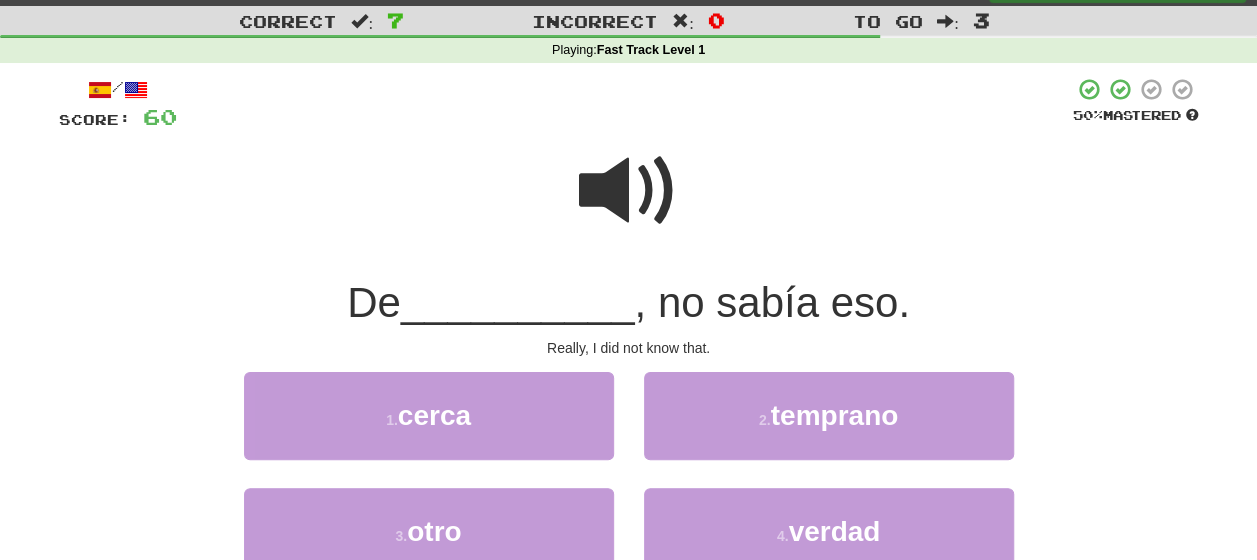 click at bounding box center (629, 191) 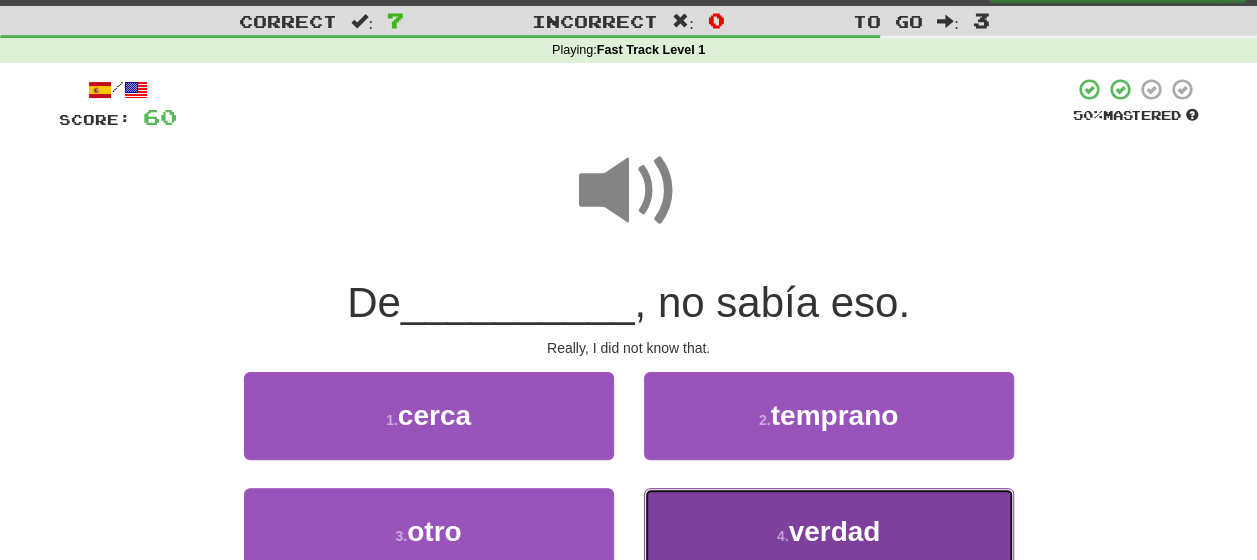 click on "verdad" at bounding box center (834, 531) 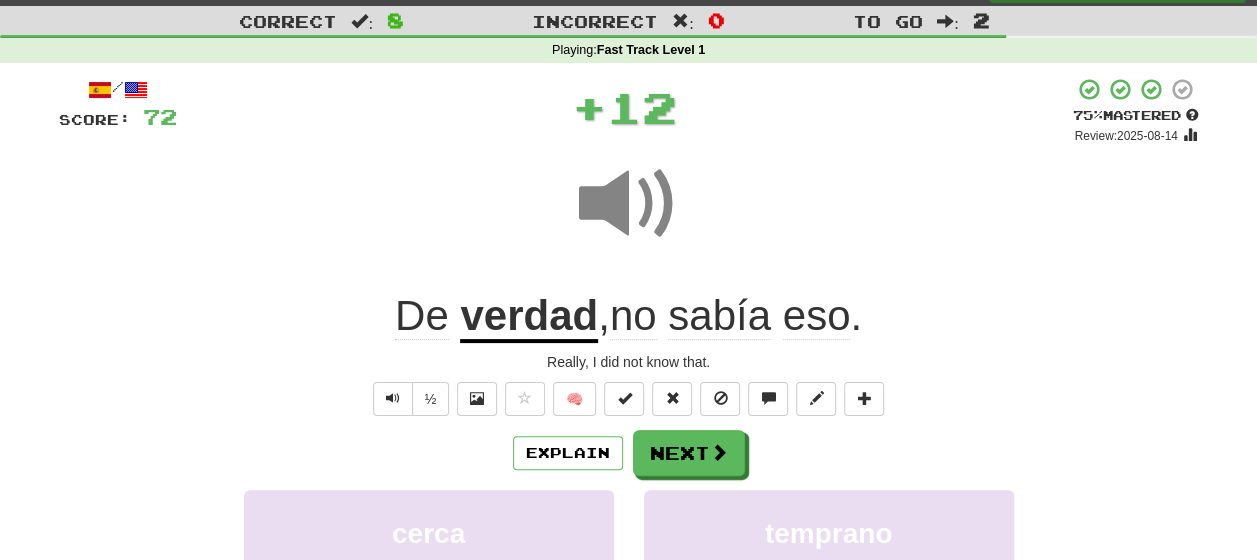 click on "Explain Next" at bounding box center [629, 453] 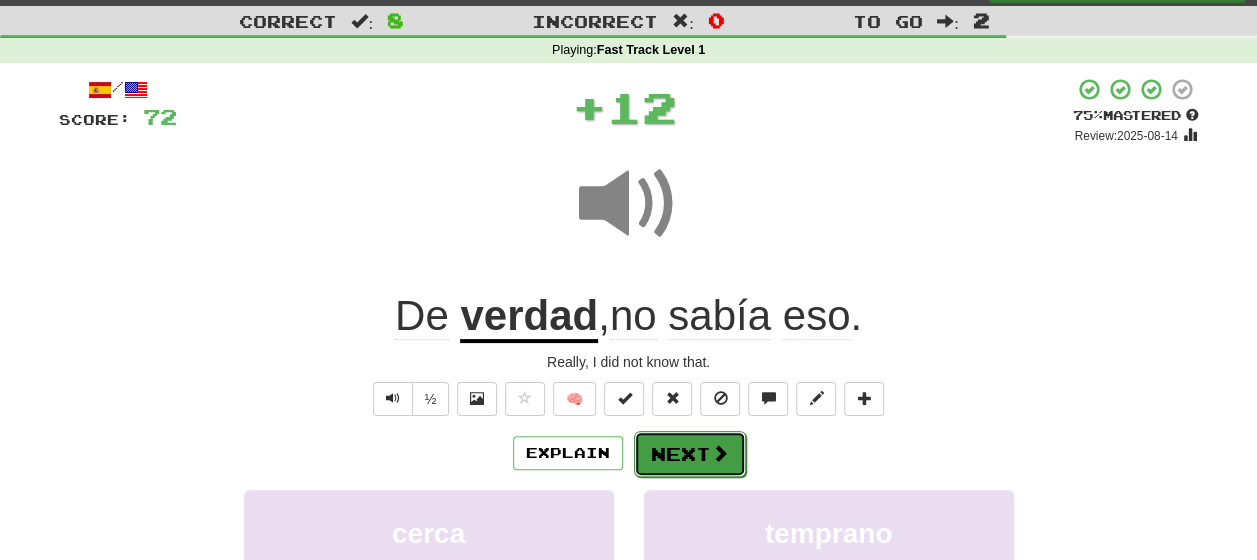 click on "Next" at bounding box center (690, 454) 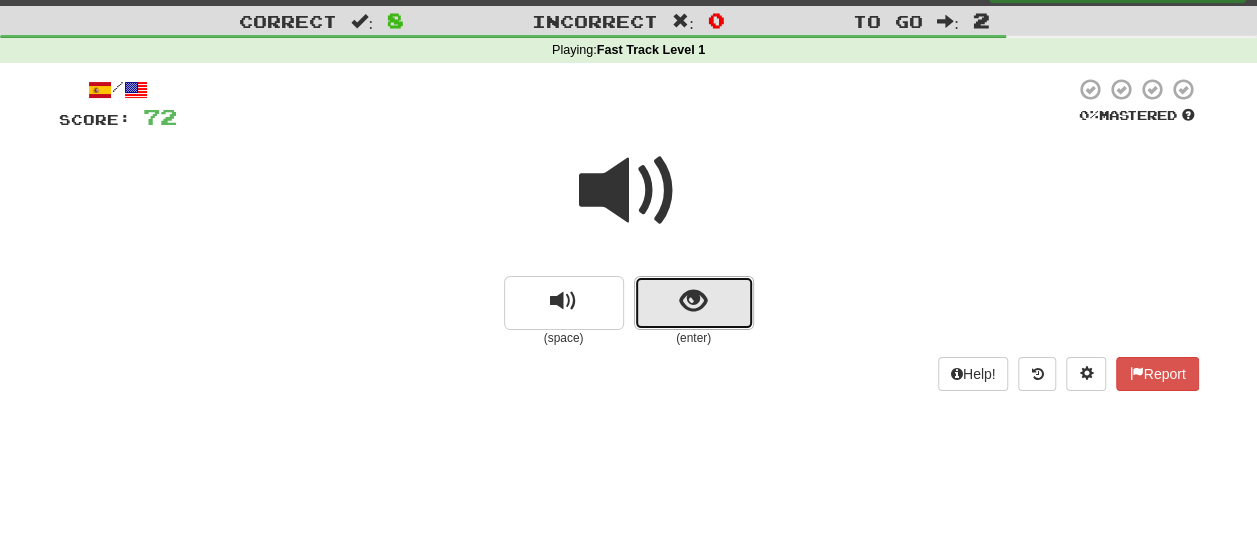 click at bounding box center [694, 303] 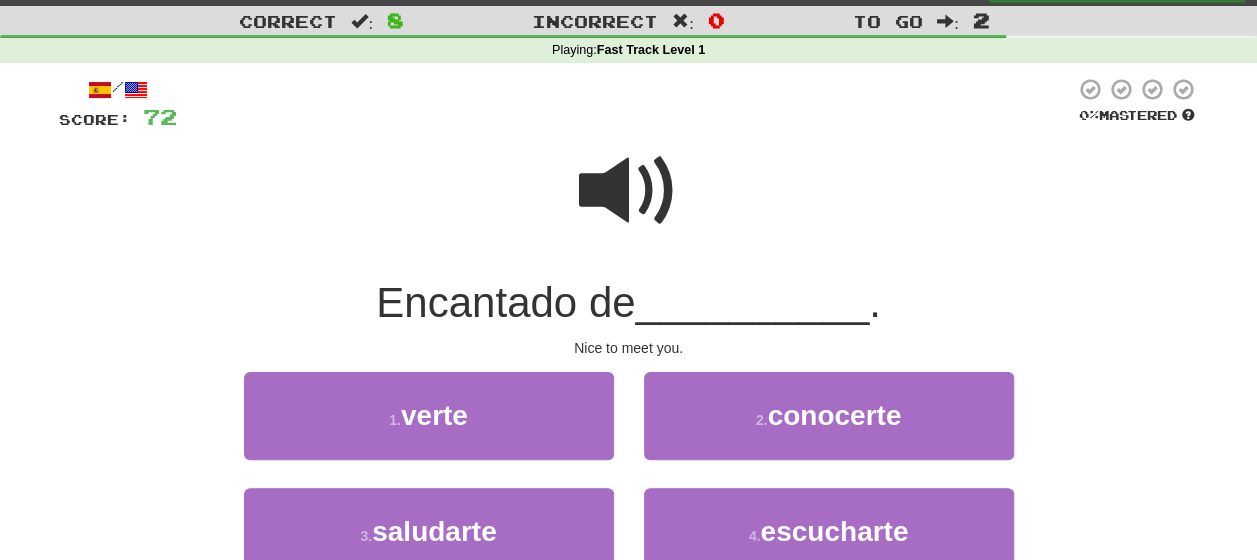 click at bounding box center [629, 191] 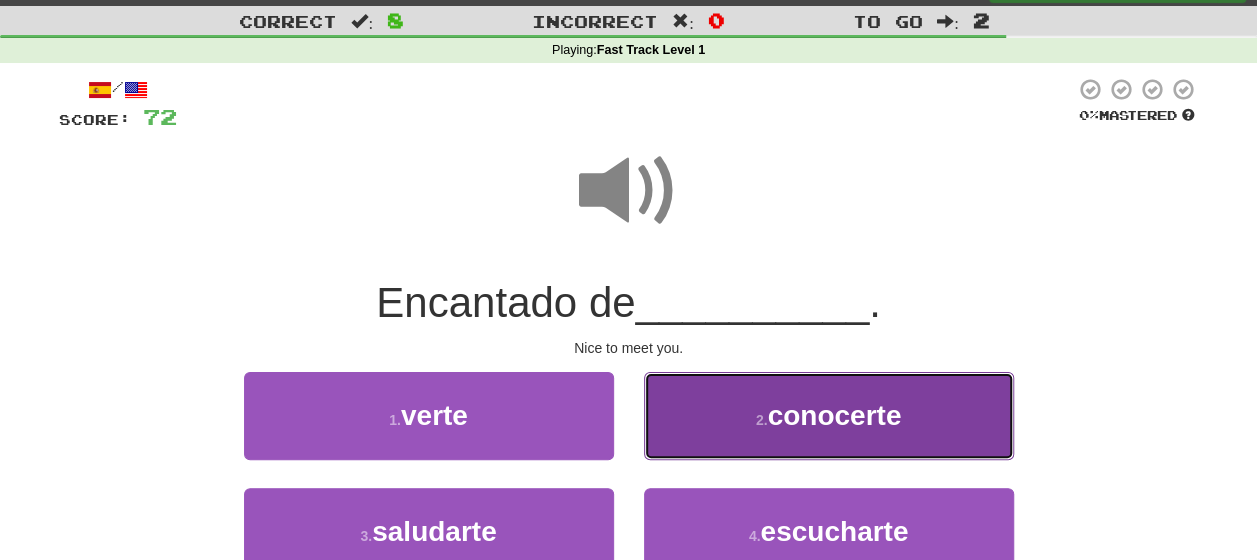 click on "2 .  [VERB]" at bounding box center (829, 415) 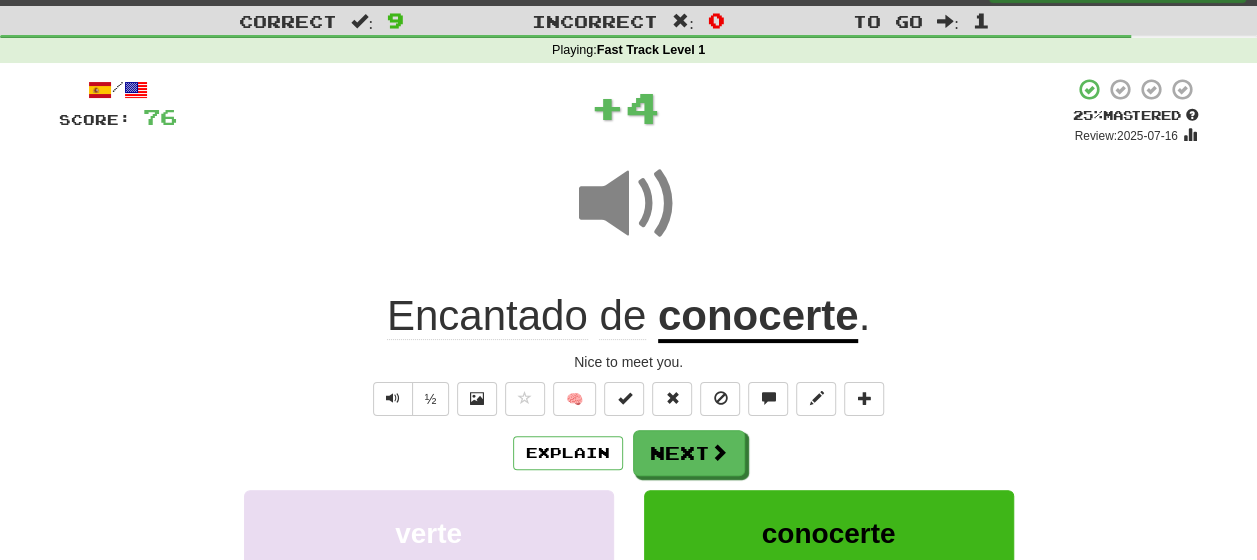 click on "Explain Next" at bounding box center [629, 453] 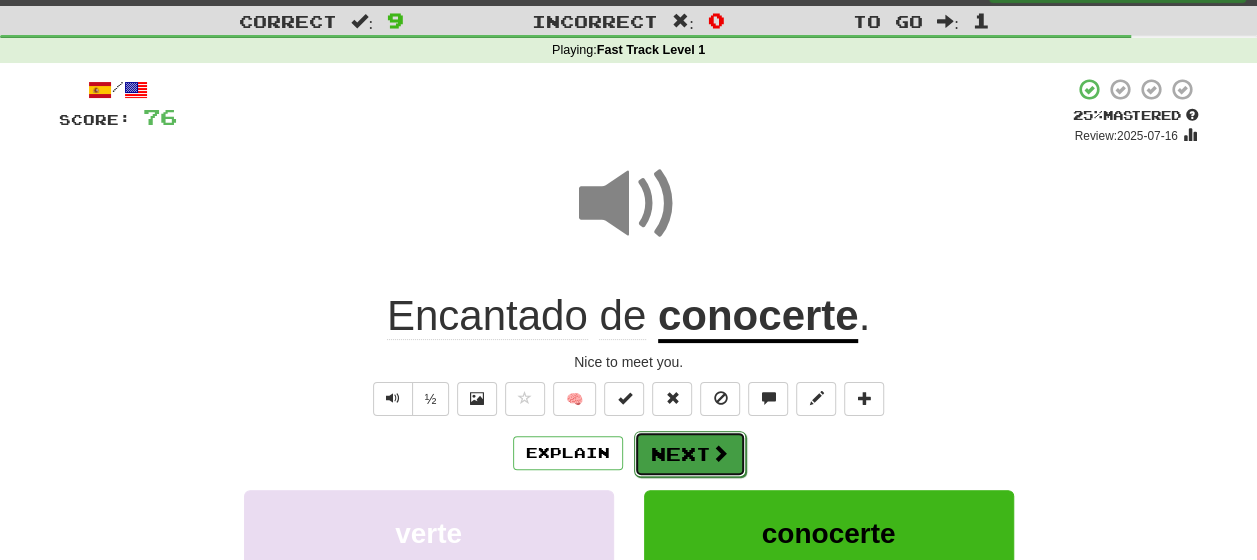 click on "Next" at bounding box center [690, 454] 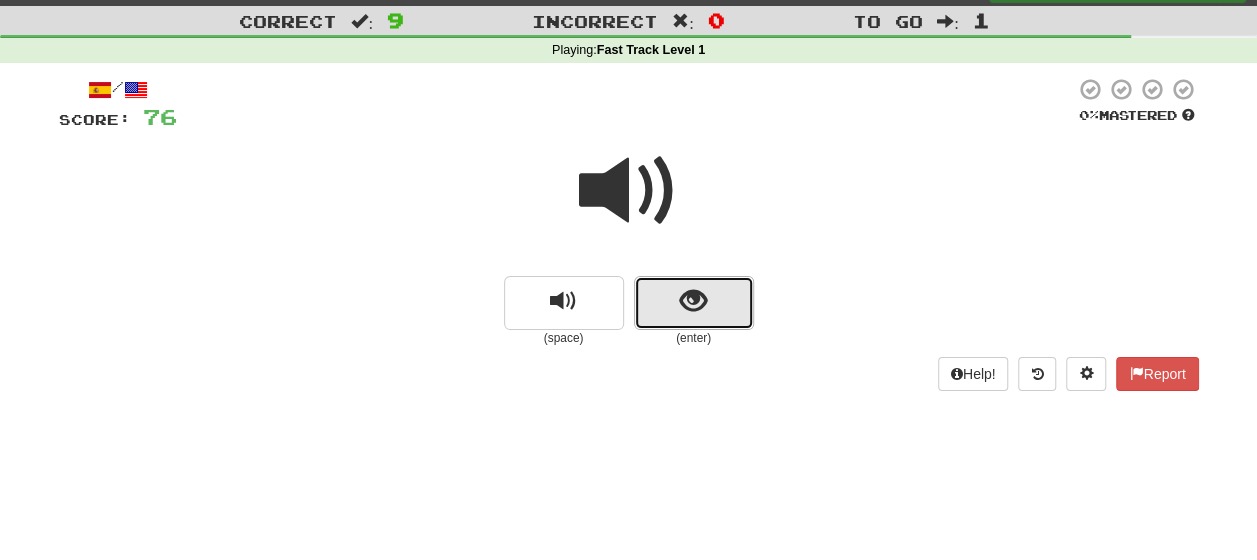 click at bounding box center (693, 301) 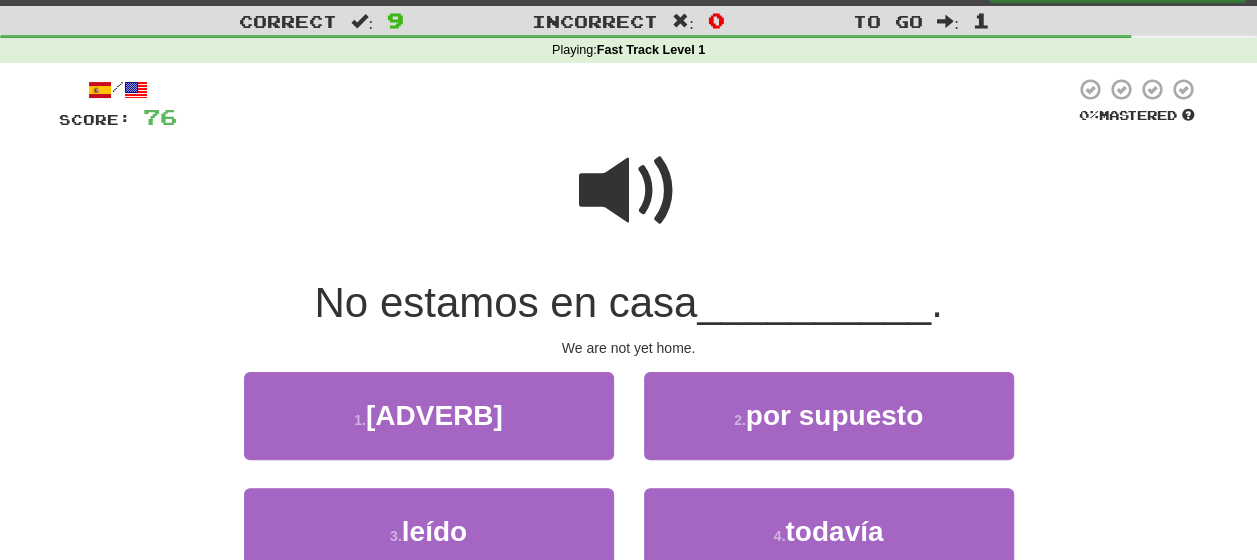 click at bounding box center (629, 191) 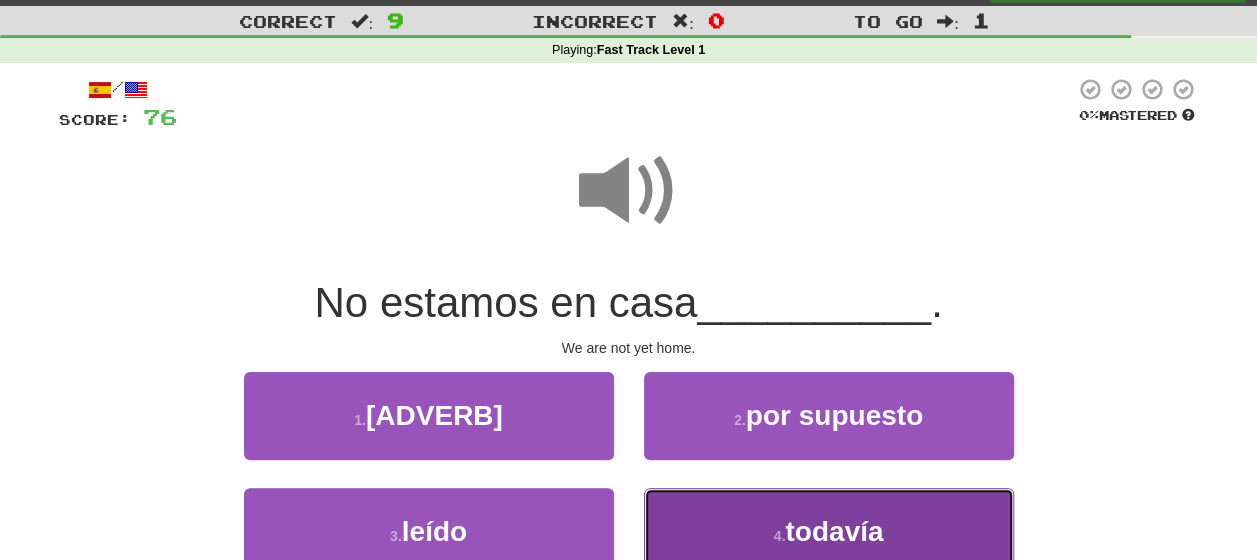 click on "todavía" at bounding box center [834, 531] 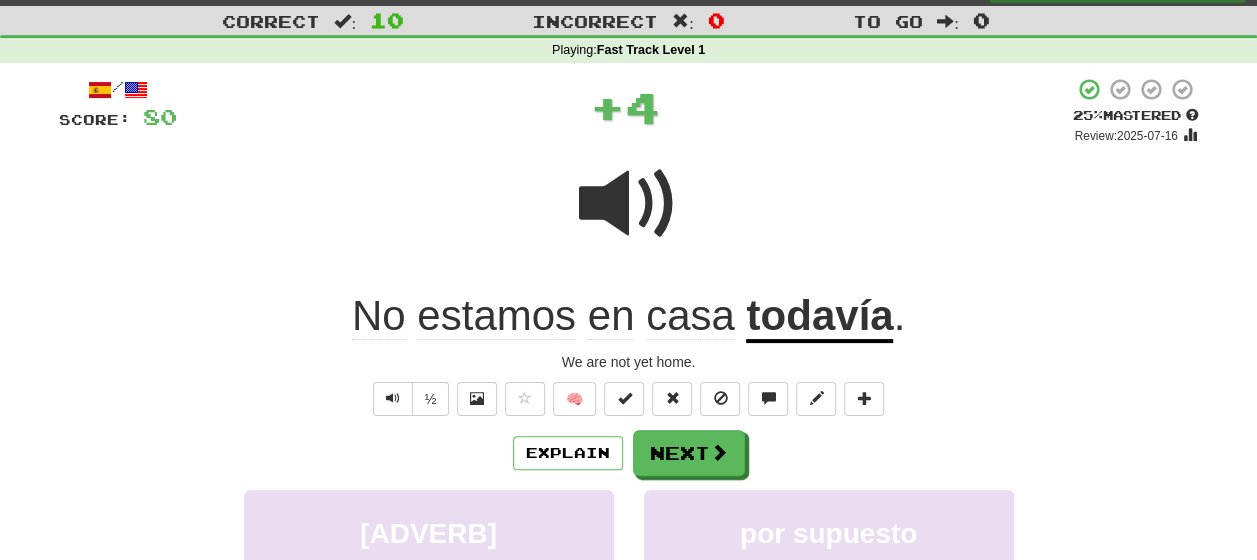 click on "Explain Next" at bounding box center (629, 453) 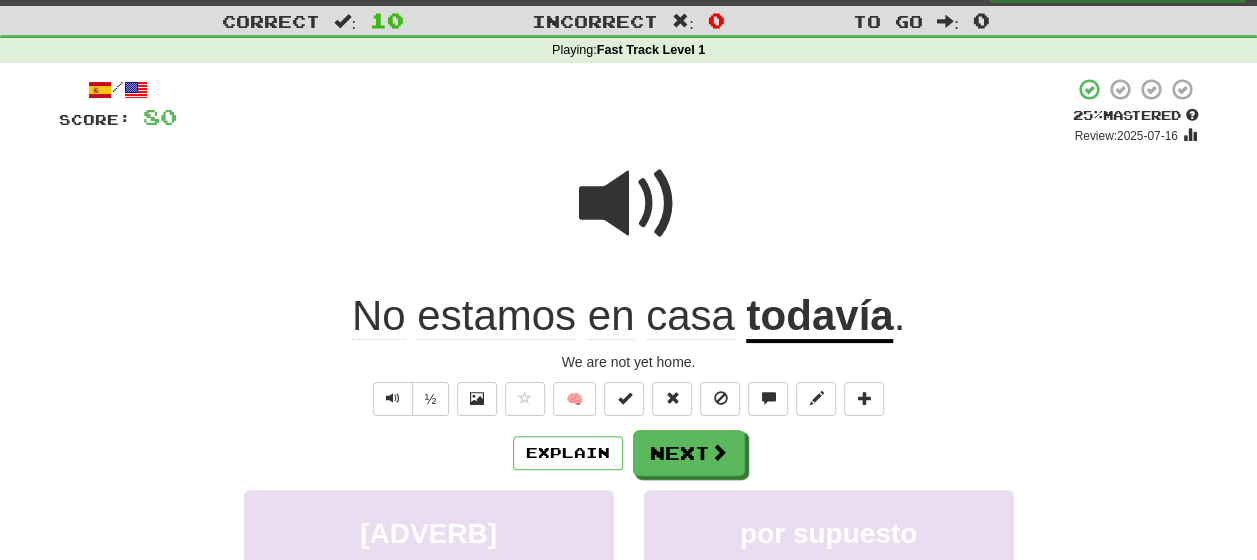 click on "todavía" at bounding box center (819, 317) 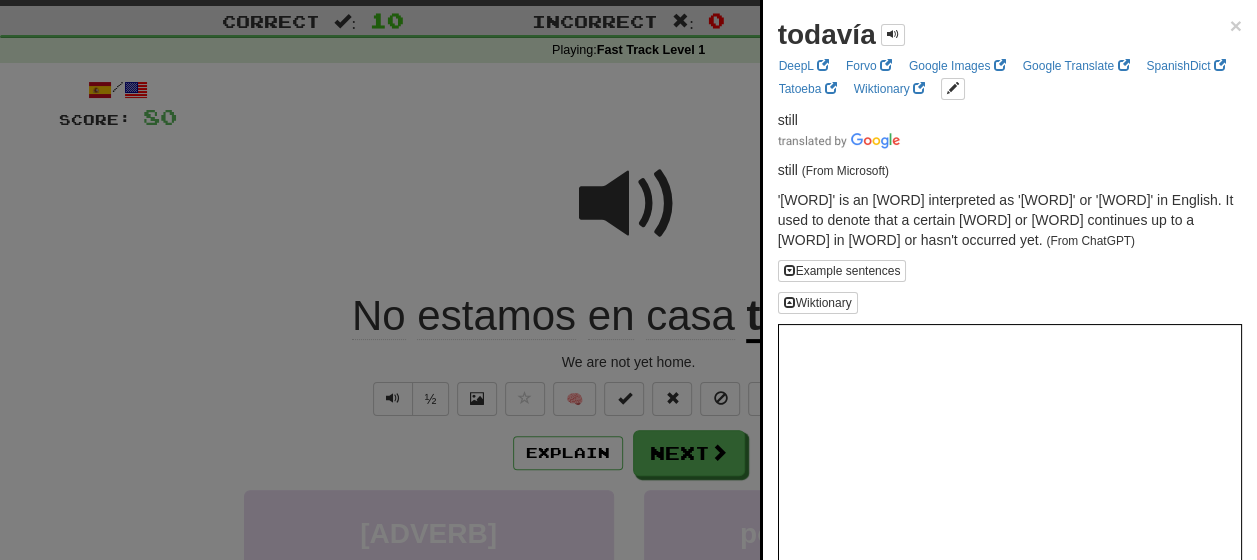 click at bounding box center [628, 280] 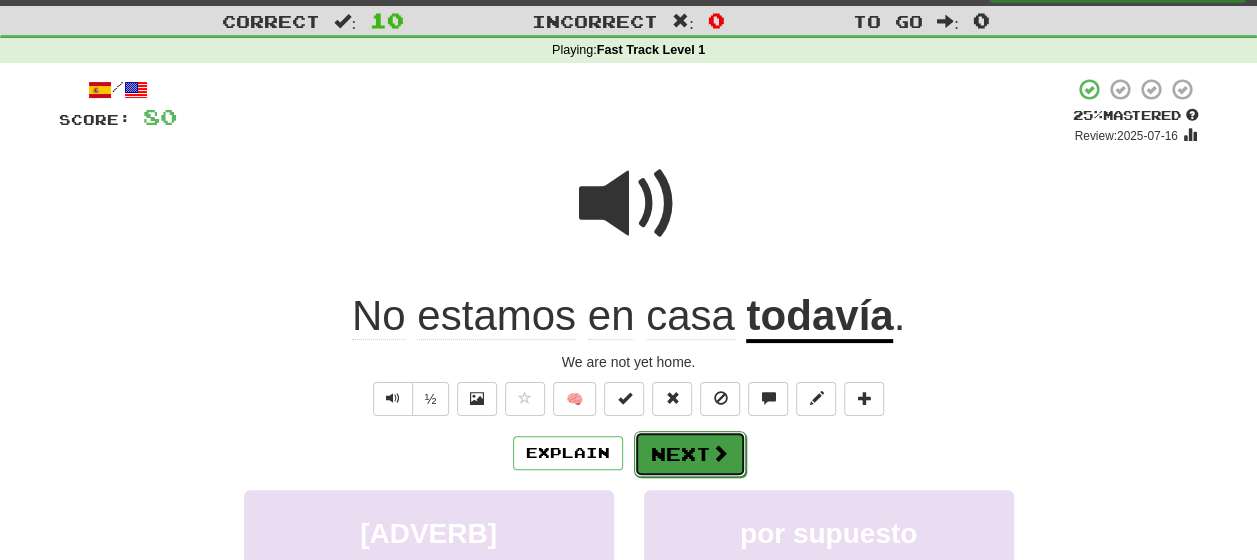 click on "Next" at bounding box center [690, 454] 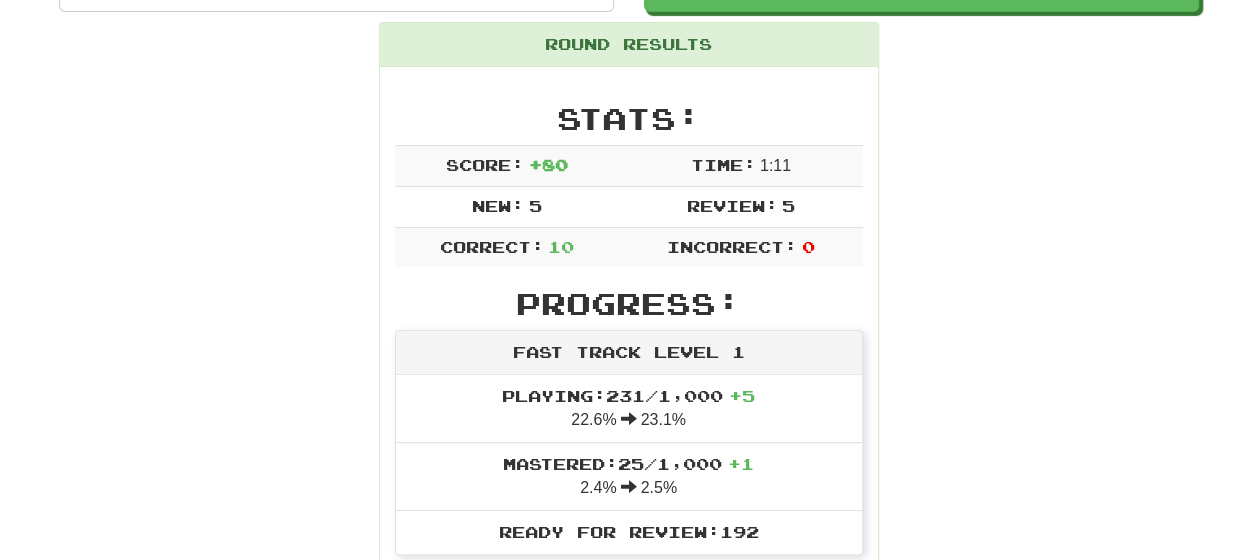 scroll, scrollTop: 245, scrollLeft: 0, axis: vertical 